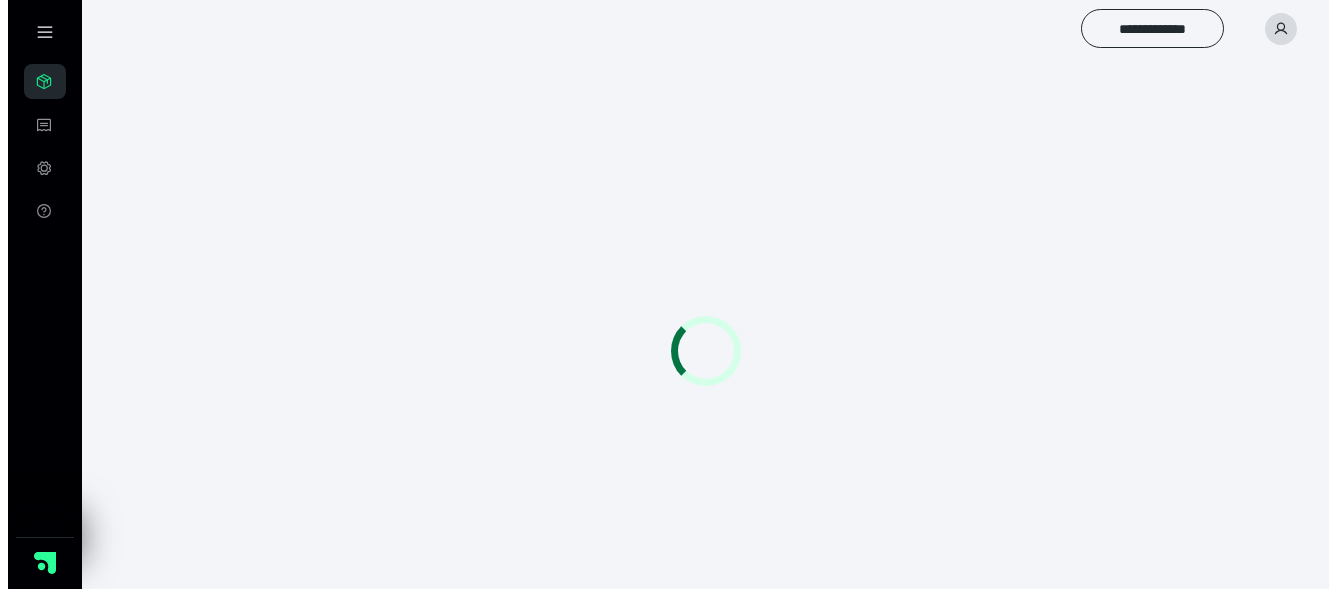 scroll, scrollTop: 0, scrollLeft: 0, axis: both 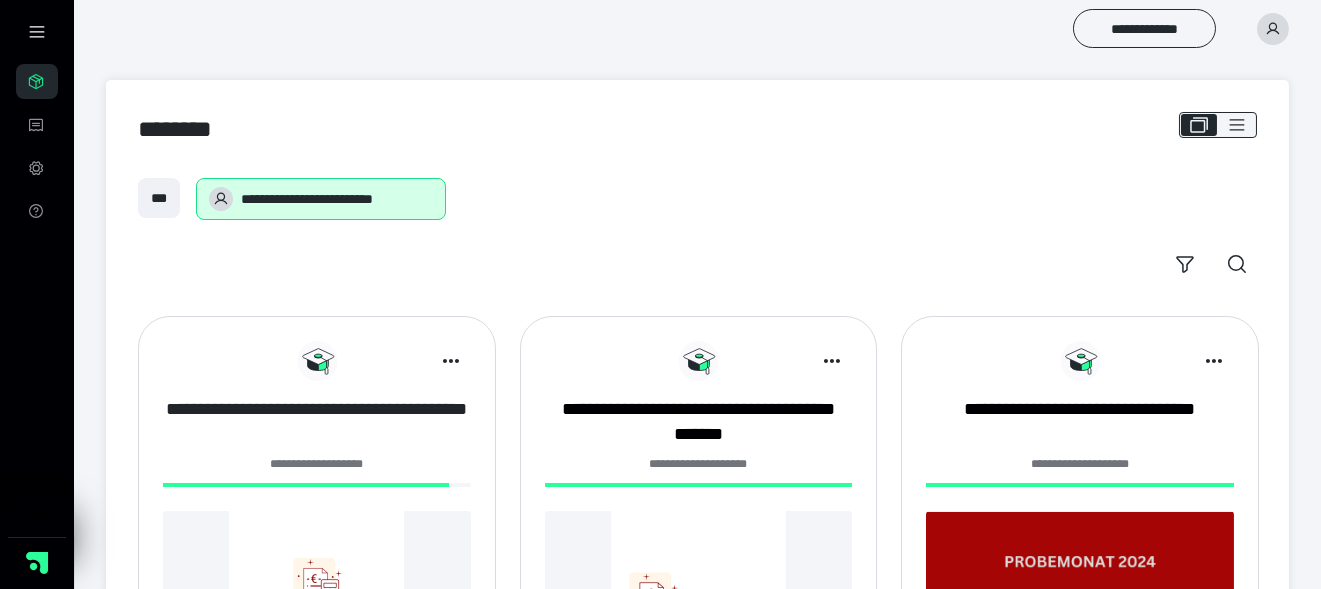 click on "**********" at bounding box center (317, 422) 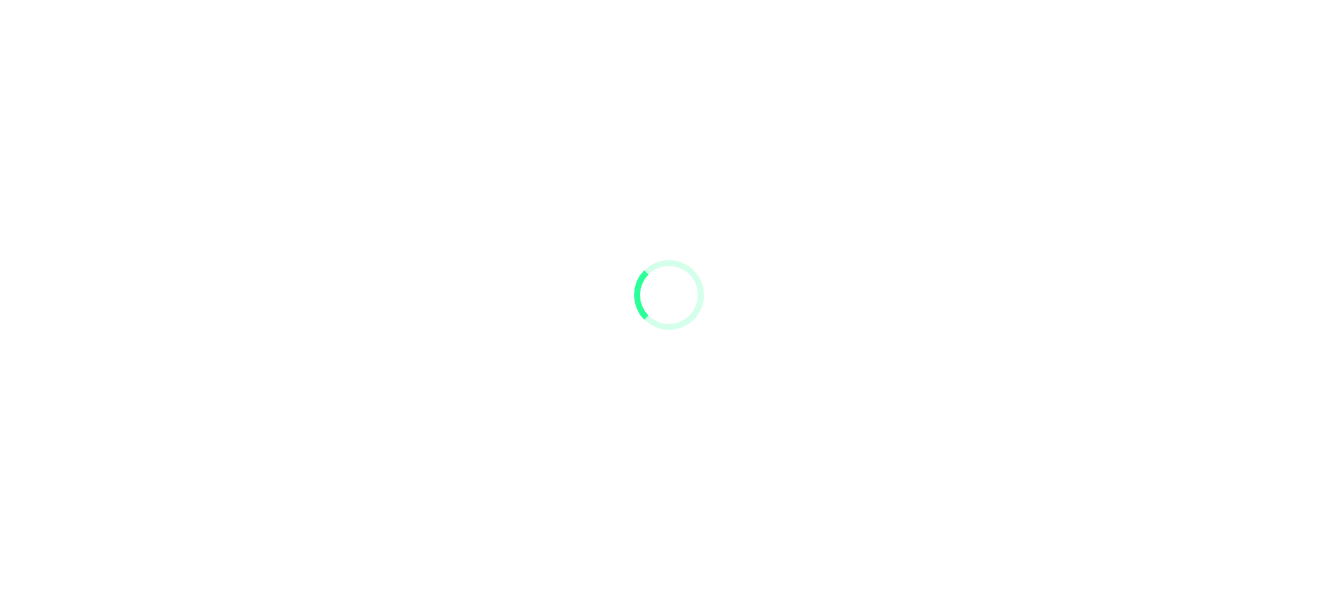 scroll, scrollTop: 0, scrollLeft: 0, axis: both 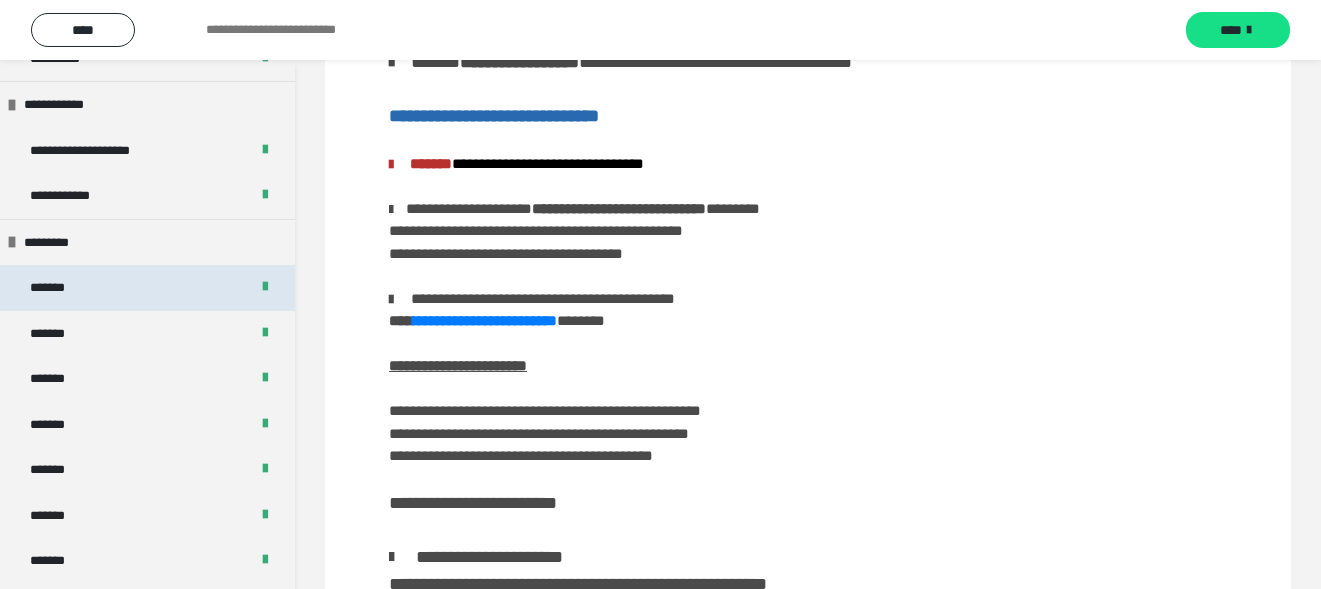 click on "*******" at bounding box center [147, 288] 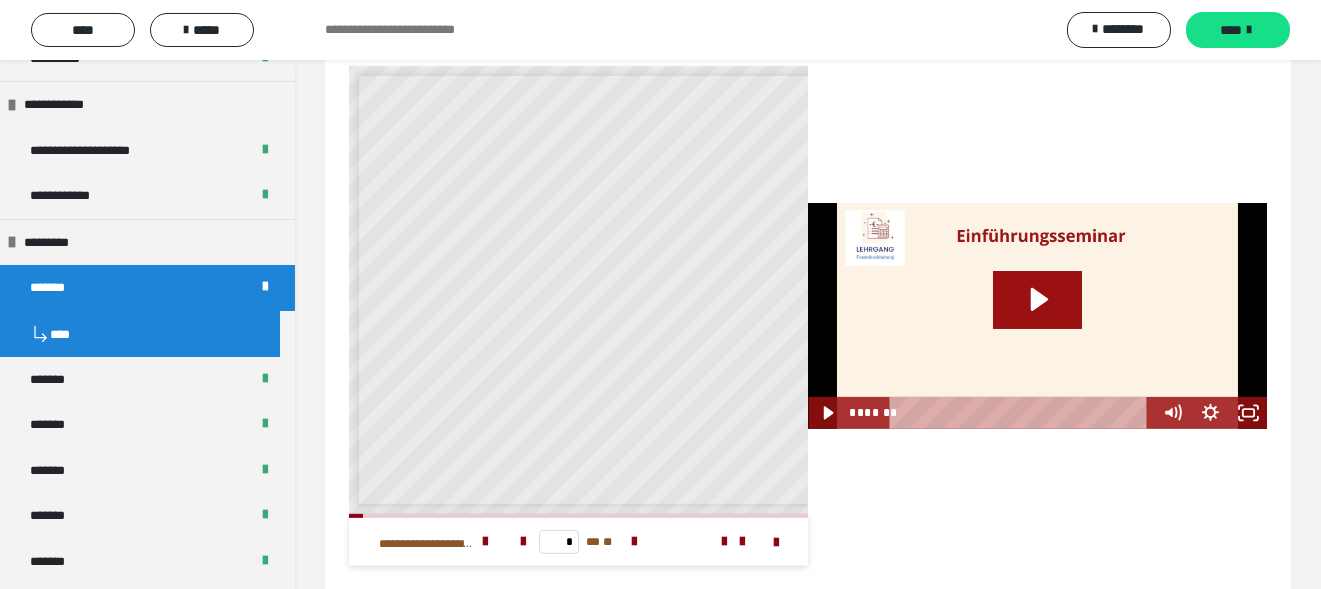 scroll, scrollTop: 3499, scrollLeft: 0, axis: vertical 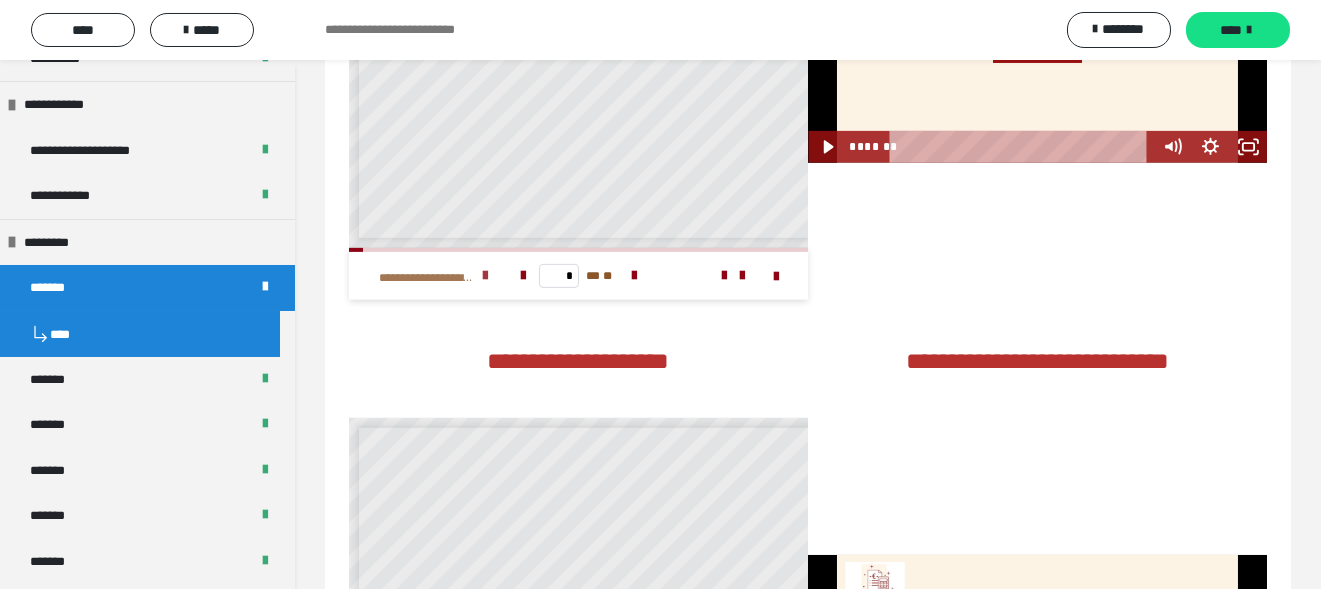 click at bounding box center [485, 276] 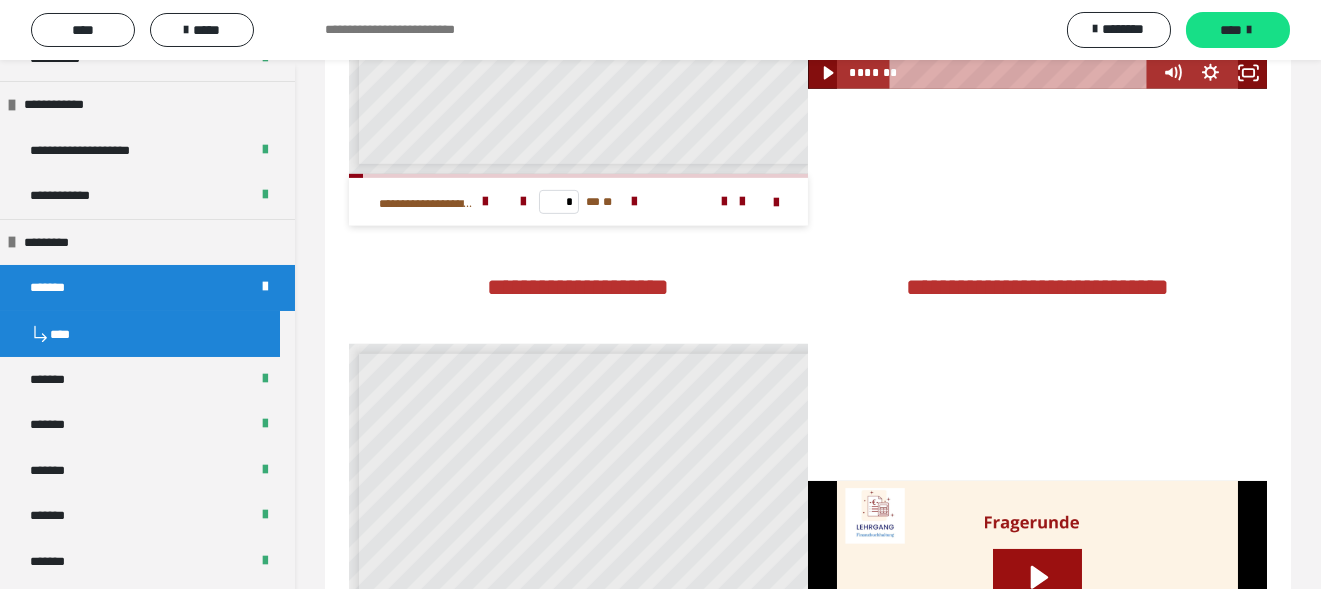 scroll, scrollTop: 3899, scrollLeft: 0, axis: vertical 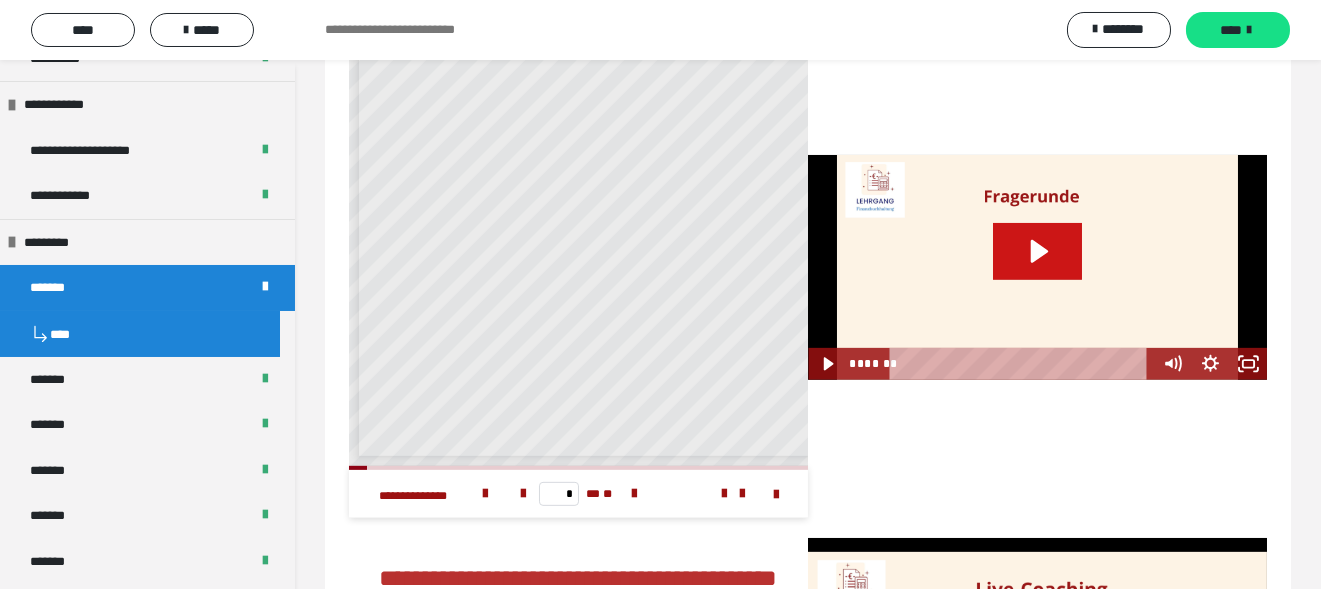 click 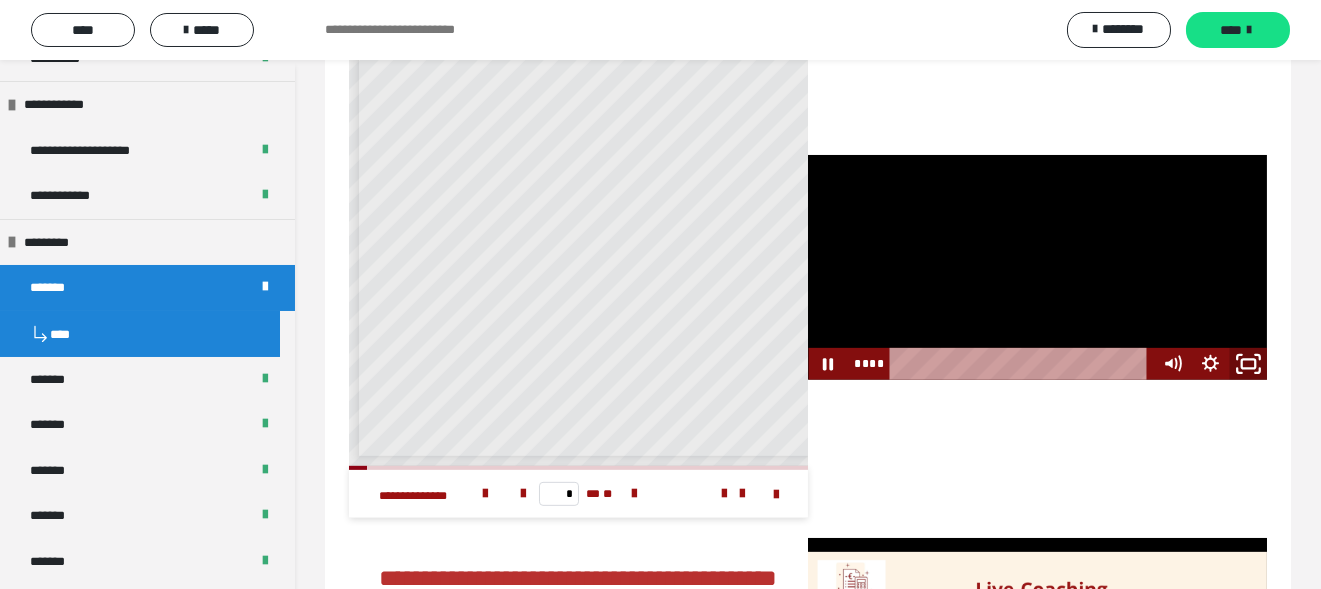 click 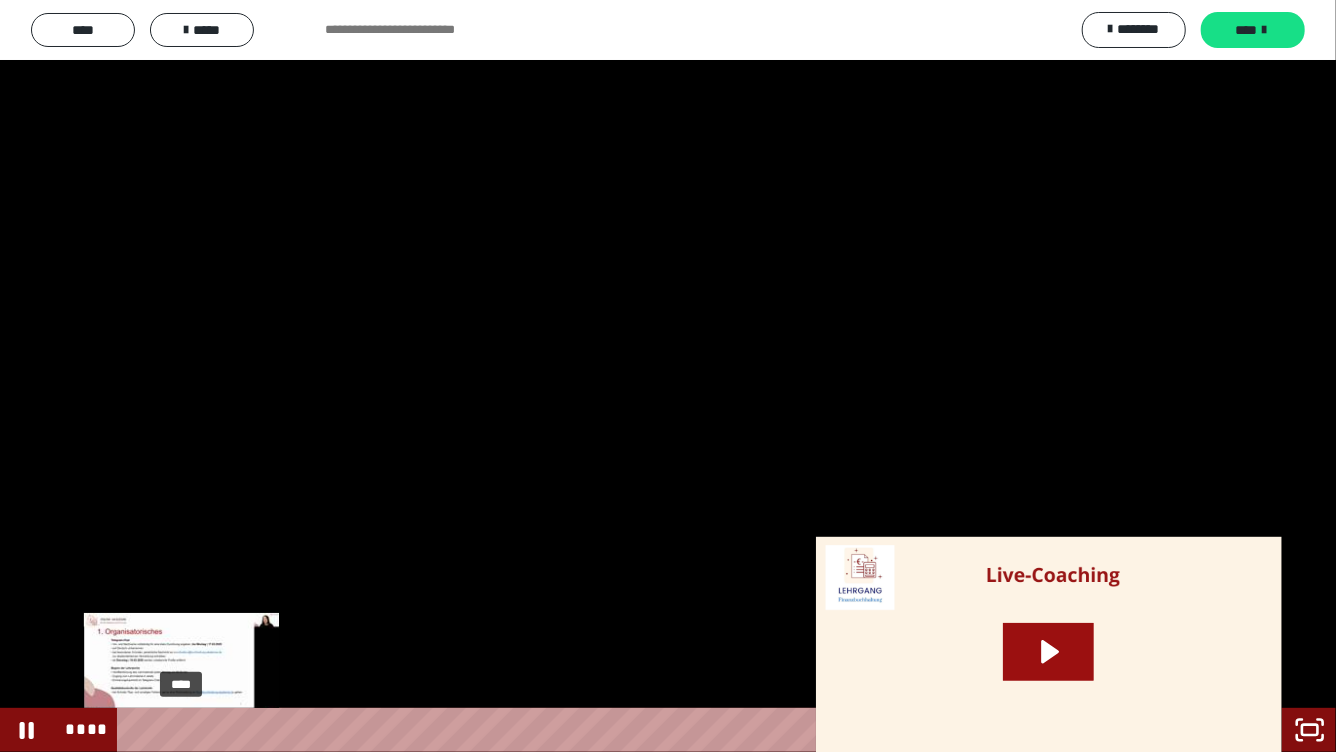 click on "****" at bounding box center (651, 730) 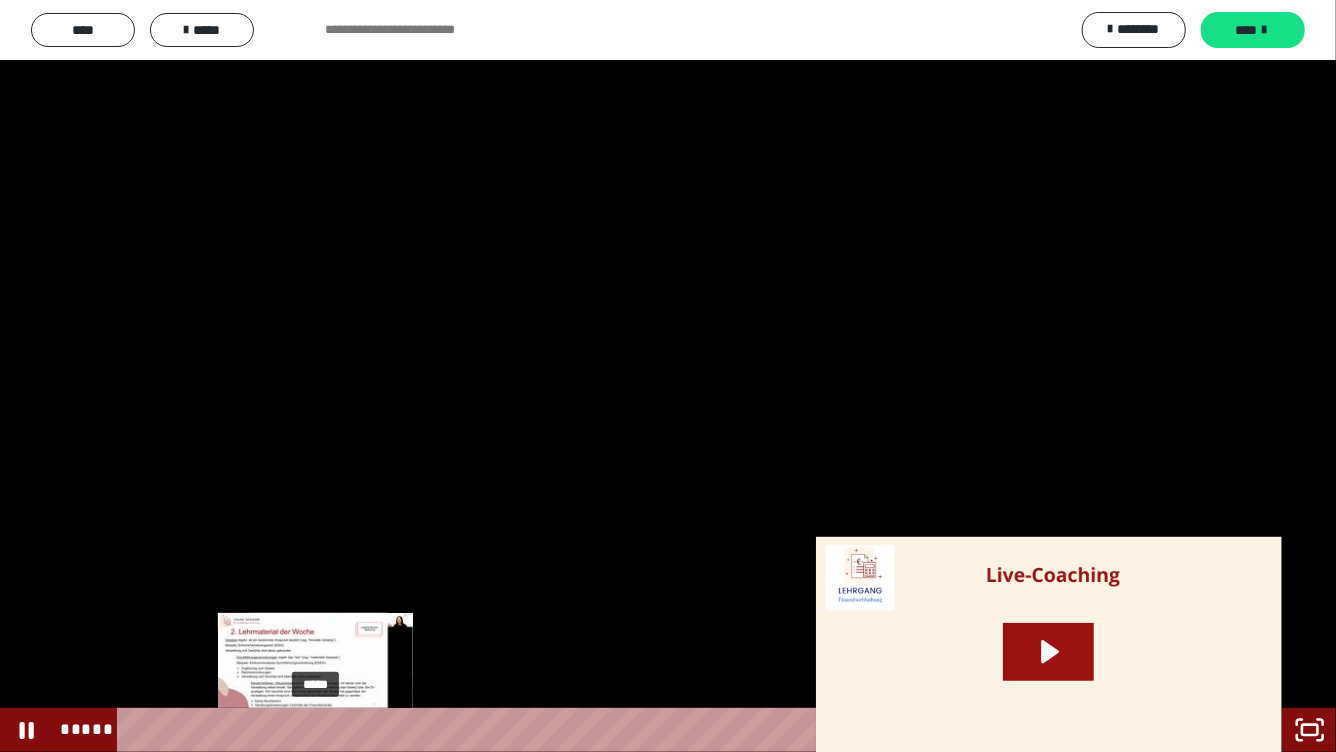 click on "*****" at bounding box center (651, 730) 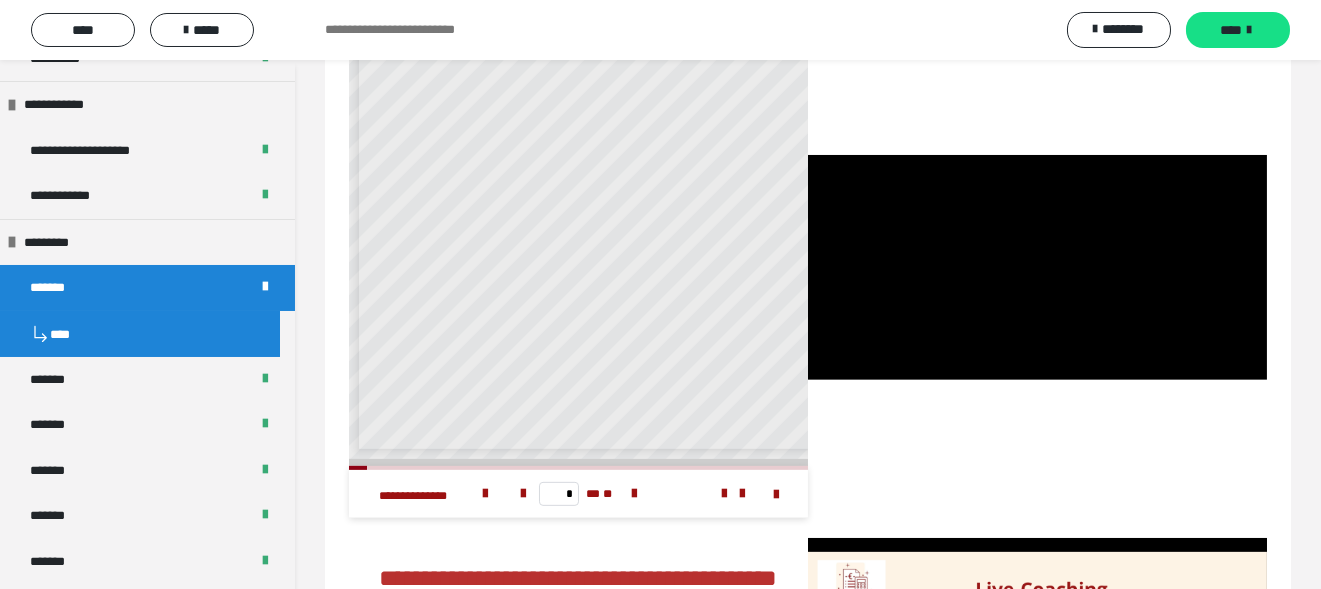 click on "**********" at bounding box center (660, 30) 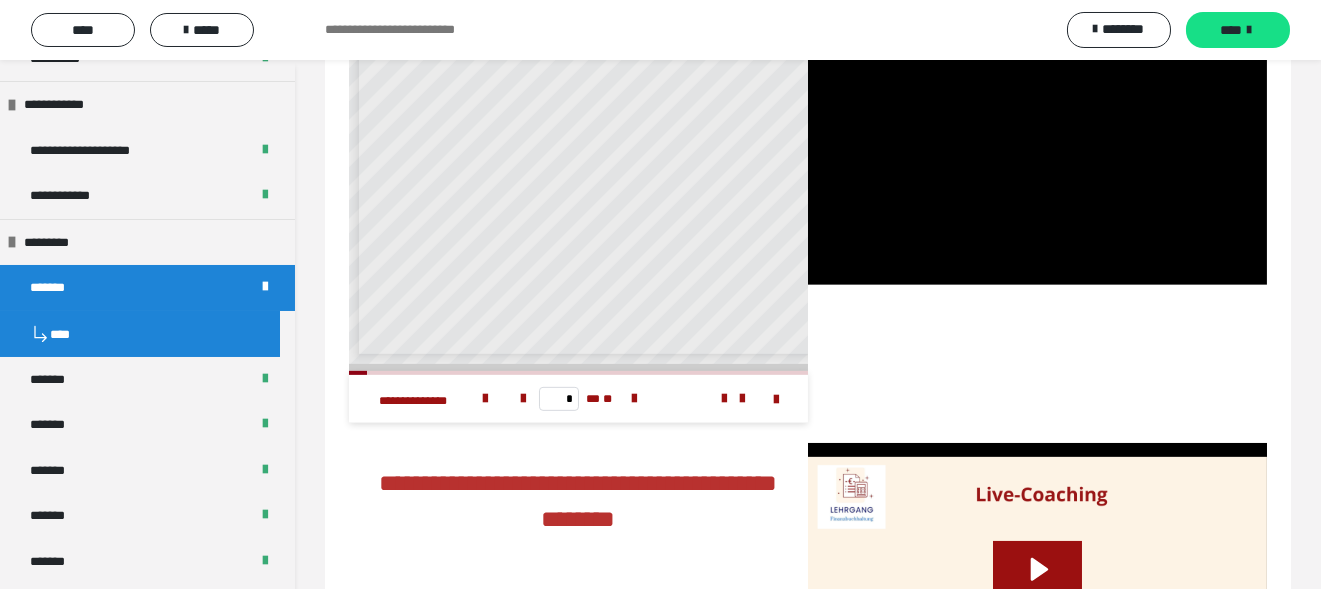 scroll, scrollTop: 4299, scrollLeft: 0, axis: vertical 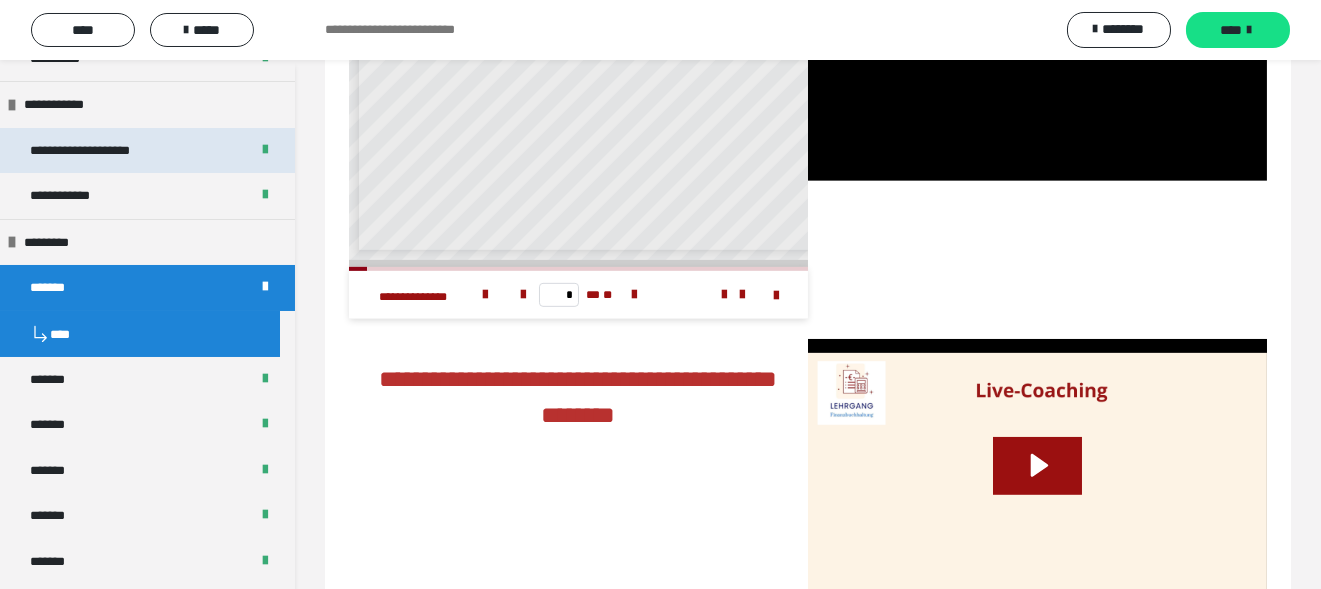 click on "**********" at bounding box center [147, 151] 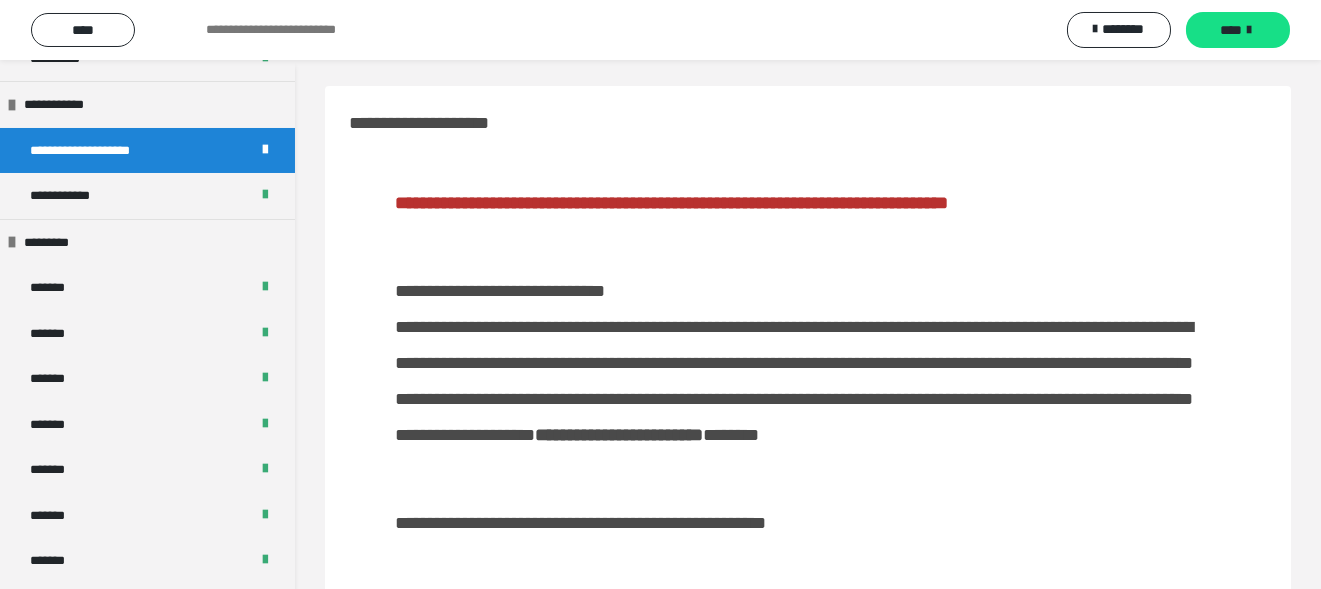 scroll, scrollTop: 0, scrollLeft: 0, axis: both 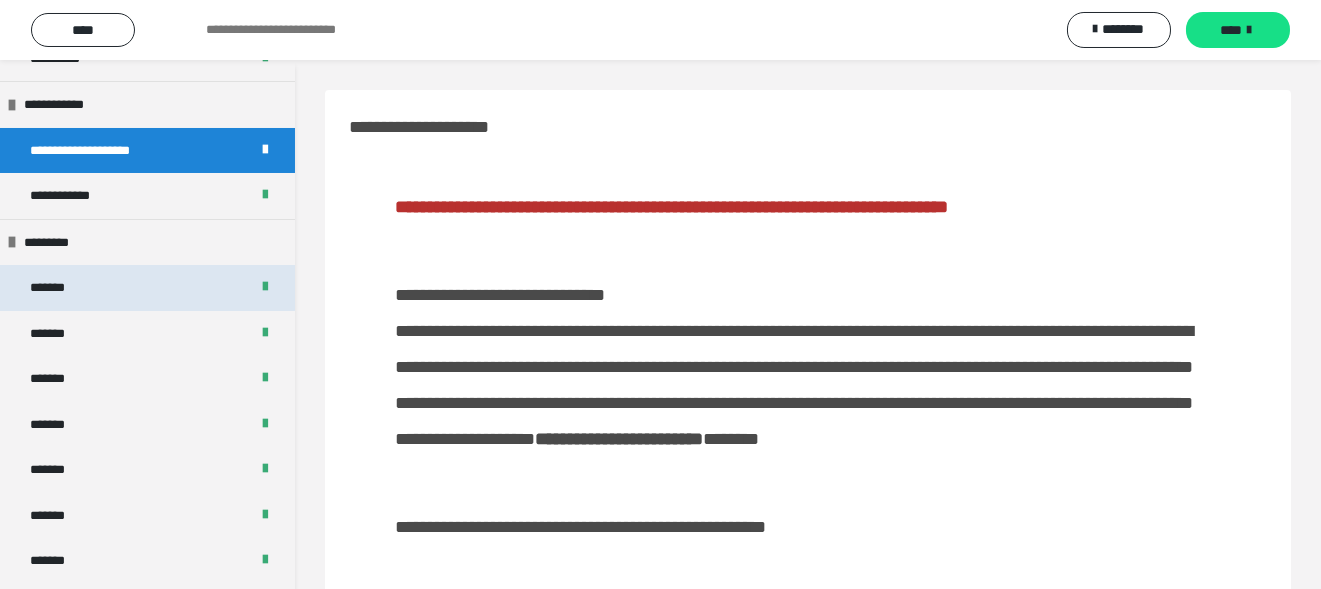 click on "*******" at bounding box center [57, 288] 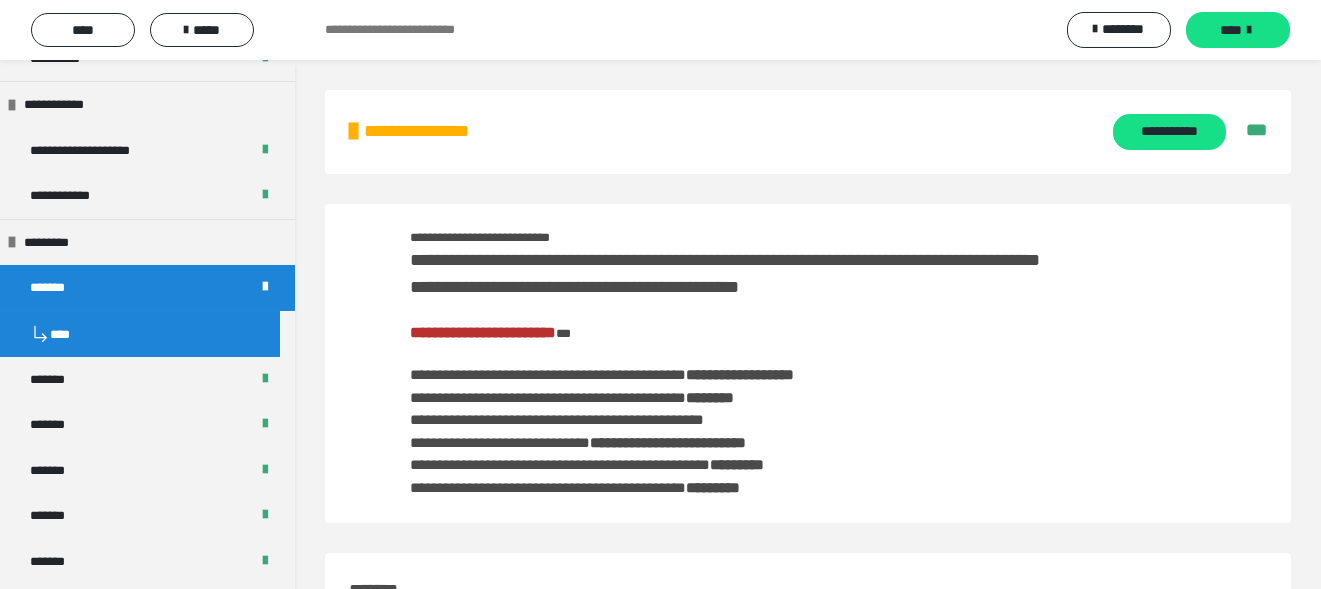 click on "*******" at bounding box center [57, 288] 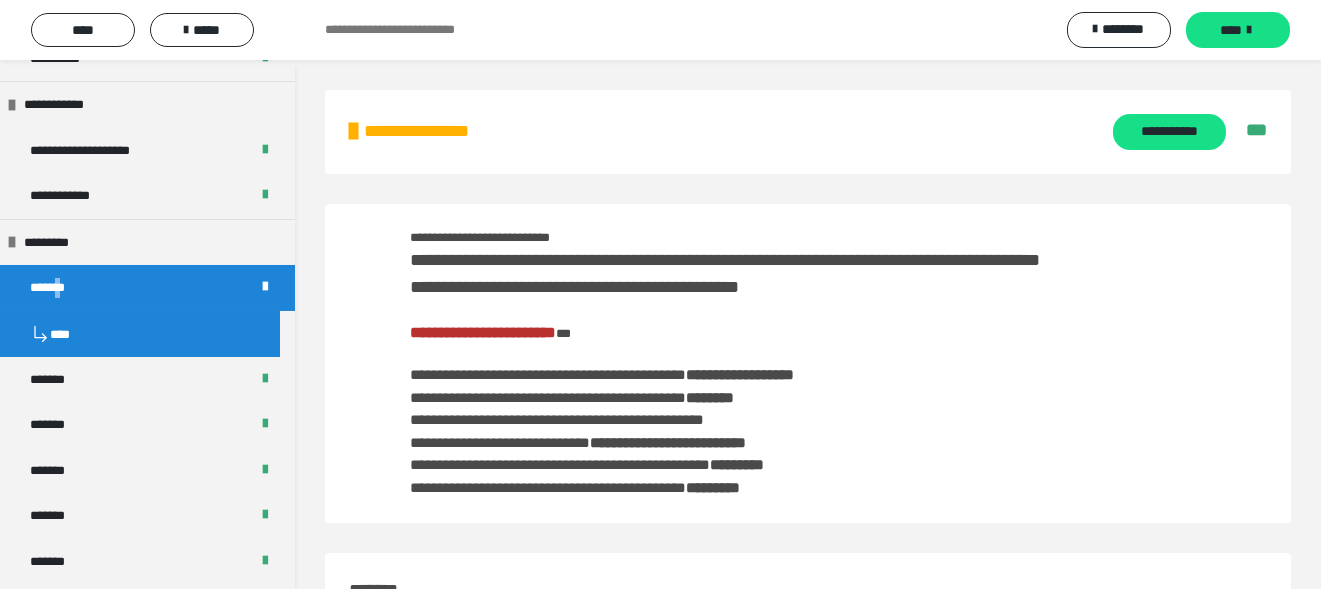 click on "*******" at bounding box center [57, 288] 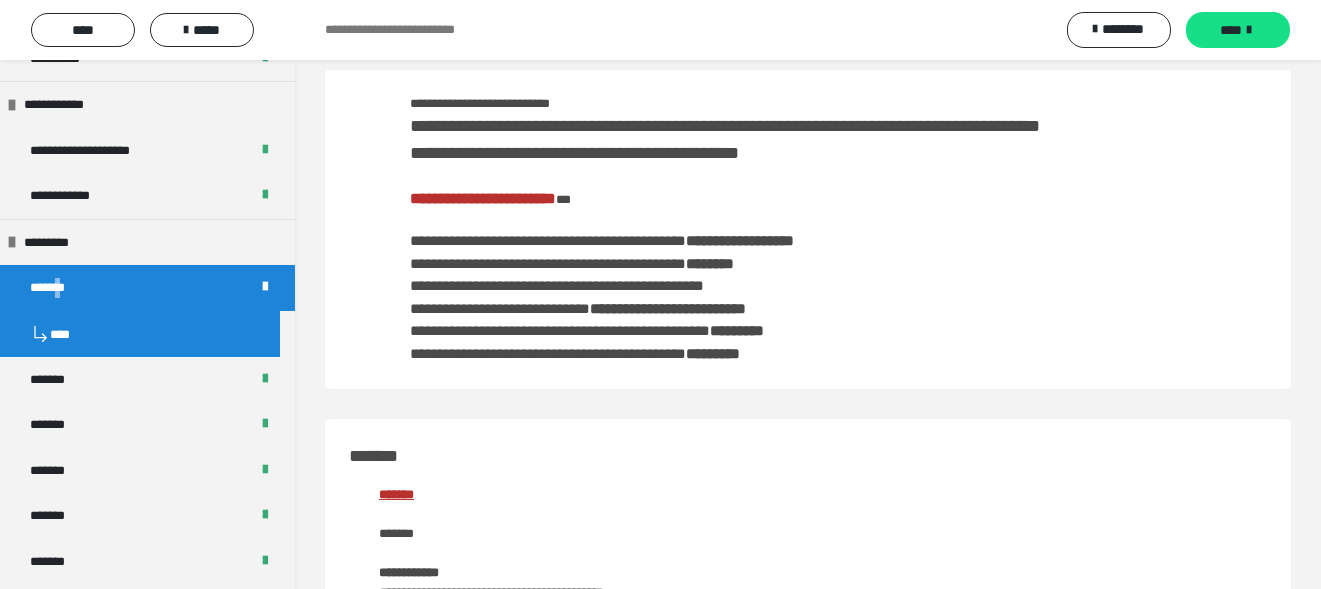 scroll, scrollTop: 0, scrollLeft: 0, axis: both 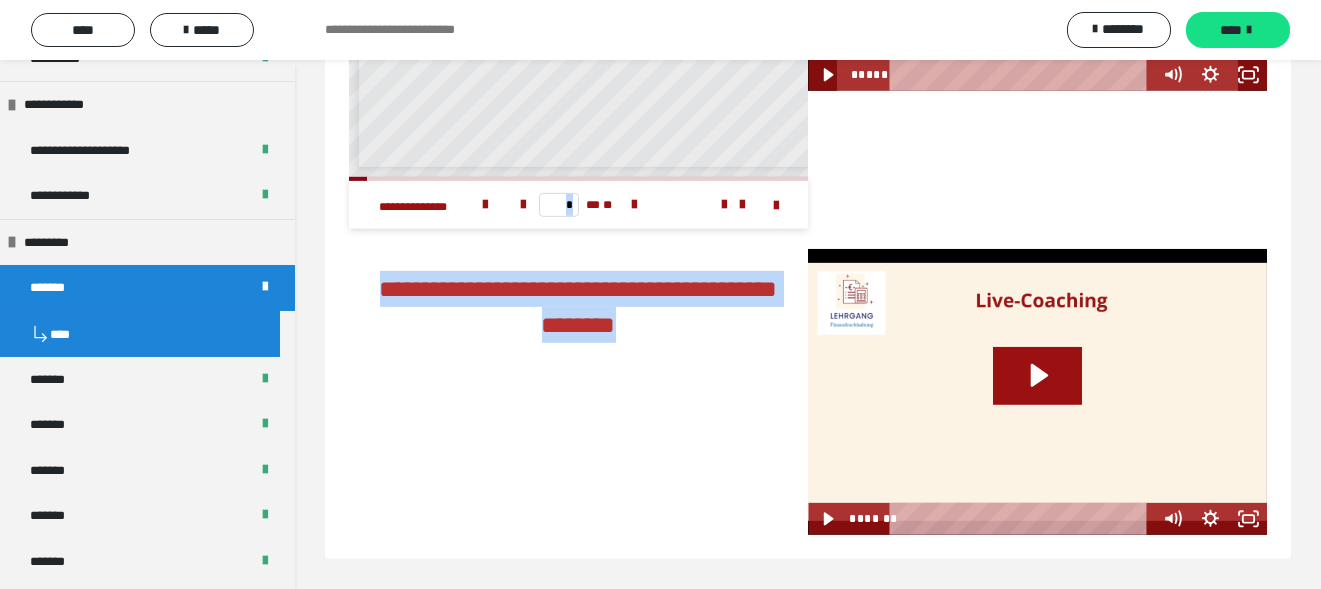 drag, startPoint x: 409, startPoint y: 233, endPoint x: 1034, endPoint y: 629, distance: 739.8926 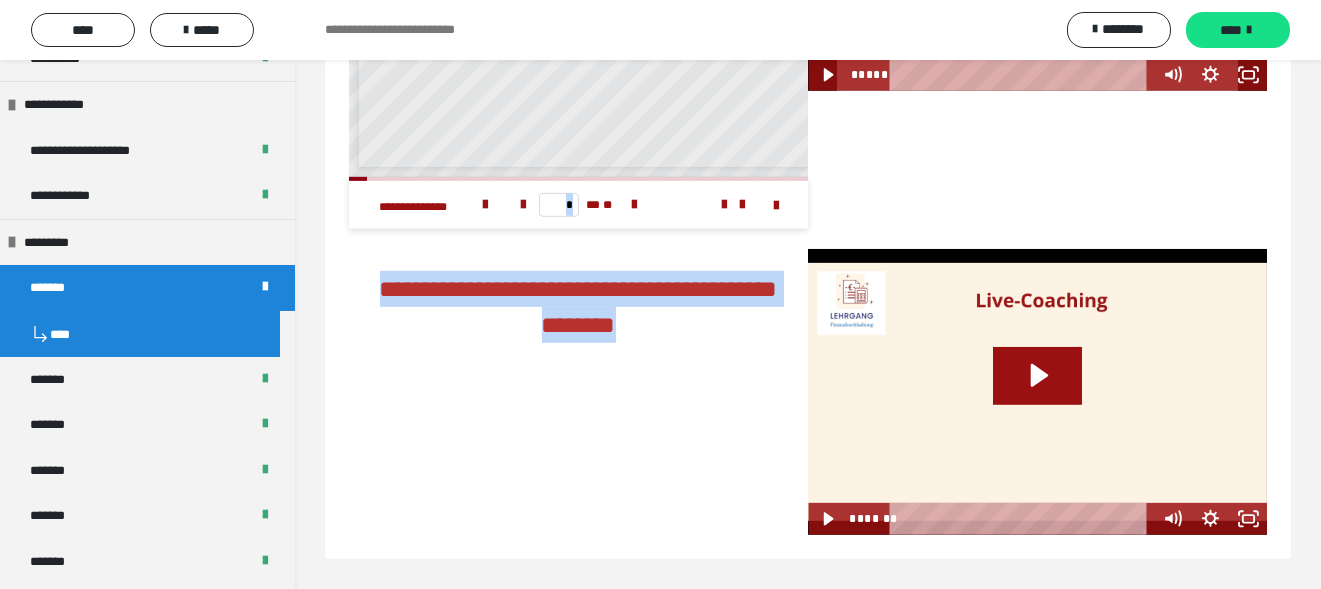 click on "**********" at bounding box center (660, -1900) 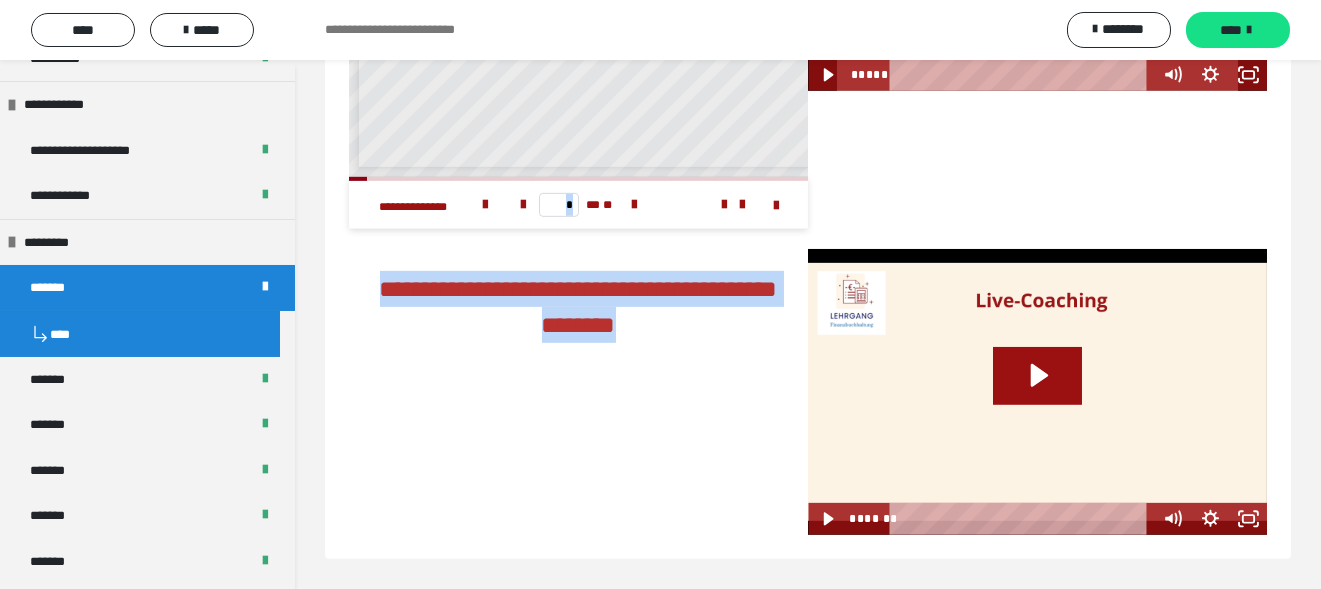 copy on "**********" 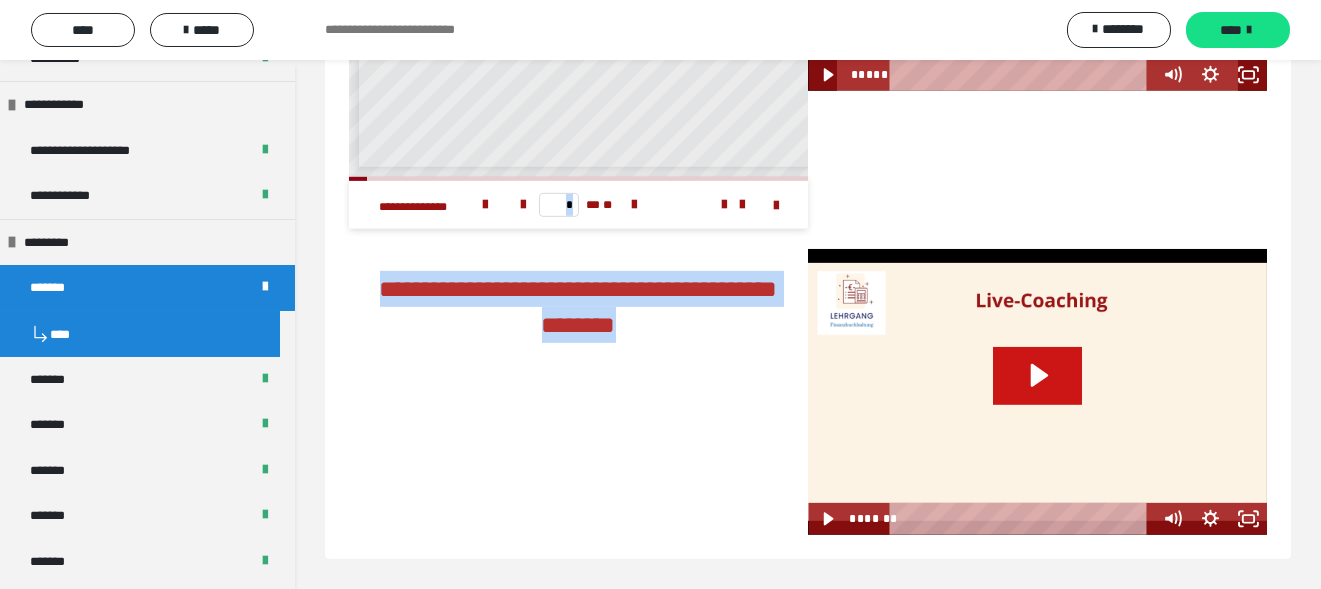 click 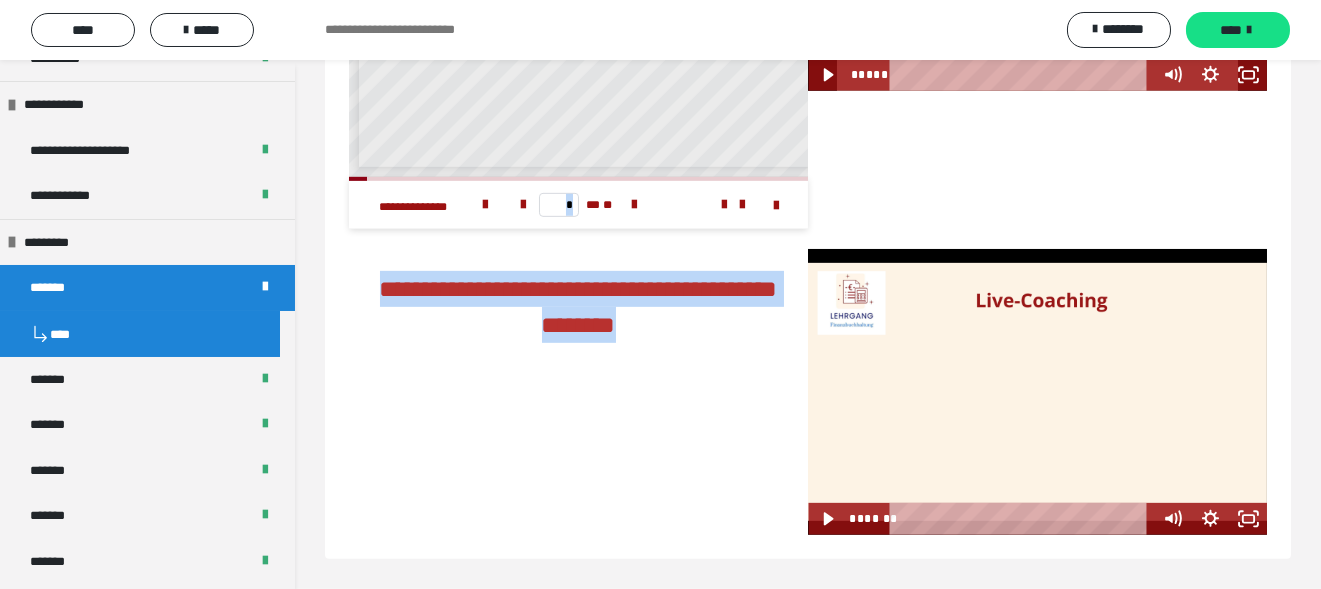 click at bounding box center [1037, 392] 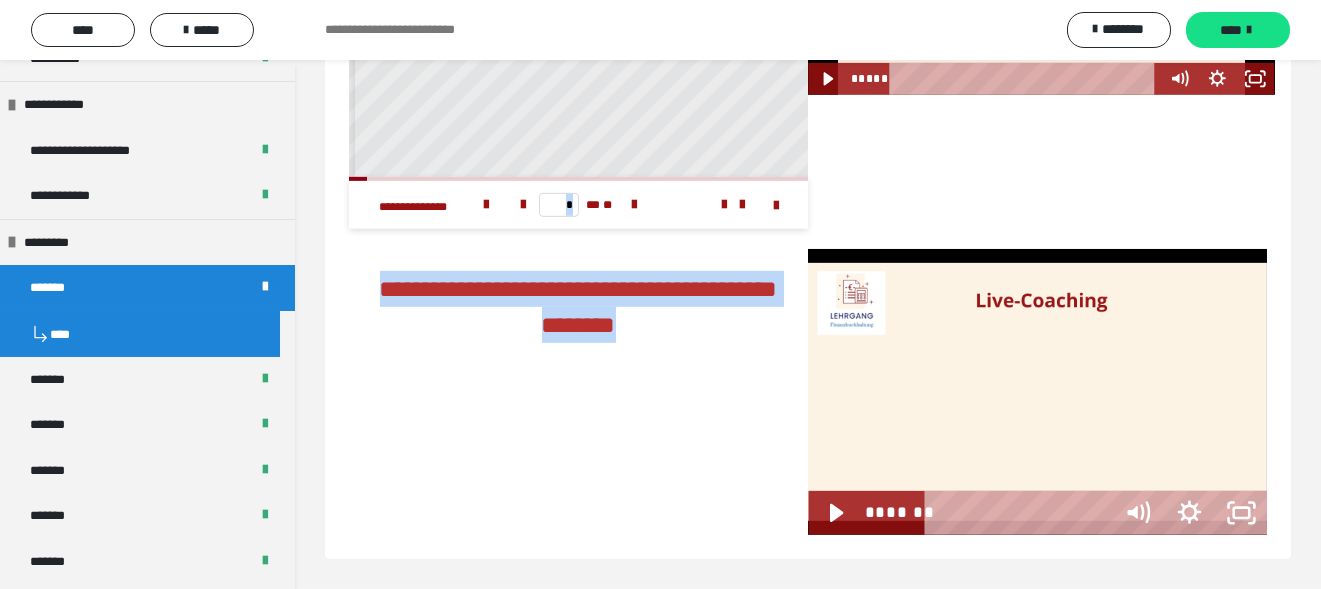scroll, scrollTop: 4306, scrollLeft: 0, axis: vertical 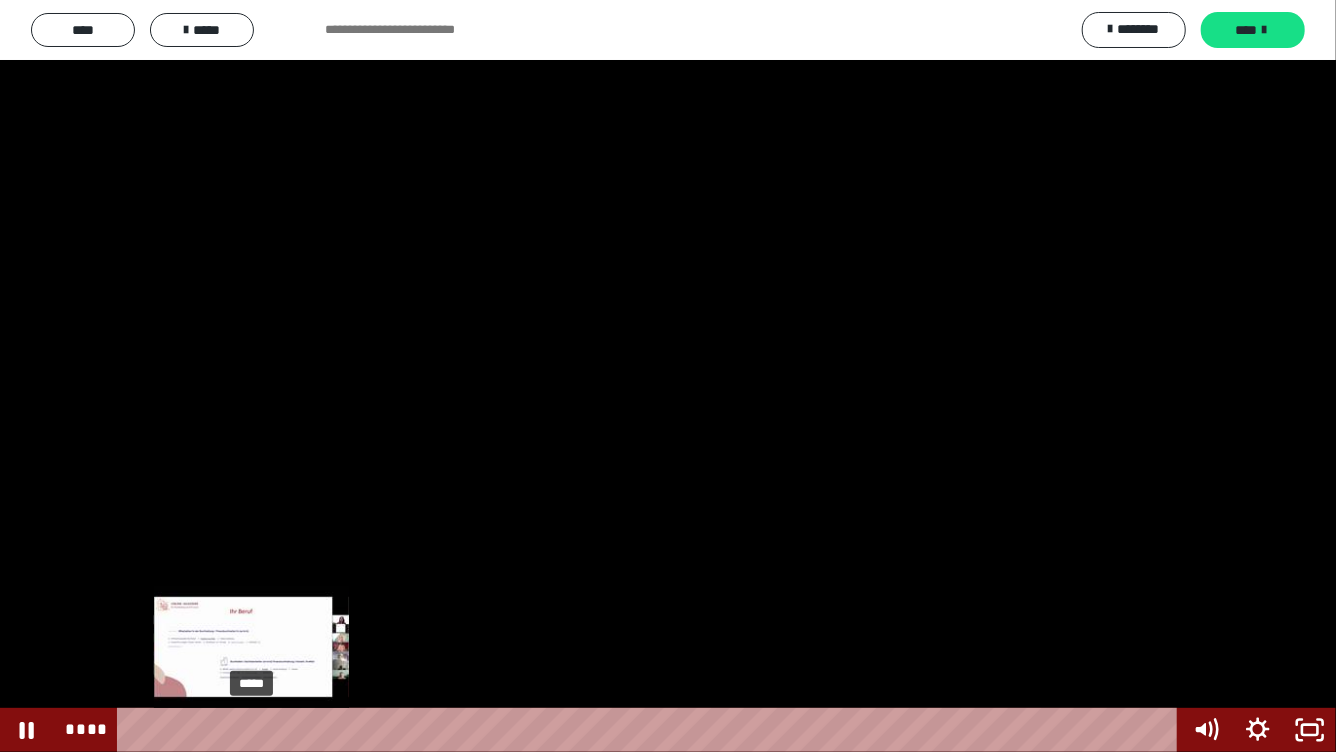 click on "*****" at bounding box center (651, 730) 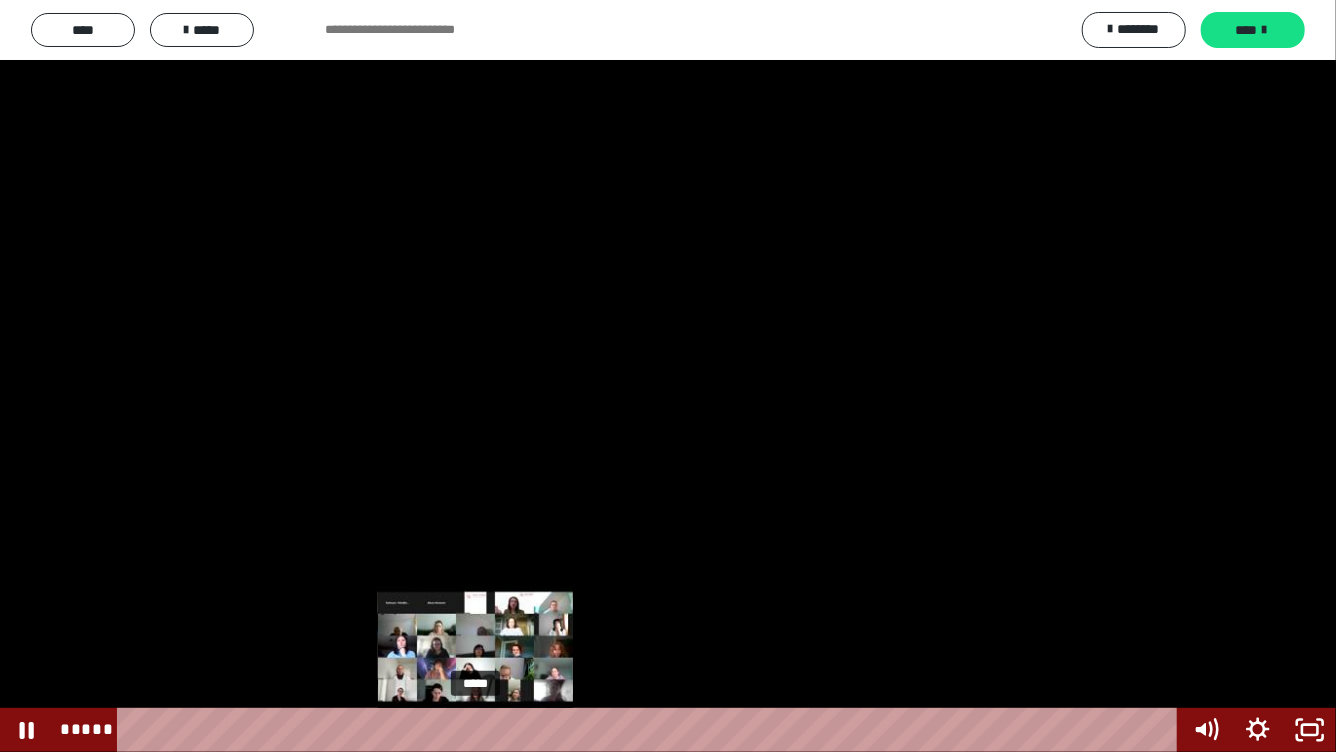 click on "*****" at bounding box center (651, 730) 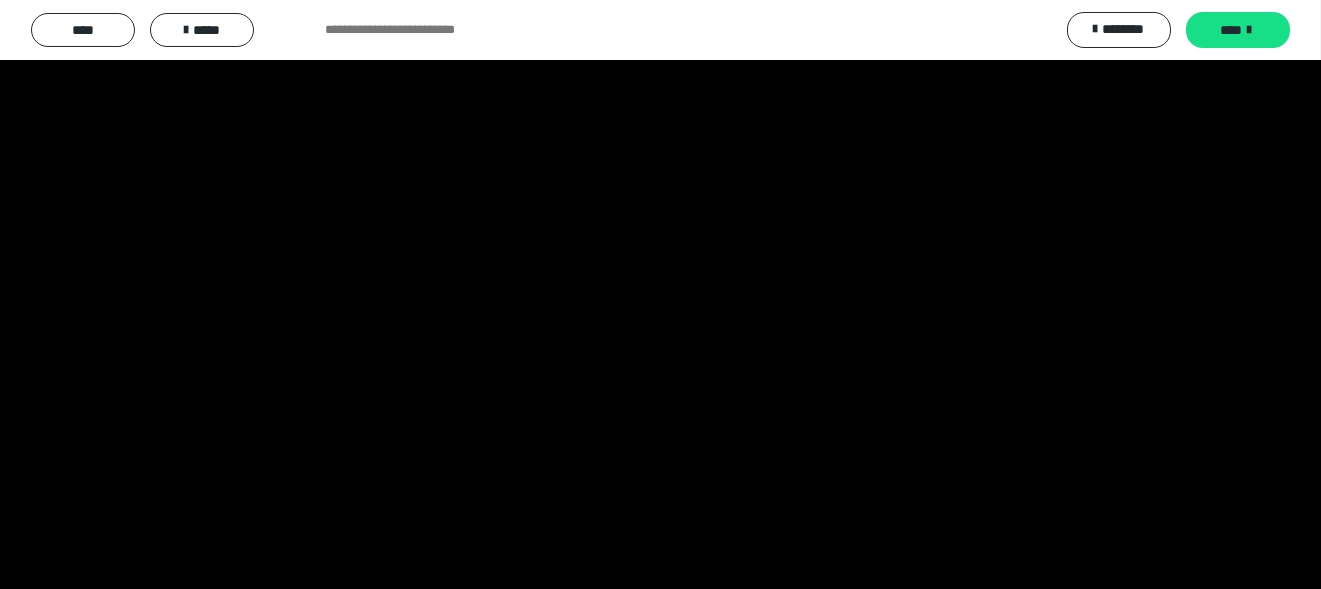 scroll, scrollTop: 4152, scrollLeft: 0, axis: vertical 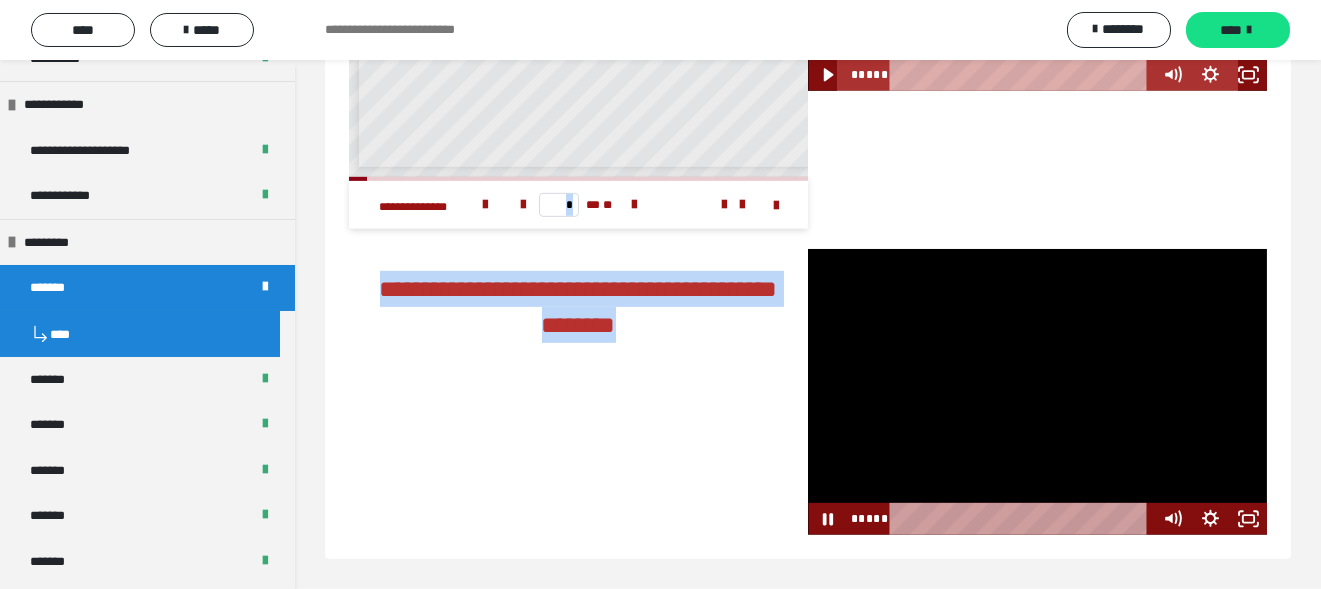 click at bounding box center [1037, 392] 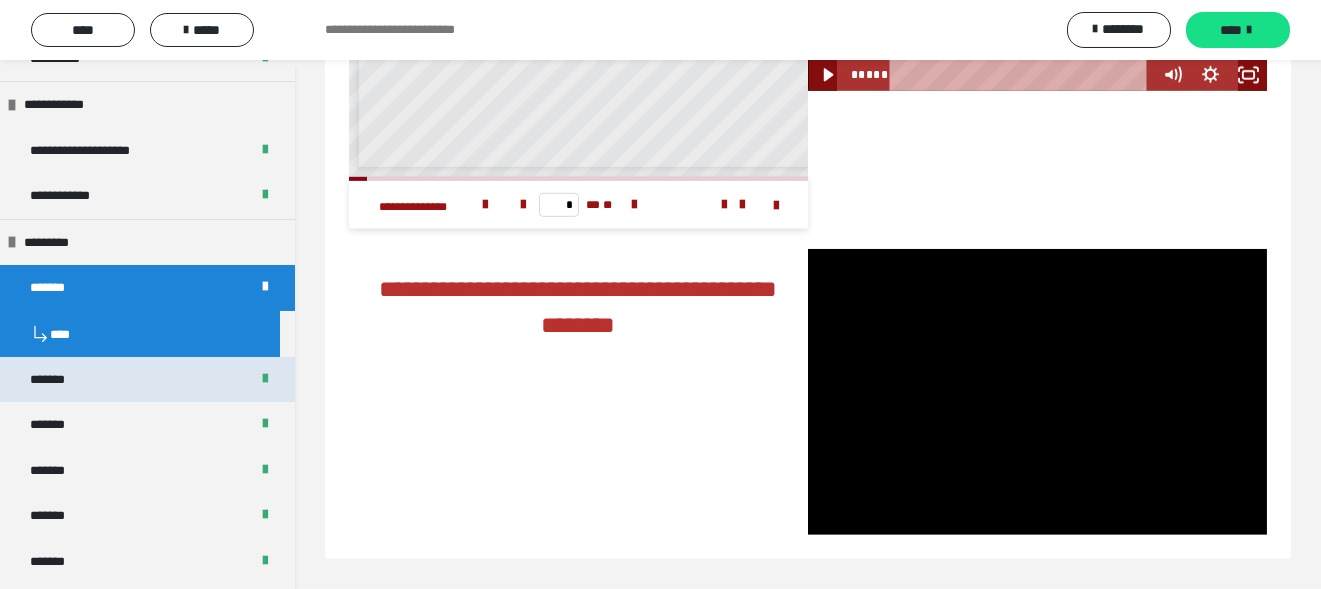click on "*******" at bounding box center [58, 380] 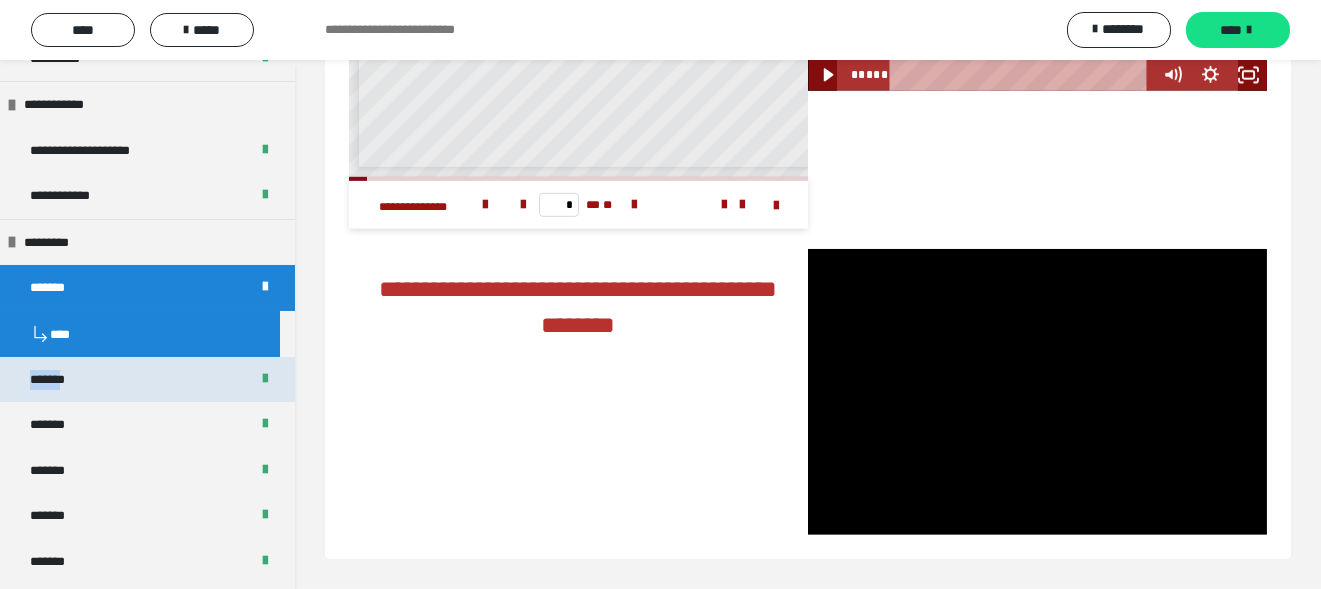 click on "*******" at bounding box center [58, 380] 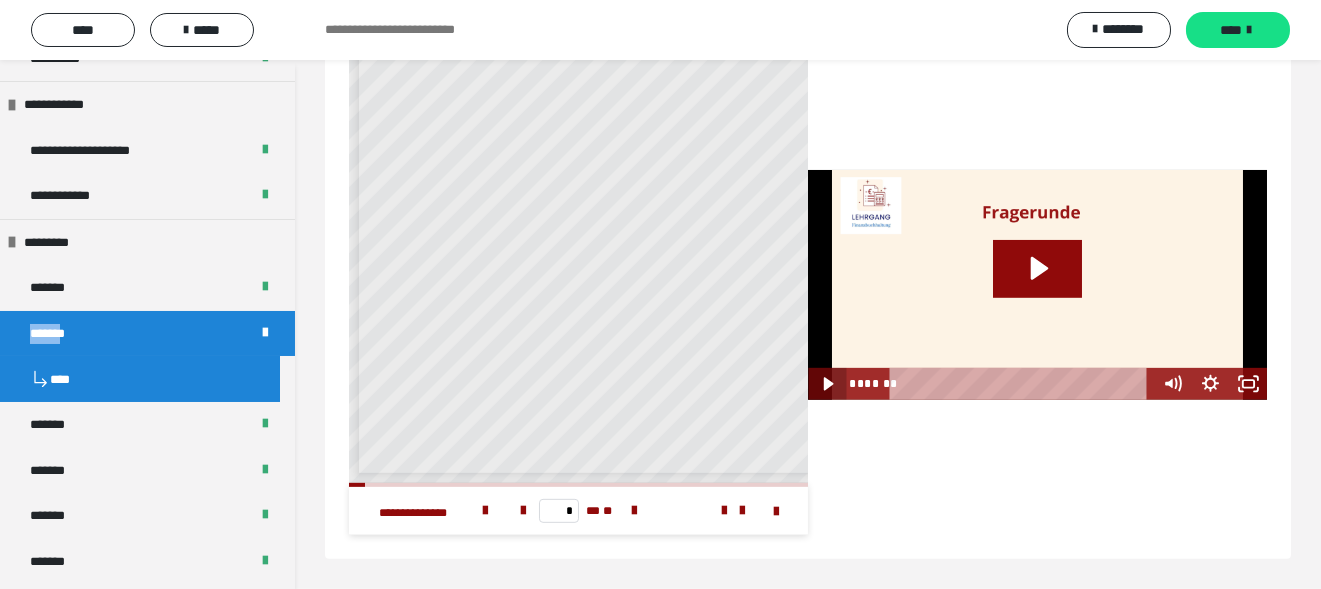 scroll, scrollTop: 4422, scrollLeft: 0, axis: vertical 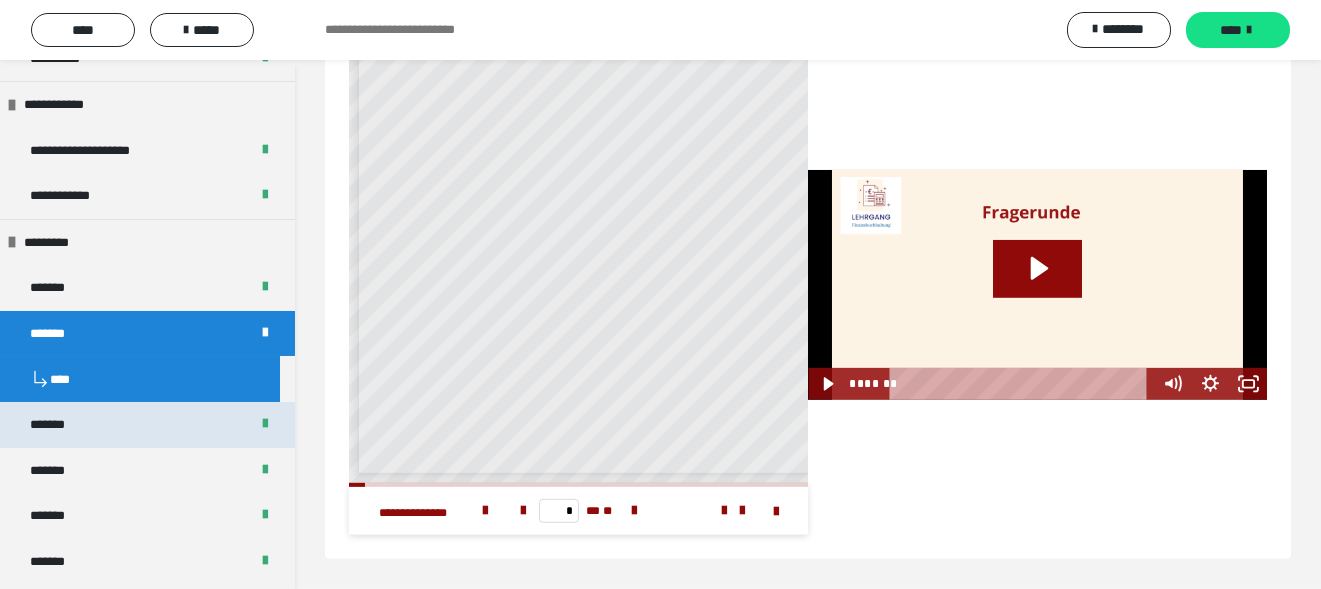 click on "*******" at bounding box center (58, 425) 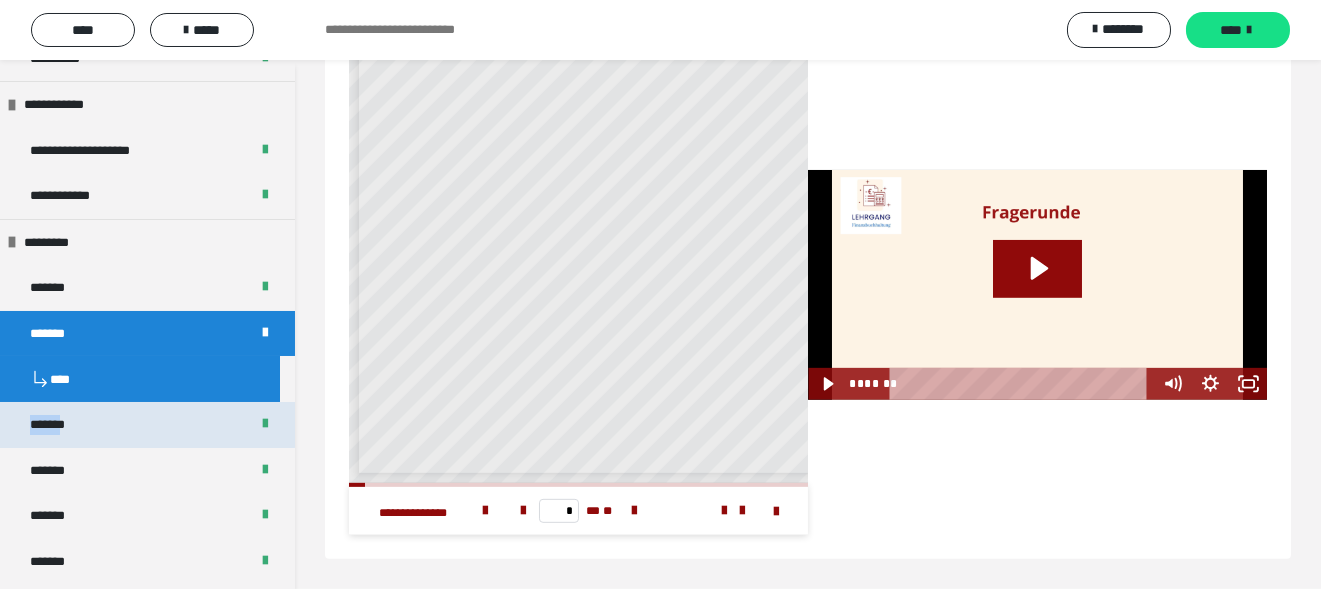 click on "*******" at bounding box center [58, 425] 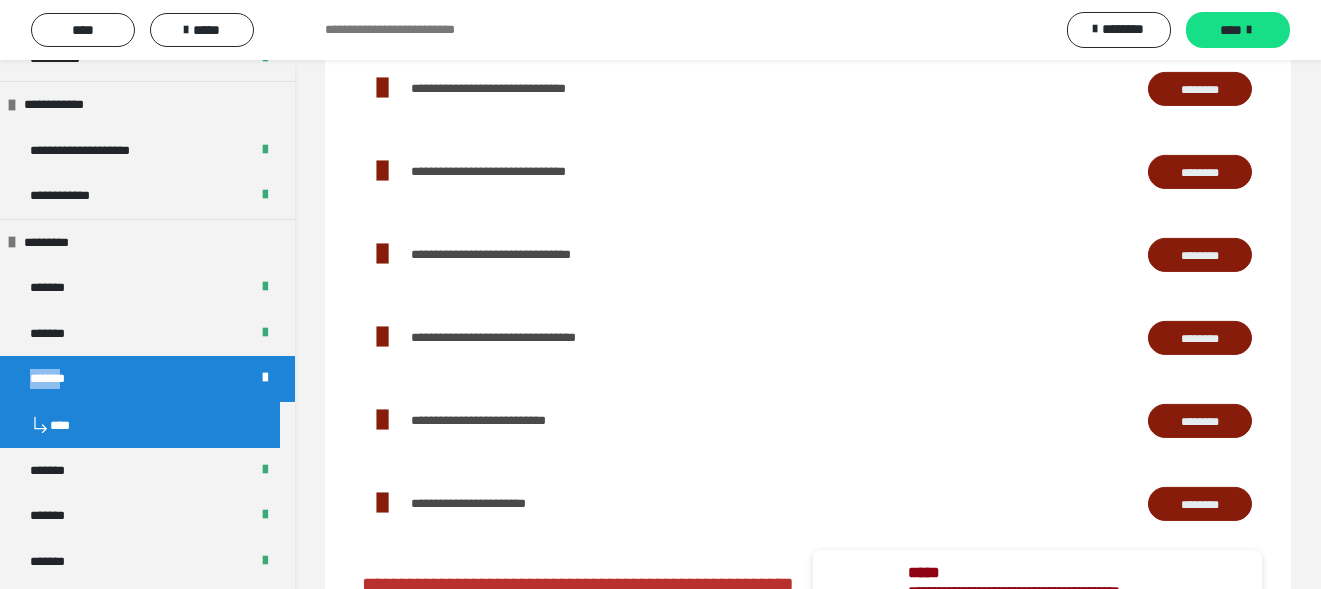 scroll, scrollTop: 2800, scrollLeft: 0, axis: vertical 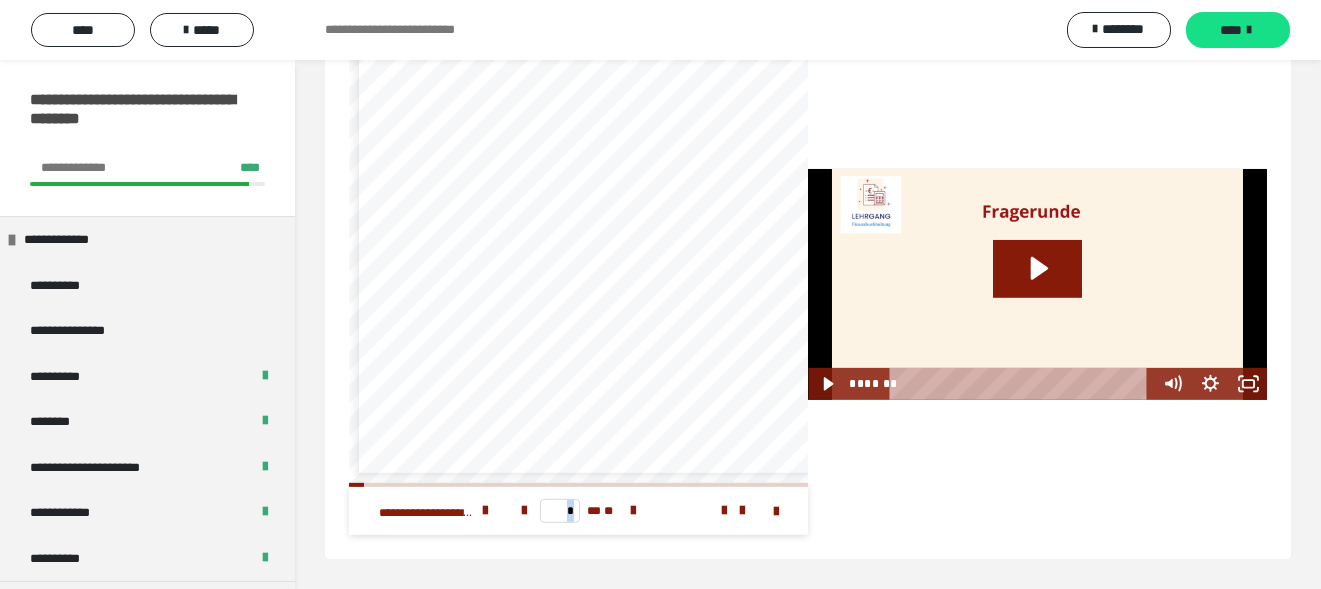 drag, startPoint x: 410, startPoint y: 237, endPoint x: 1151, endPoint y: 583, distance: 817.8001 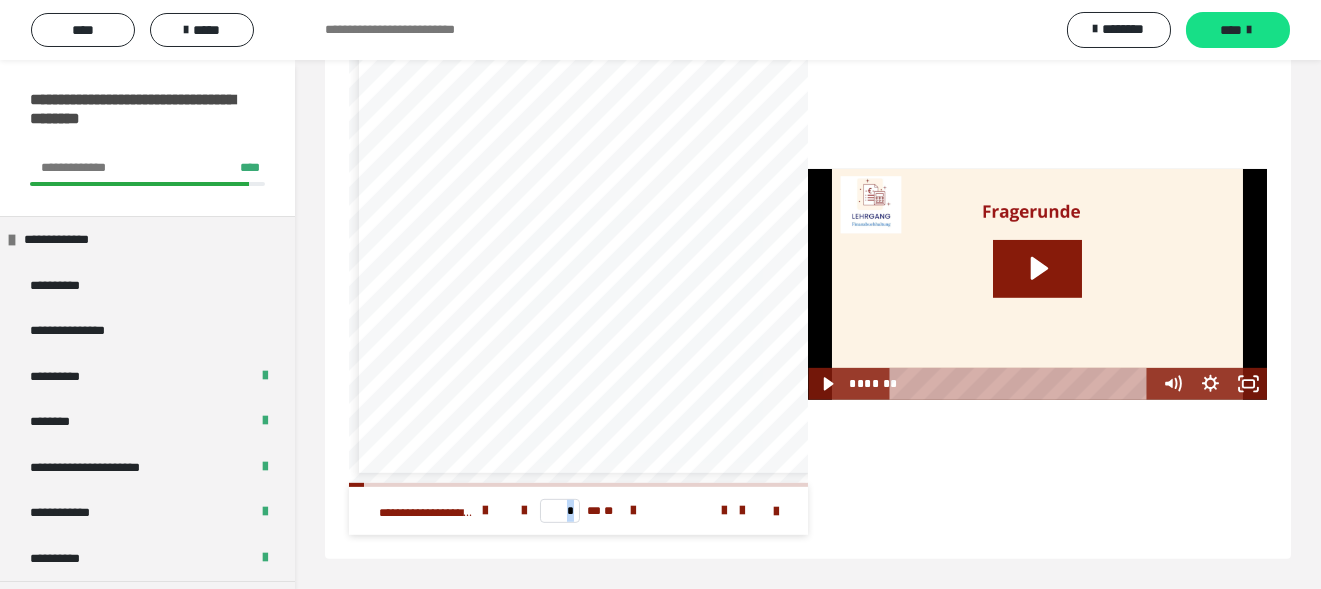 click on "**********" at bounding box center [808, -1731] 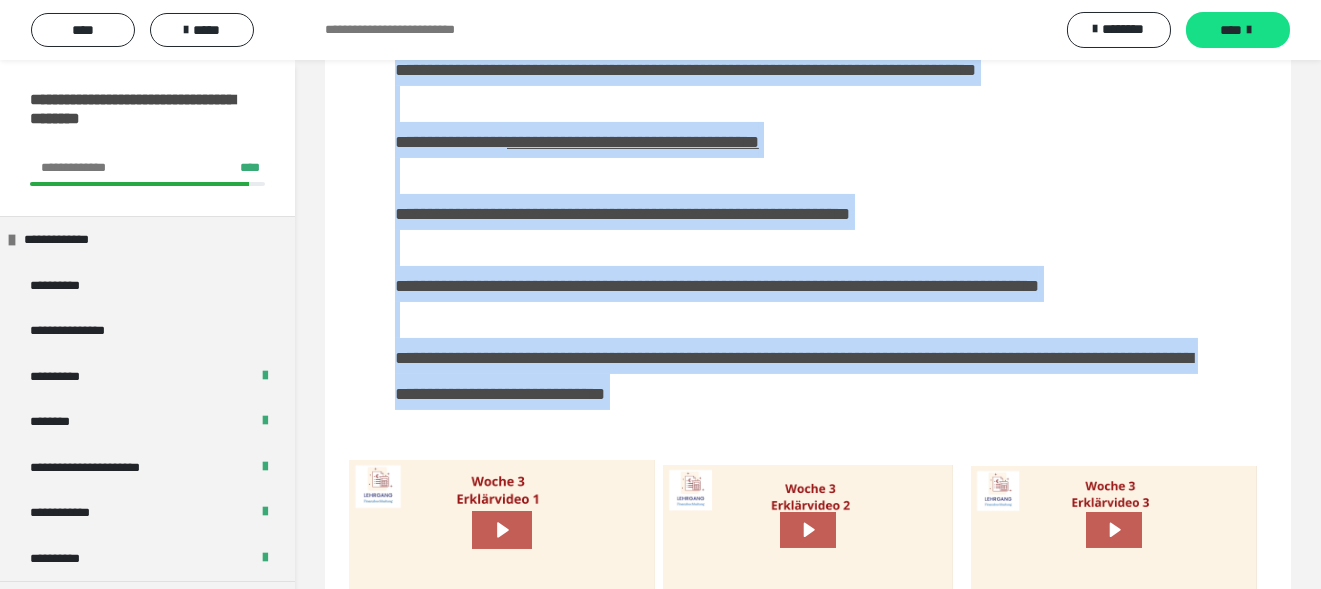 scroll, scrollTop: 1346, scrollLeft: 0, axis: vertical 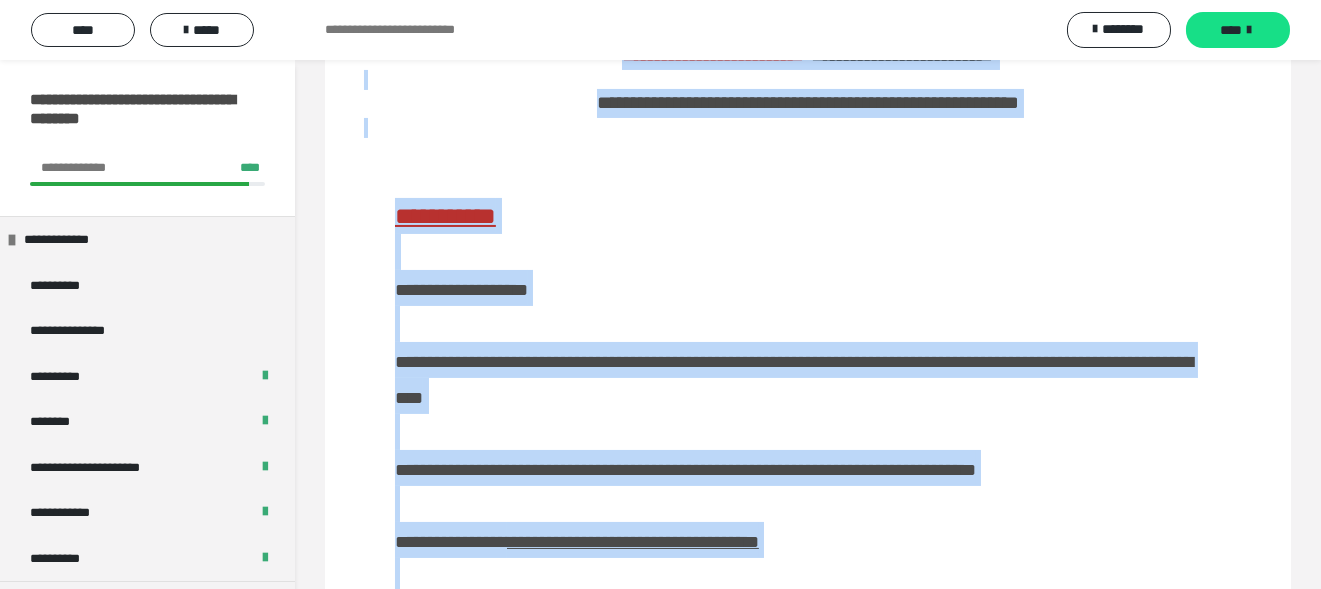 copy on "**********" 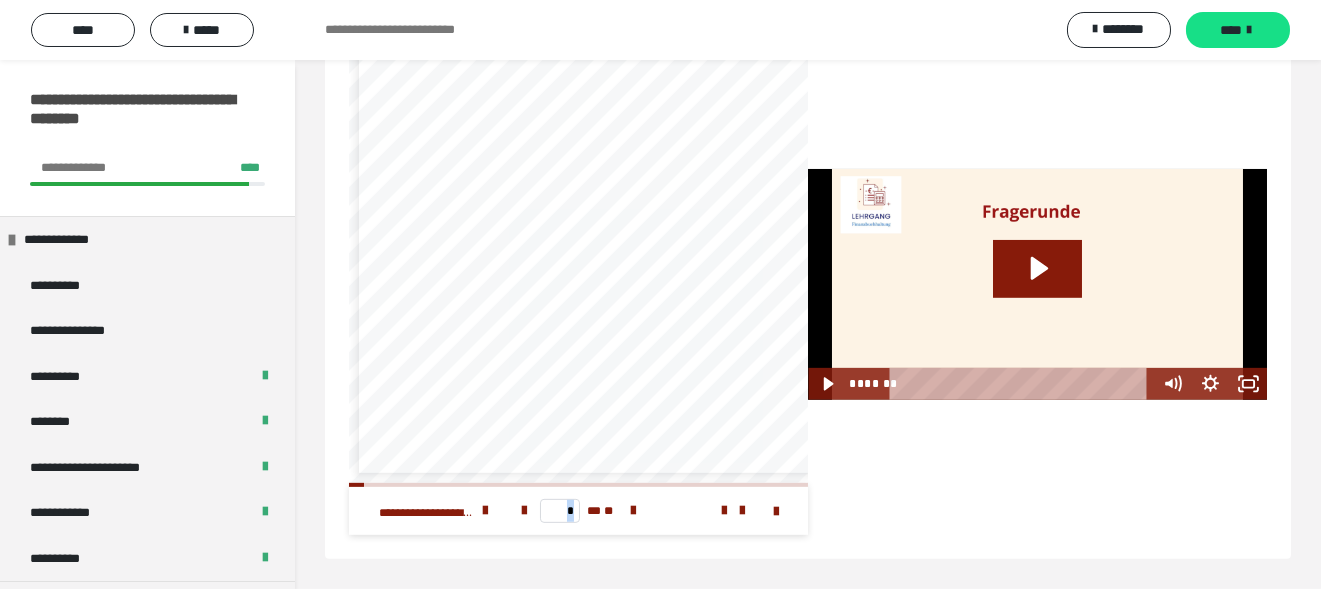 scroll, scrollTop: 4146, scrollLeft: 0, axis: vertical 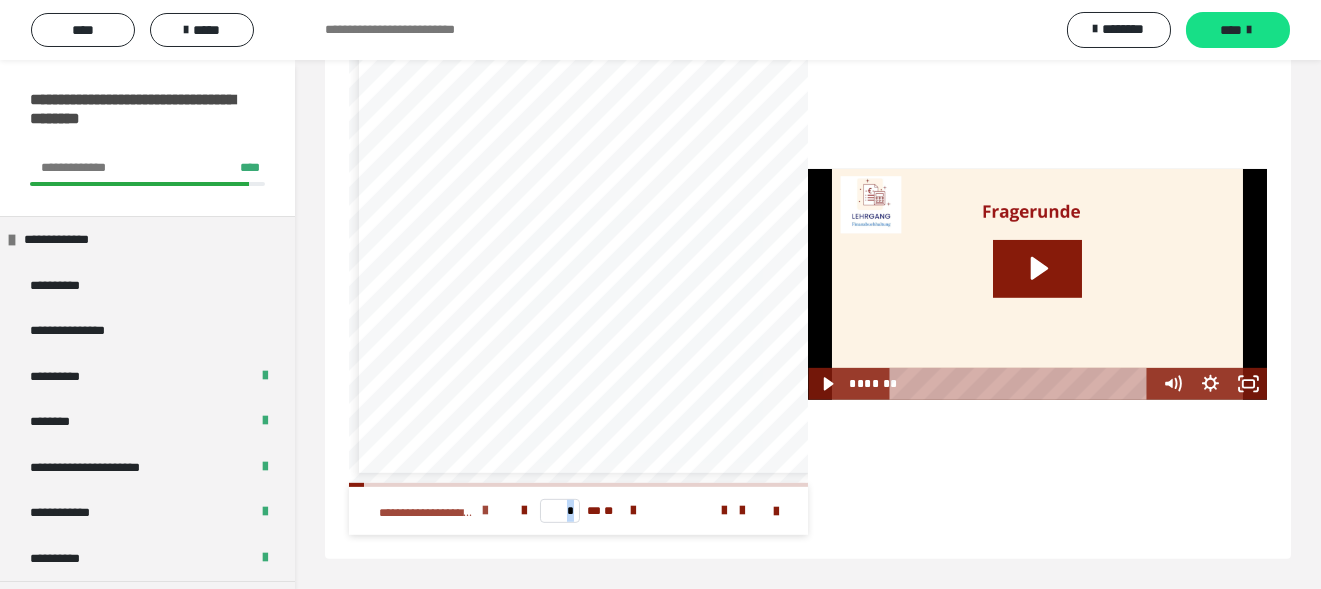 click at bounding box center (485, 511) 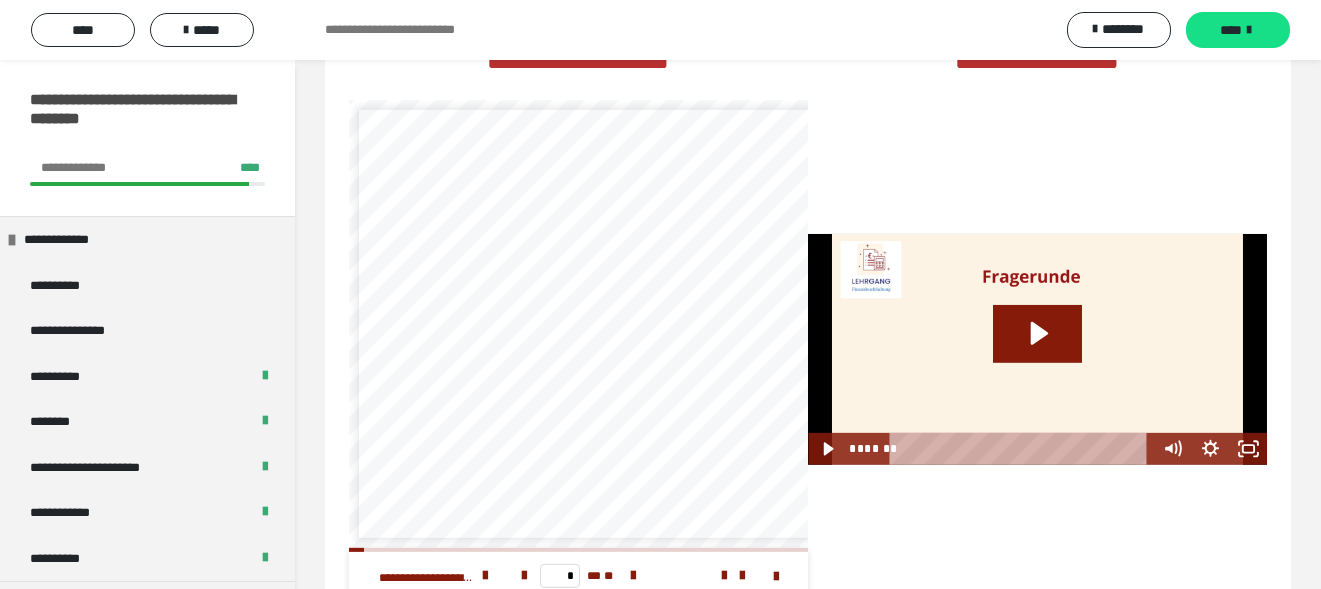 scroll, scrollTop: 3946, scrollLeft: 0, axis: vertical 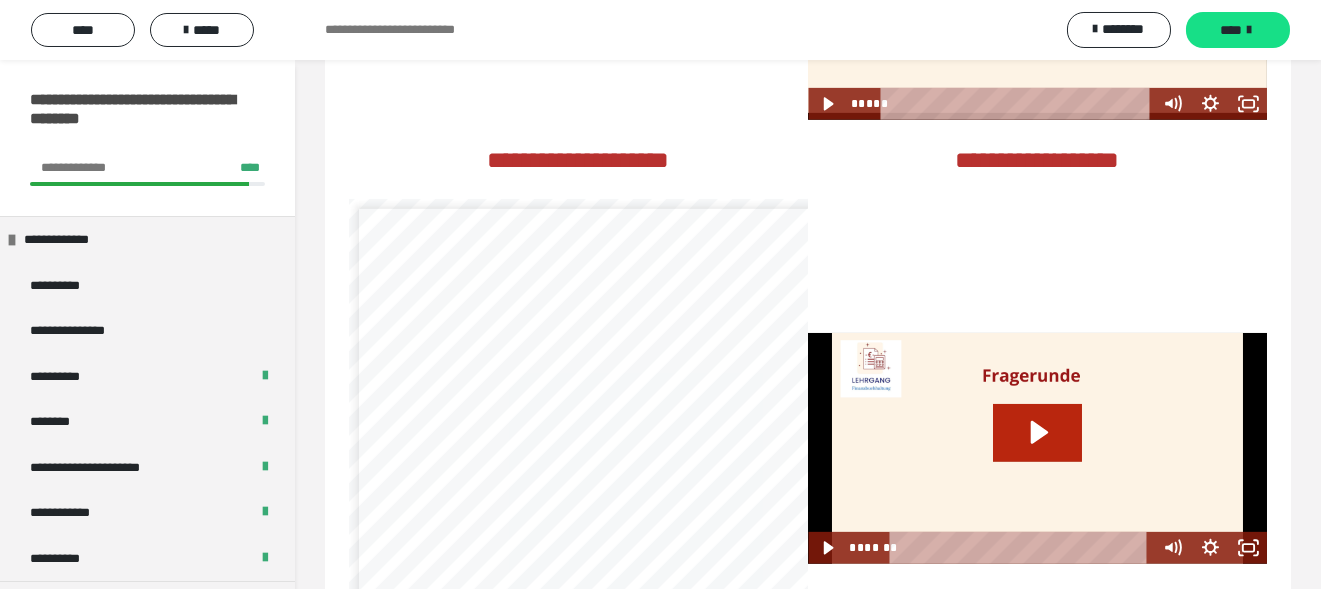 click 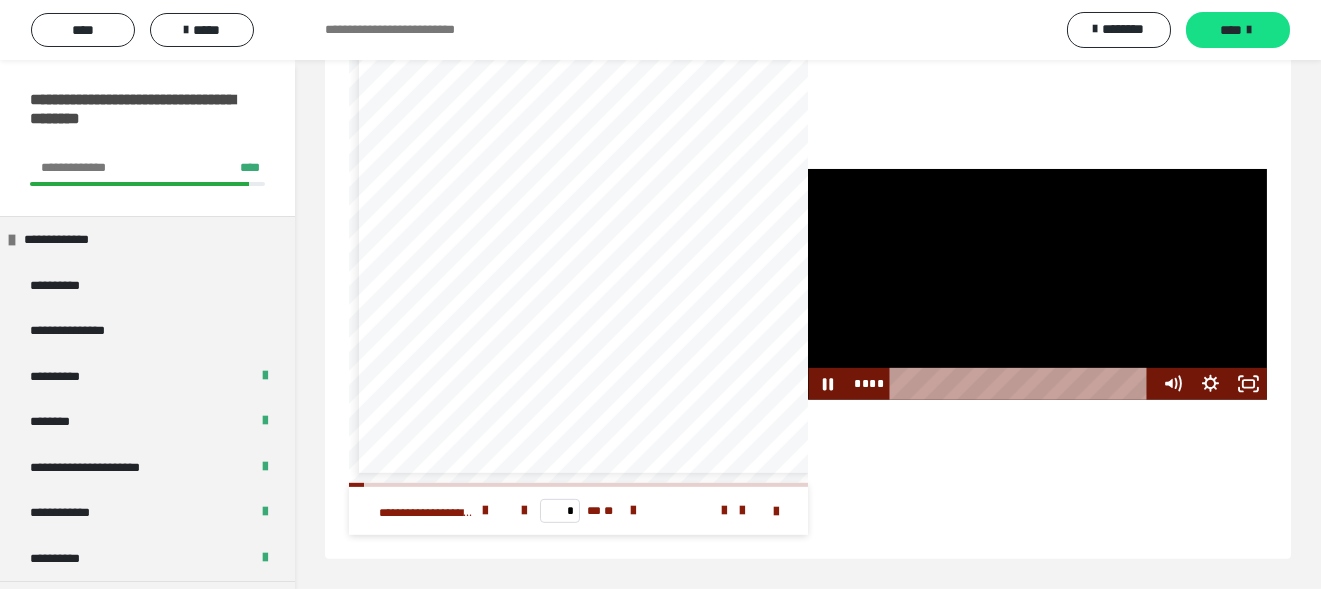 scroll, scrollTop: 4146, scrollLeft: 0, axis: vertical 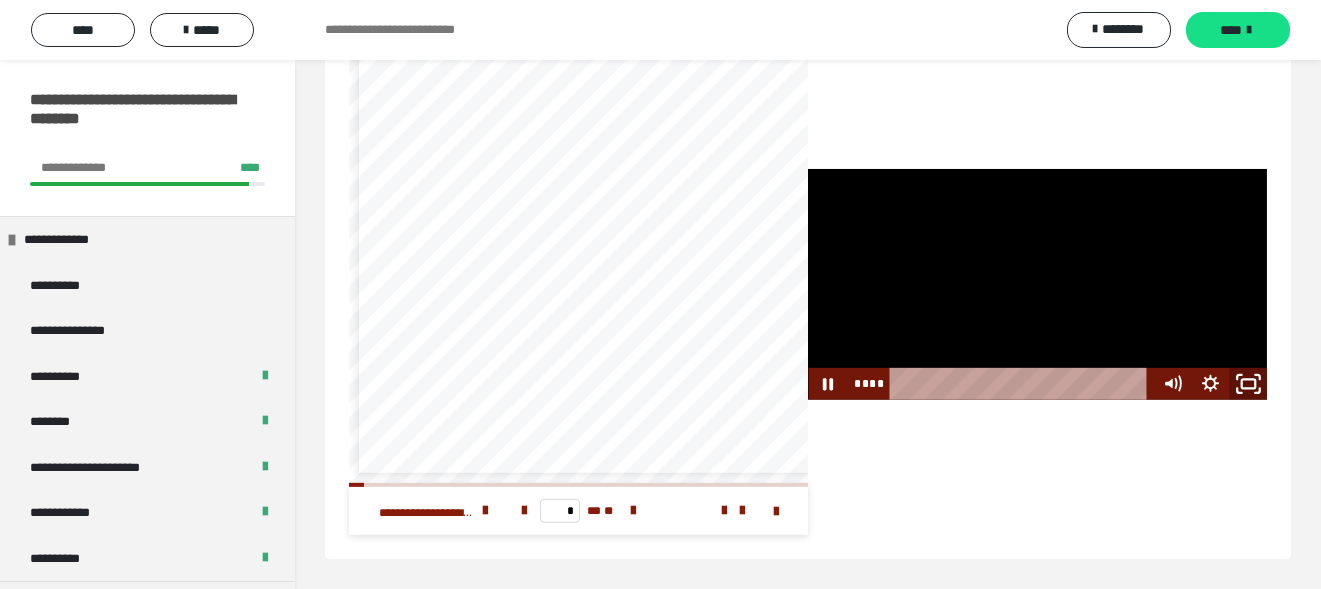 click 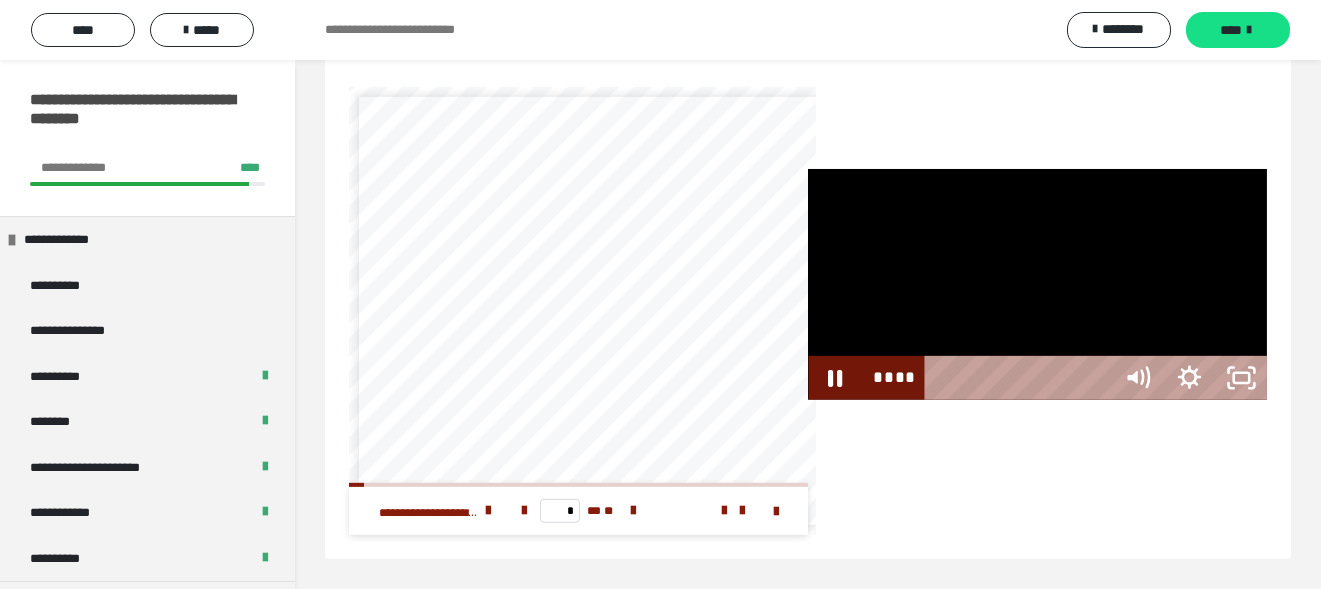 scroll, scrollTop: 3999, scrollLeft: 0, axis: vertical 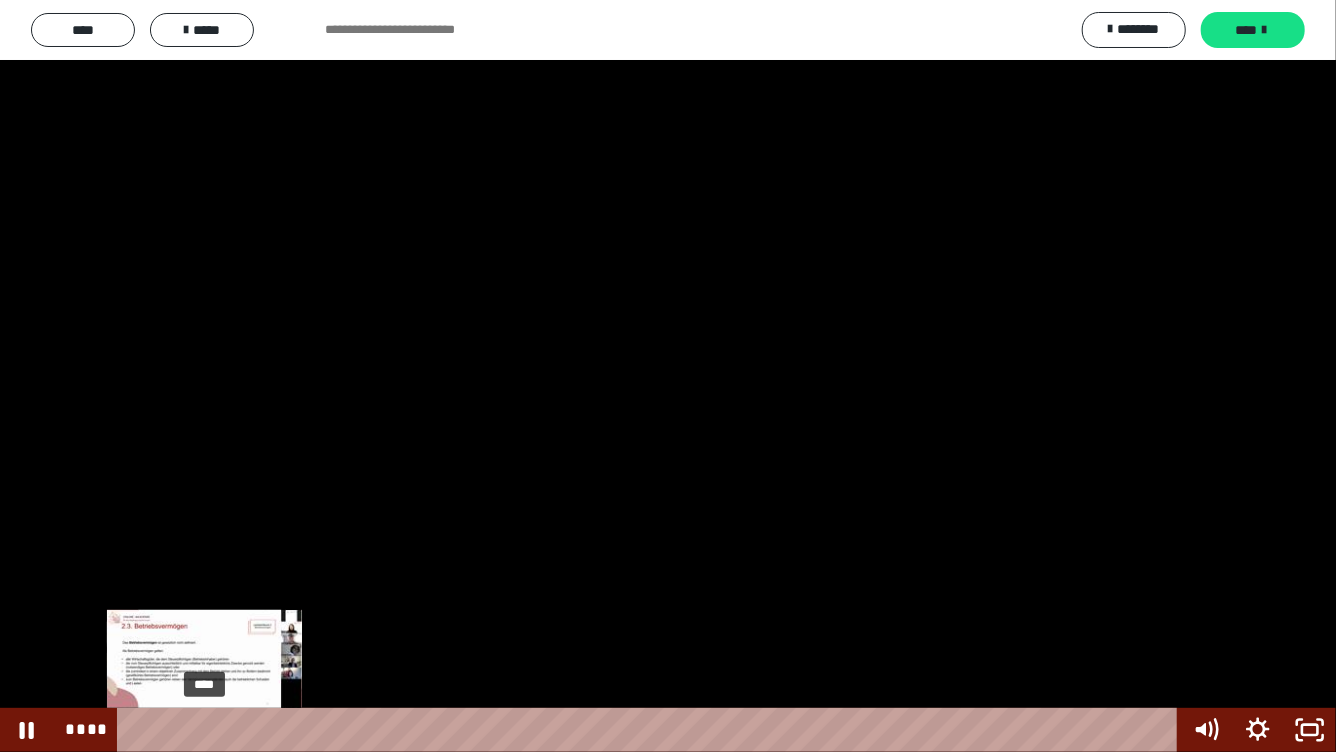 click on "****" at bounding box center (651, 730) 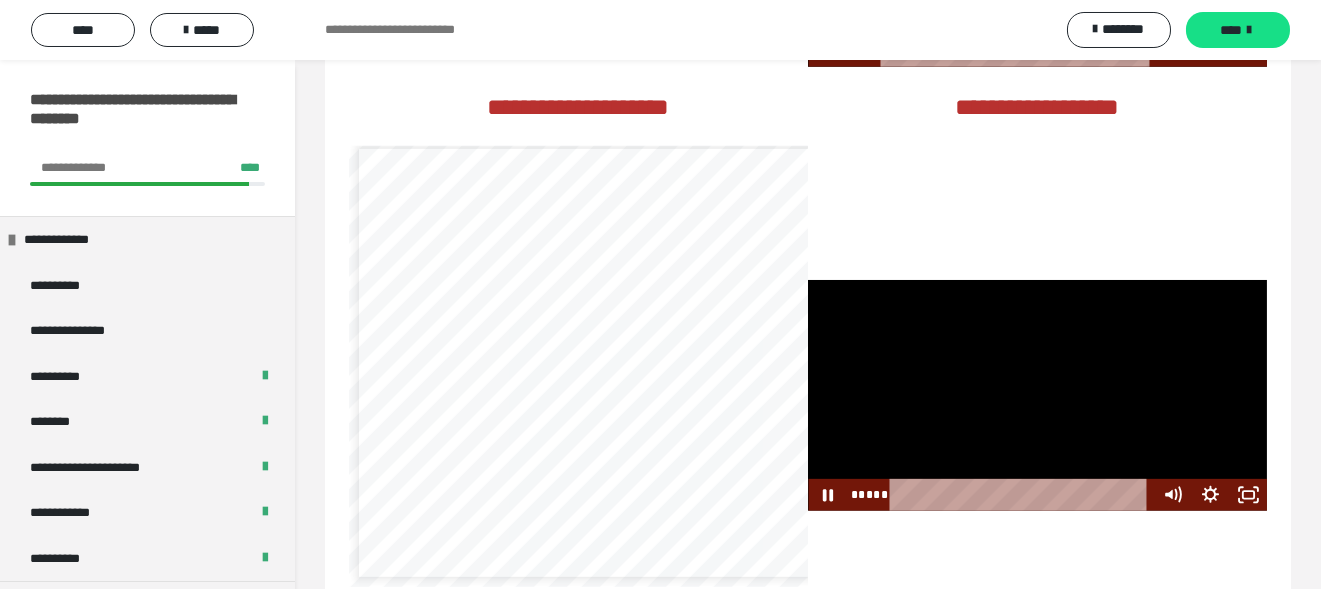 click at bounding box center [1037, 395] 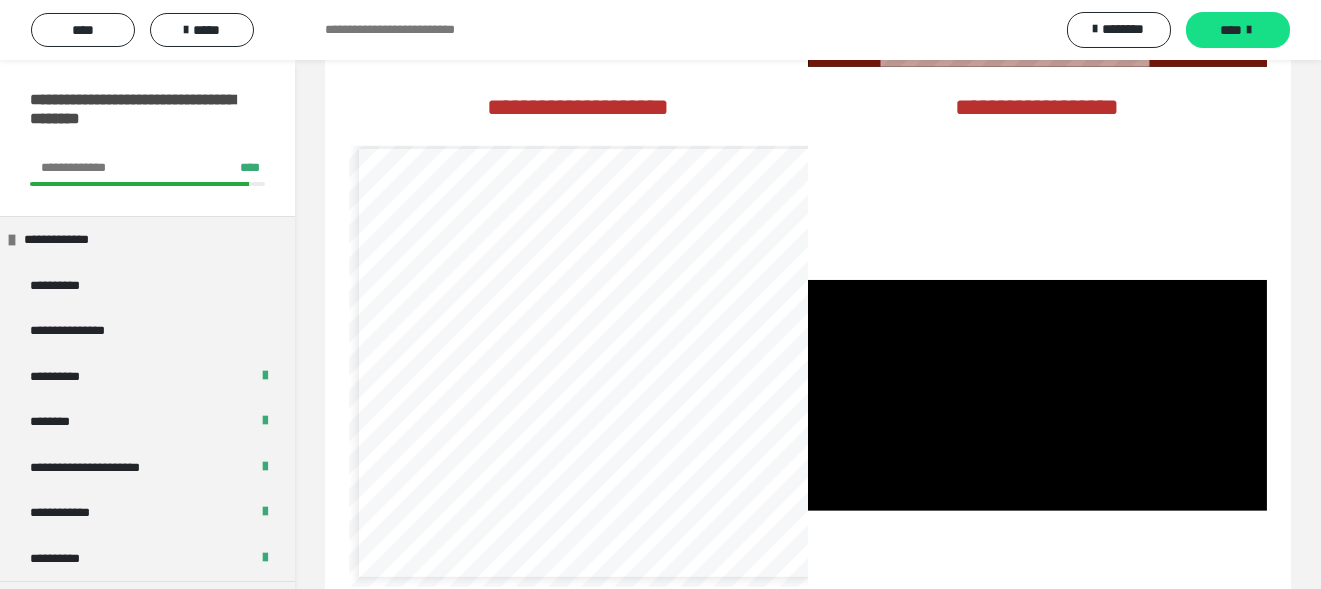 scroll, scrollTop: 33, scrollLeft: 0, axis: vertical 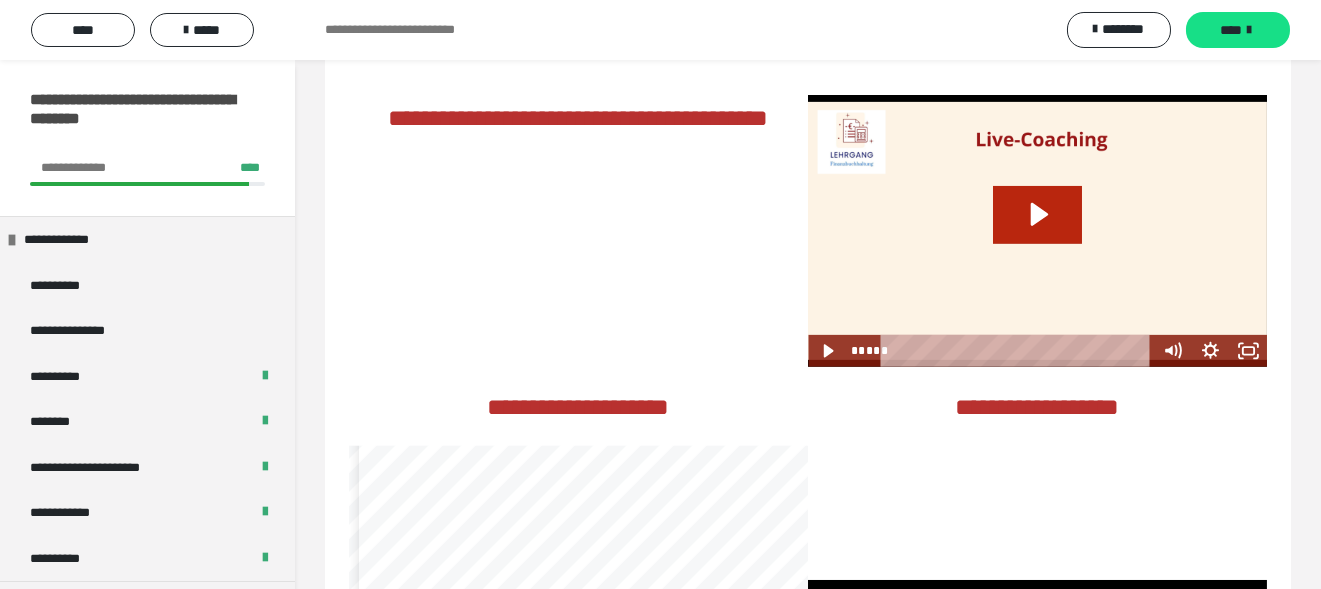 click 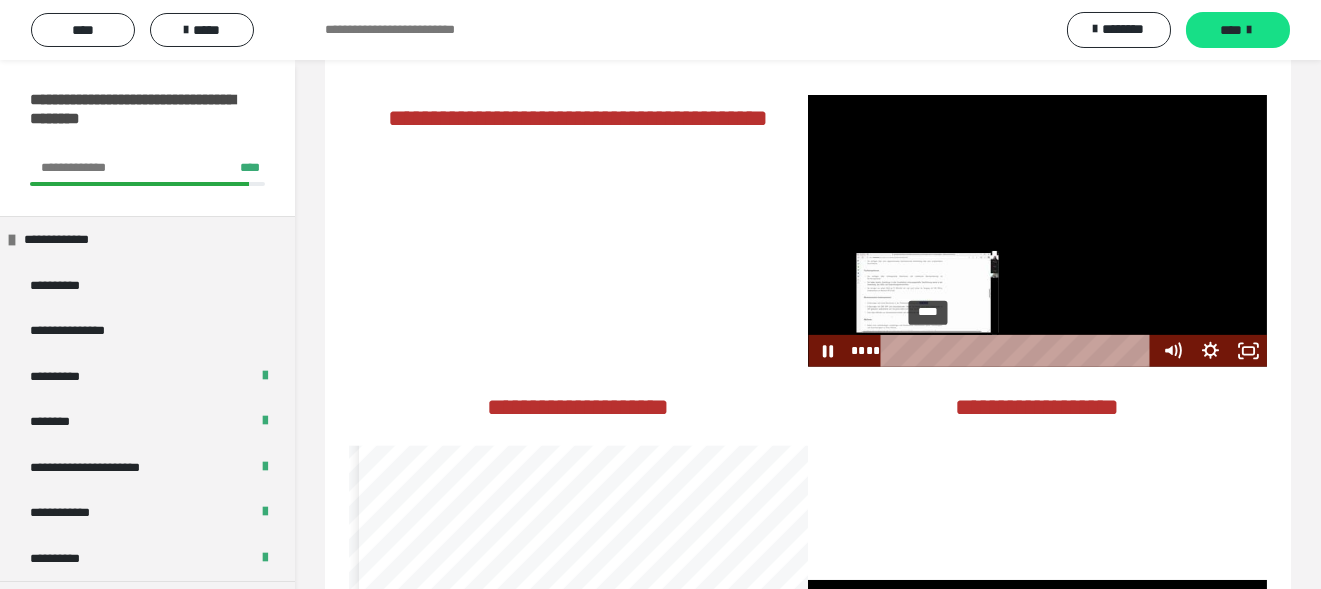click on "****" at bounding box center (1019, 351) 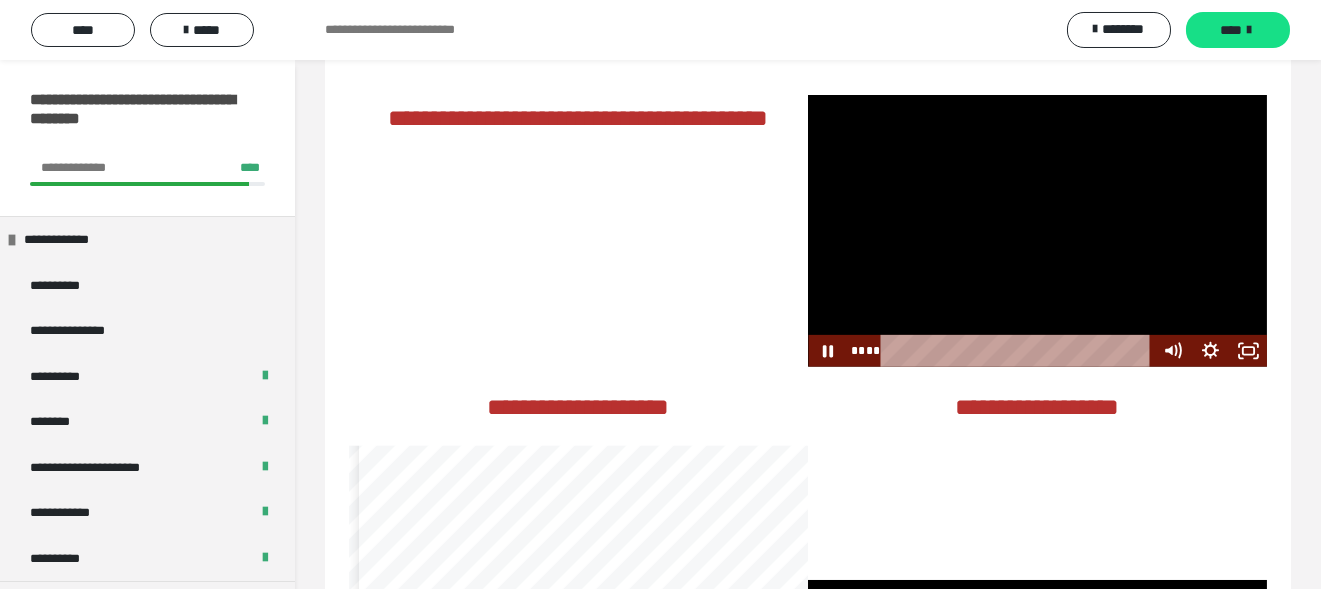 click at bounding box center (1037, 230) 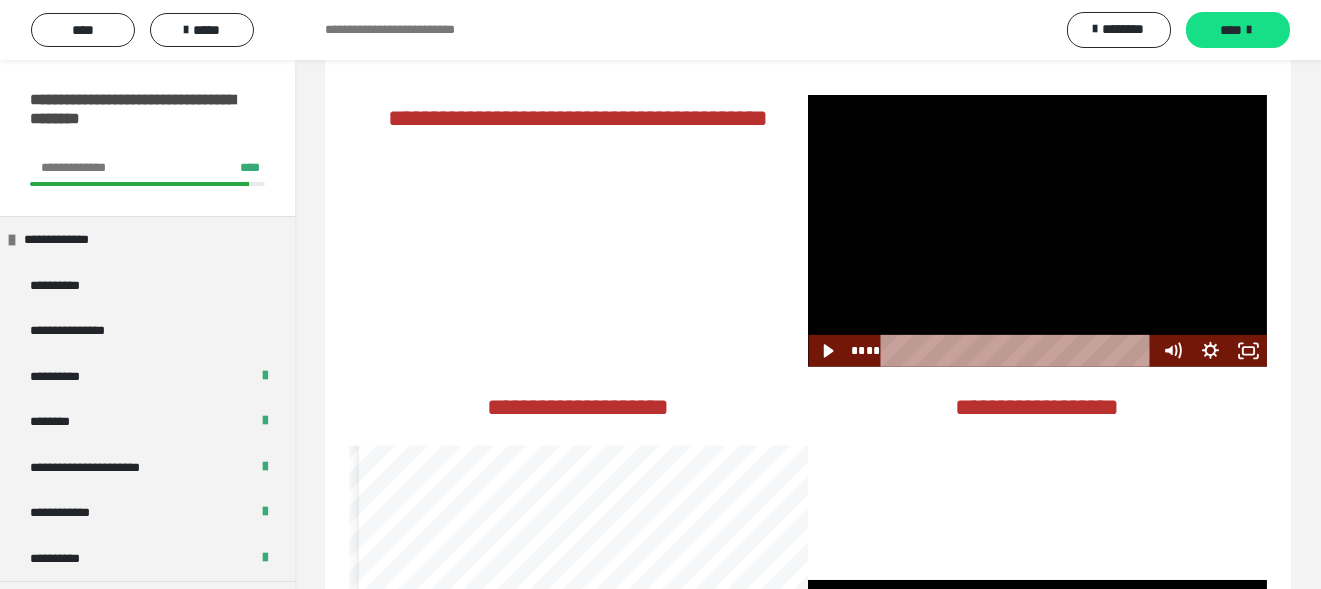 click at bounding box center [1037, 230] 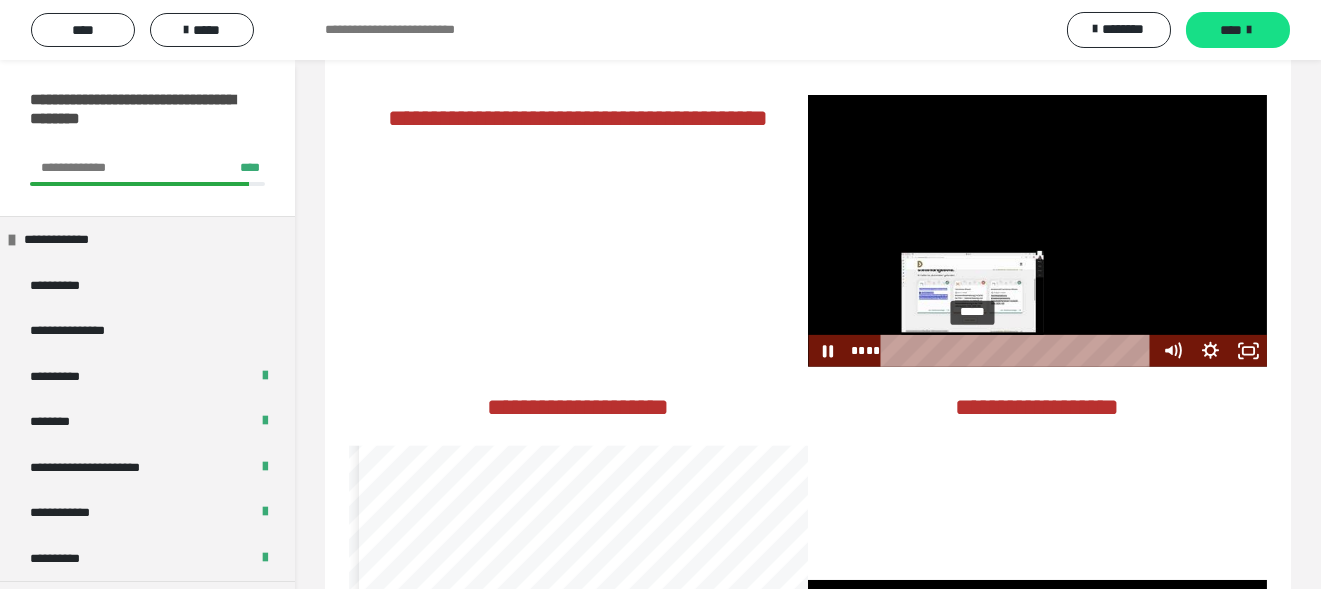 click on "*****" at bounding box center (1019, 351) 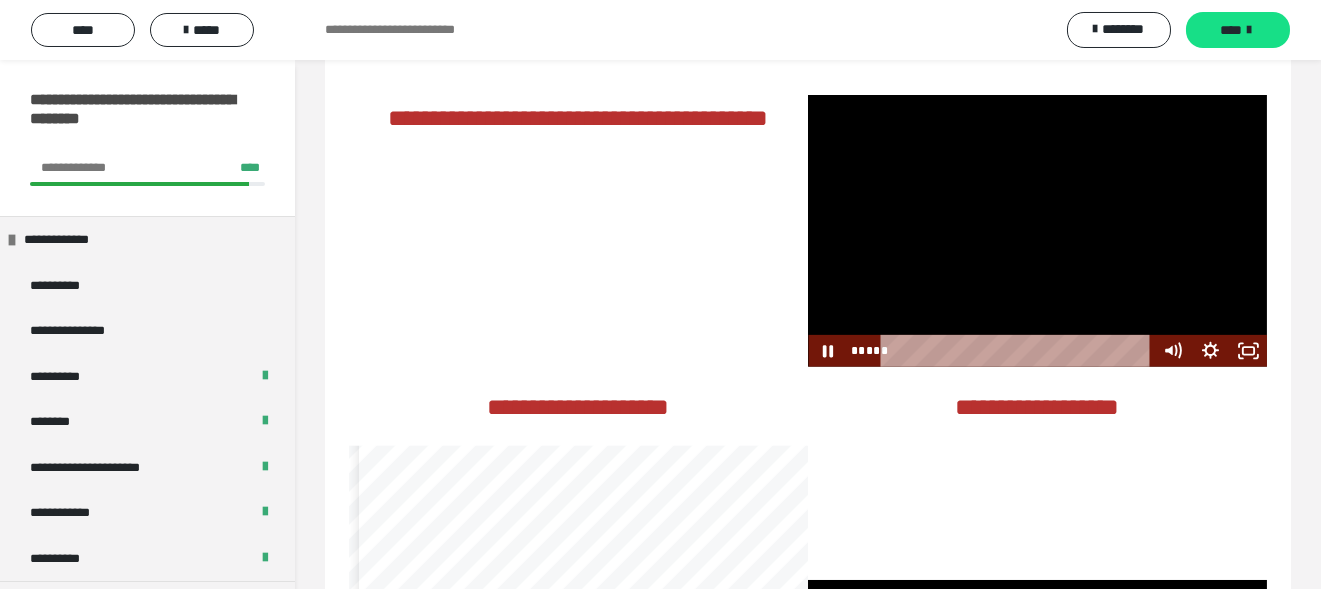 click at bounding box center (1037, 230) 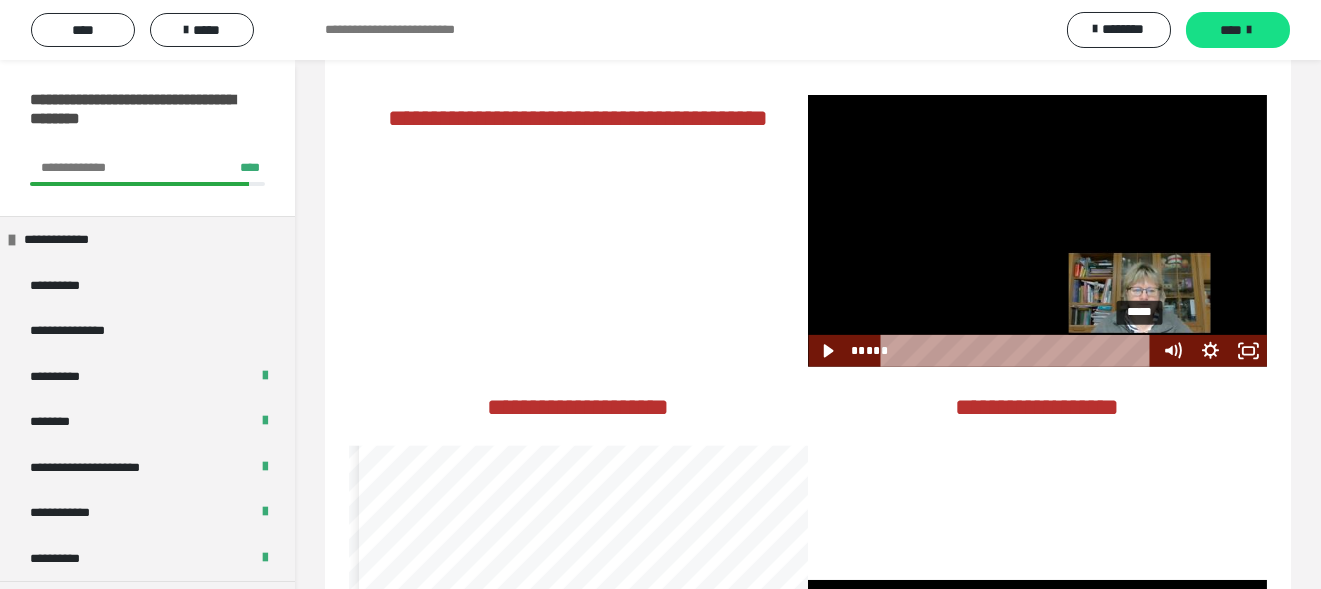 click on "*****" at bounding box center (1019, 351) 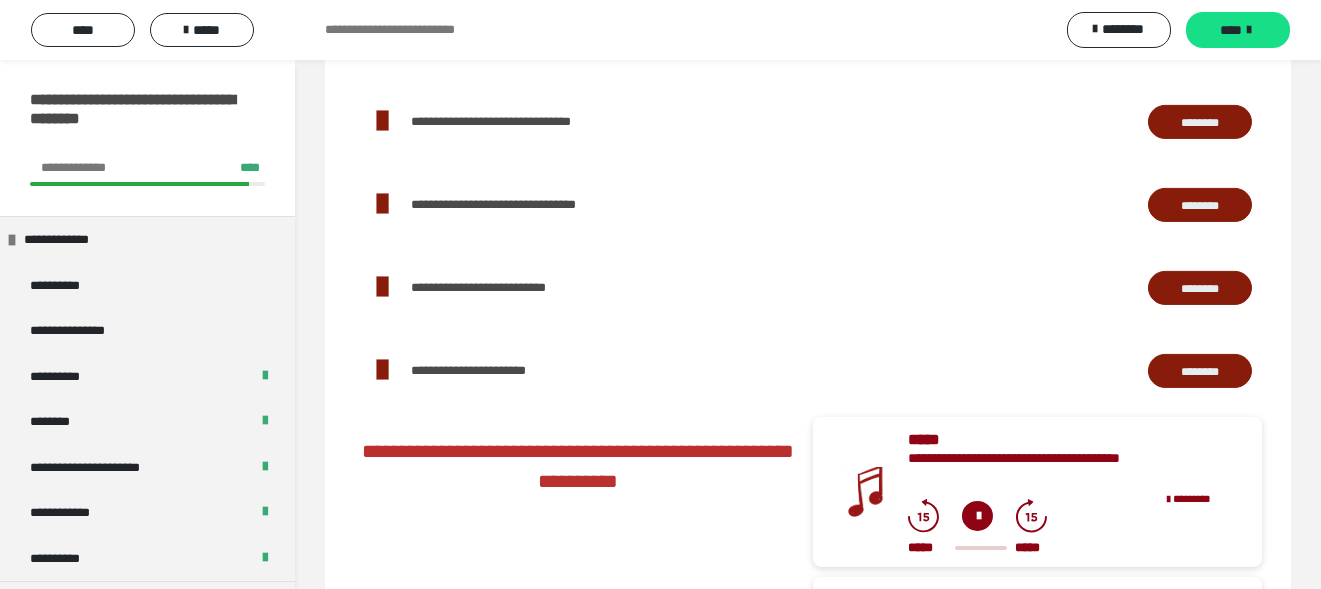 scroll, scrollTop: 2799, scrollLeft: 0, axis: vertical 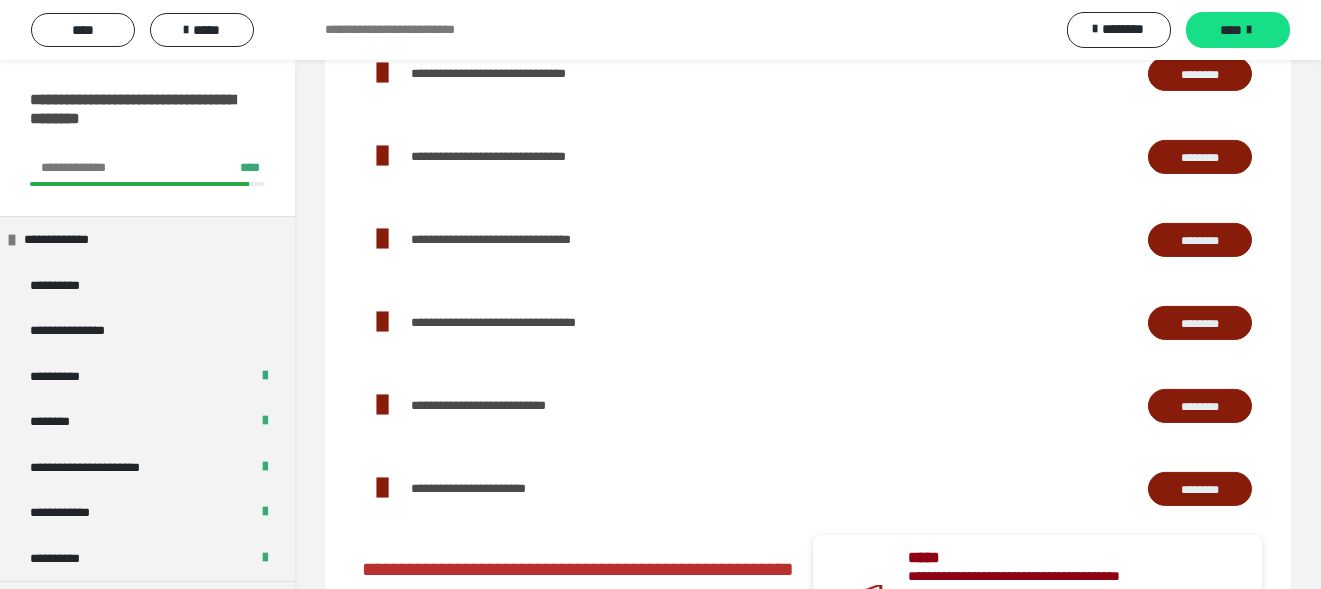 click on "********" at bounding box center [1200, 73] 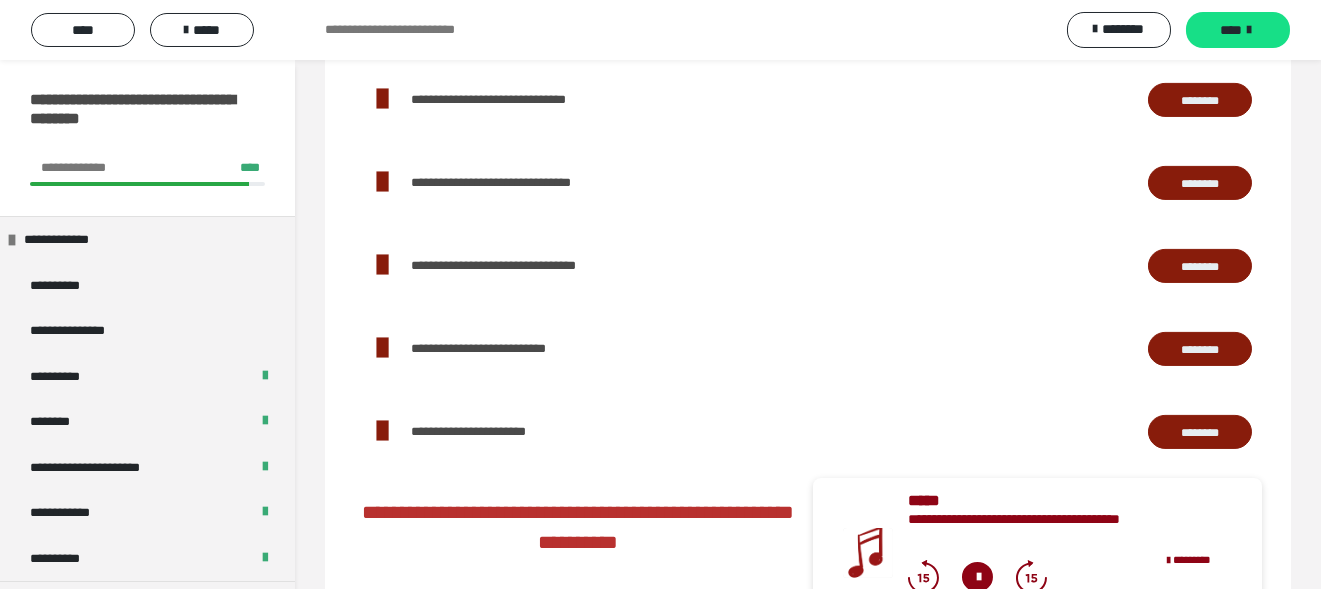 scroll, scrollTop: 2899, scrollLeft: 0, axis: vertical 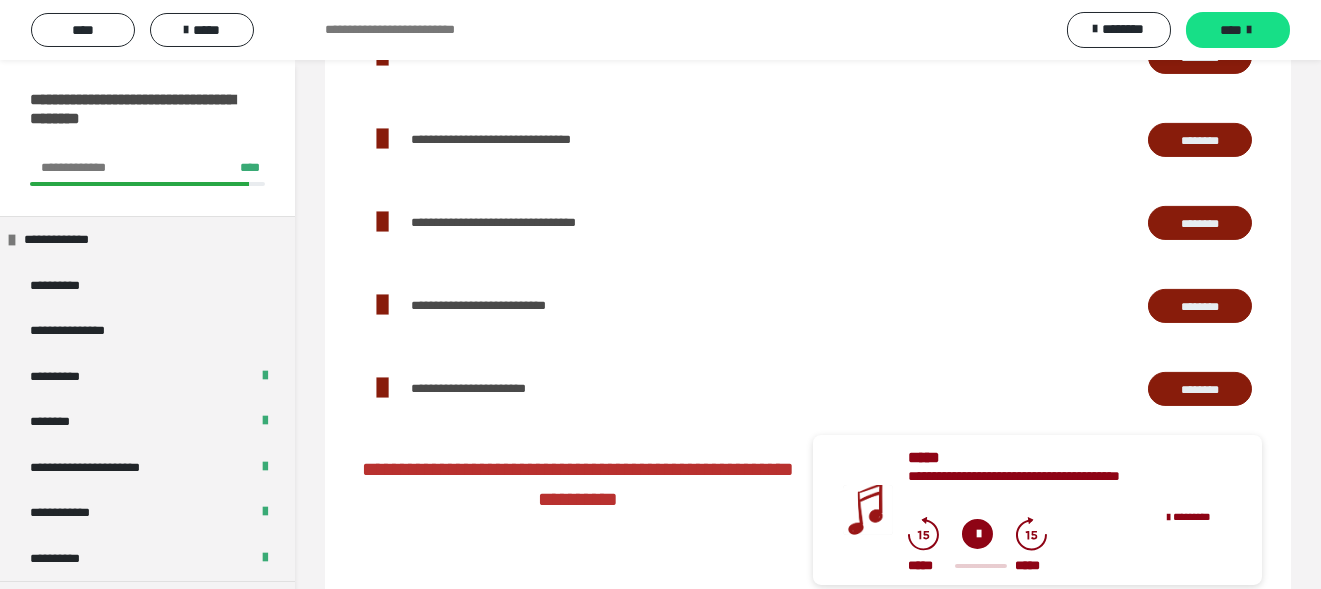click on "********" at bounding box center (1200, 222) 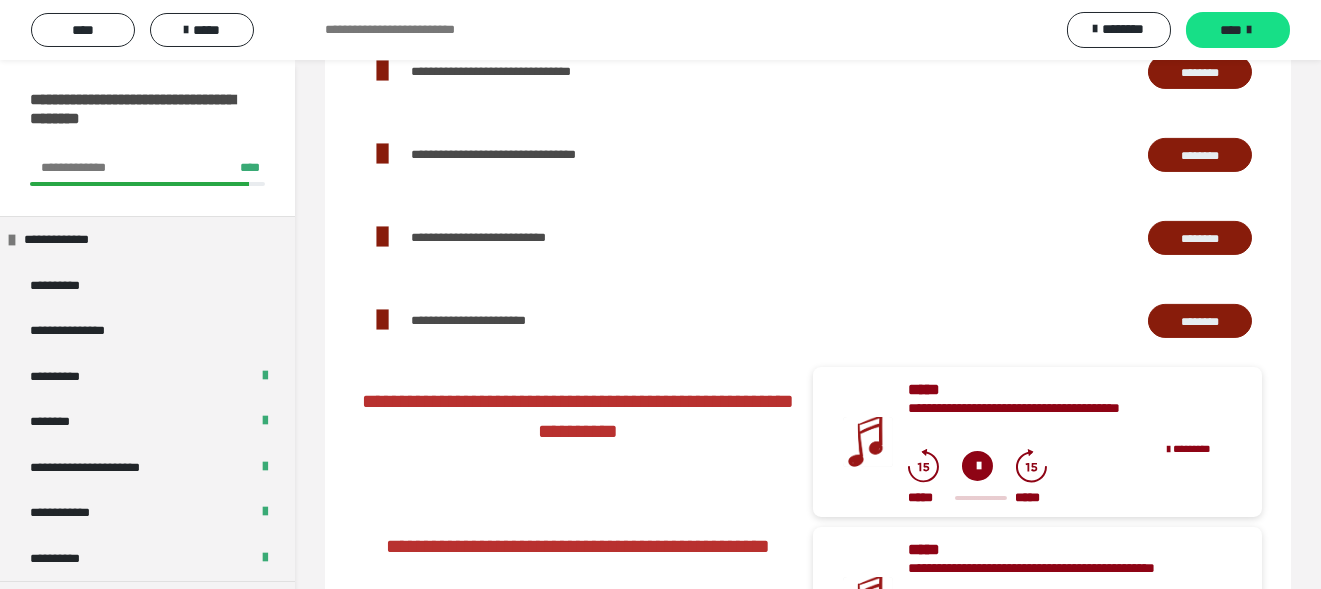scroll, scrollTop: 2999, scrollLeft: 0, axis: vertical 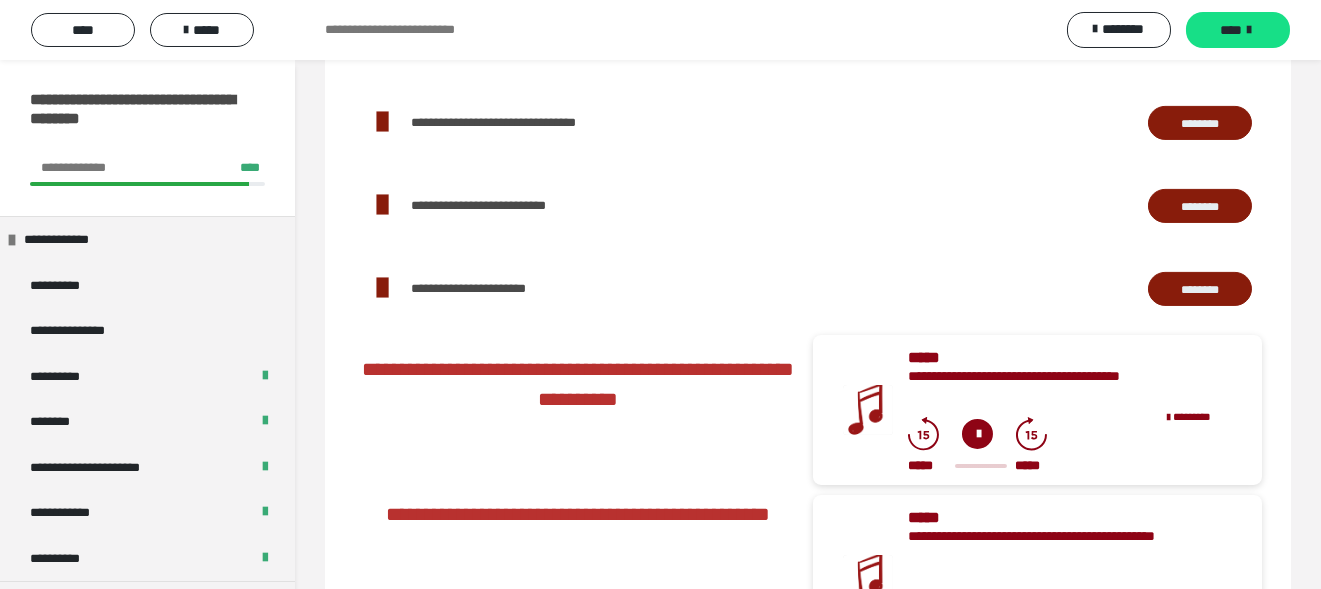 click on "********" at bounding box center [1200, 288] 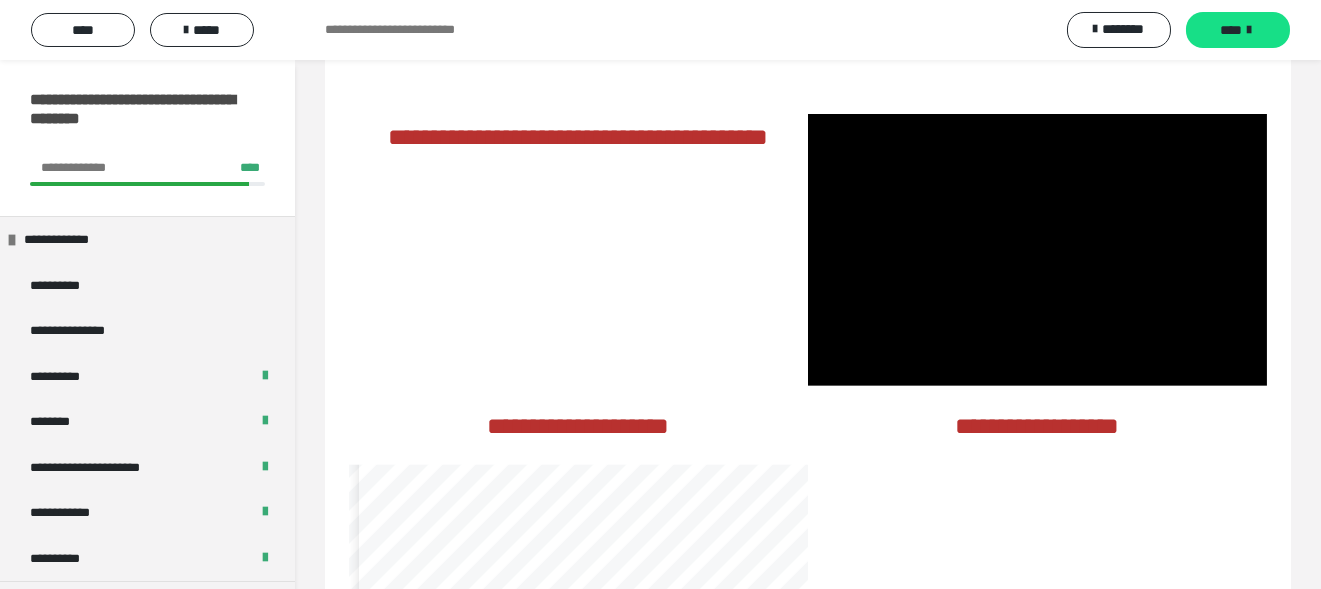 scroll, scrollTop: 3677, scrollLeft: 0, axis: vertical 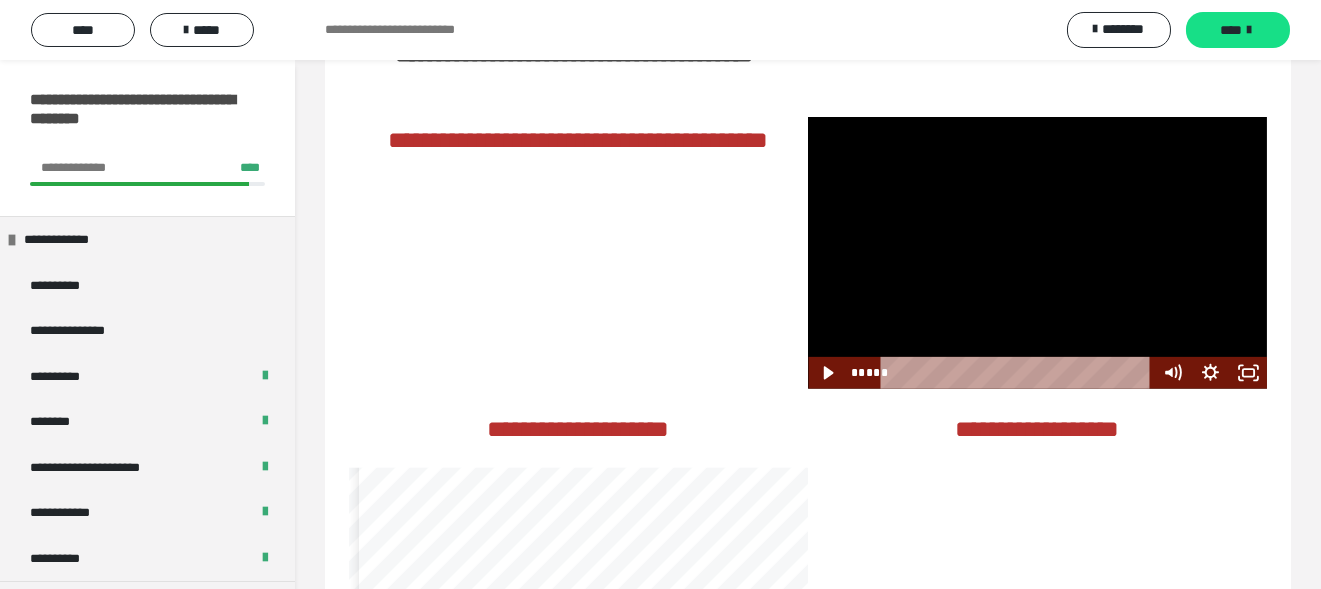 click at bounding box center [1037, 252] 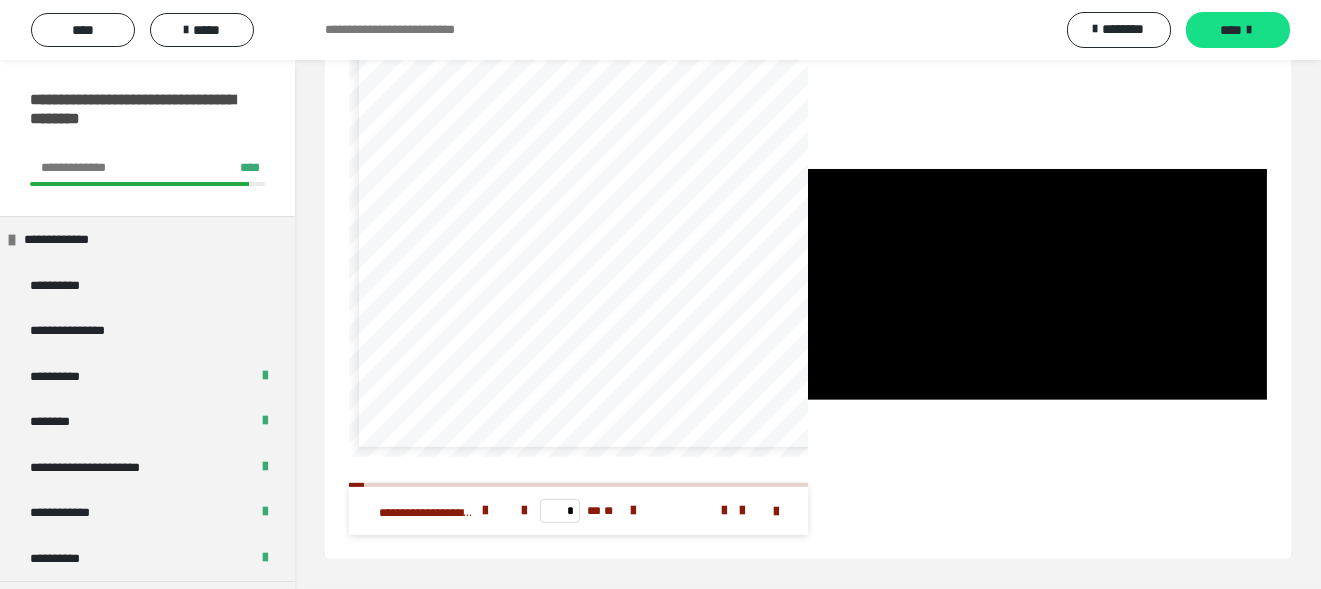 scroll, scrollTop: 4146, scrollLeft: 0, axis: vertical 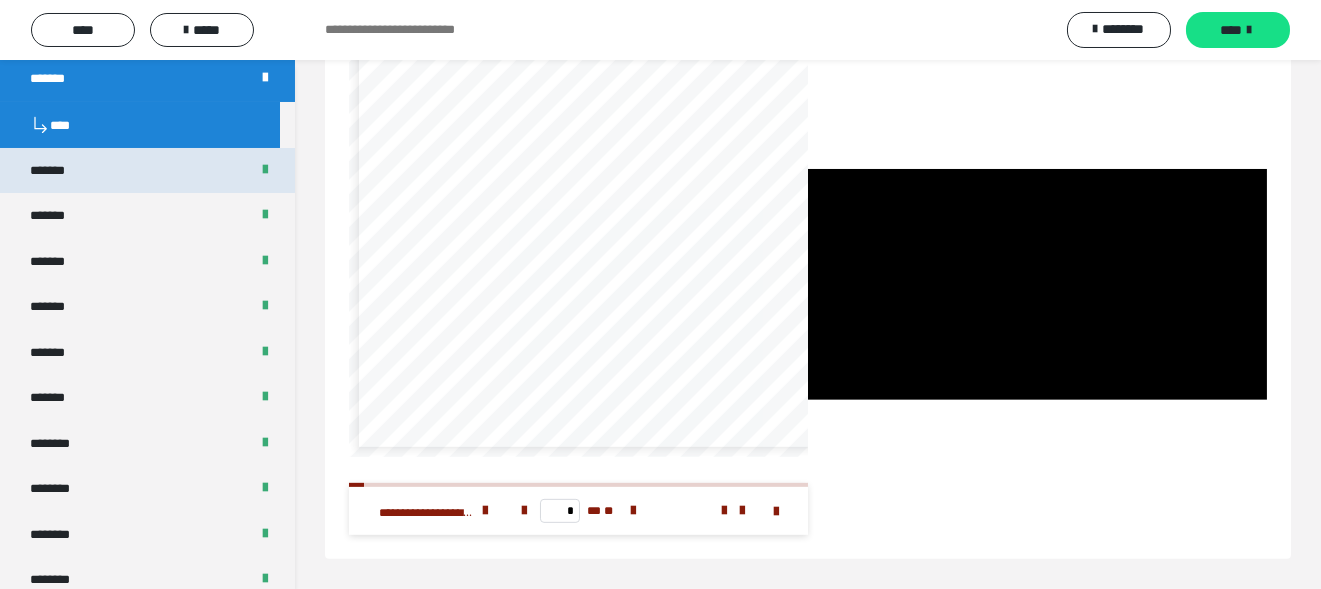 click on "*******" at bounding box center (59, 171) 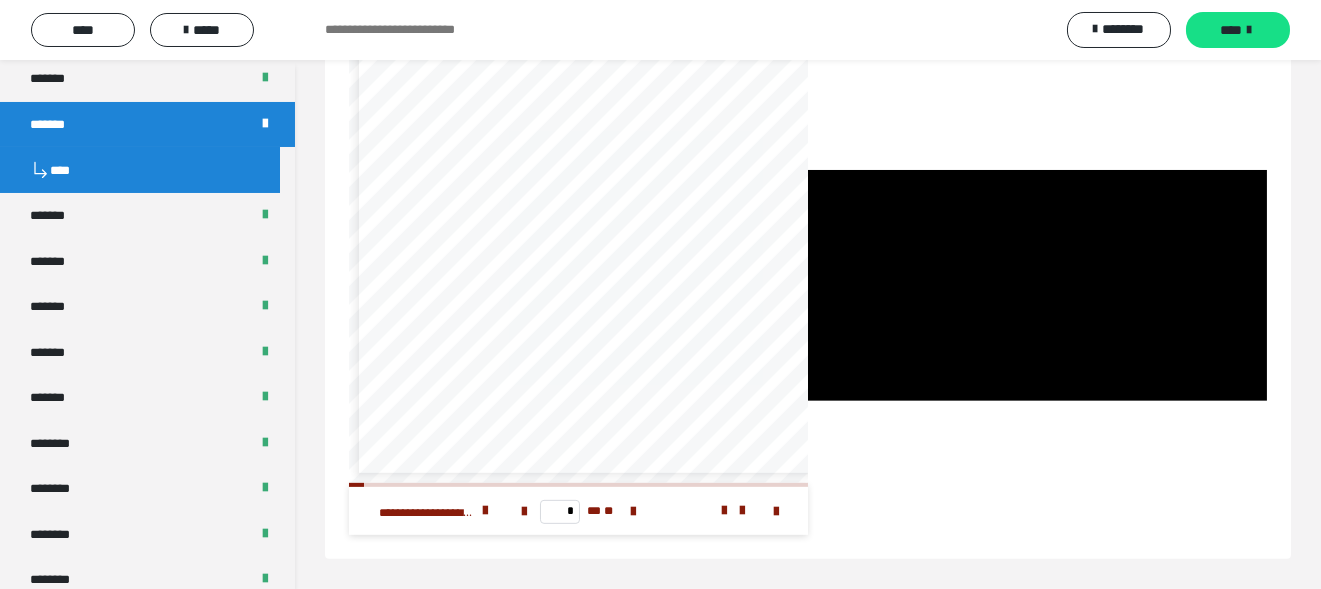 scroll, scrollTop: 7, scrollLeft: 0, axis: vertical 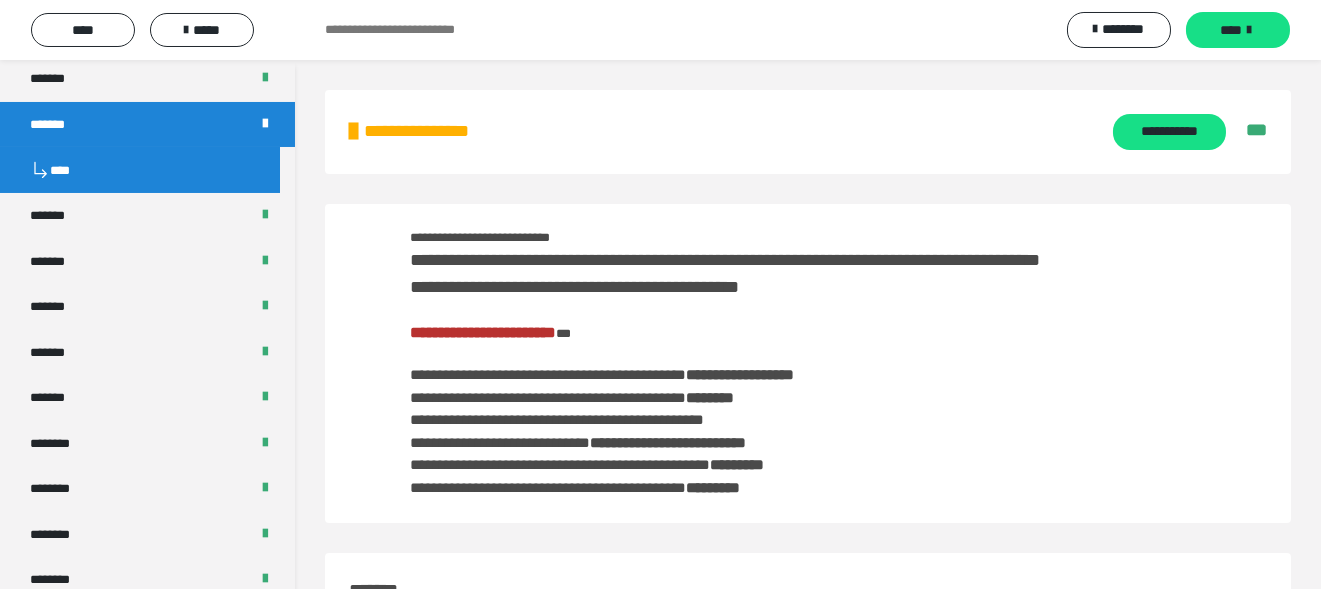 click on "**********" at bounding box center [725, 273] 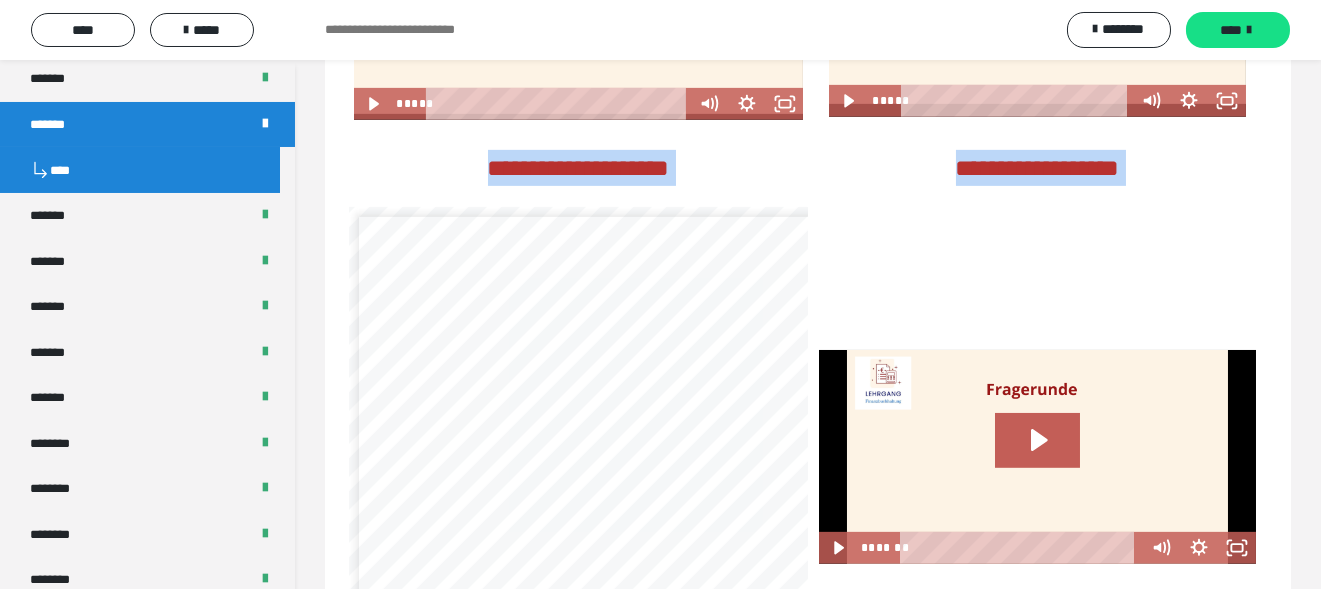 scroll, scrollTop: 4151, scrollLeft: 0, axis: vertical 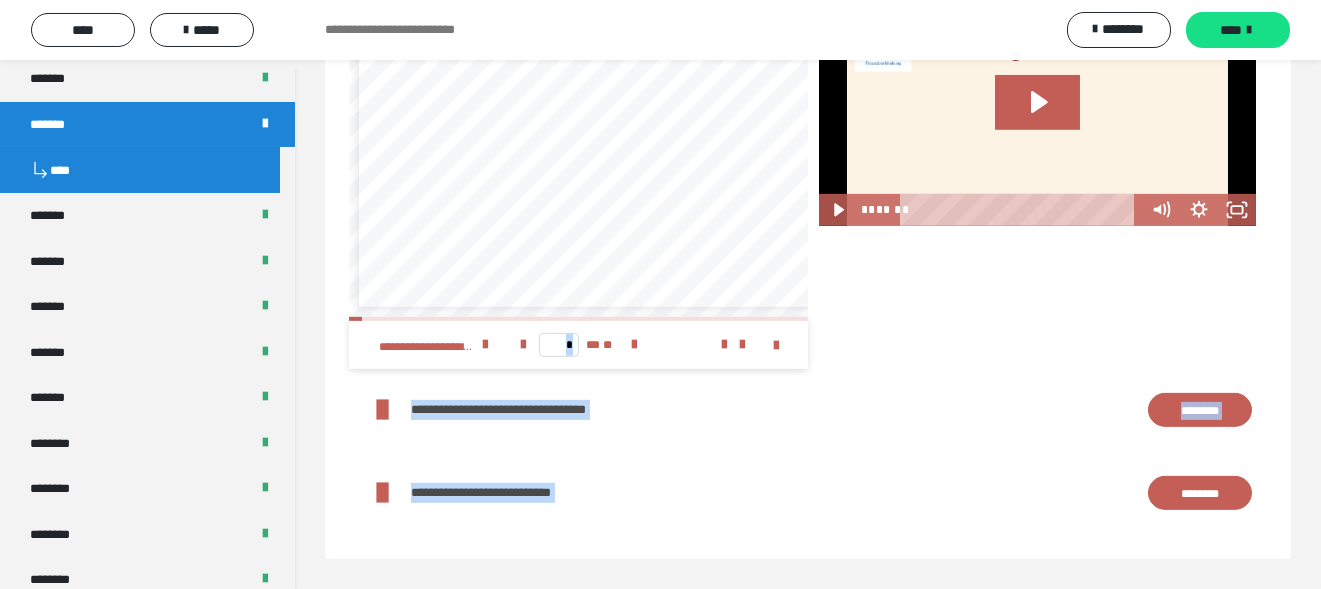 drag, startPoint x: 411, startPoint y: 230, endPoint x: 1106, endPoint y: 628, distance: 800.89264 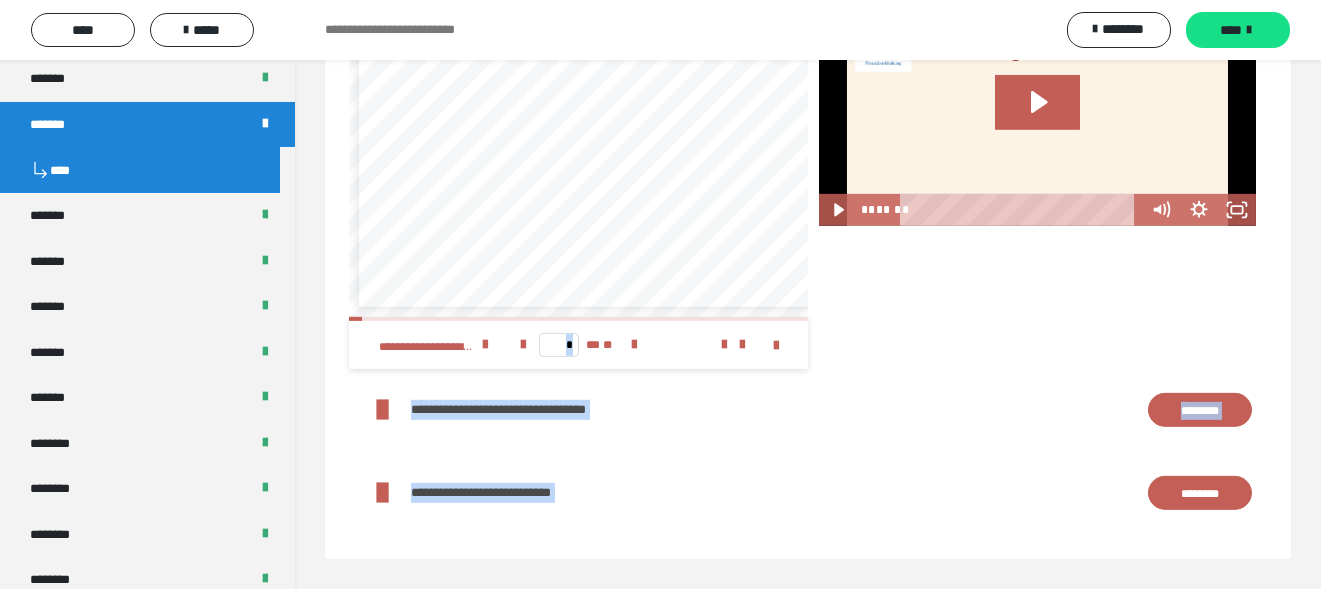 click on "**********" at bounding box center (660, -1768) 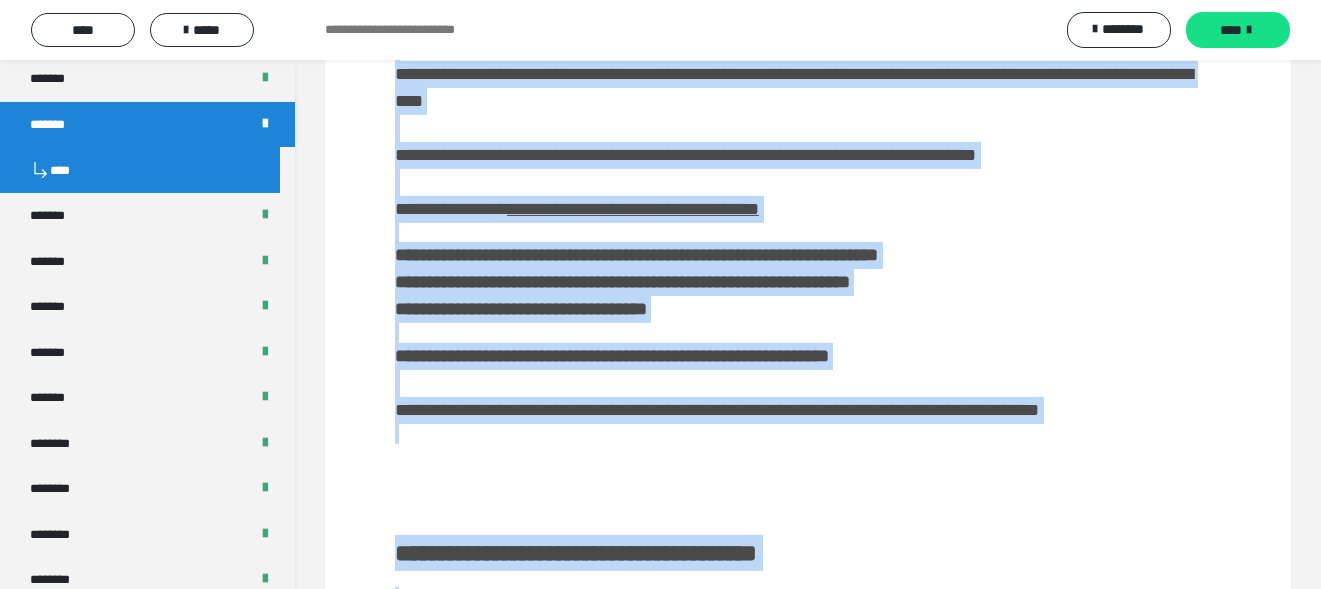 scroll, scrollTop: 2851, scrollLeft: 0, axis: vertical 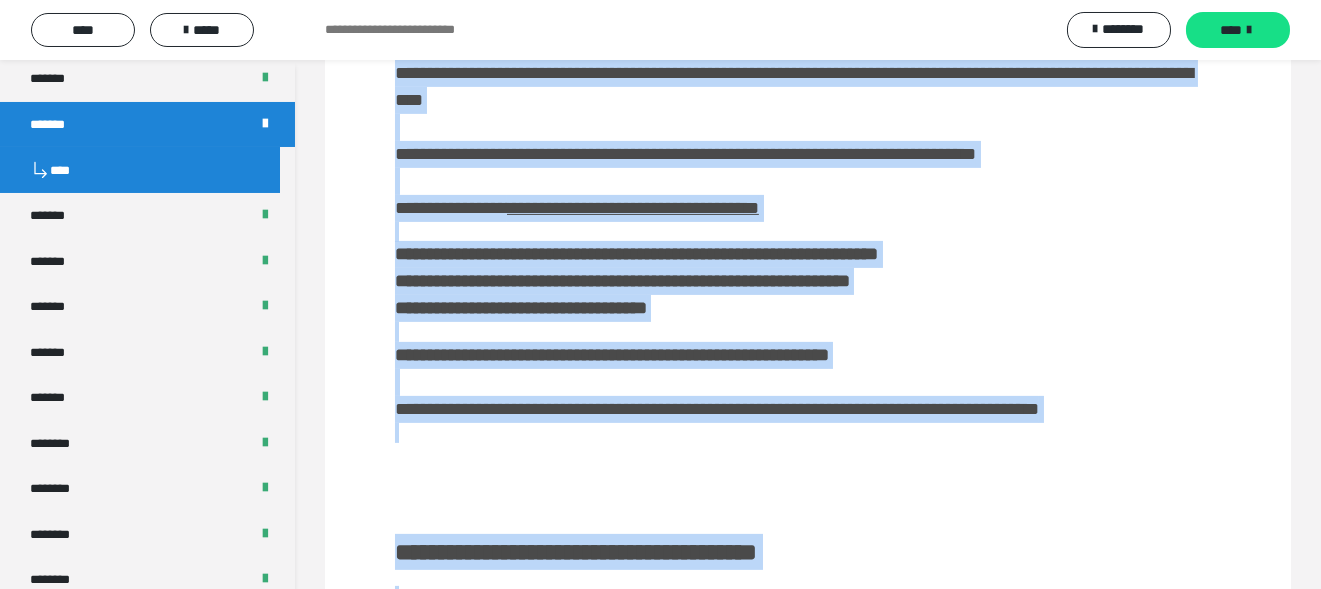 copy on "**********" 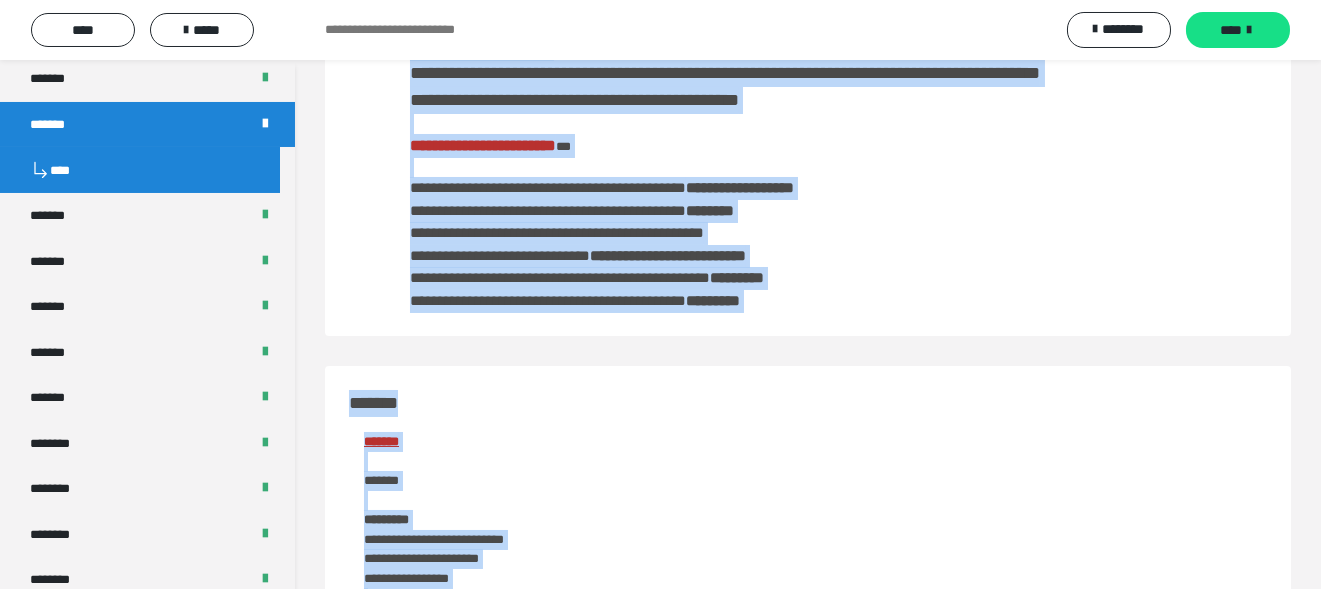 scroll, scrollTop: 0, scrollLeft: 0, axis: both 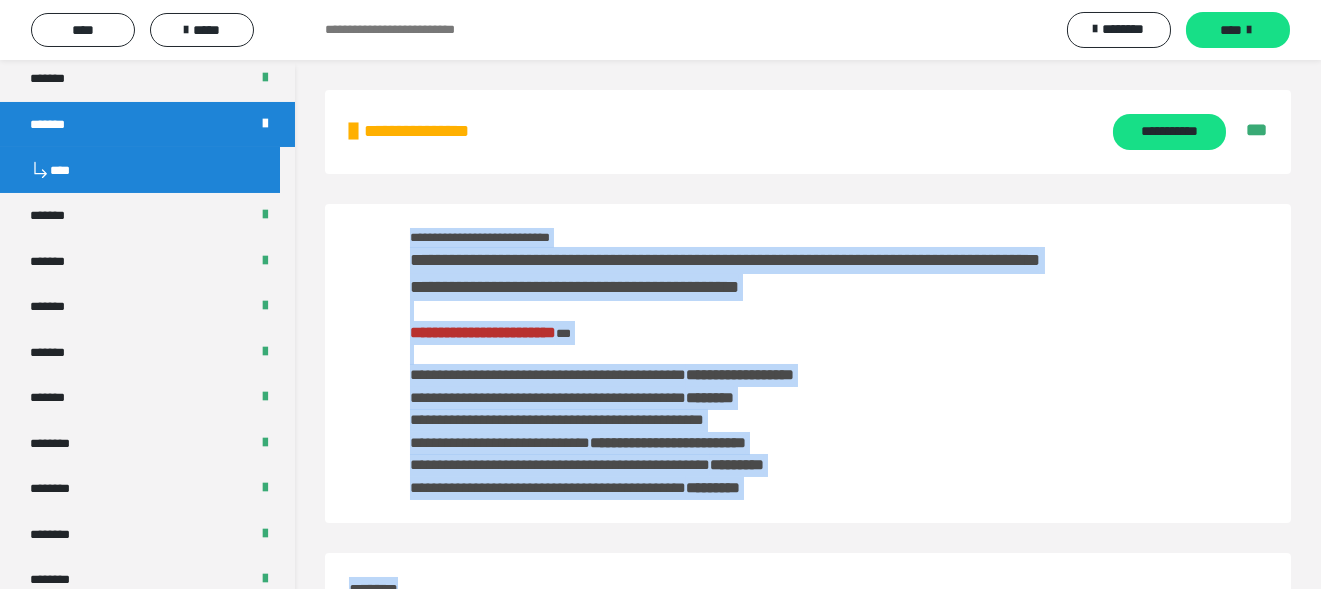 click on "**********" at bounding box center (777, 373) 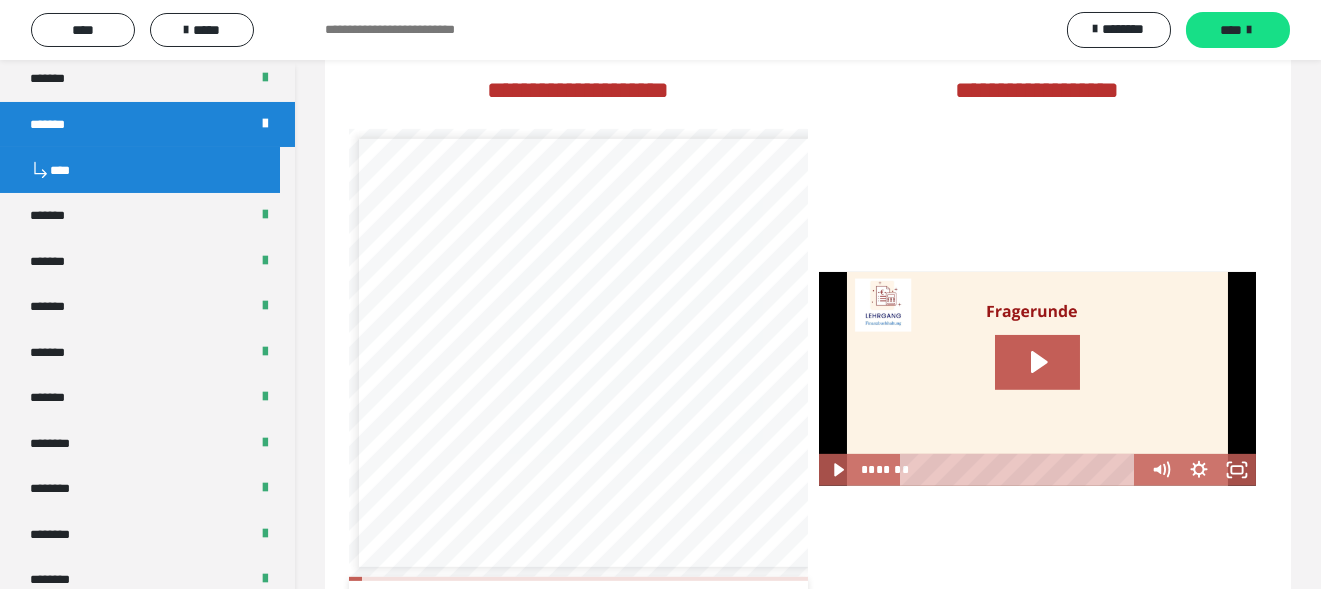 scroll, scrollTop: 3899, scrollLeft: 0, axis: vertical 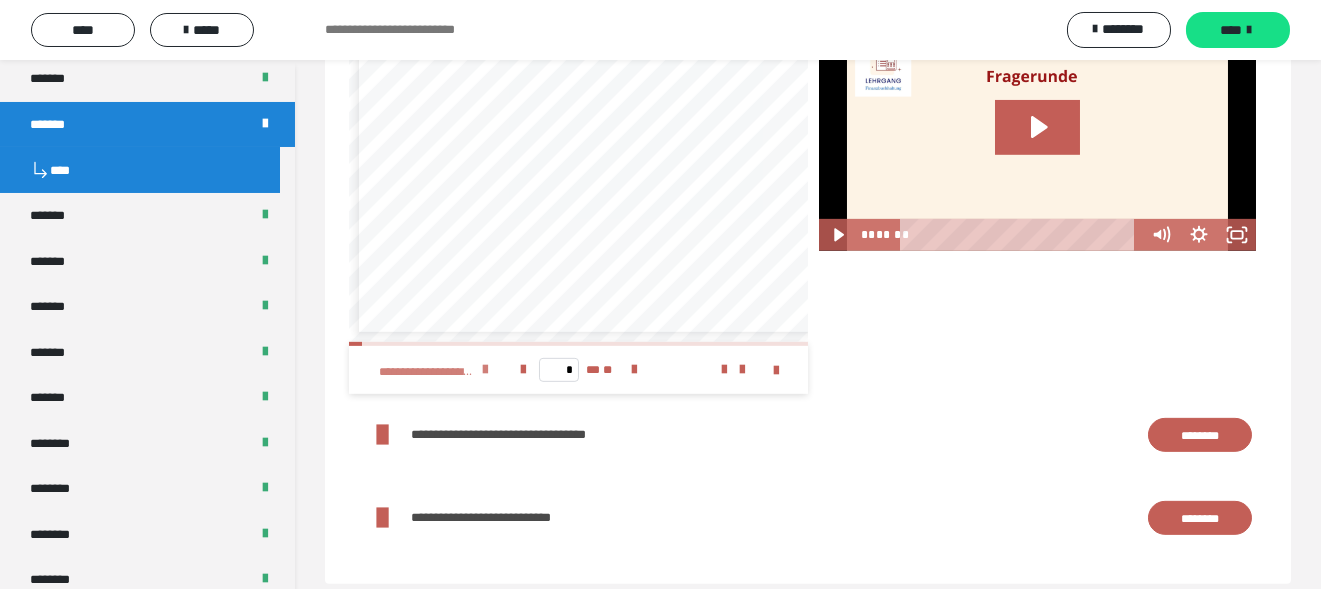 click at bounding box center (485, 370) 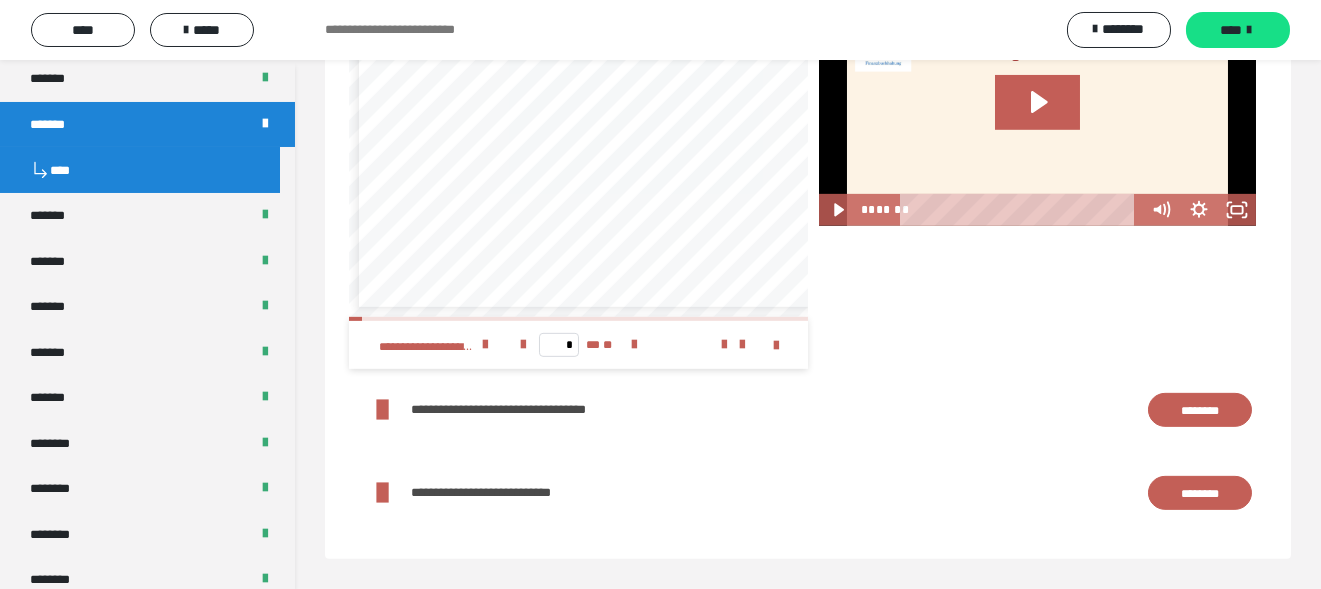 scroll, scrollTop: 4151, scrollLeft: 0, axis: vertical 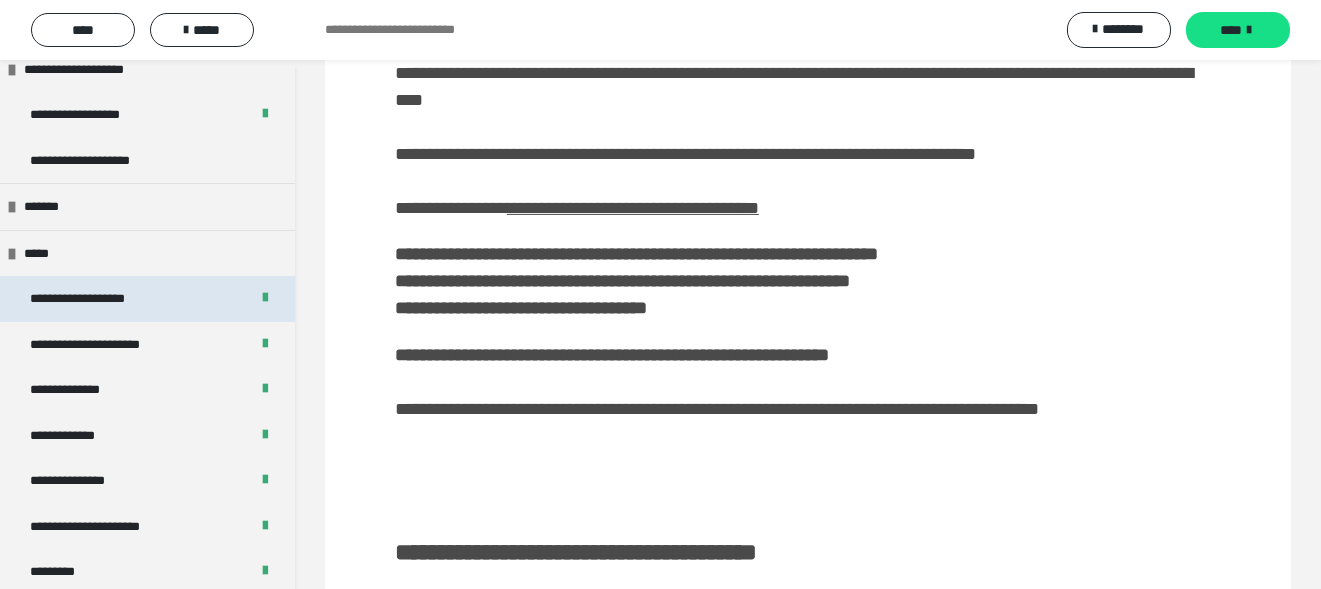 click on "**********" at bounding box center [101, 299] 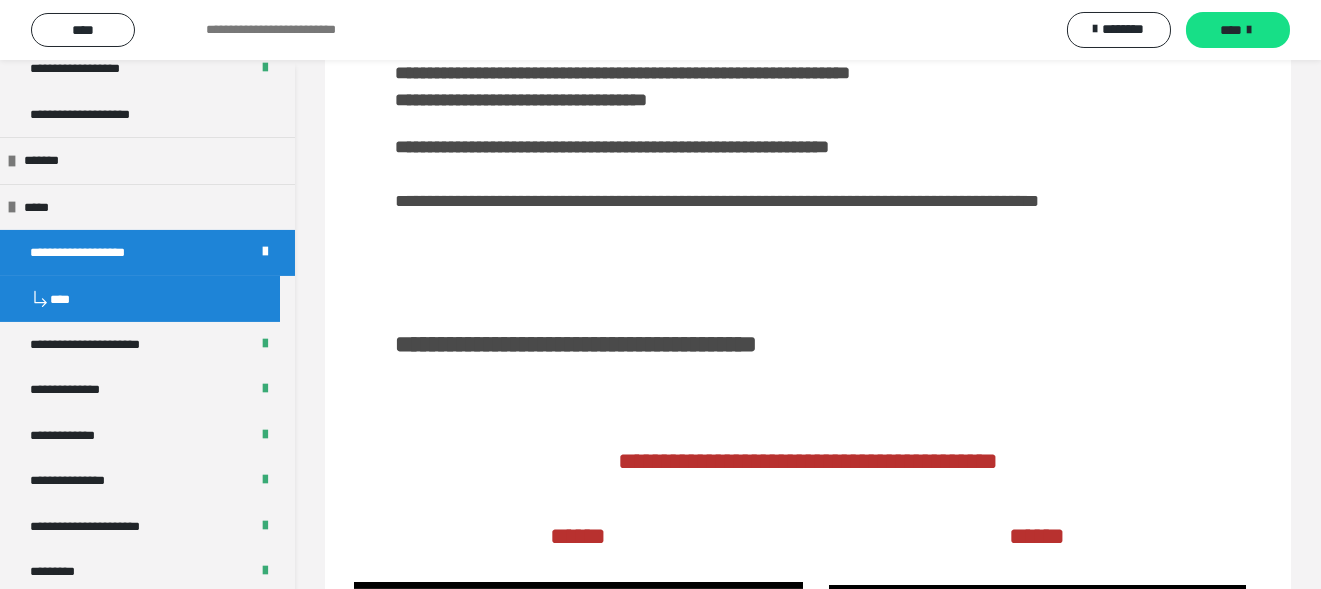 scroll, scrollTop: 2619, scrollLeft: 0, axis: vertical 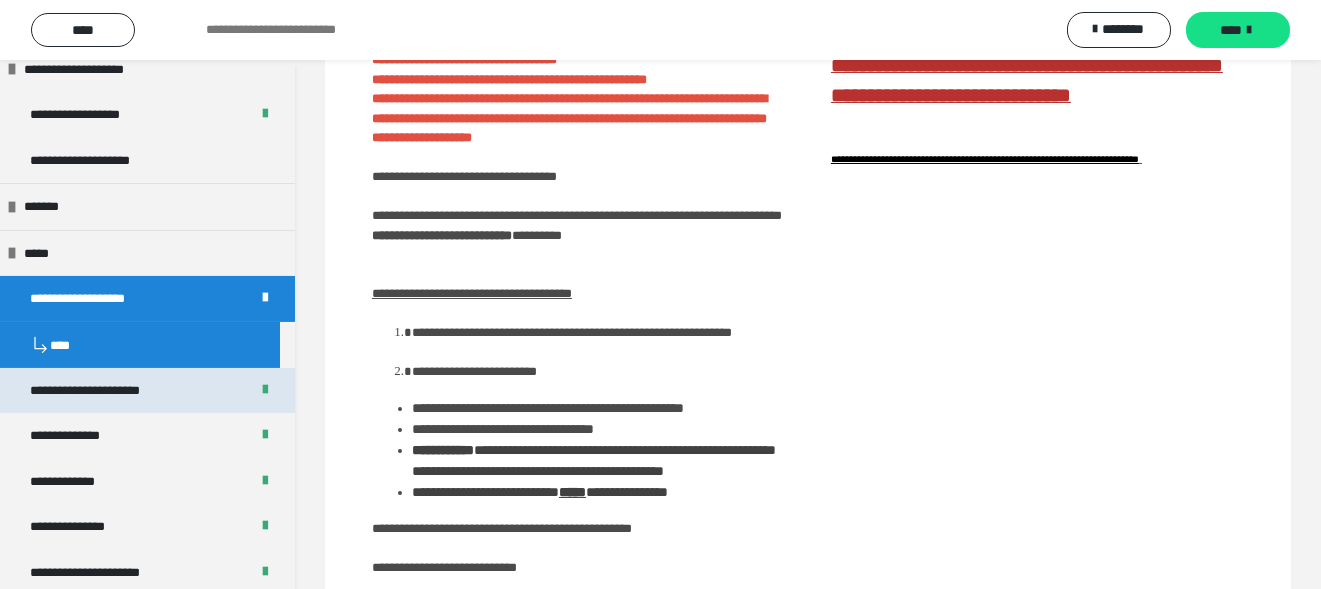 click on "**********" at bounding box center (112, 391) 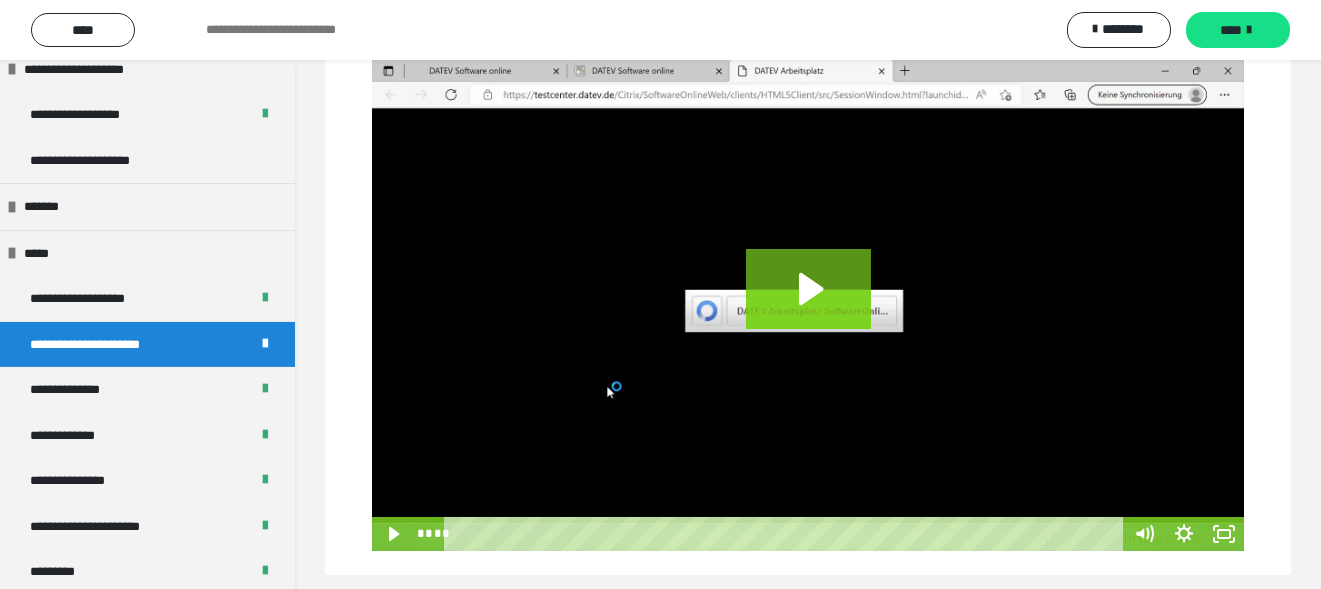 scroll, scrollTop: 208, scrollLeft: 0, axis: vertical 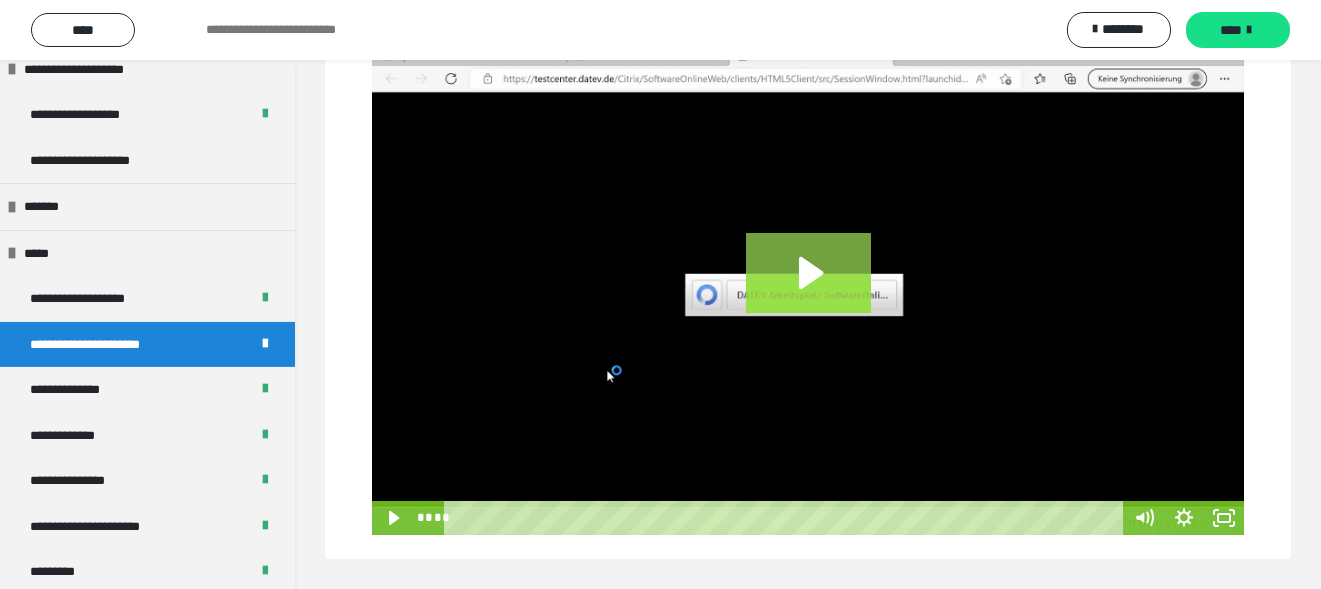click 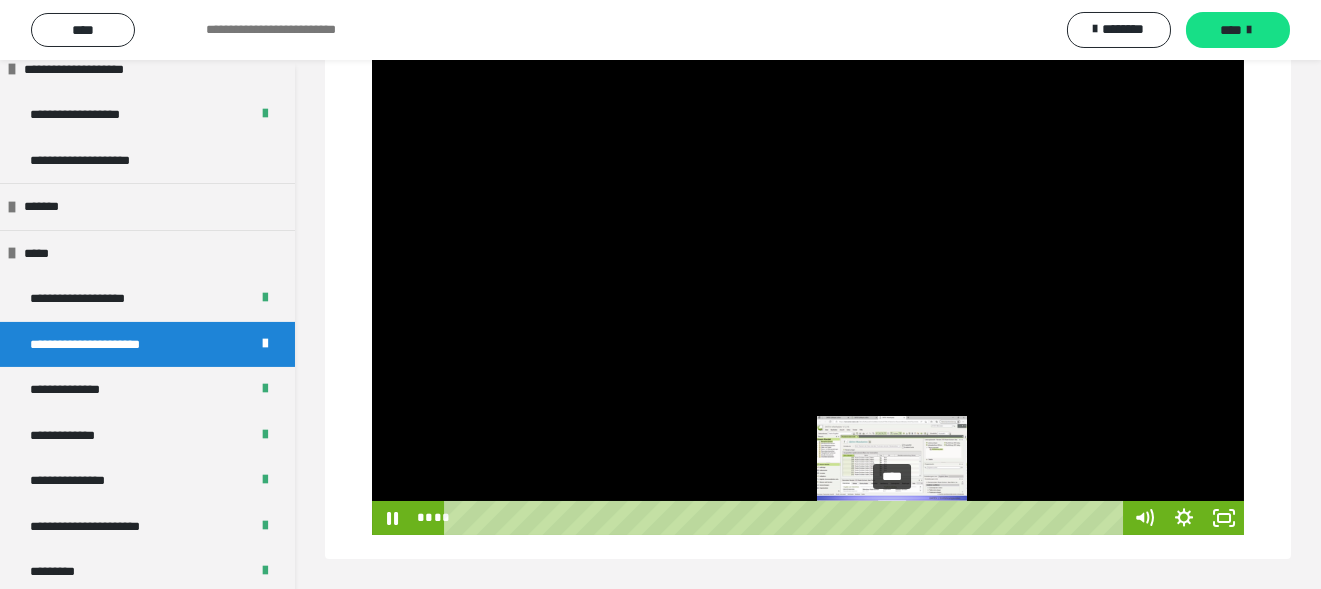click on "****" at bounding box center [786, 518] 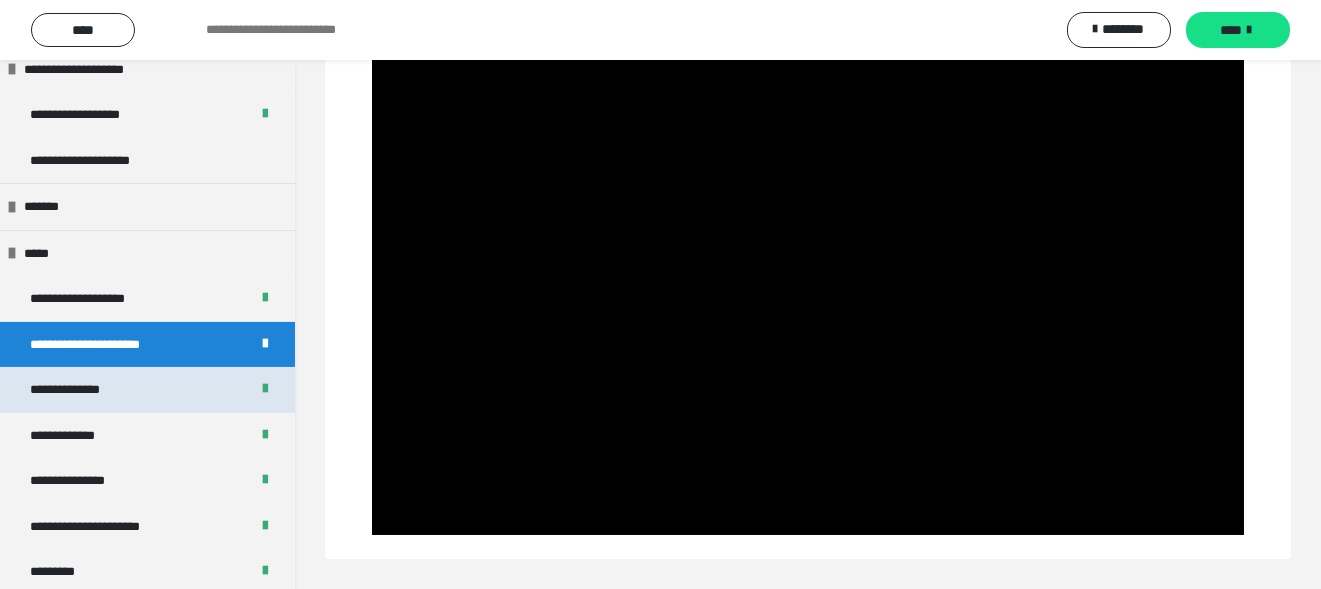 click on "**********" at bounding box center [83, 390] 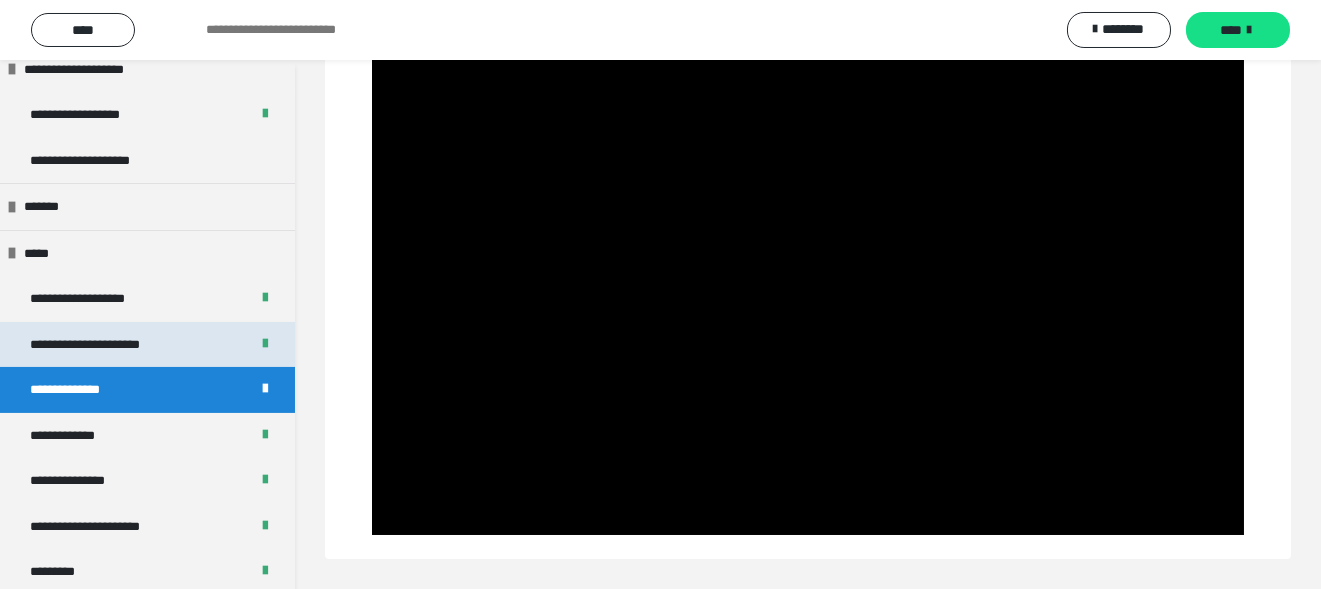 scroll, scrollTop: 105, scrollLeft: 0, axis: vertical 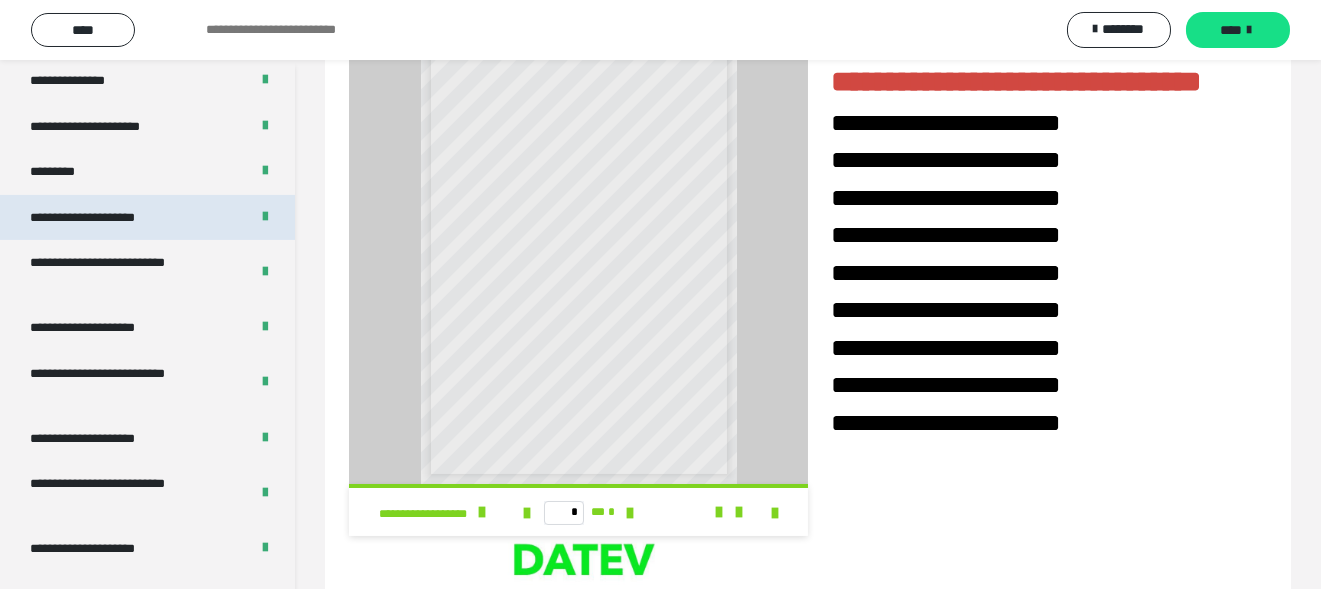 click on "**********" at bounding box center (104, 218) 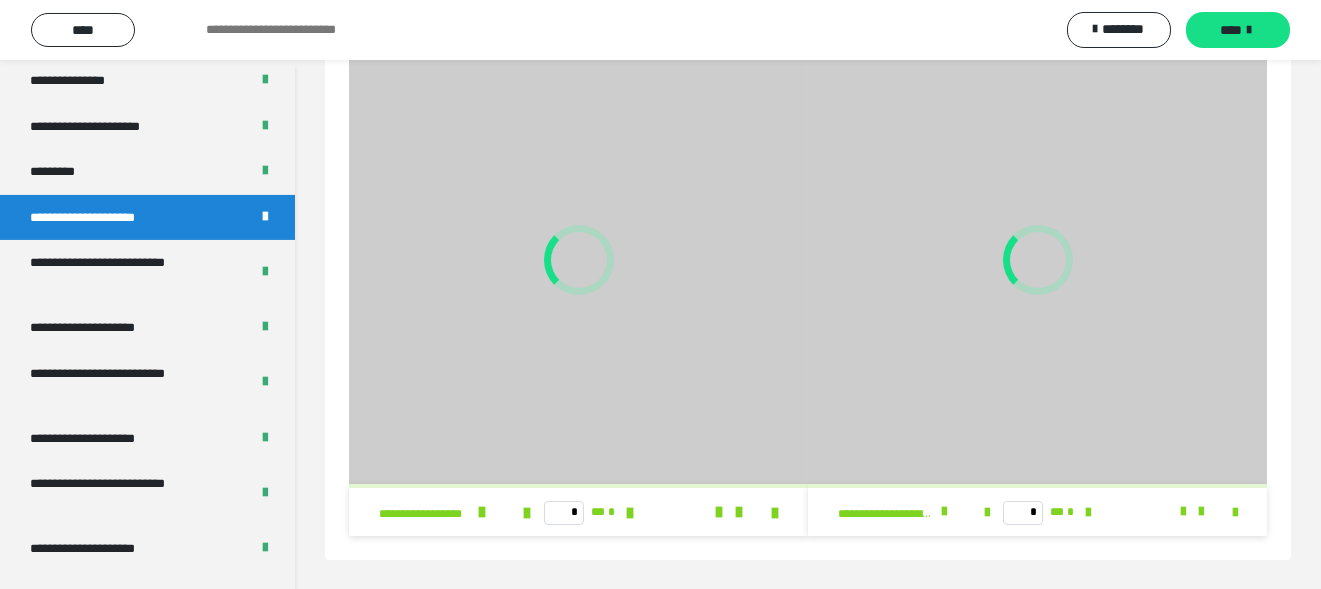 click on "**********" at bounding box center (104, 218) 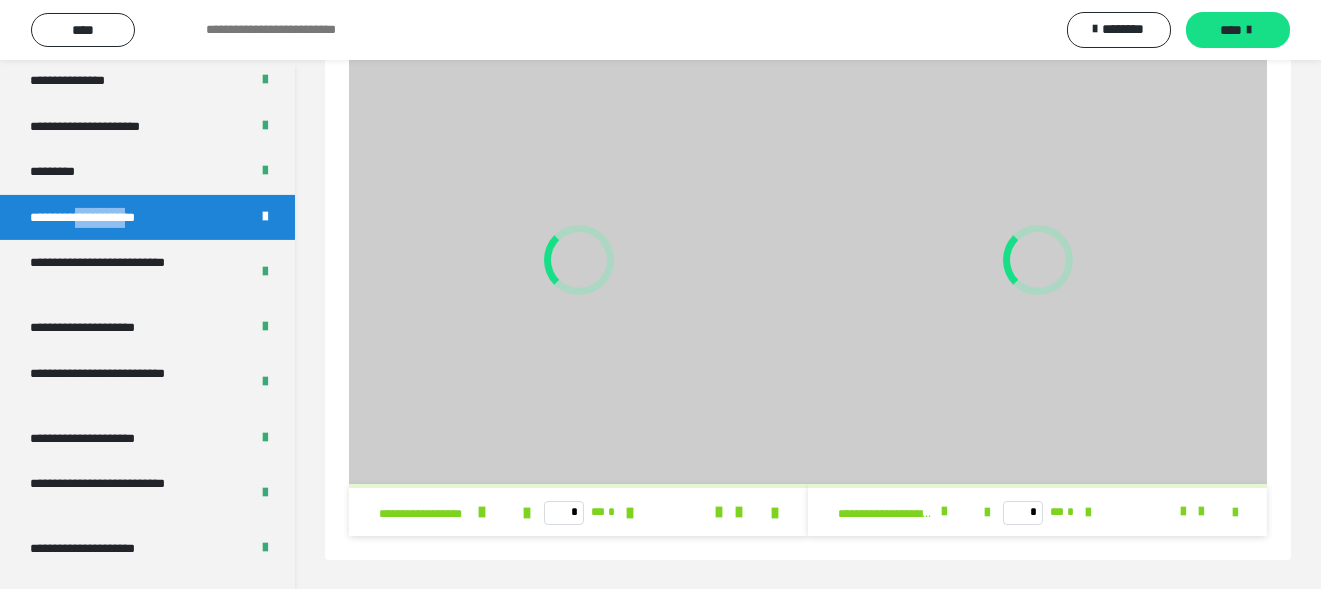 click on "**********" at bounding box center (104, 218) 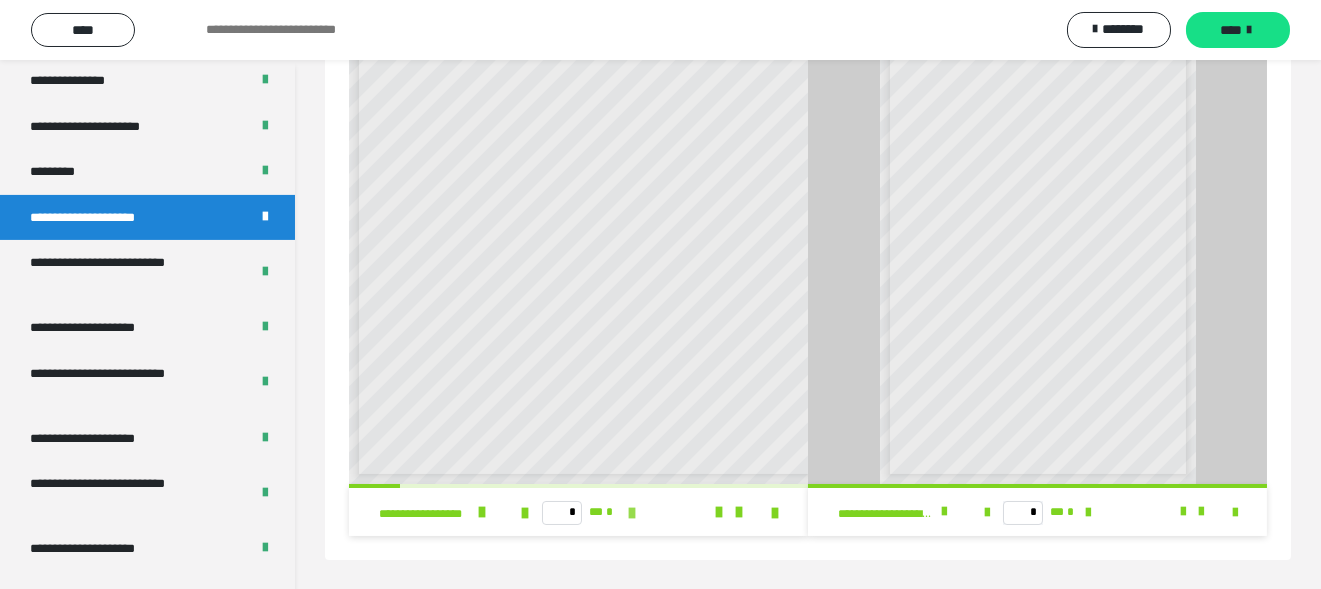 click at bounding box center [632, 513] 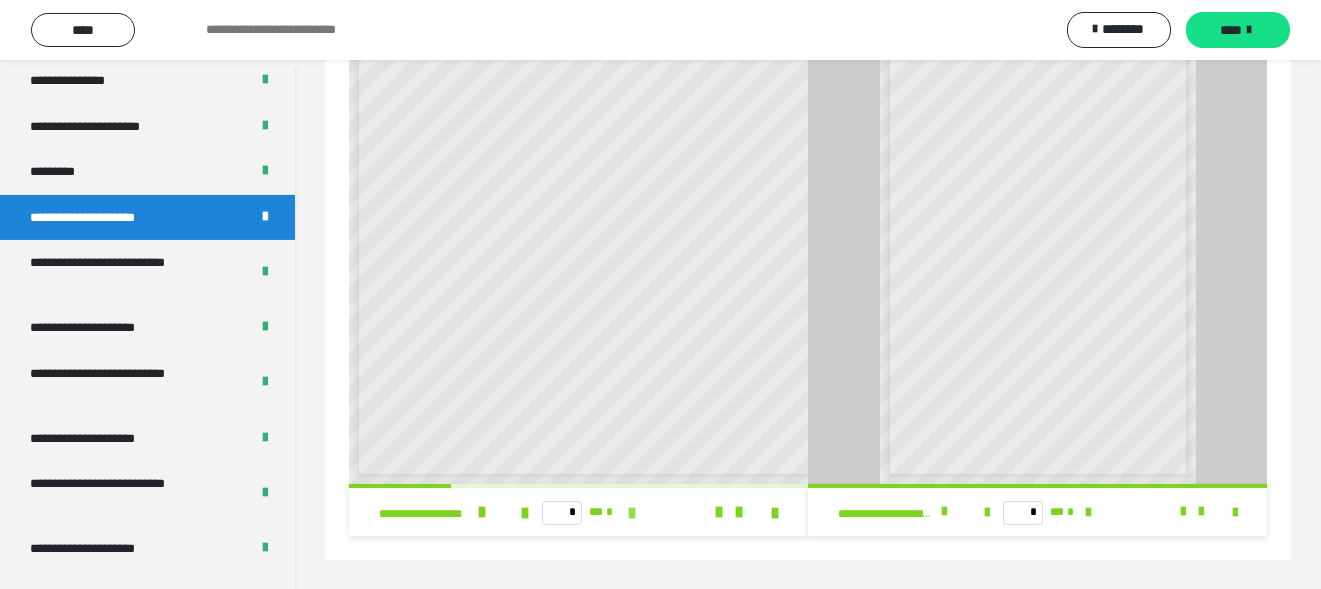 click at bounding box center [632, 513] 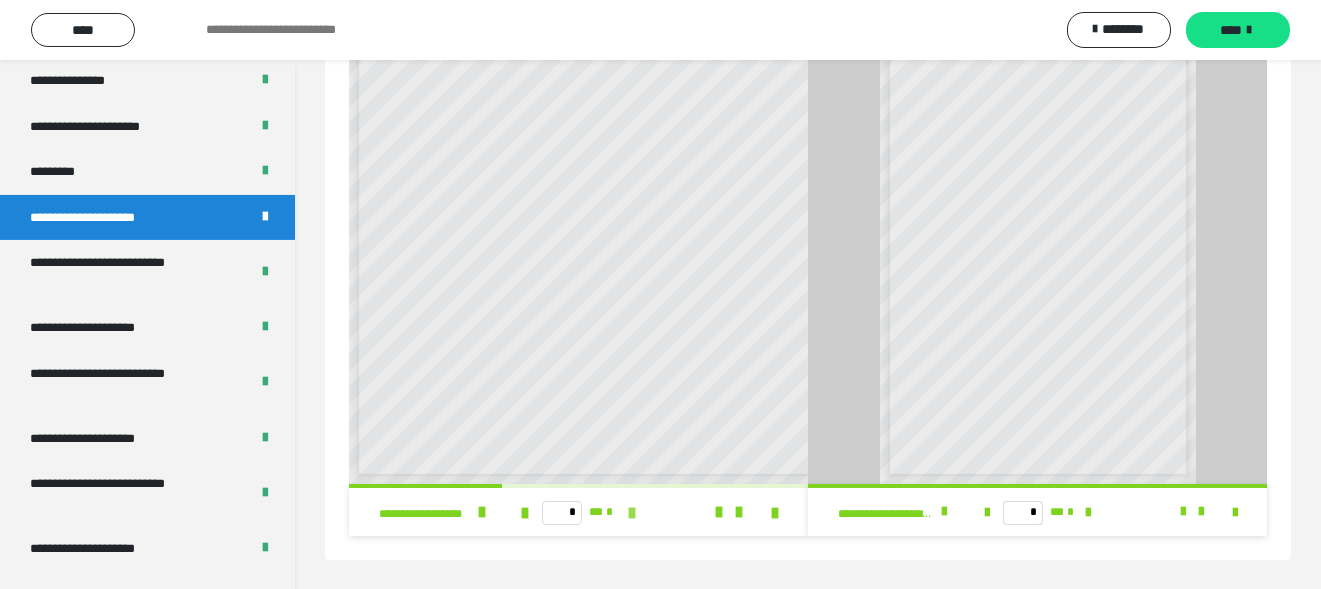 click at bounding box center (632, 513) 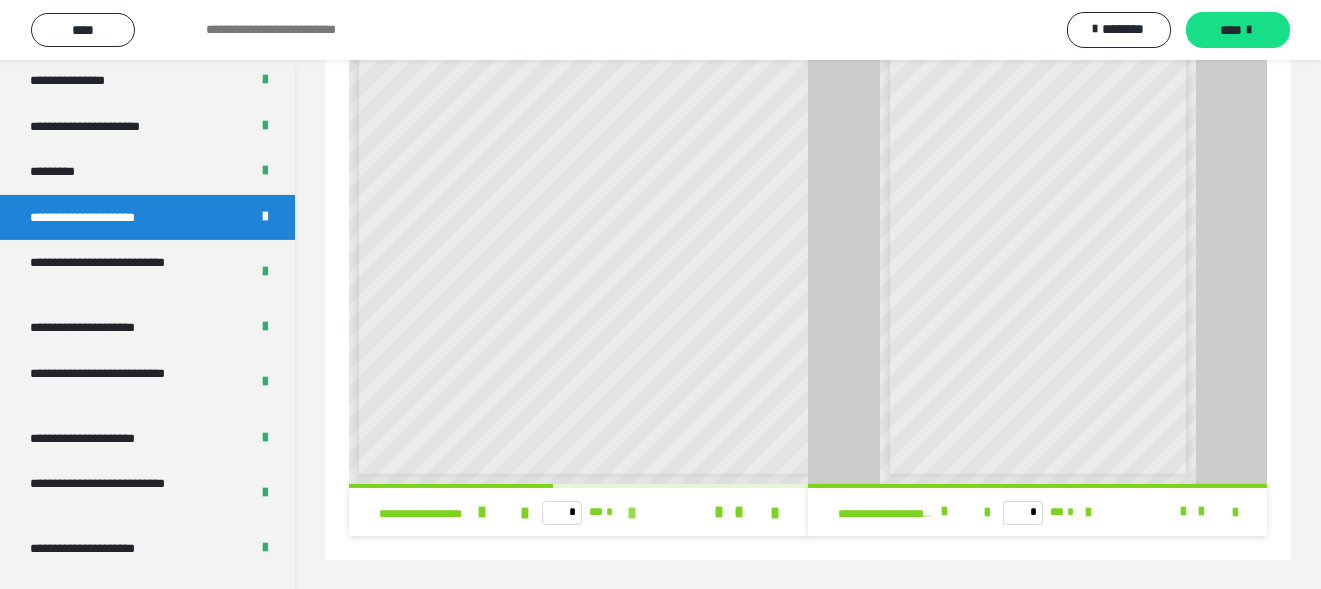 click at bounding box center [632, 513] 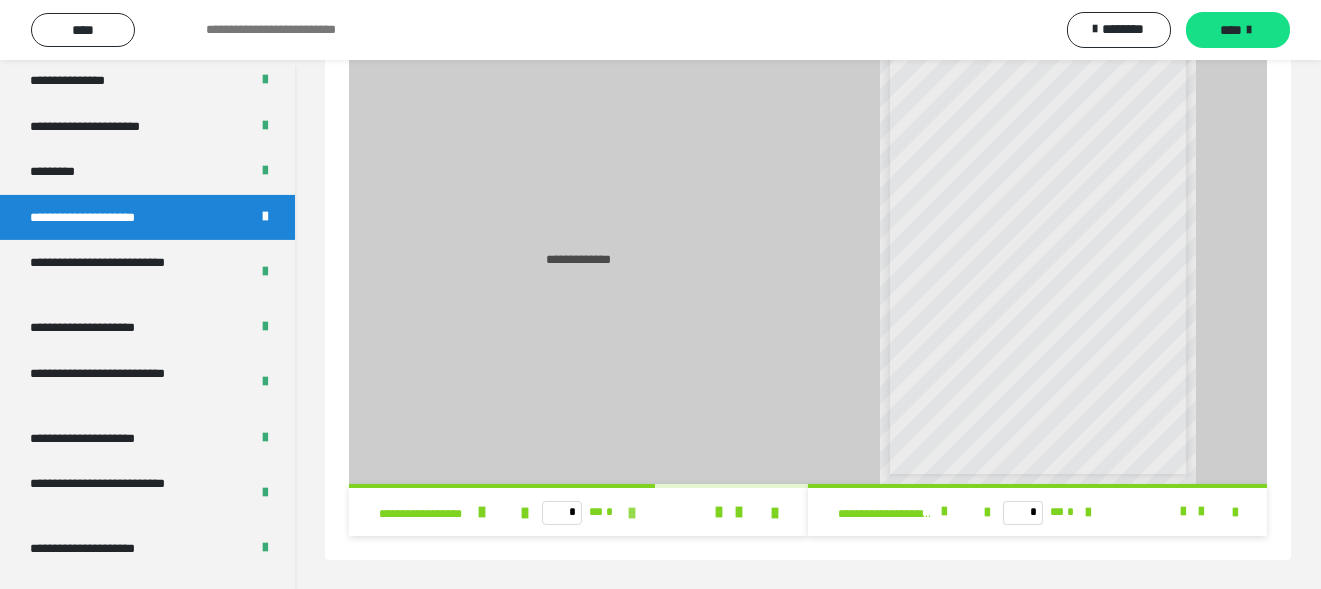 click at bounding box center (632, 513) 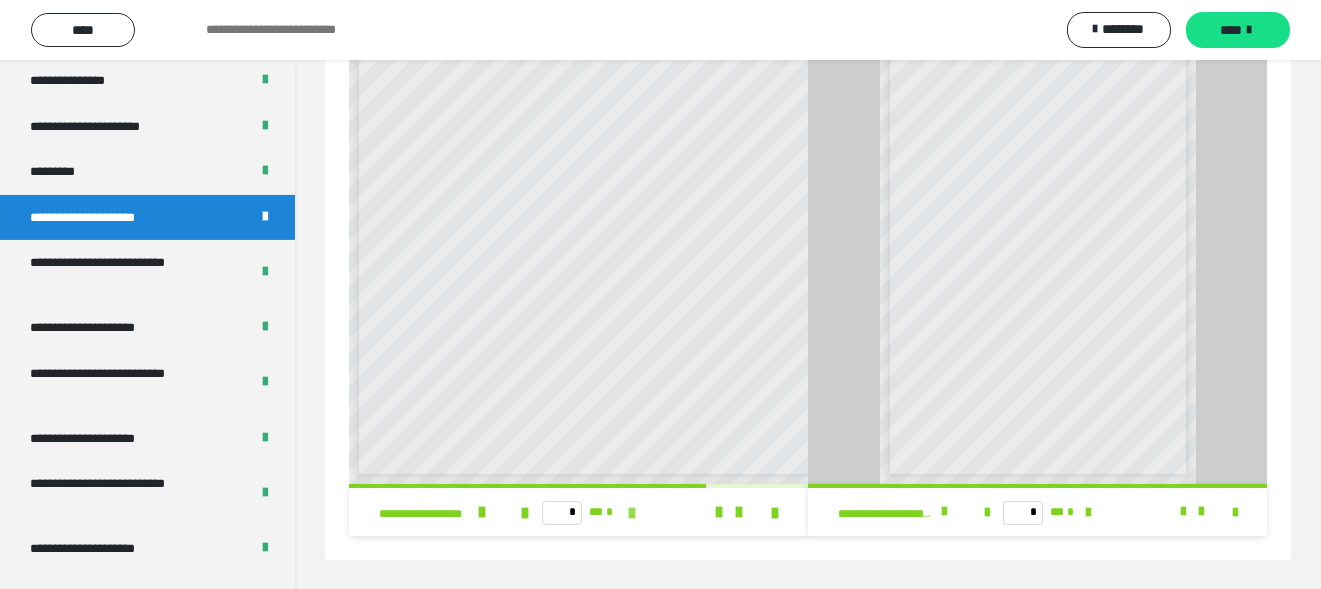 click at bounding box center (632, 513) 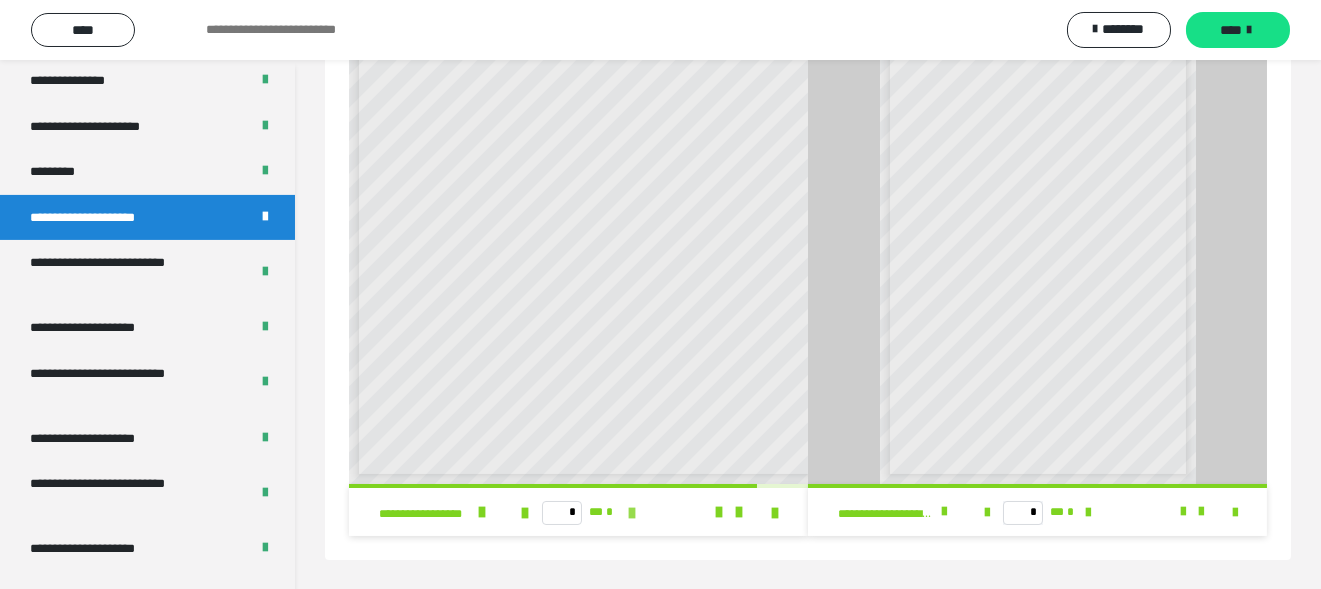 click at bounding box center [632, 513] 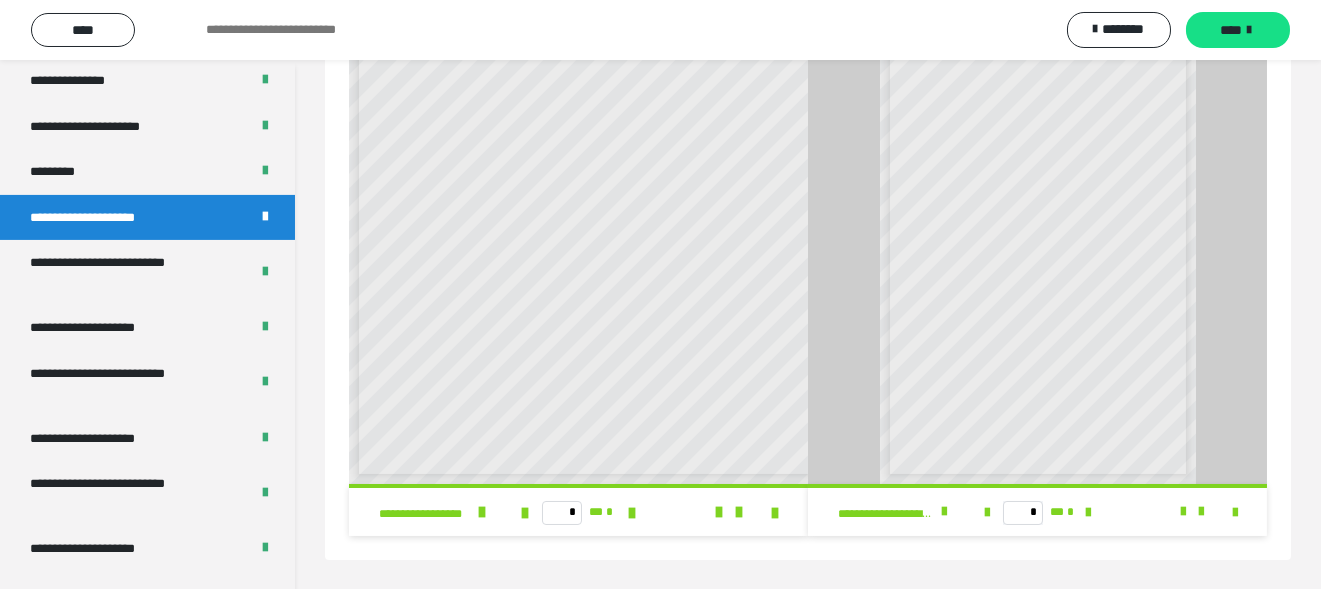 scroll, scrollTop: 92, scrollLeft: 0, axis: vertical 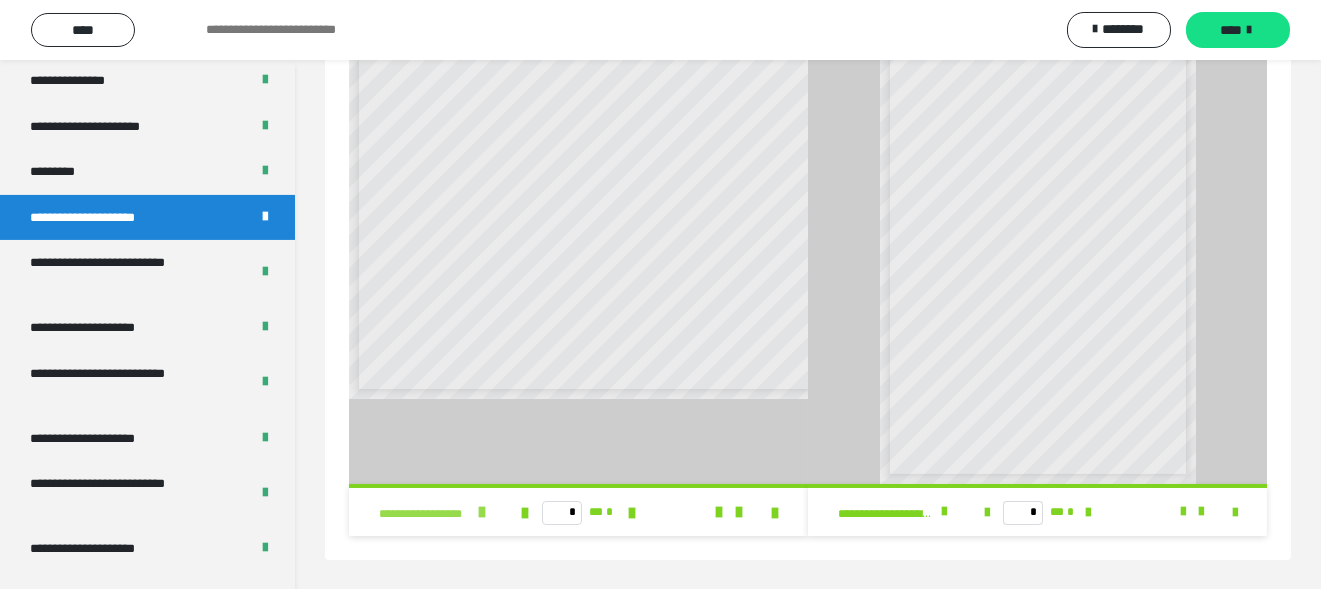 click at bounding box center [482, 512] 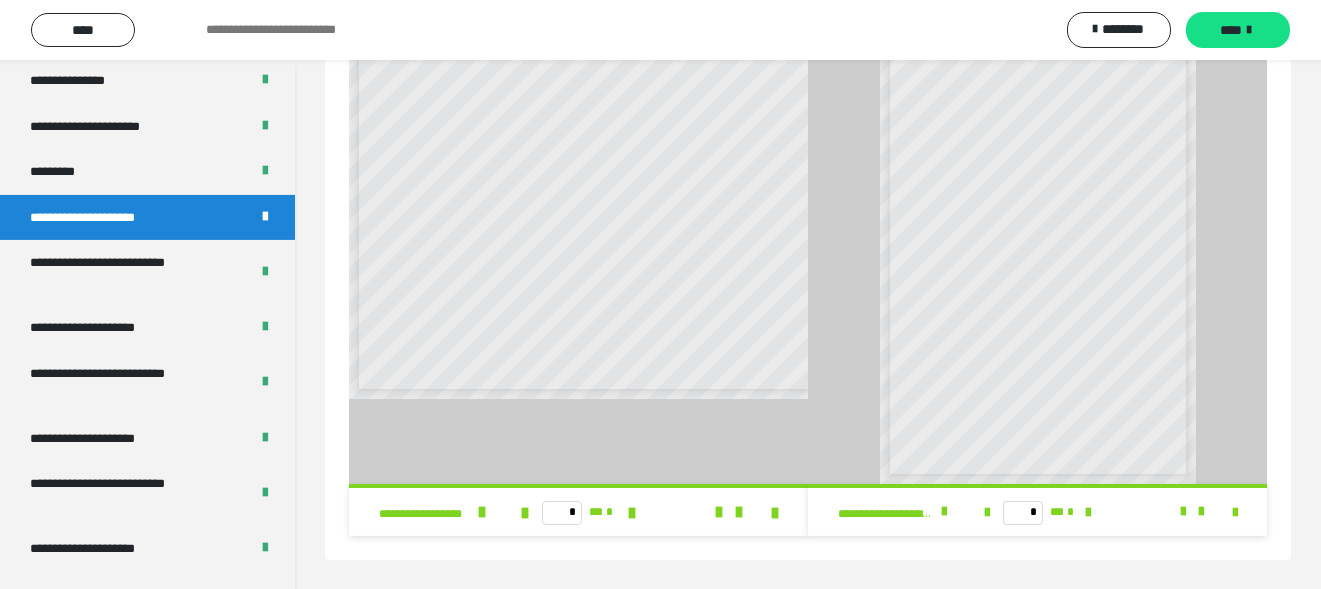 scroll, scrollTop: 0, scrollLeft: 0, axis: both 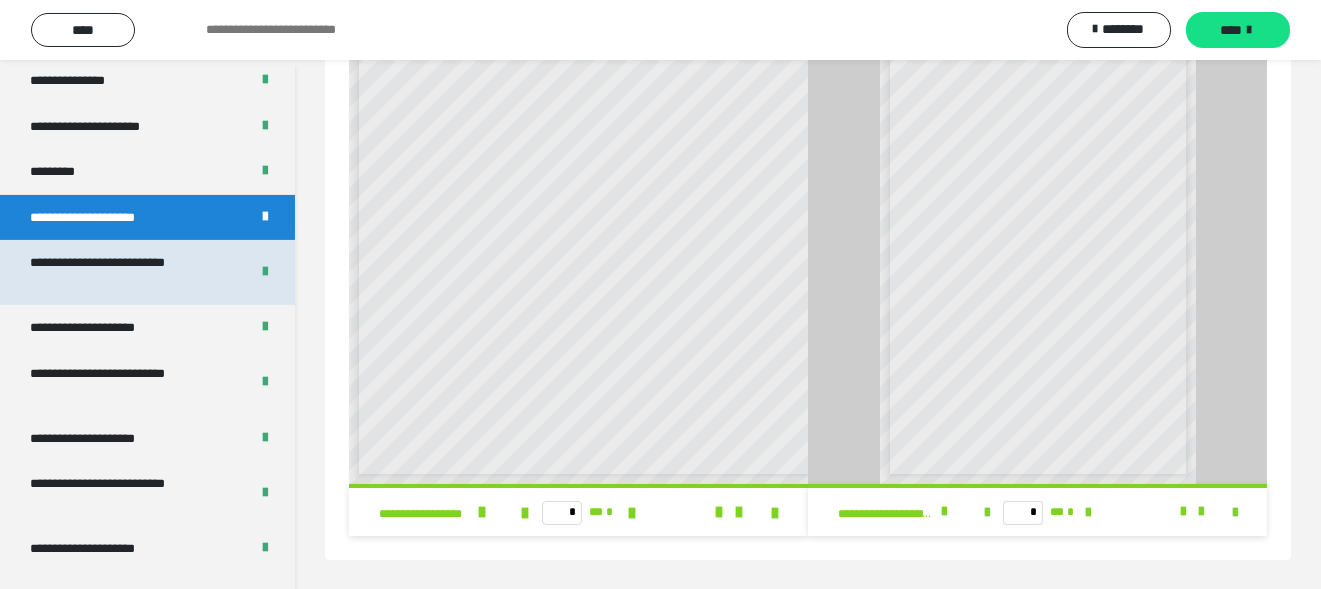 click on "**********" at bounding box center [124, 272] 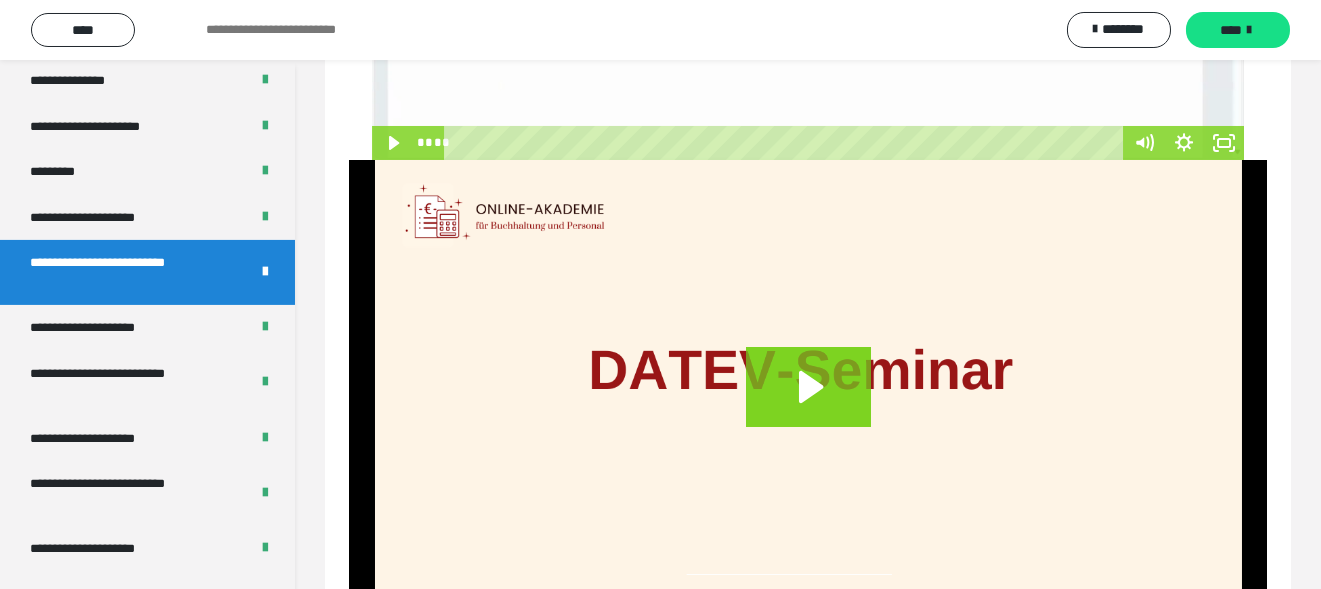 scroll, scrollTop: 738, scrollLeft: 0, axis: vertical 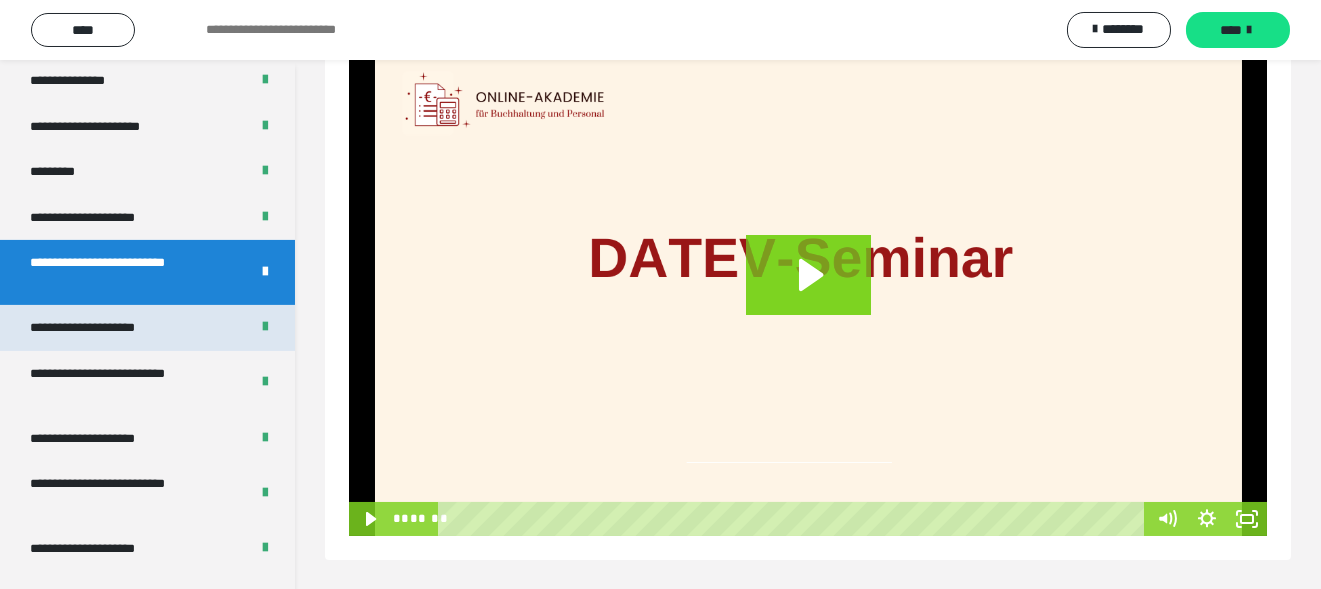 click on "**********" at bounding box center (106, 328) 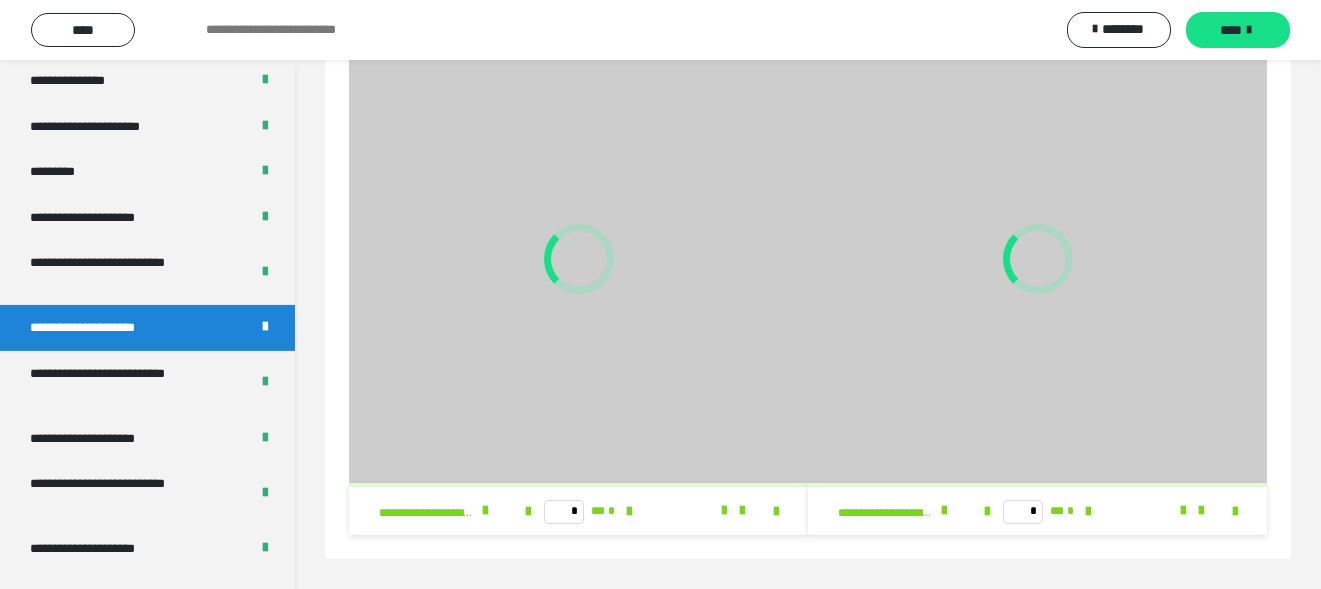 scroll, scrollTop: 605, scrollLeft: 0, axis: vertical 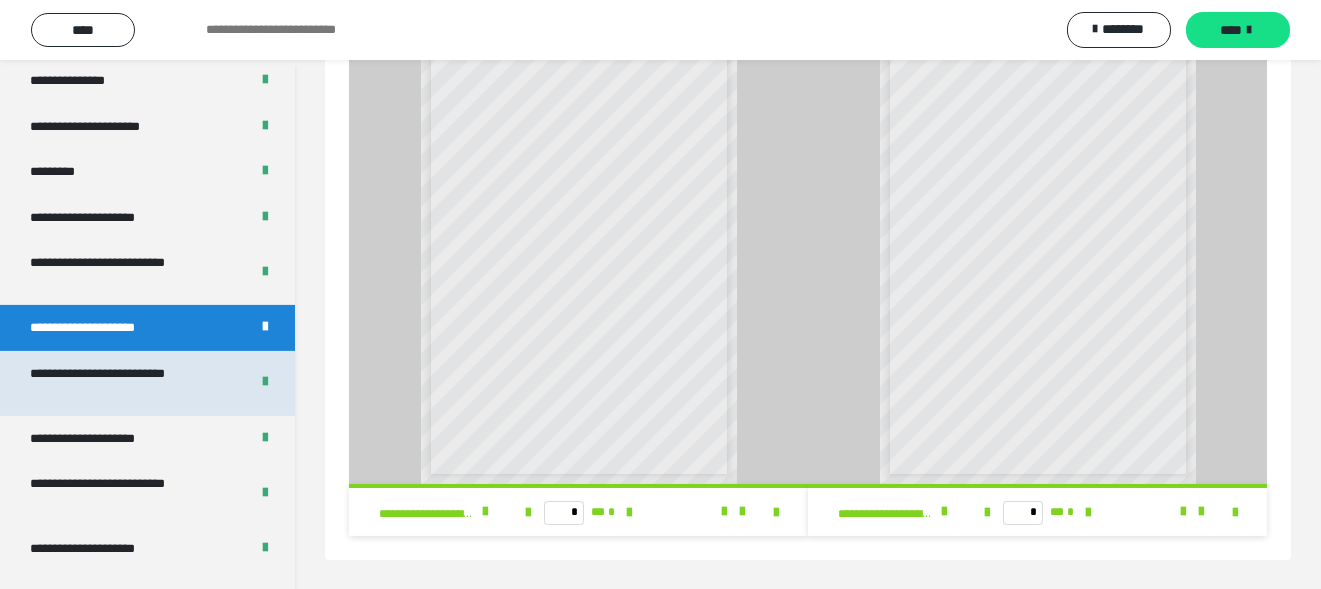 click on "**********" at bounding box center [124, 383] 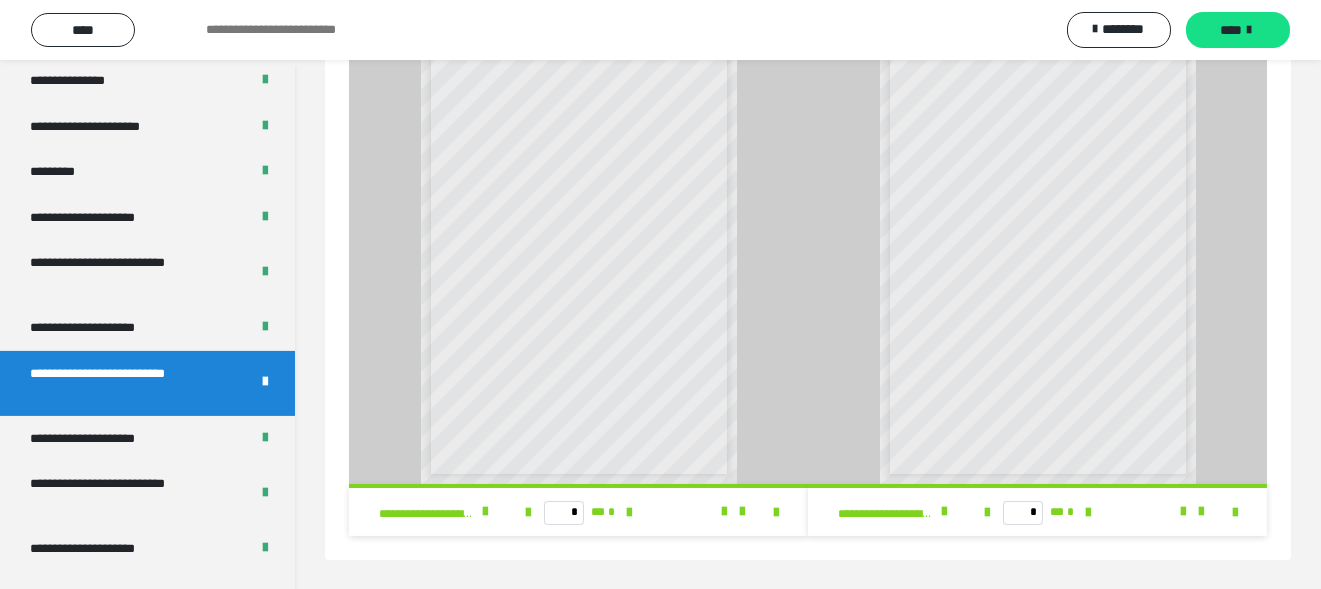 scroll, scrollTop: 0, scrollLeft: 0, axis: both 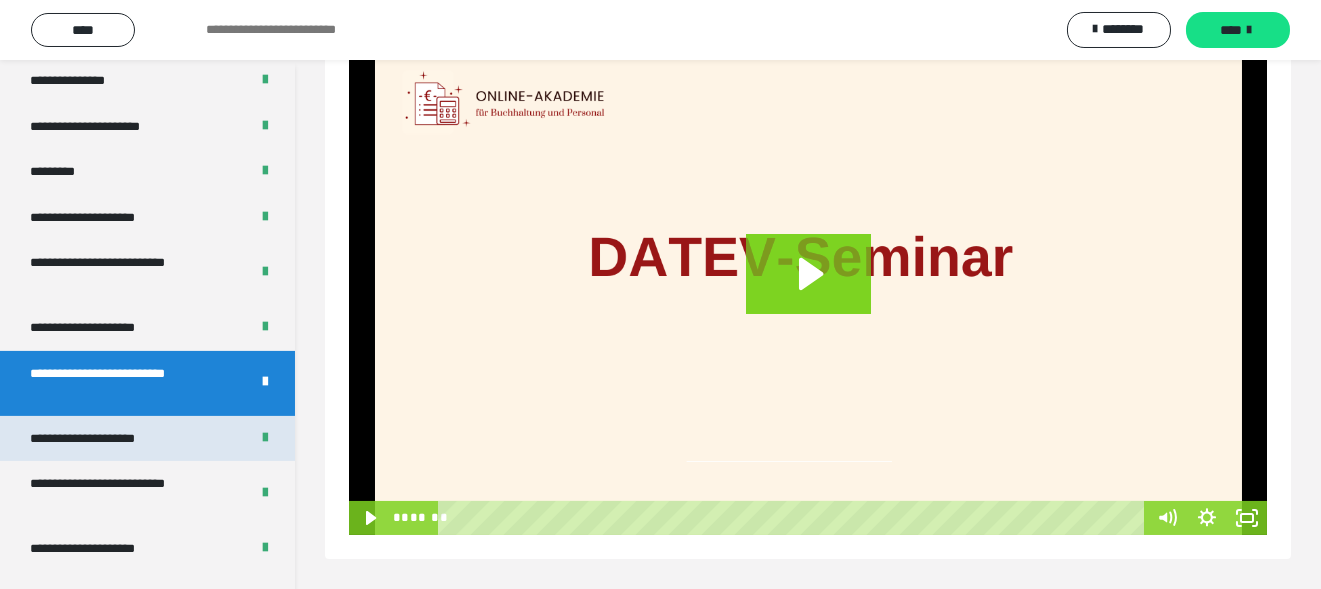 click on "**********" at bounding box center [106, 439] 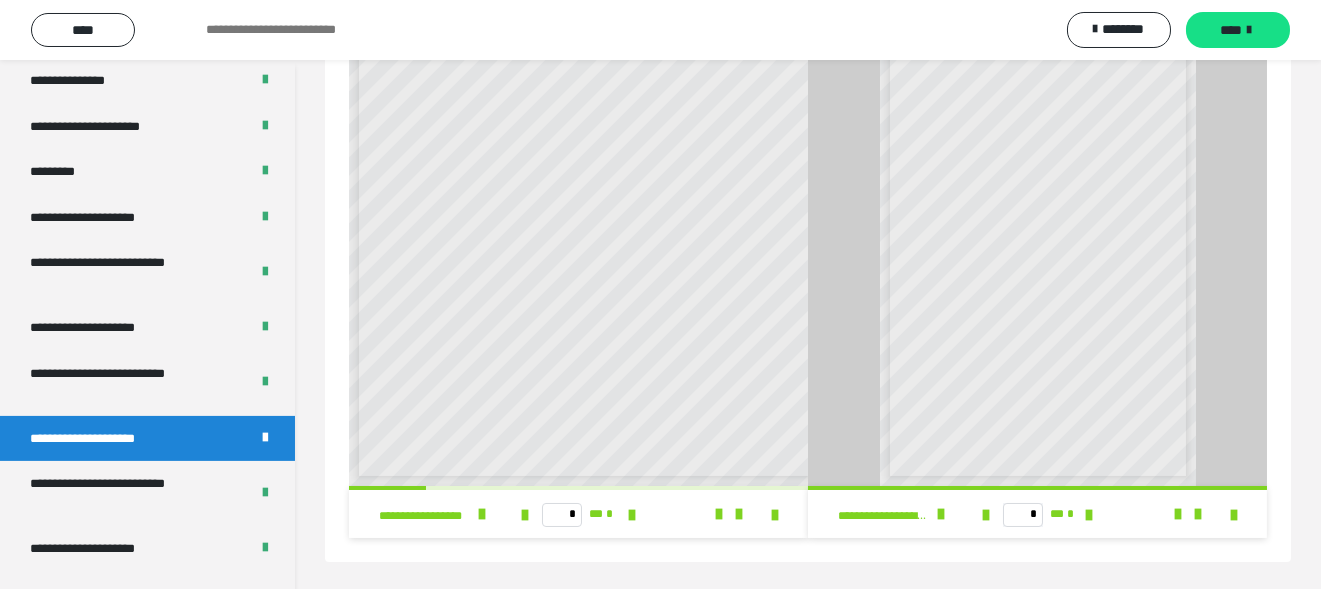 scroll, scrollTop: 105, scrollLeft: 0, axis: vertical 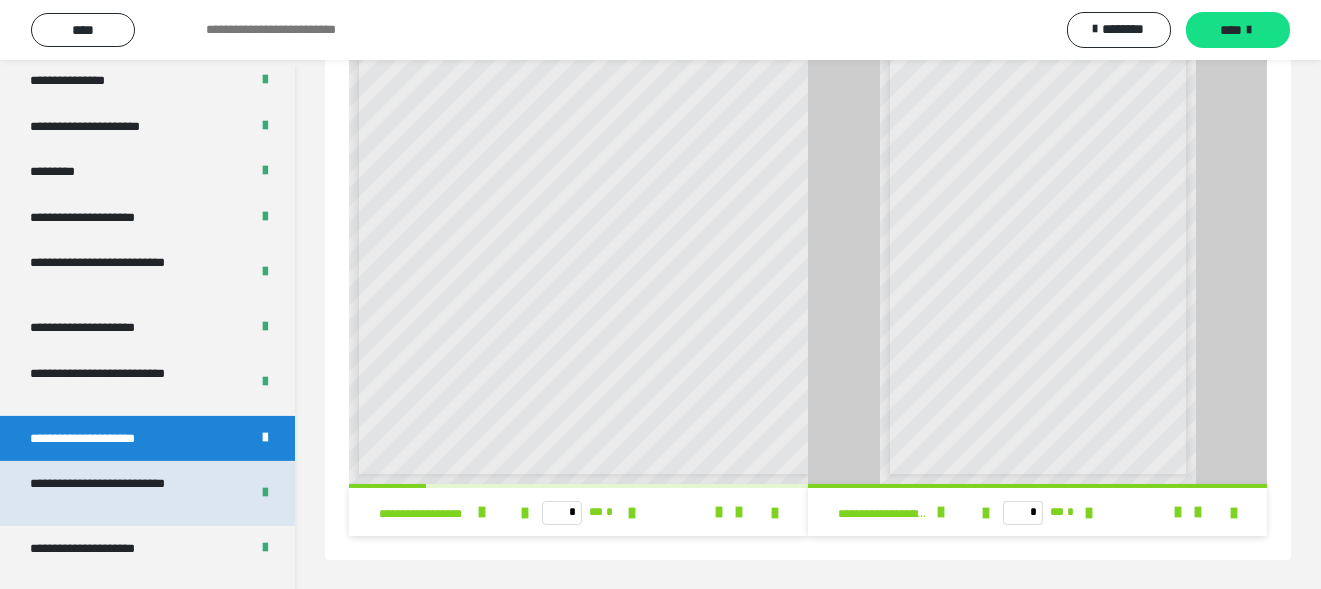 click on "**********" at bounding box center [124, 493] 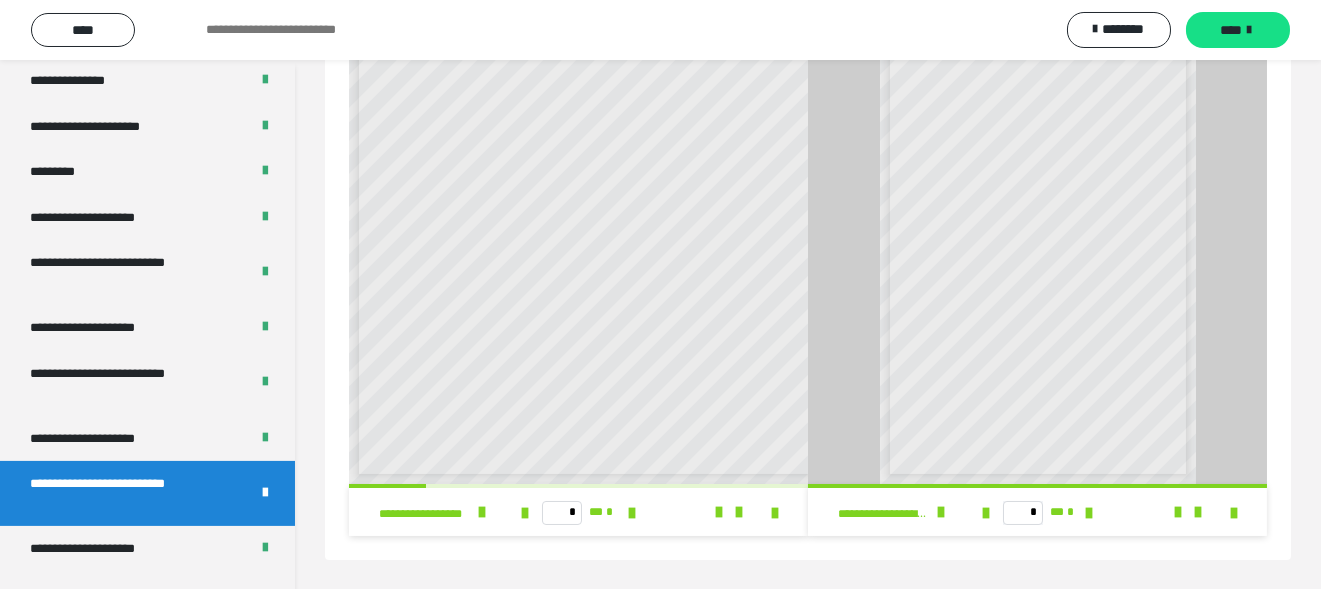 scroll, scrollTop: 0, scrollLeft: 0, axis: both 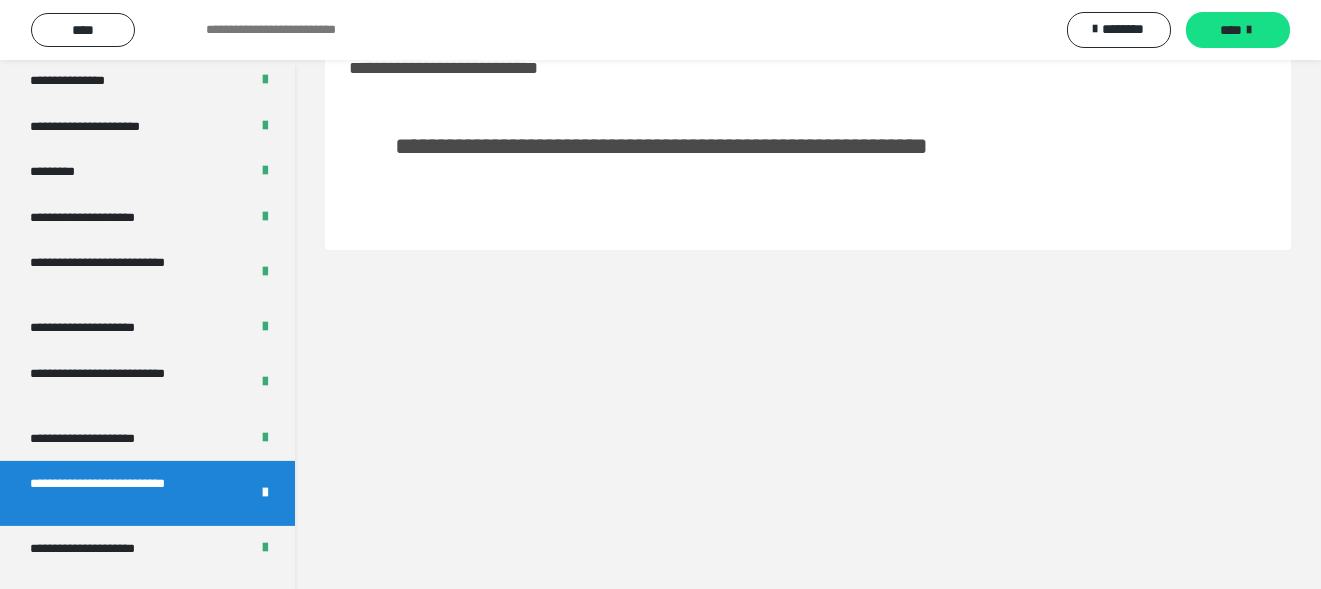 click on "**********" at bounding box center (124, 493) 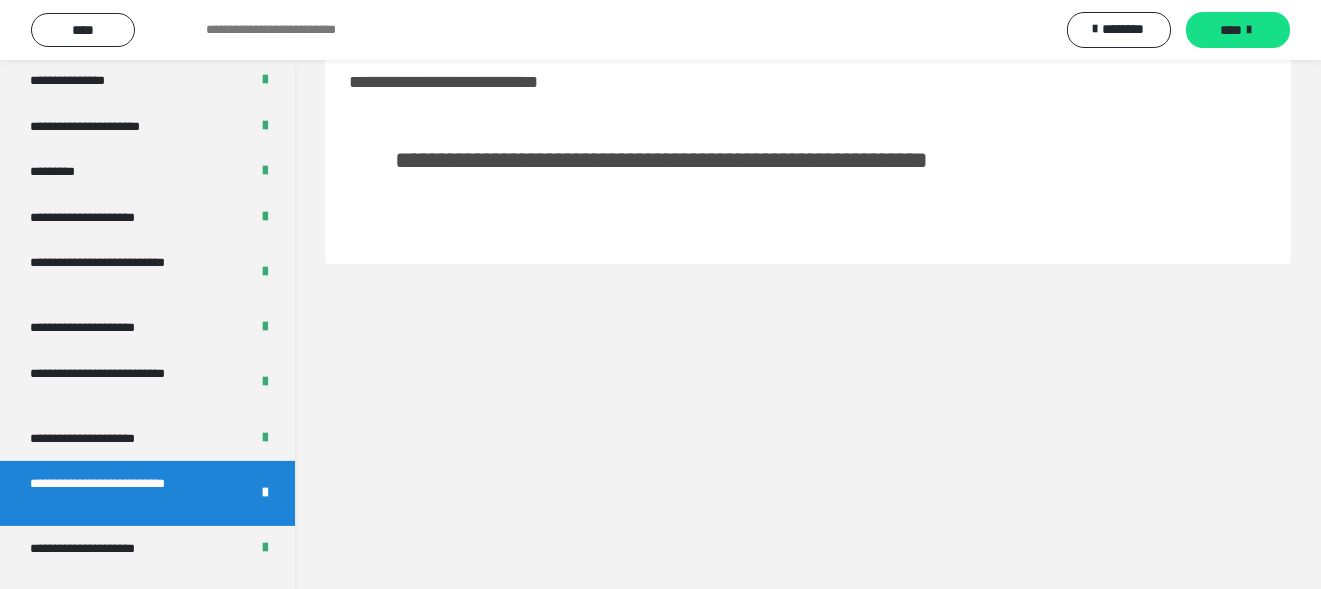 scroll, scrollTop: 59, scrollLeft: 0, axis: vertical 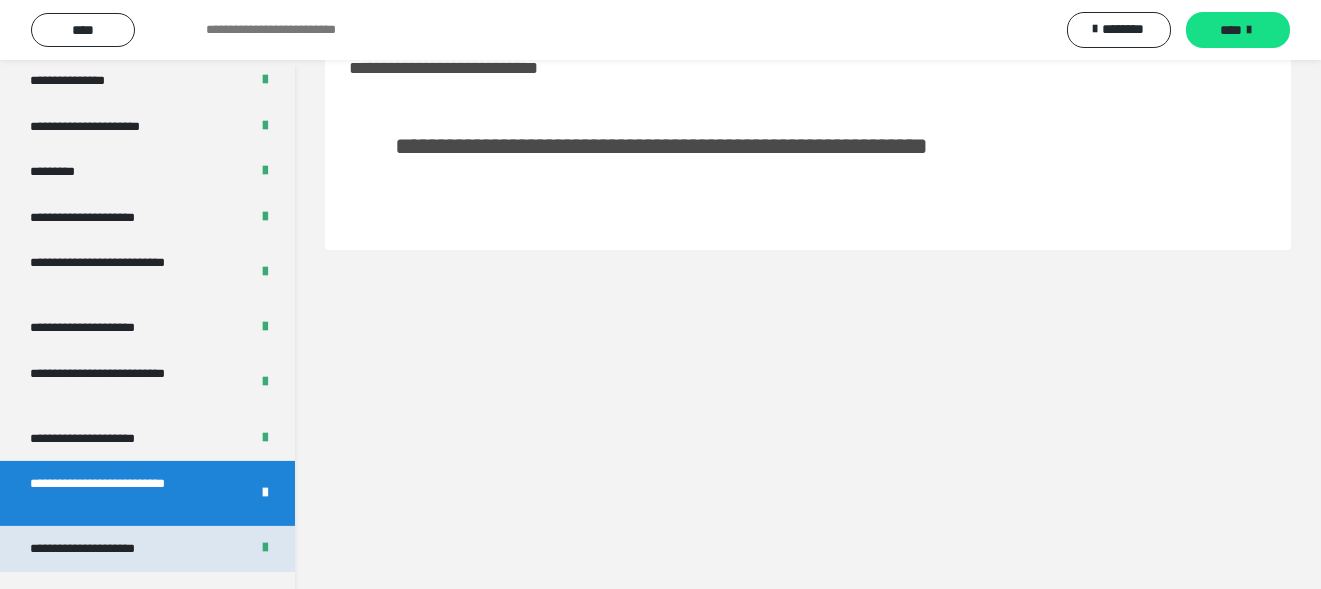 click on "**********" at bounding box center [106, 549] 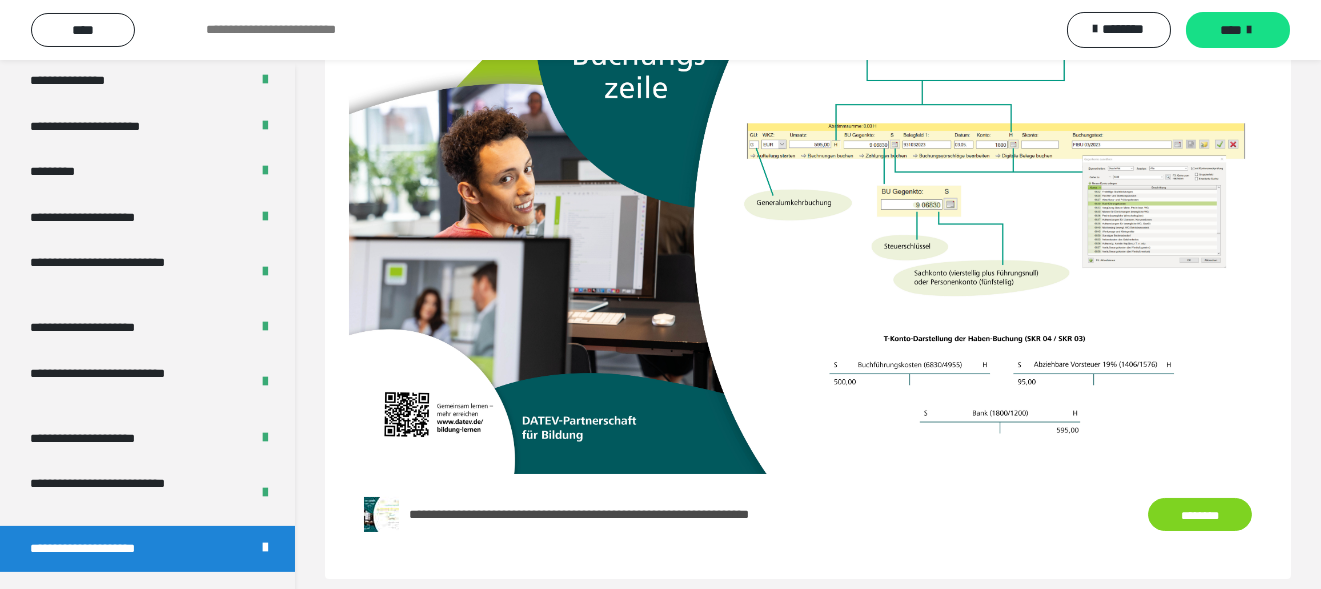 scroll, scrollTop: 701, scrollLeft: 0, axis: vertical 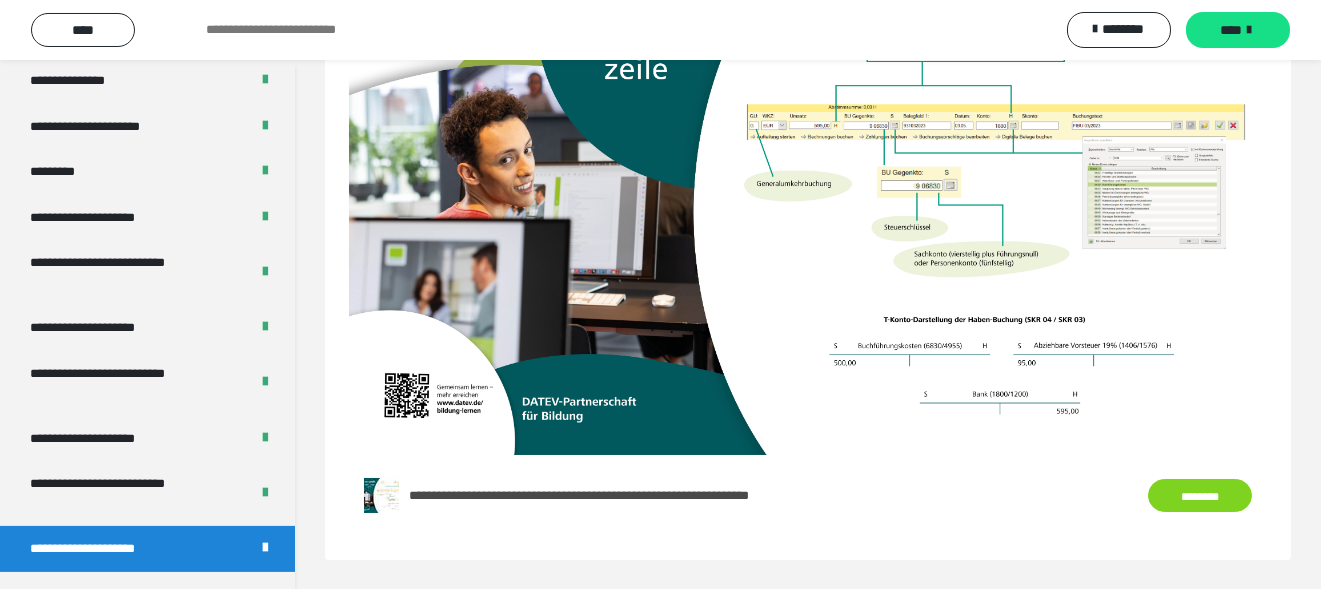 click on "********" at bounding box center [1200, 495] 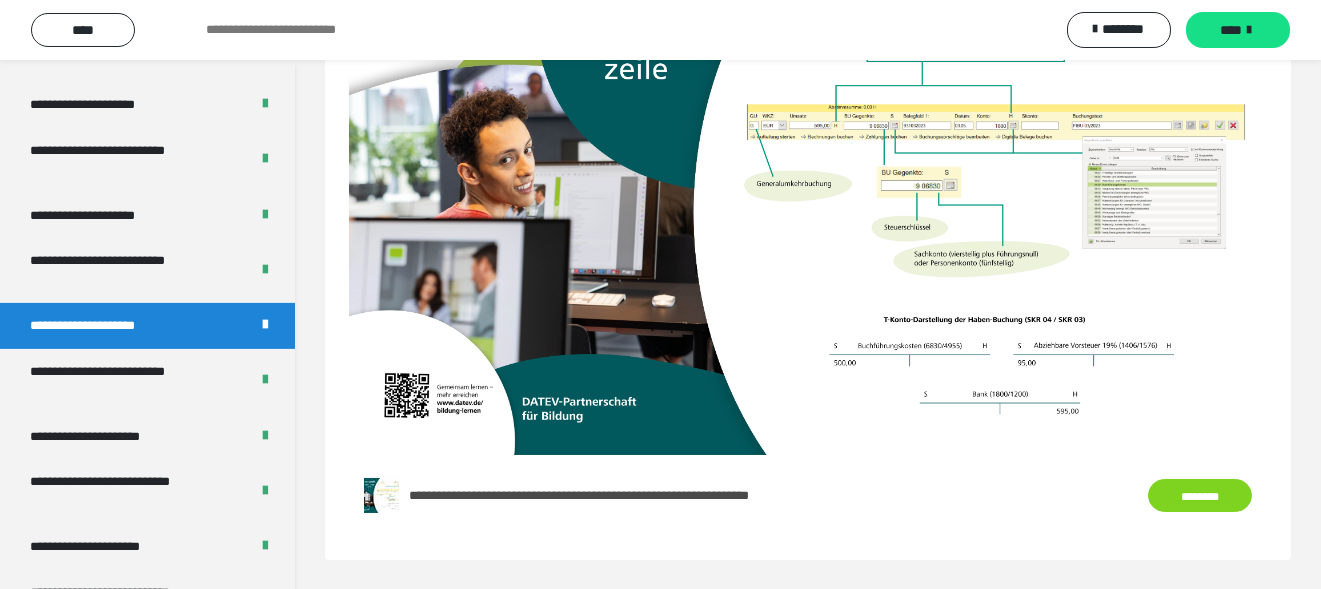 scroll, scrollTop: 2898, scrollLeft: 0, axis: vertical 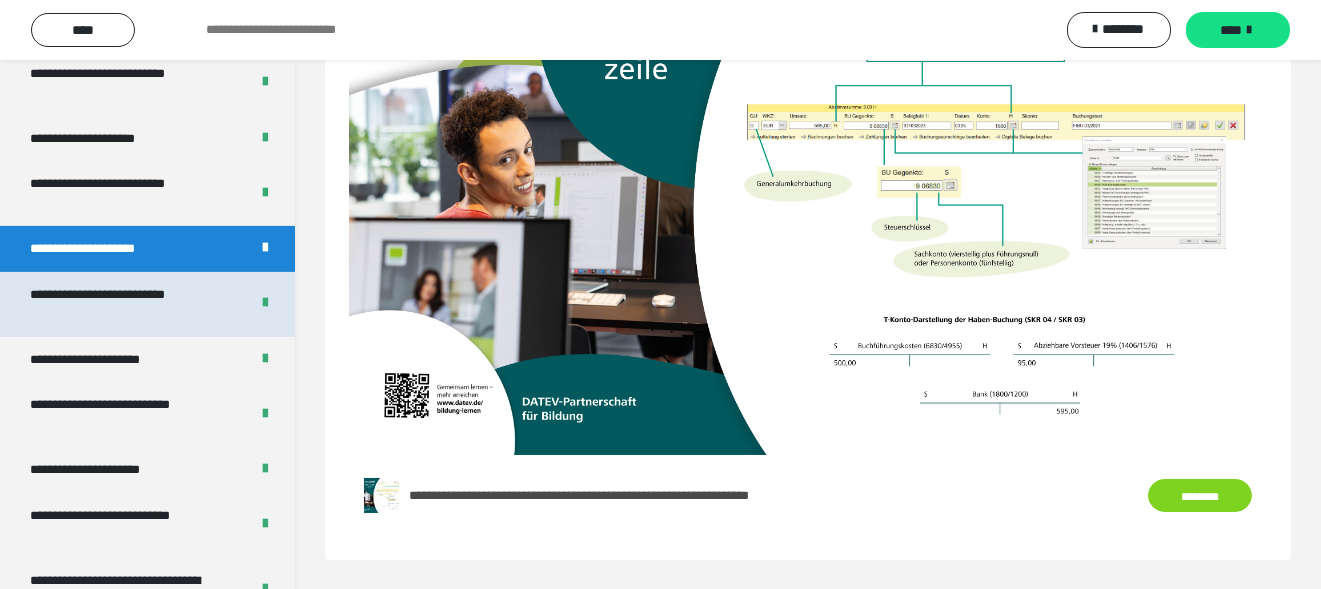 click on "**********" at bounding box center (124, 304) 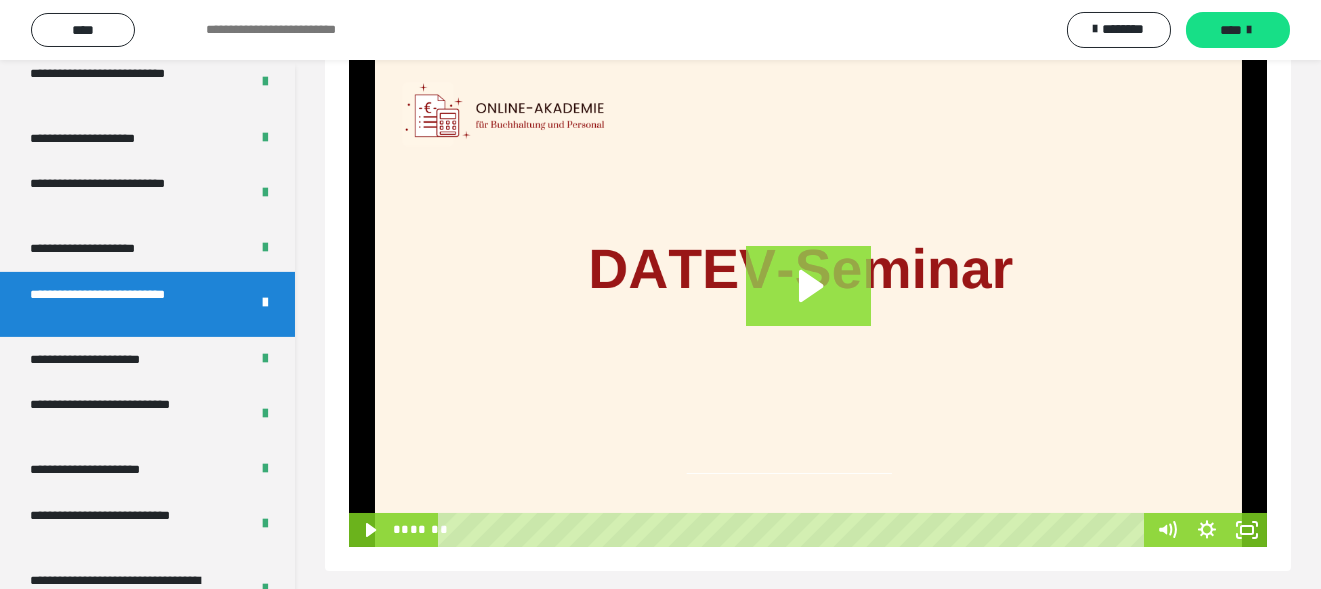 scroll, scrollTop: 93, scrollLeft: 0, axis: vertical 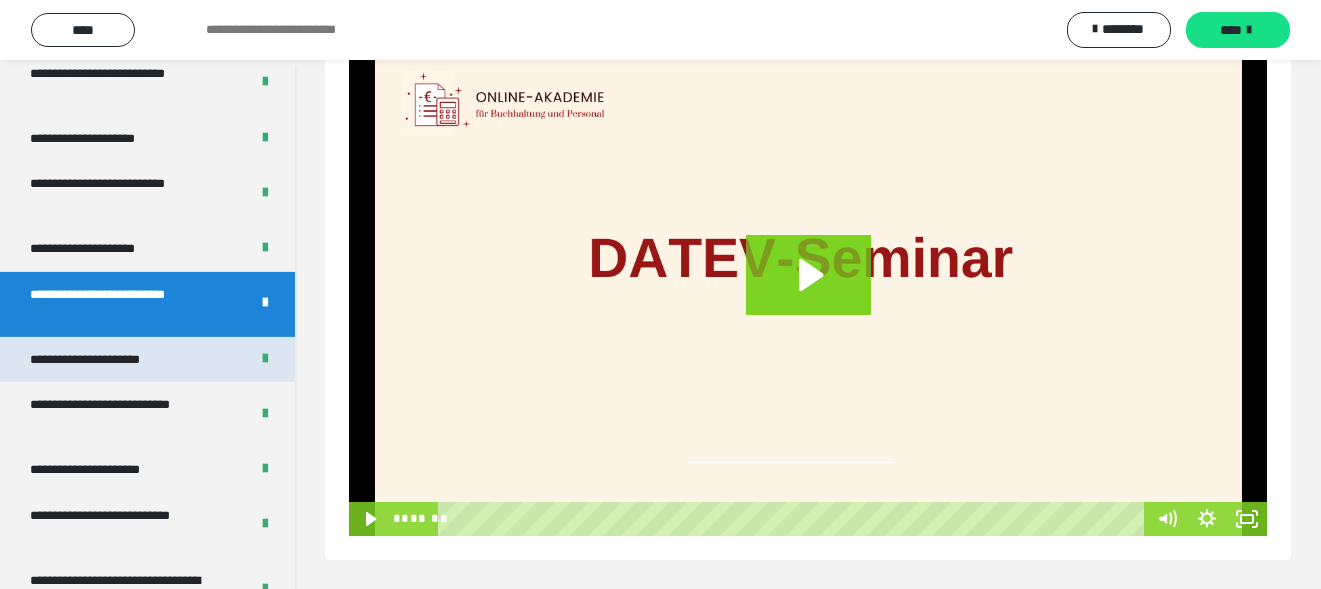 click on "**********" at bounding box center [108, 360] 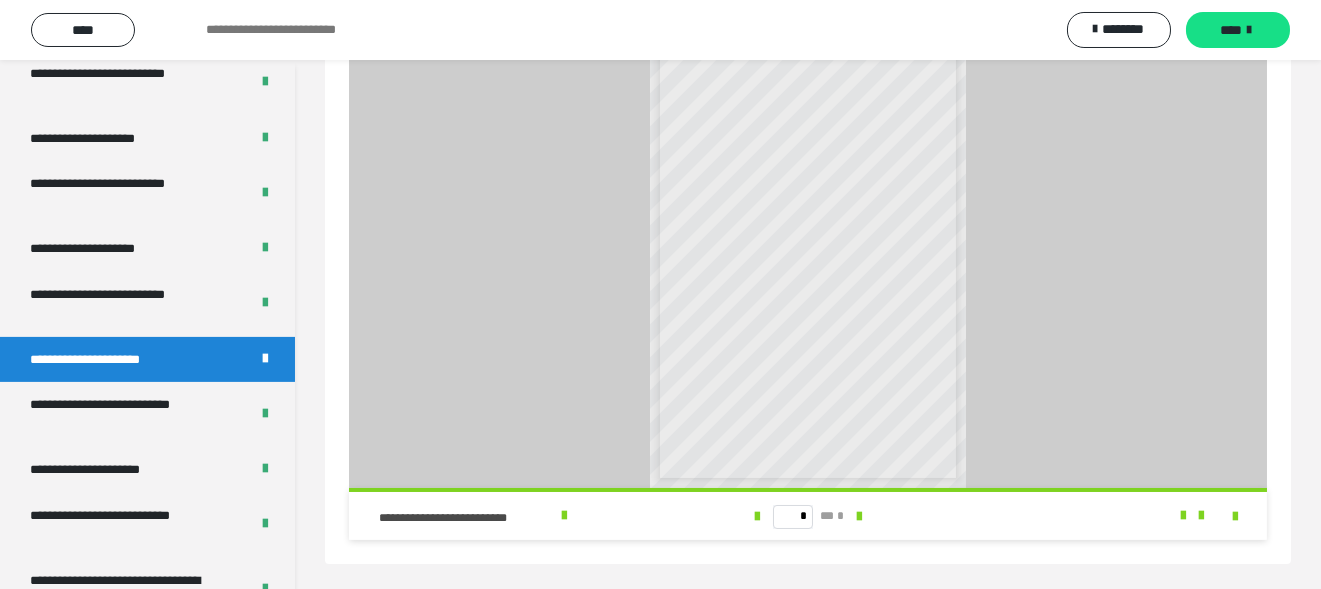 scroll, scrollTop: 605, scrollLeft: 0, axis: vertical 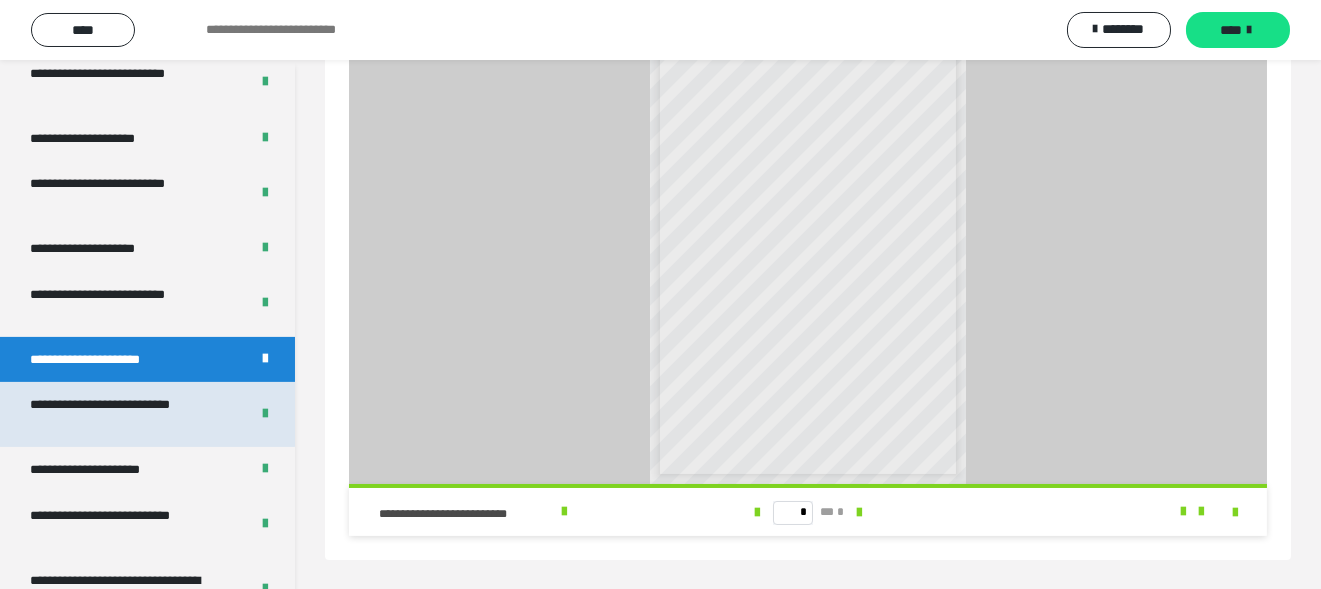 click on "**********" at bounding box center [124, 414] 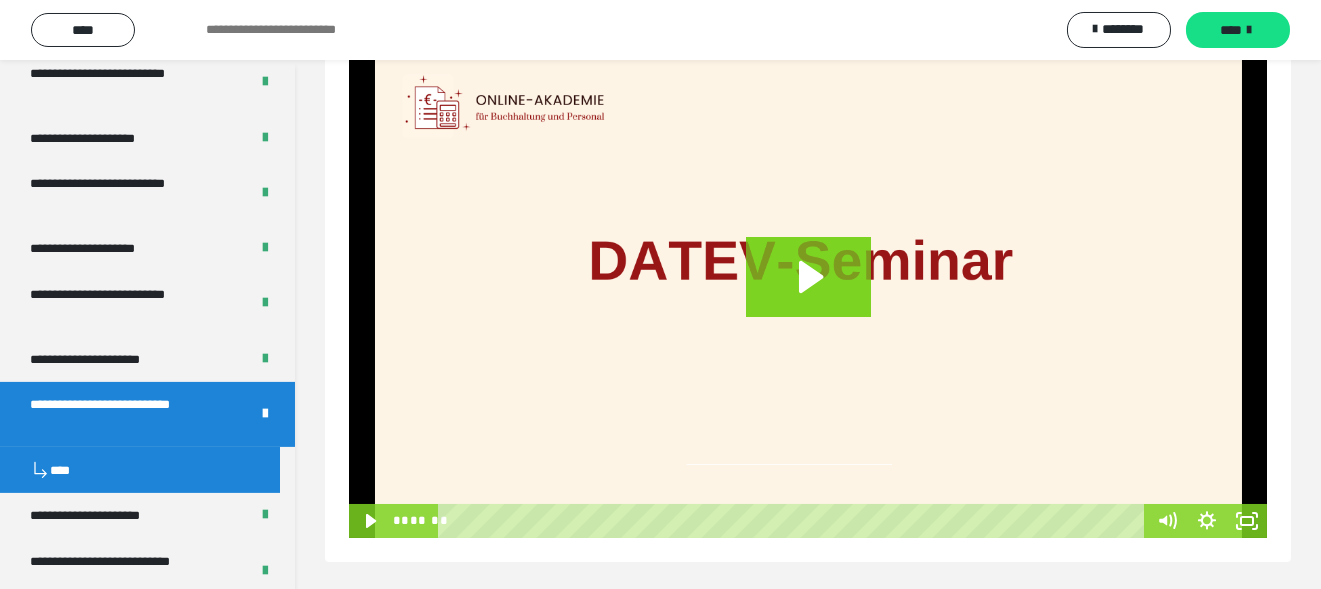 scroll, scrollTop: 384, scrollLeft: 0, axis: vertical 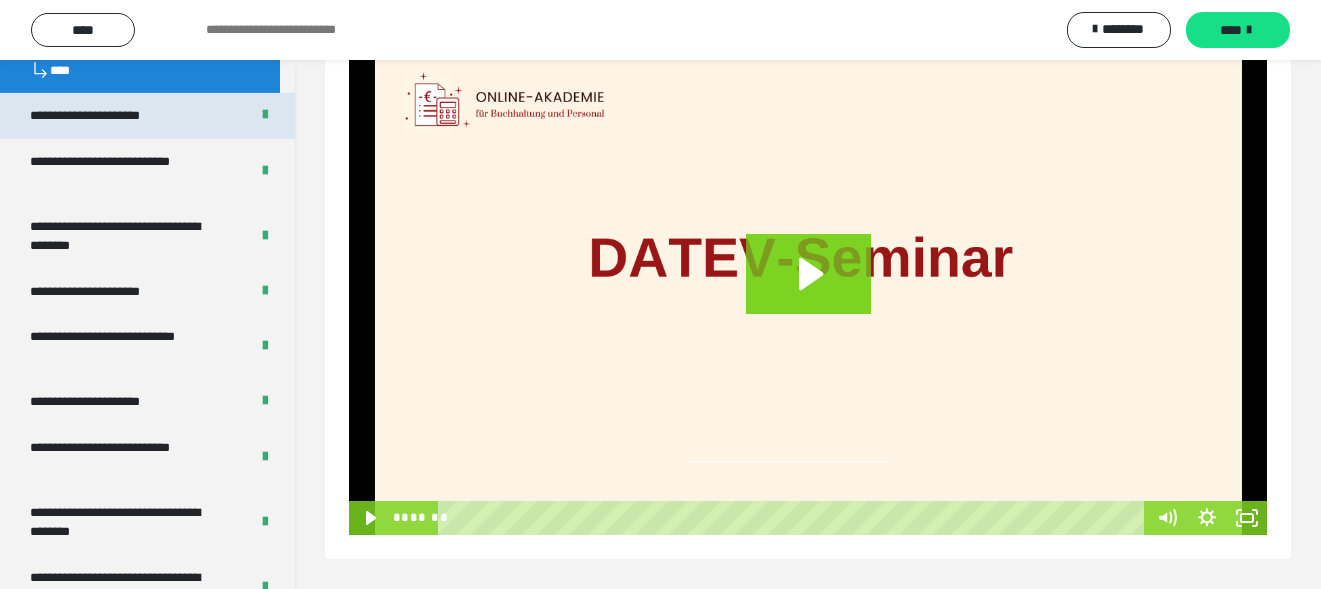 click on "**********" at bounding box center (107, 116) 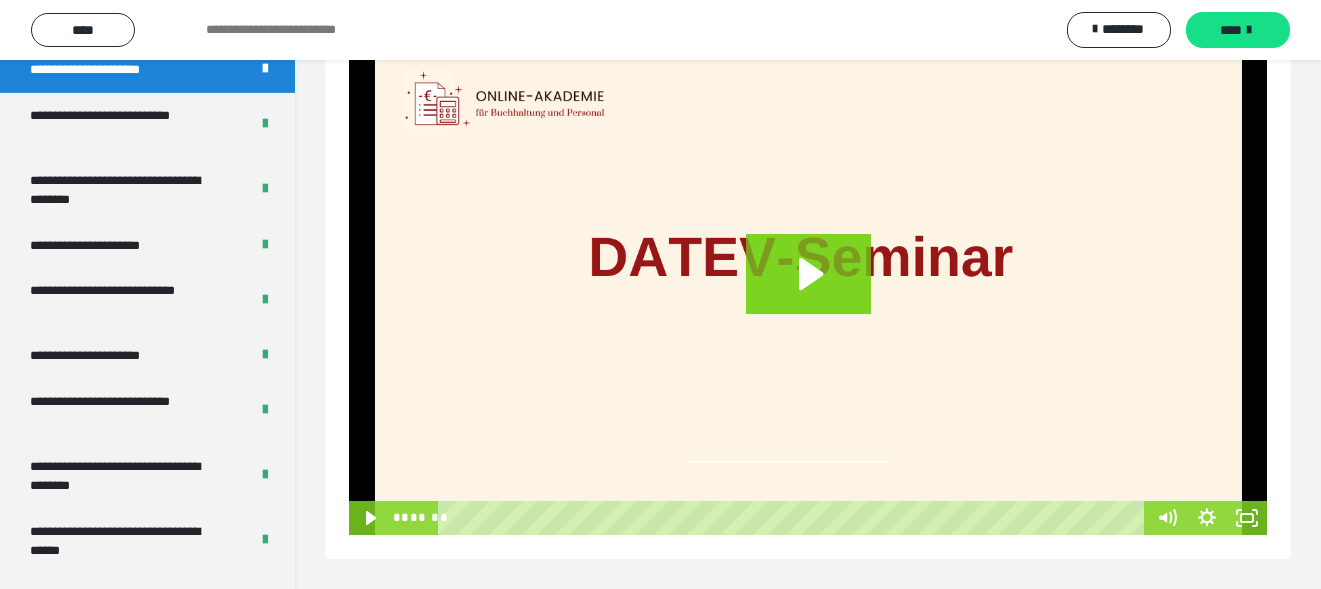 scroll, scrollTop: 93, scrollLeft: 0, axis: vertical 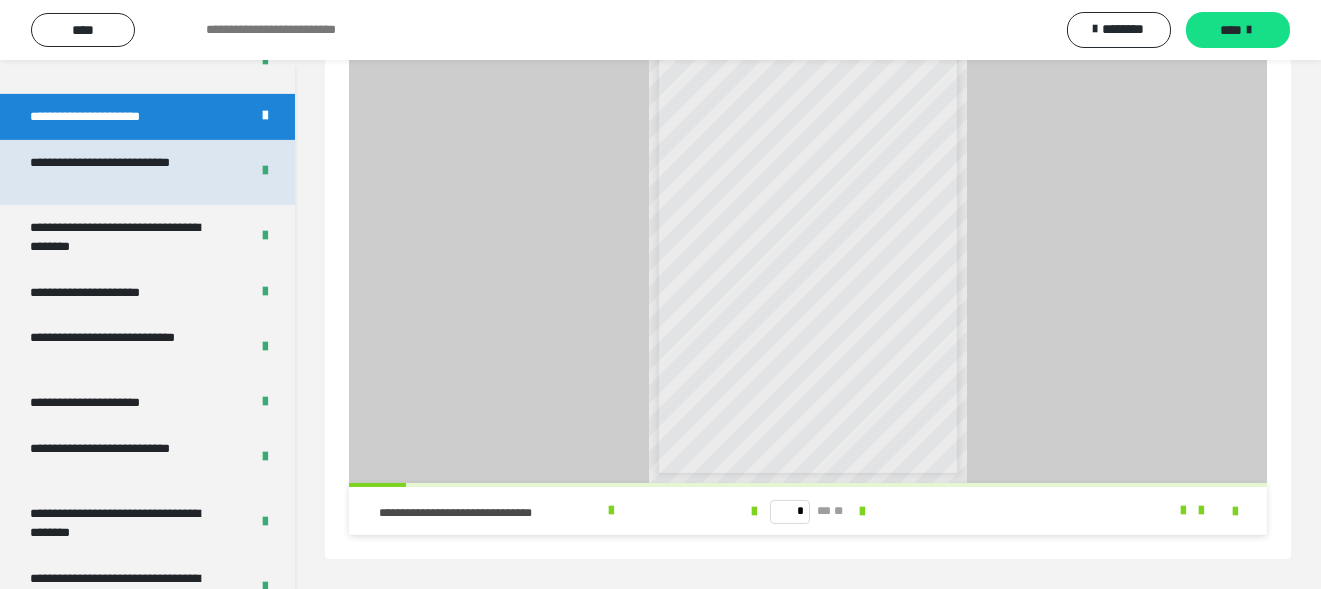 click on "**********" at bounding box center [124, 172] 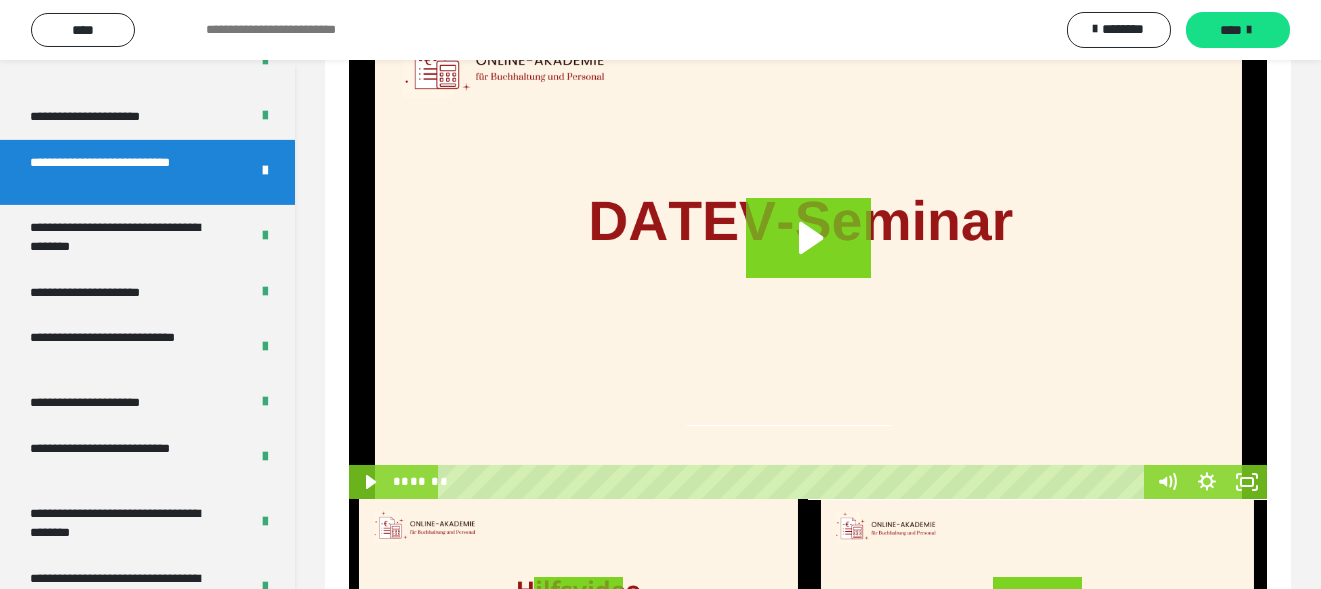 scroll, scrollTop: 340, scrollLeft: 0, axis: vertical 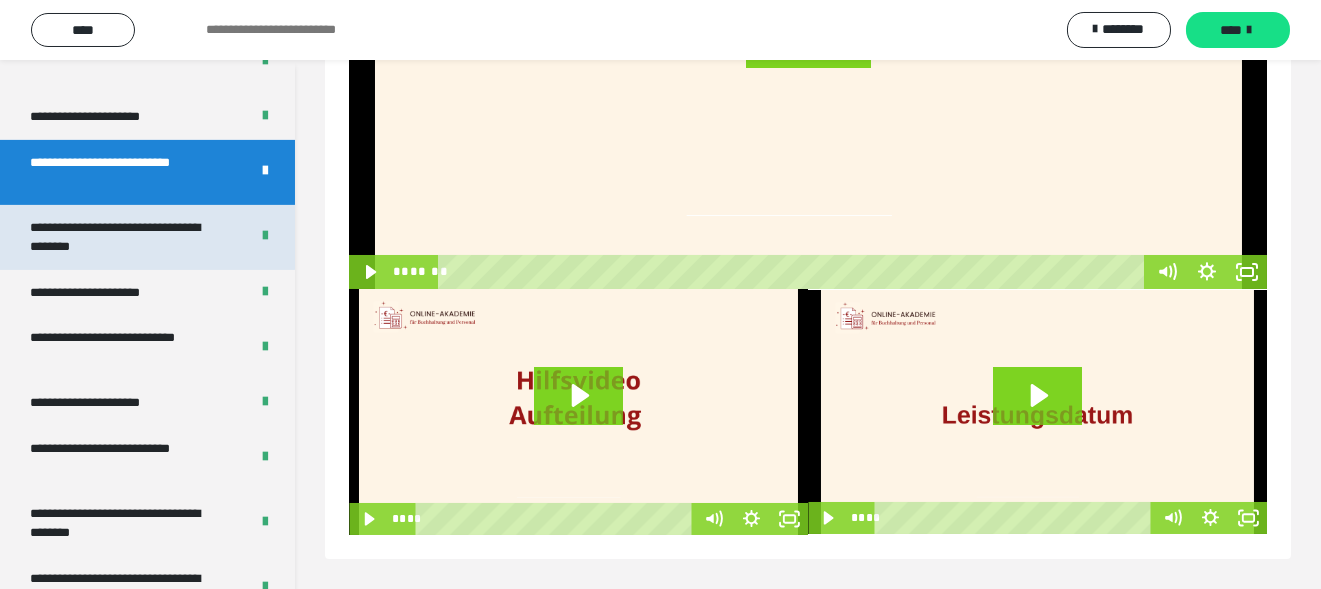 click on "**********" at bounding box center [124, 237] 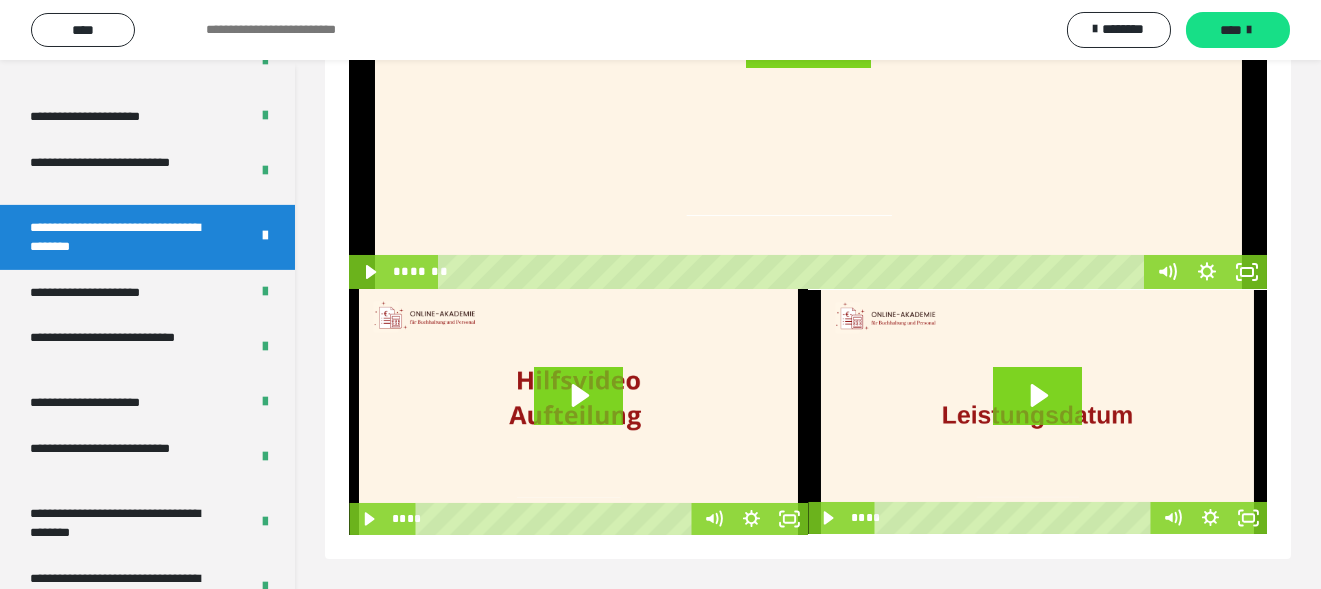 scroll, scrollTop: 59, scrollLeft: 0, axis: vertical 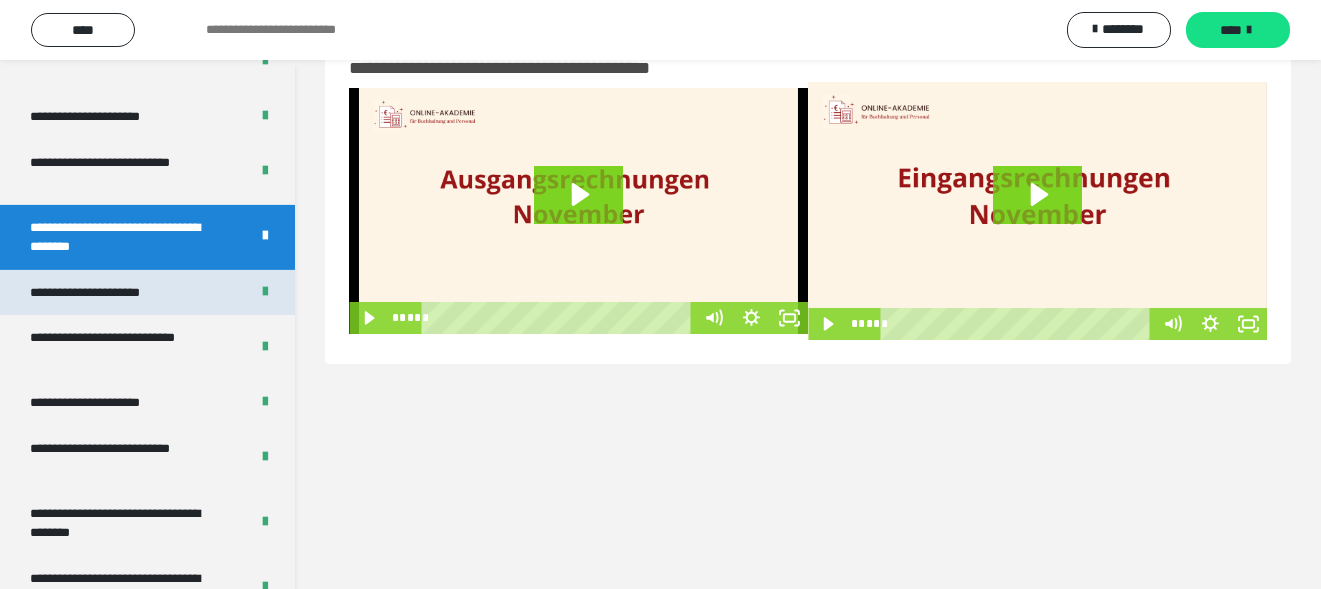 click on "**********" at bounding box center (108, 293) 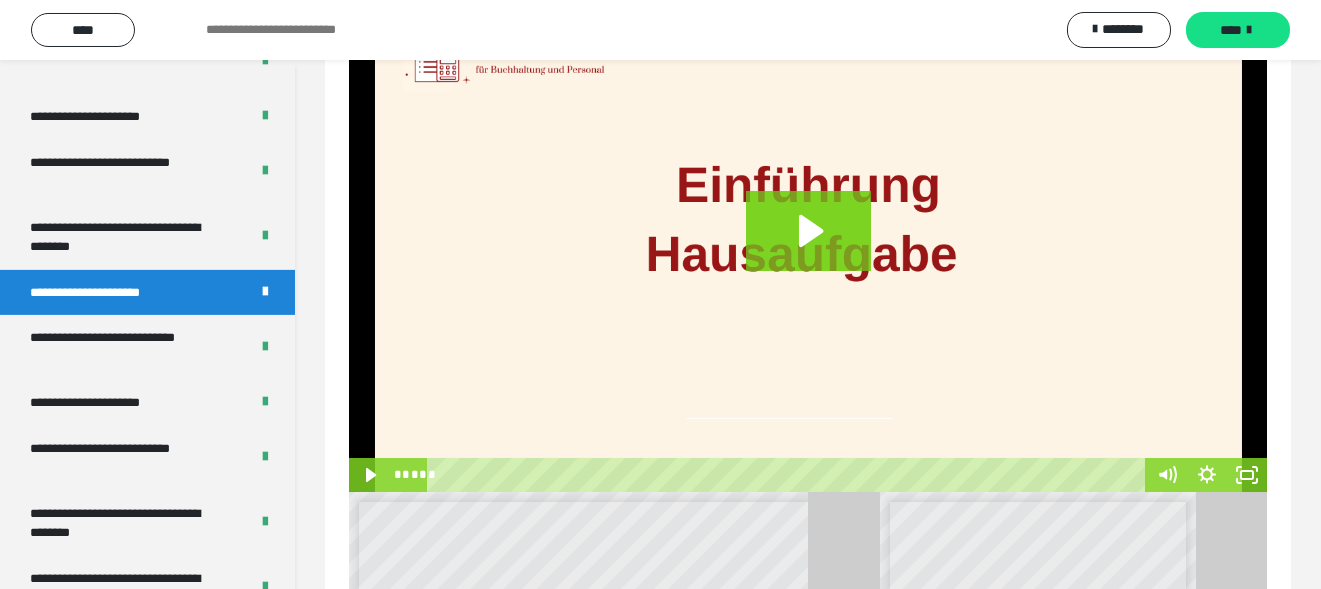 scroll, scrollTop: 359, scrollLeft: 0, axis: vertical 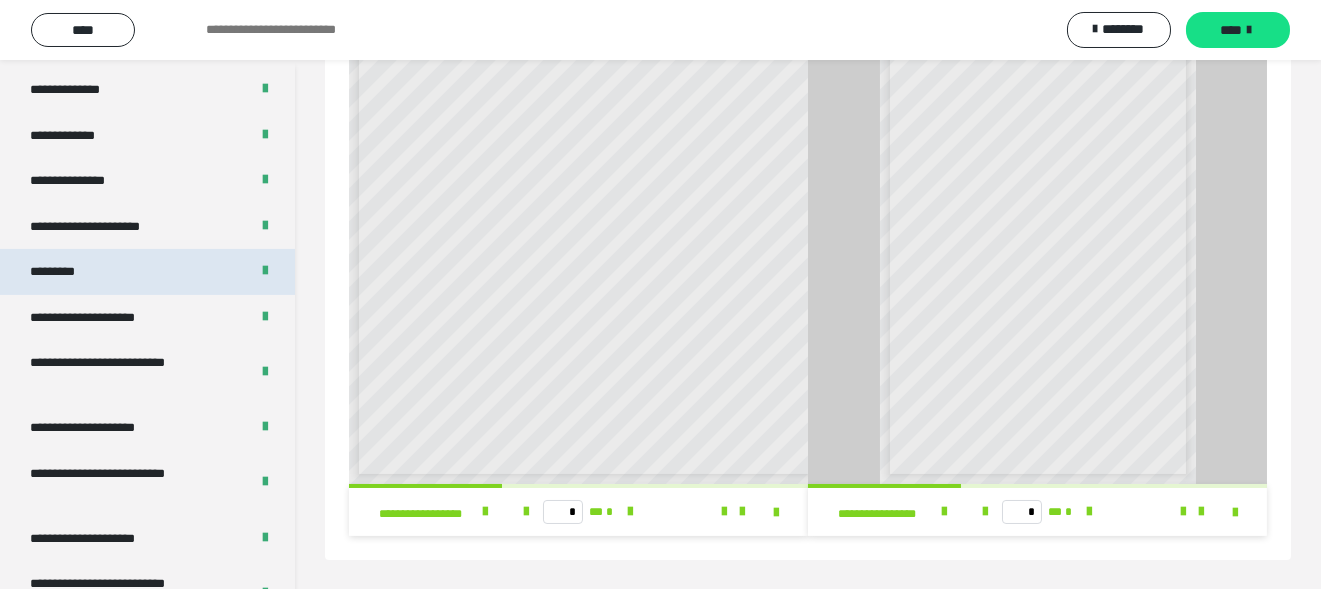 click on "*********" at bounding box center (68, 272) 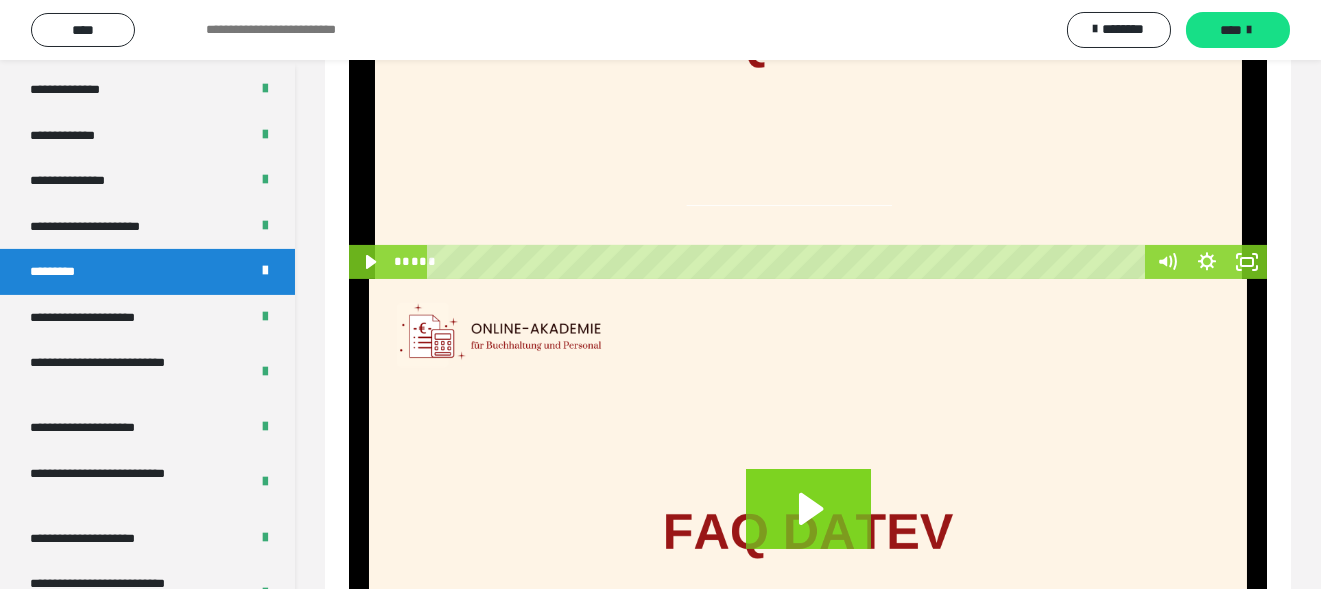 scroll, scrollTop: 2196, scrollLeft: 0, axis: vertical 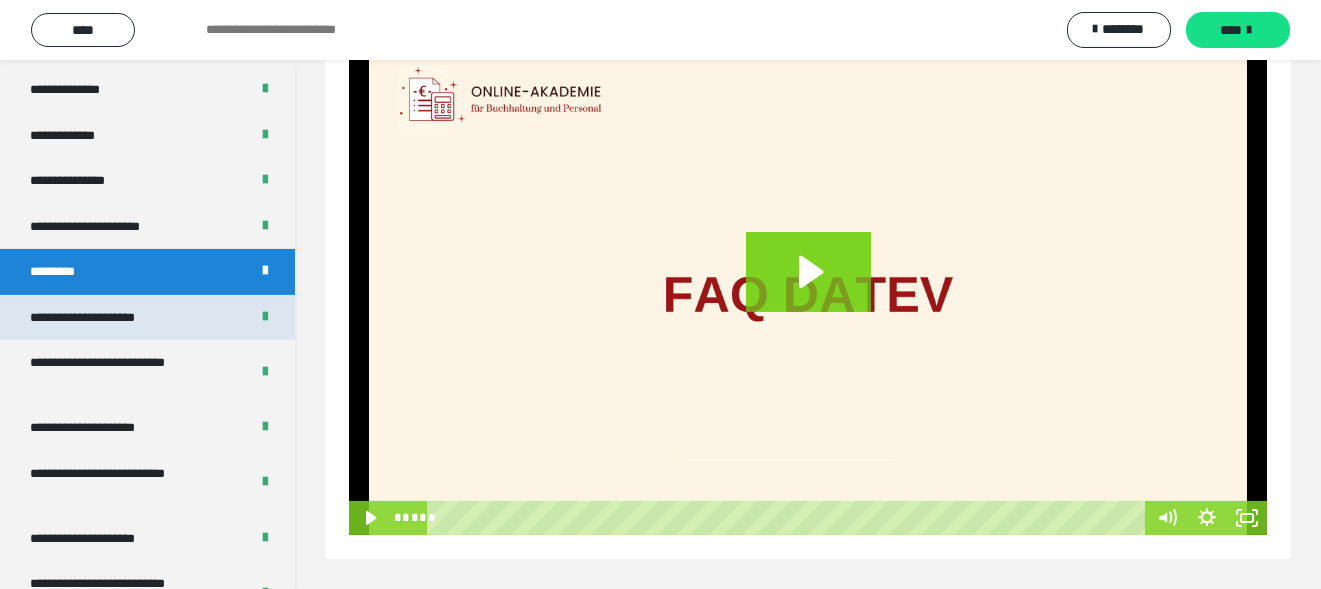 click on "**********" at bounding box center [104, 318] 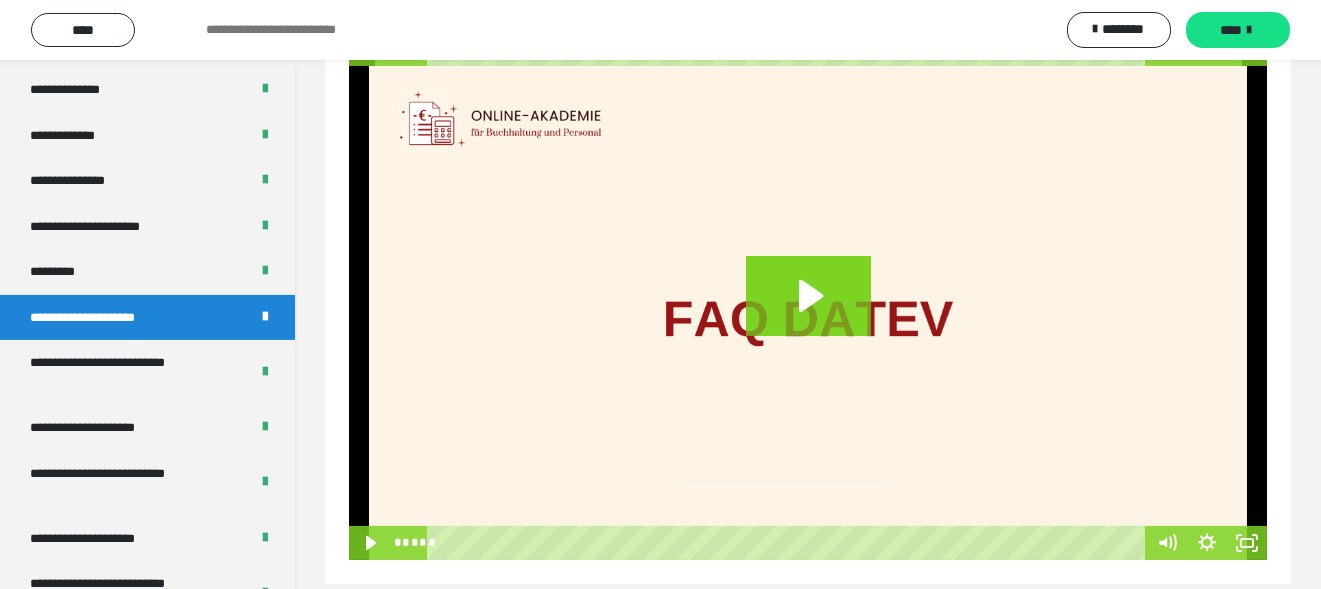 scroll, scrollTop: 105, scrollLeft: 0, axis: vertical 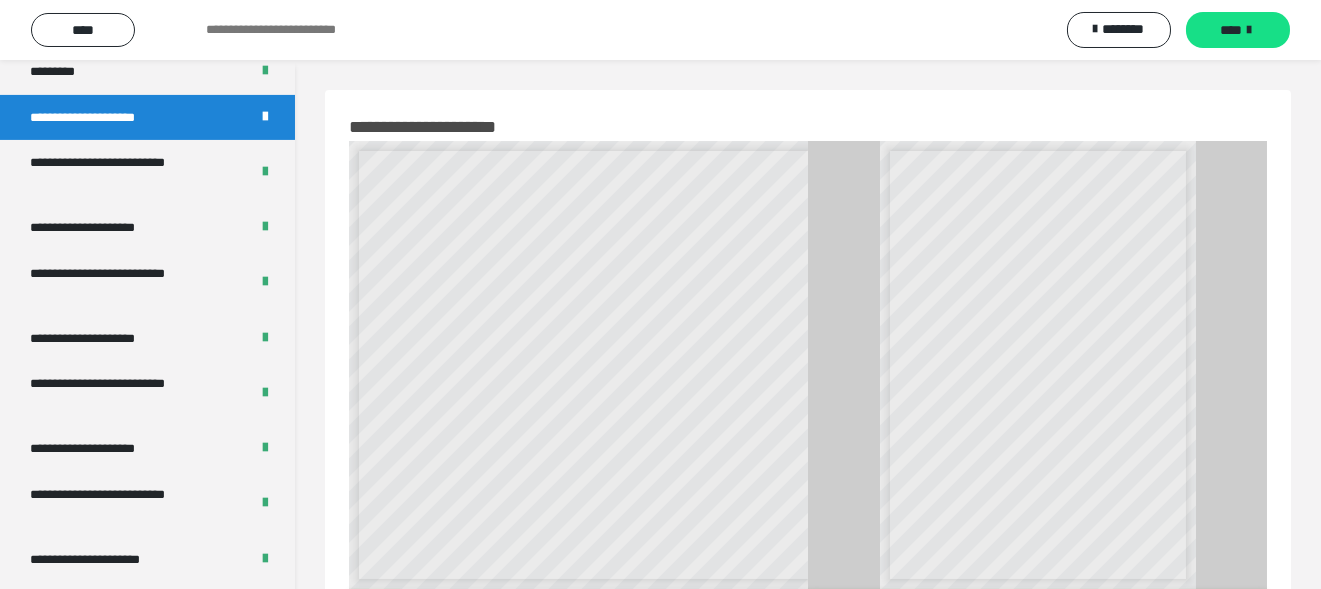 click on "**********" at bounding box center (104, 118) 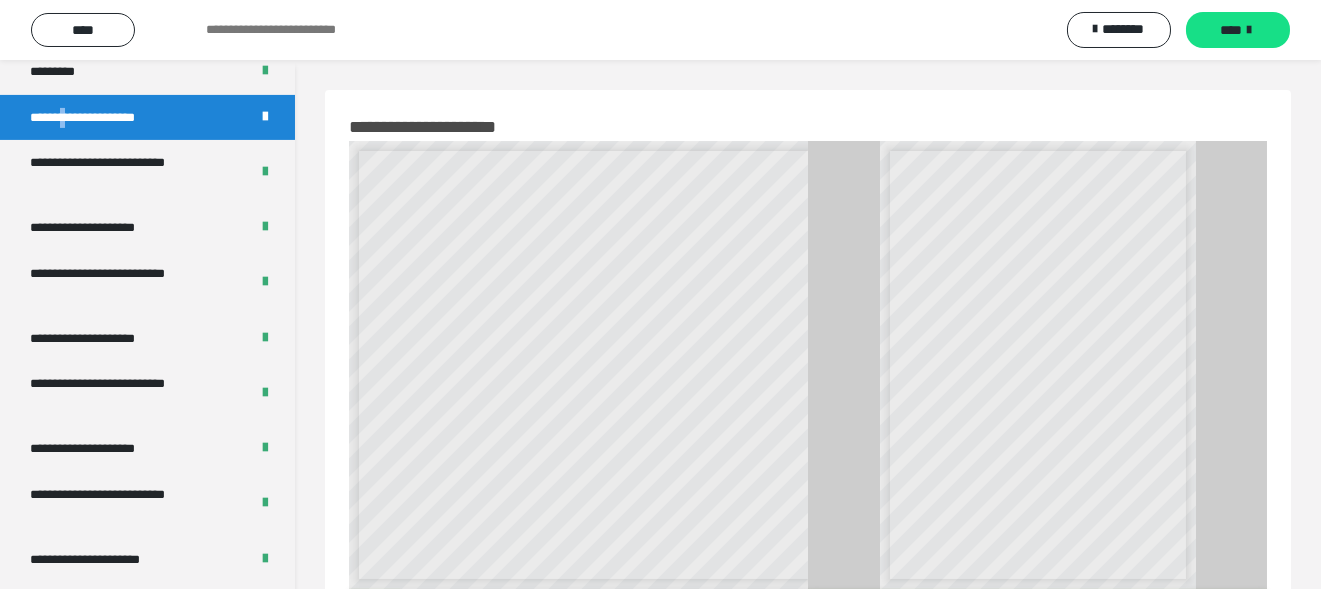 click on "**********" at bounding box center (104, 118) 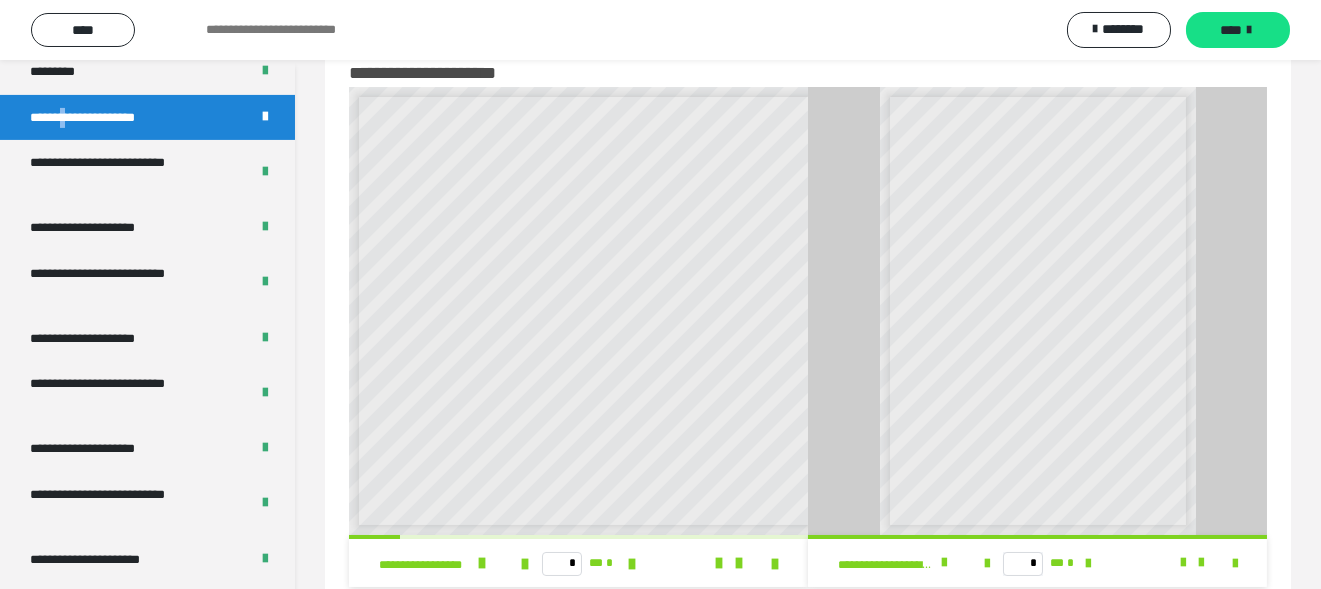 scroll, scrollTop: 105, scrollLeft: 0, axis: vertical 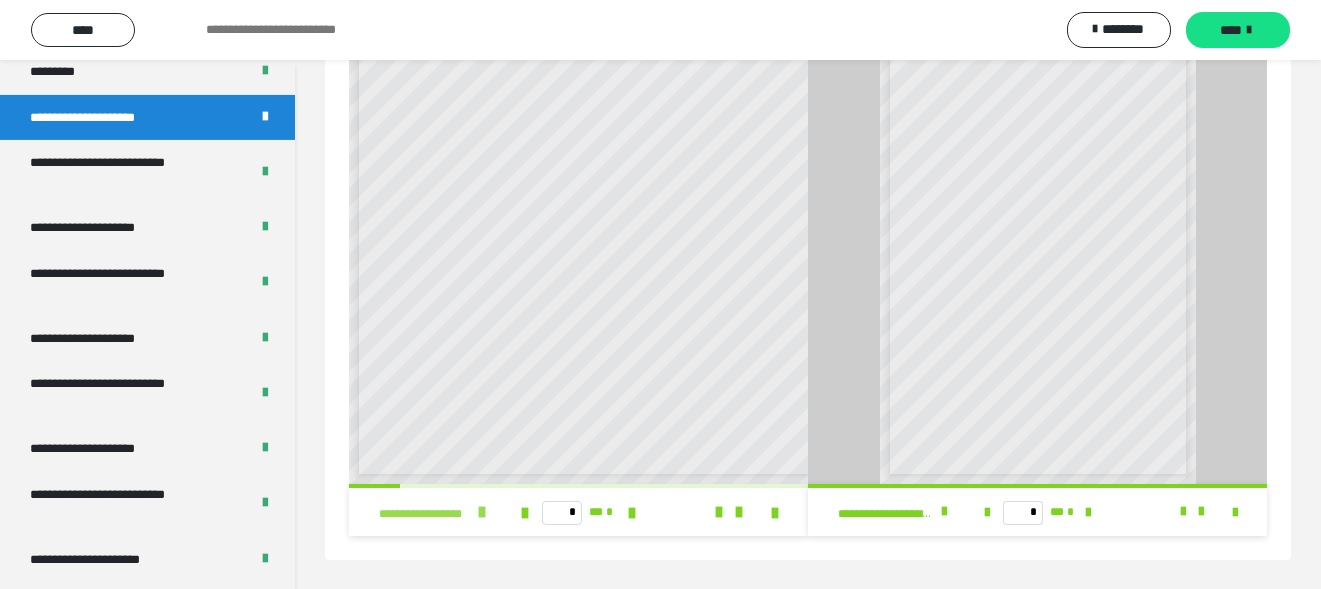click at bounding box center [482, 512] 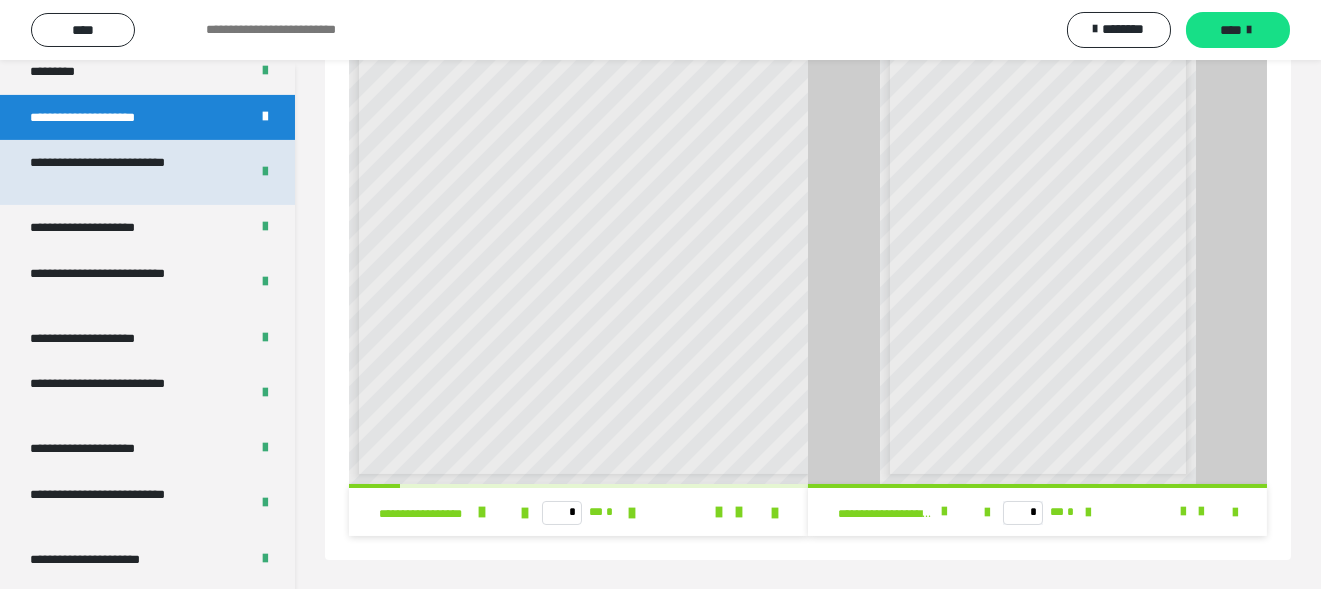click on "**********" at bounding box center (124, 172) 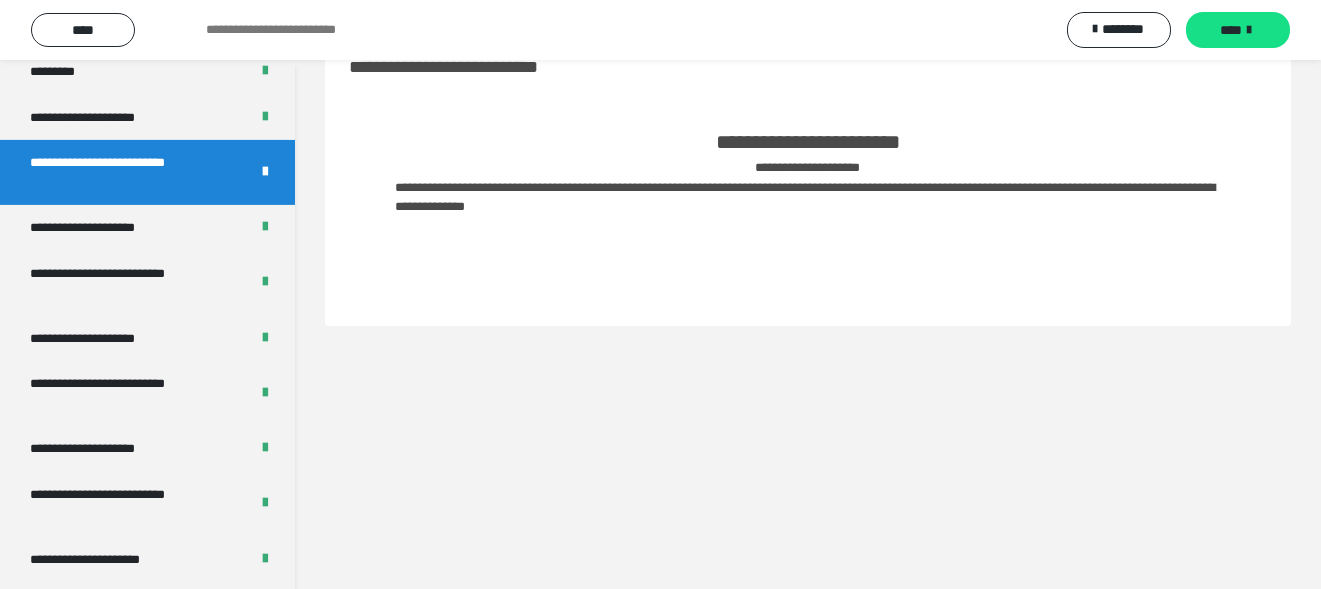 click on "**********" at bounding box center [124, 172] 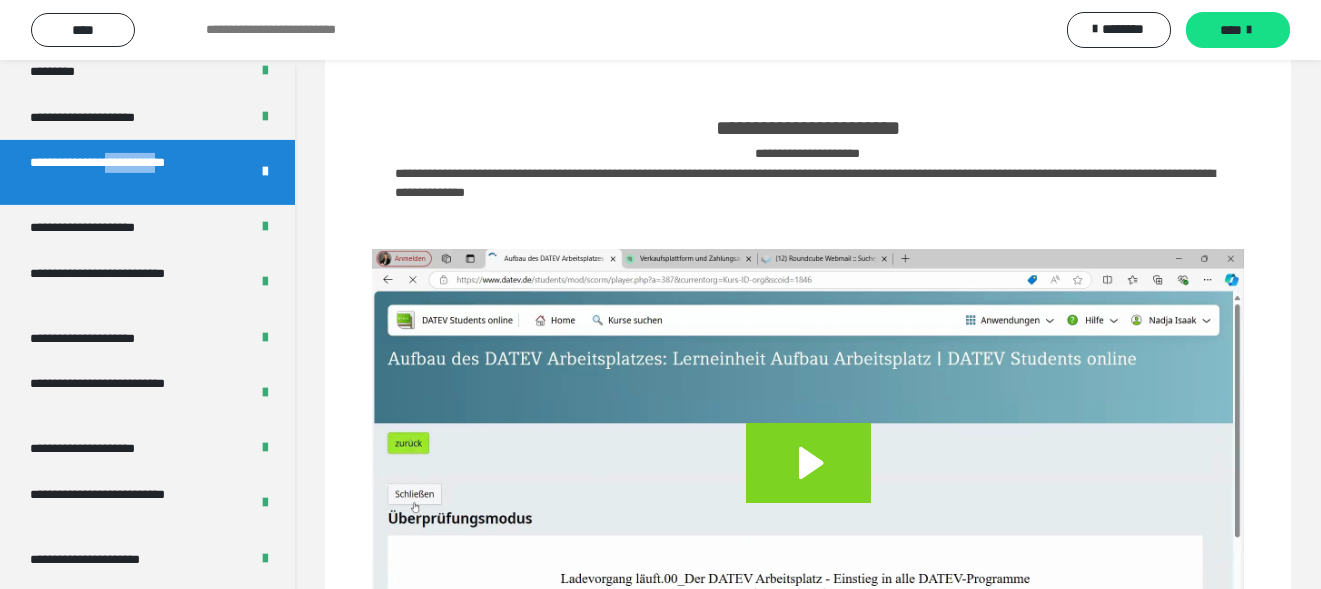 scroll, scrollTop: 299, scrollLeft: 0, axis: vertical 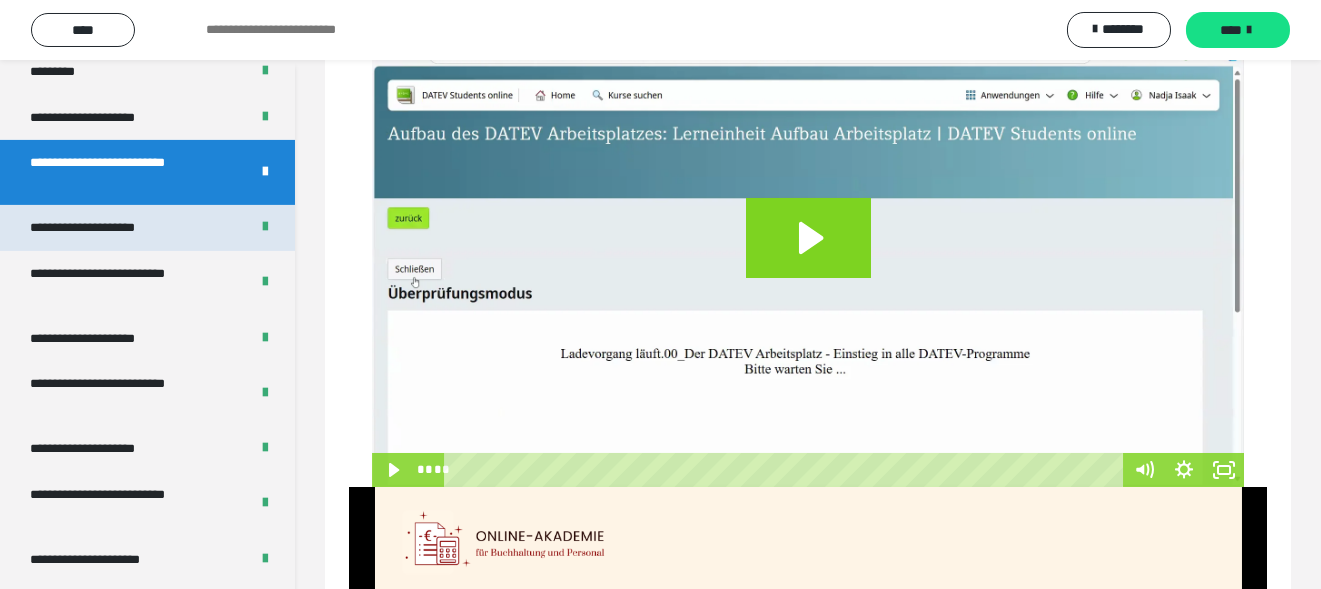 click on "**********" at bounding box center [106, 228] 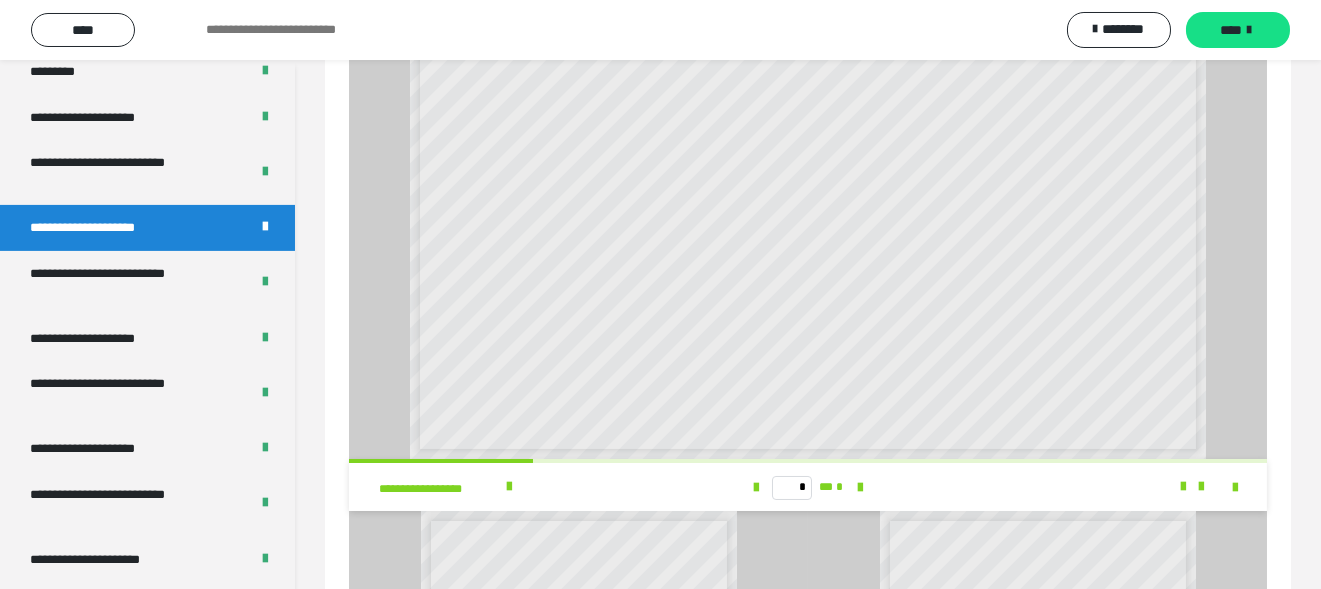 scroll, scrollTop: 400, scrollLeft: 0, axis: vertical 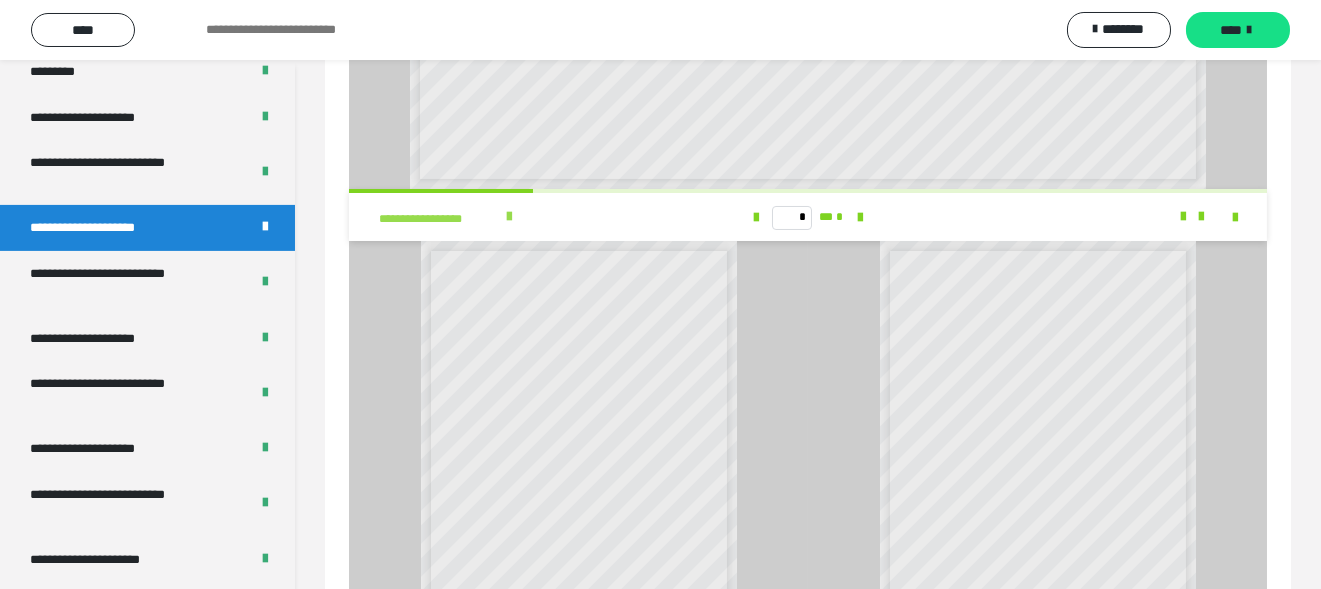 click on "**********" at bounding box center (439, 219) 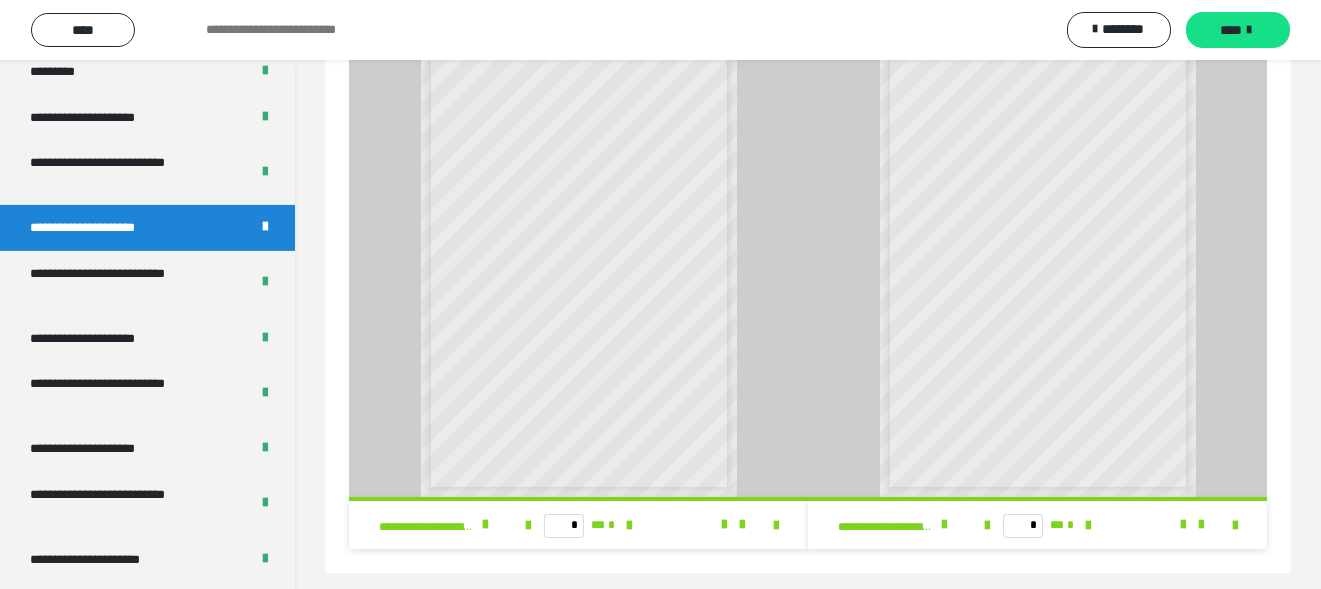 scroll, scrollTop: 605, scrollLeft: 0, axis: vertical 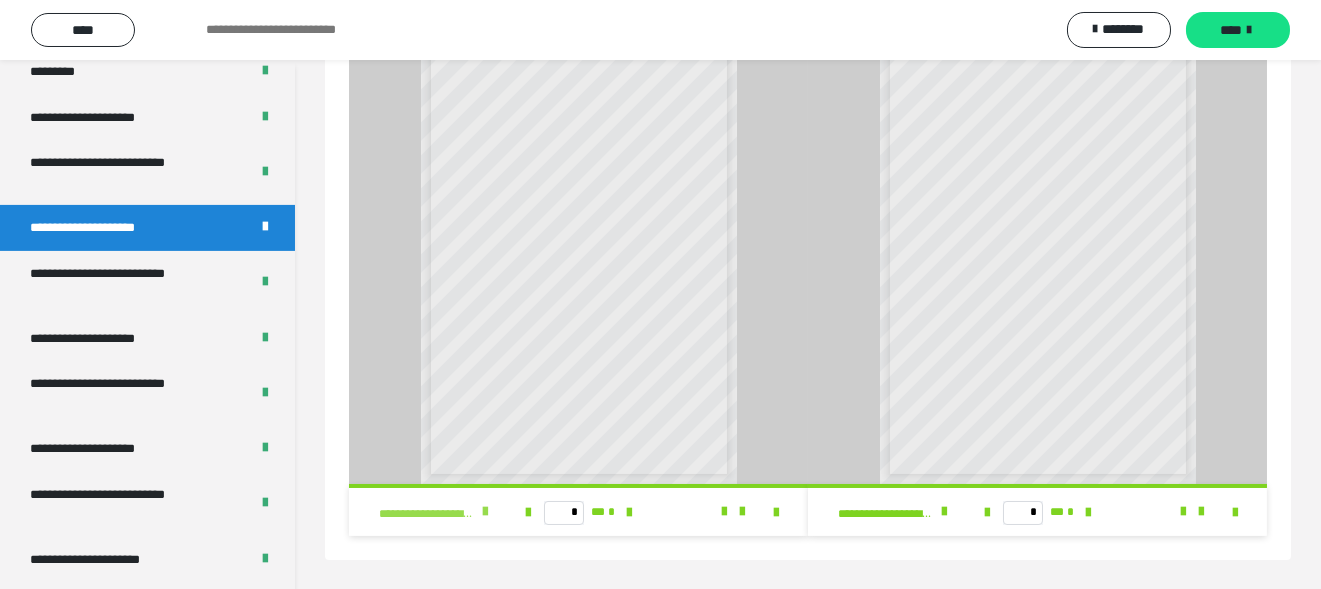 click at bounding box center [485, 512] 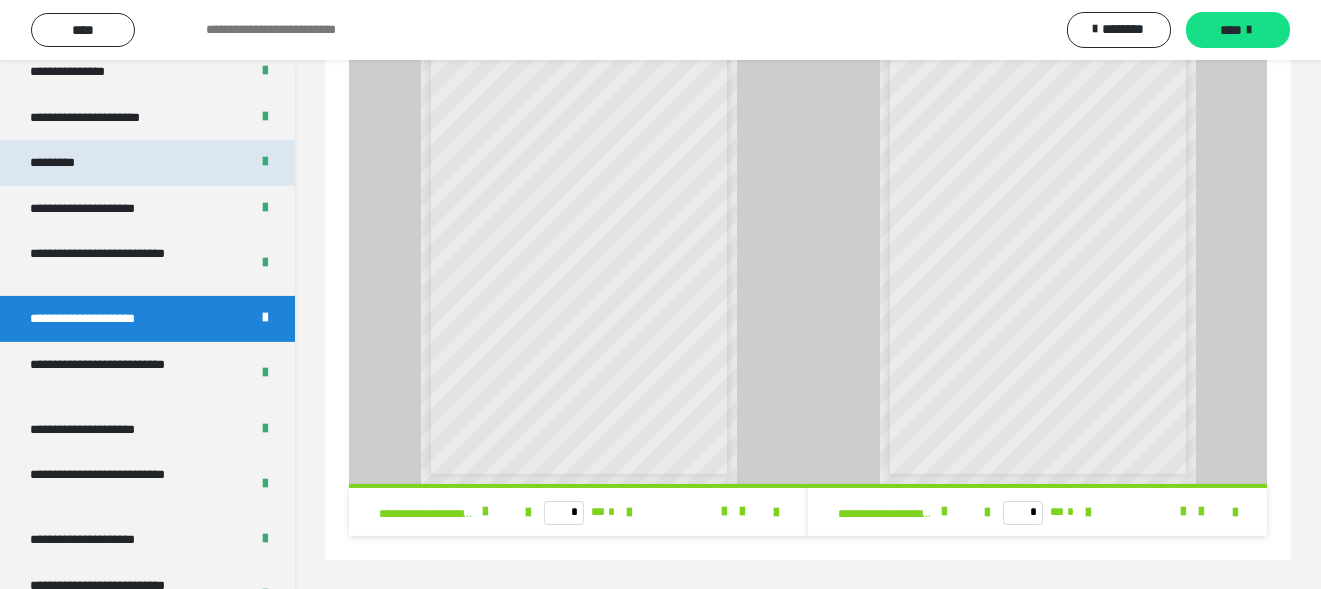 scroll, scrollTop: 2698, scrollLeft: 0, axis: vertical 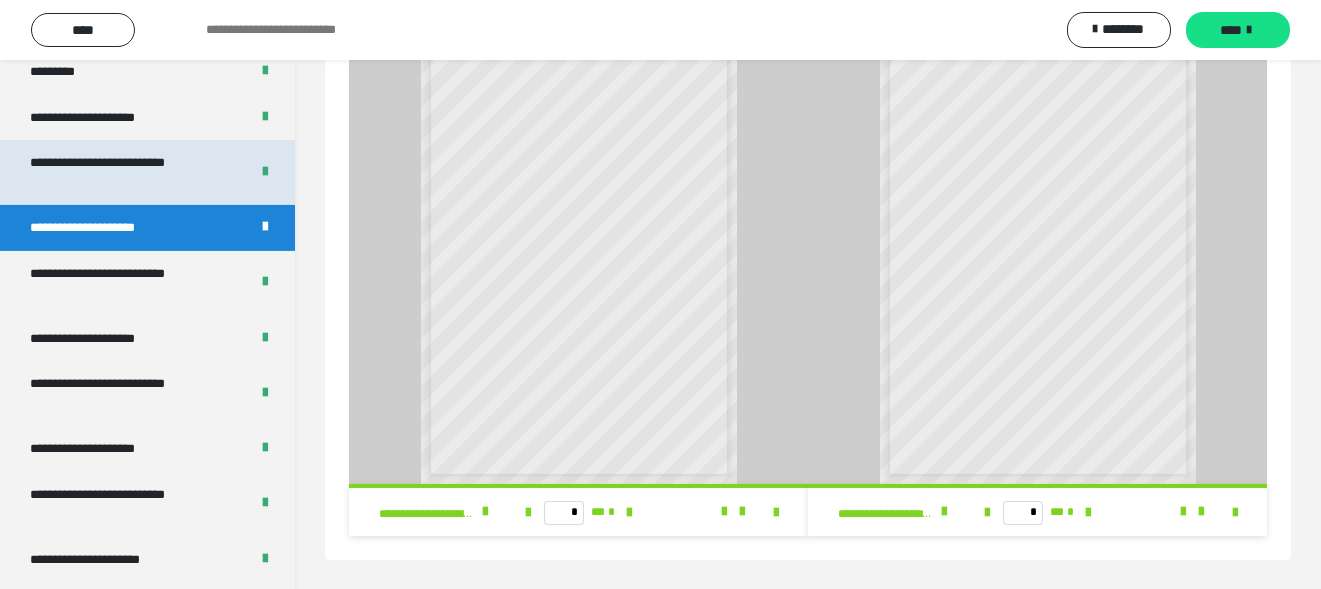 click on "**********" at bounding box center [124, 172] 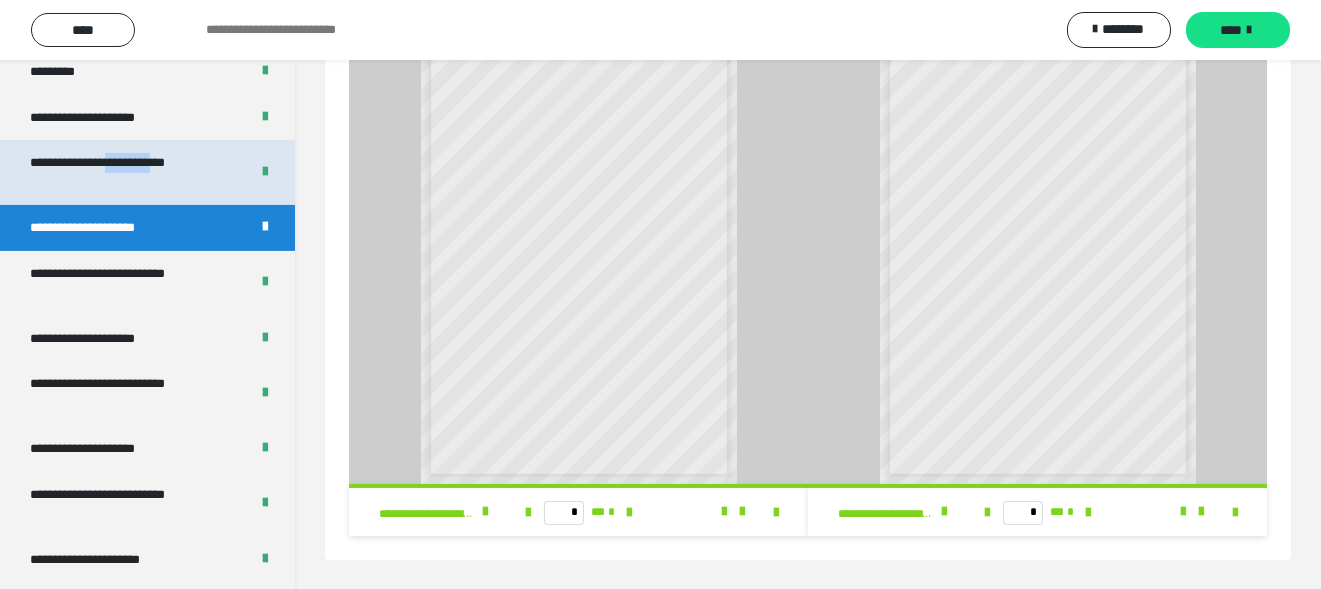 click on "**********" at bounding box center [124, 172] 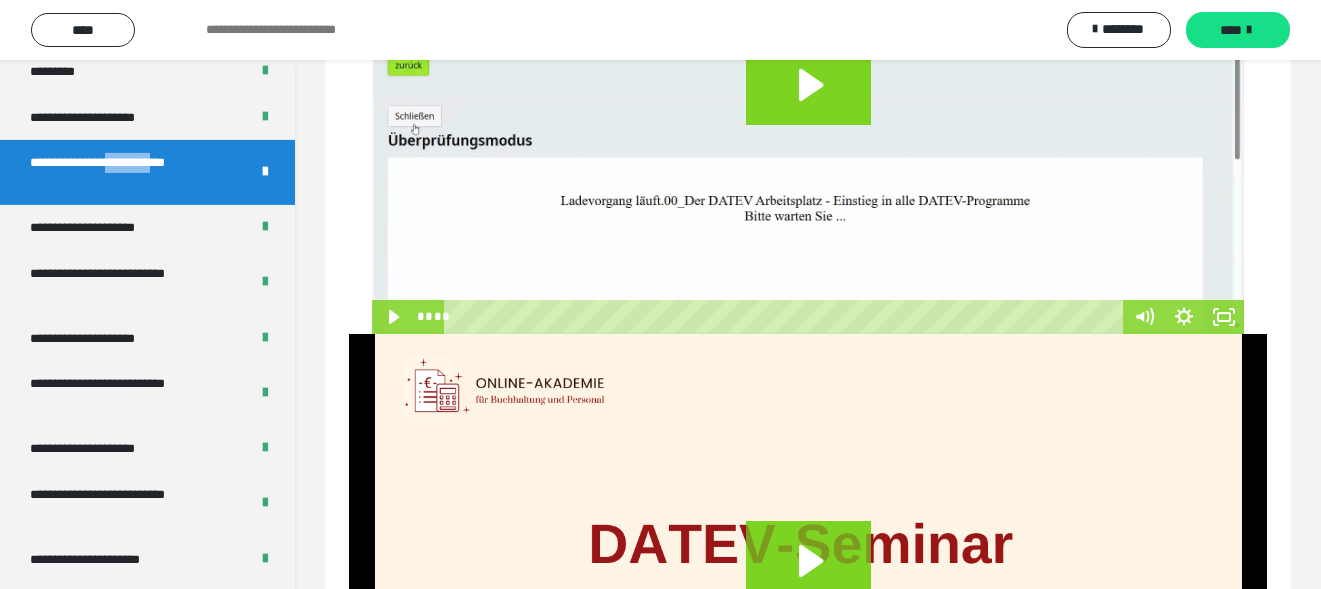 scroll, scrollTop: 438, scrollLeft: 0, axis: vertical 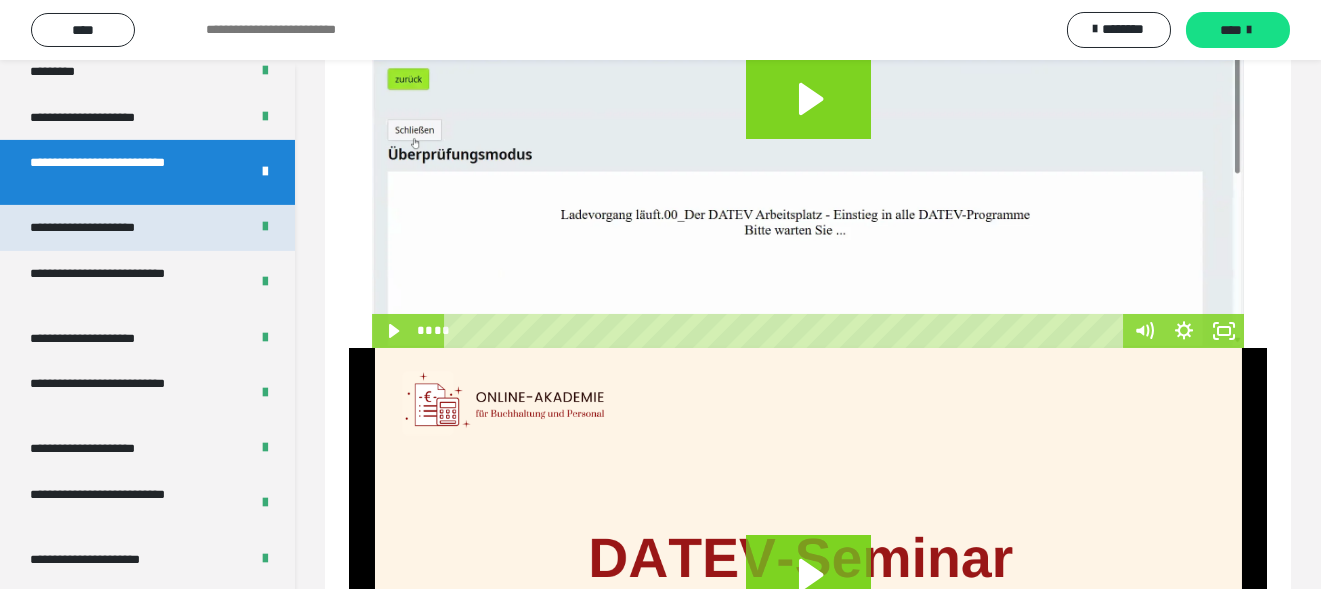 click on "**********" at bounding box center [106, 228] 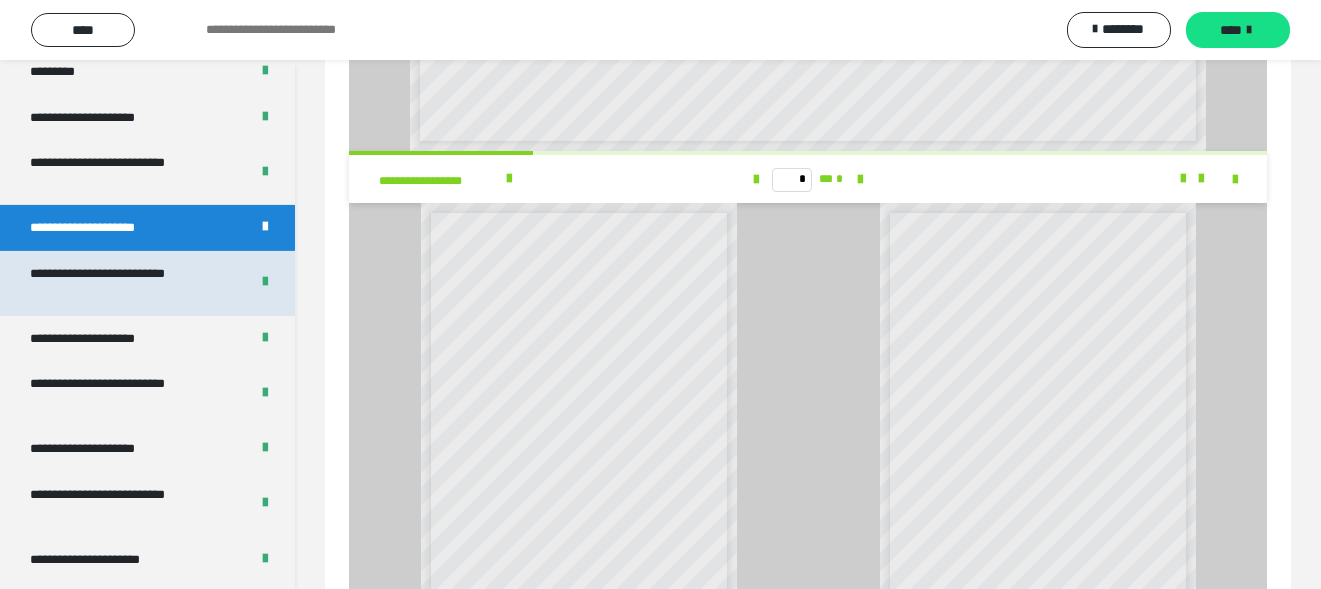 click on "**********" at bounding box center [124, 283] 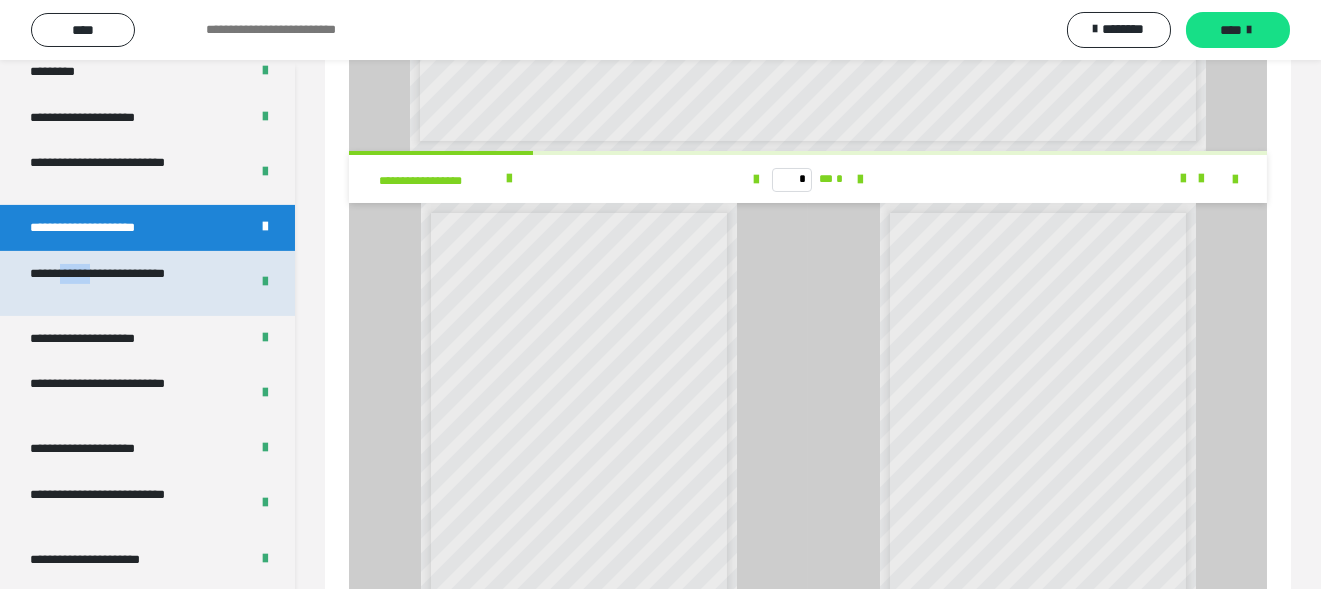 click on "**********" at bounding box center (124, 283) 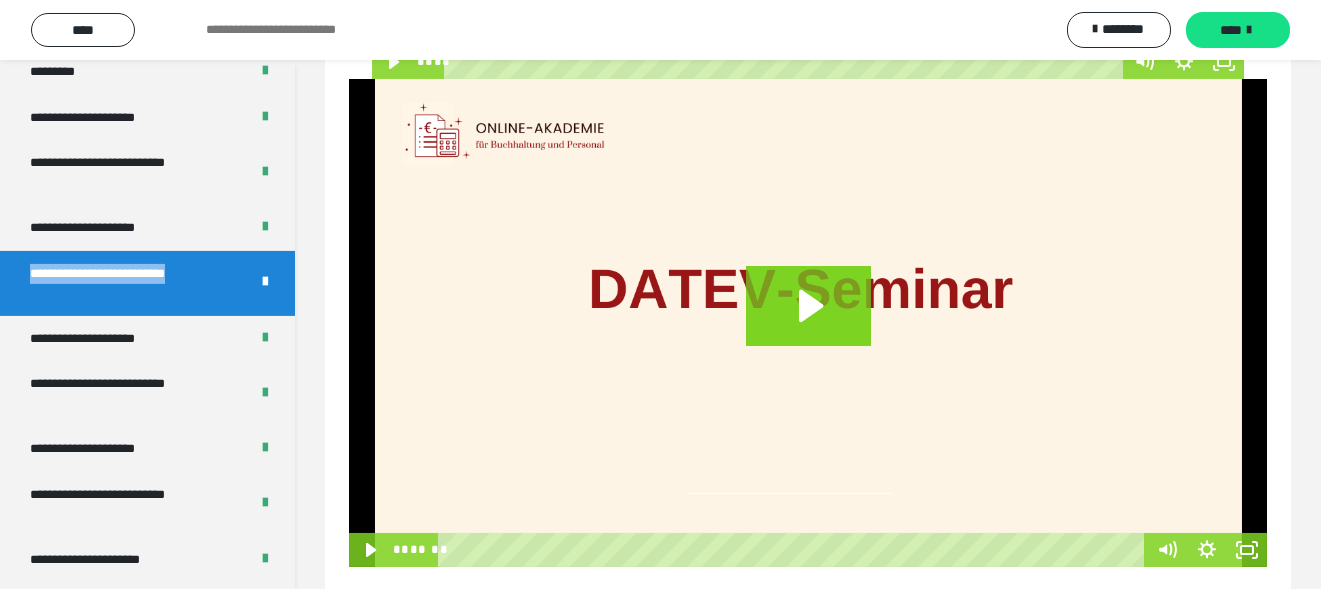 scroll, scrollTop: 1291, scrollLeft: 0, axis: vertical 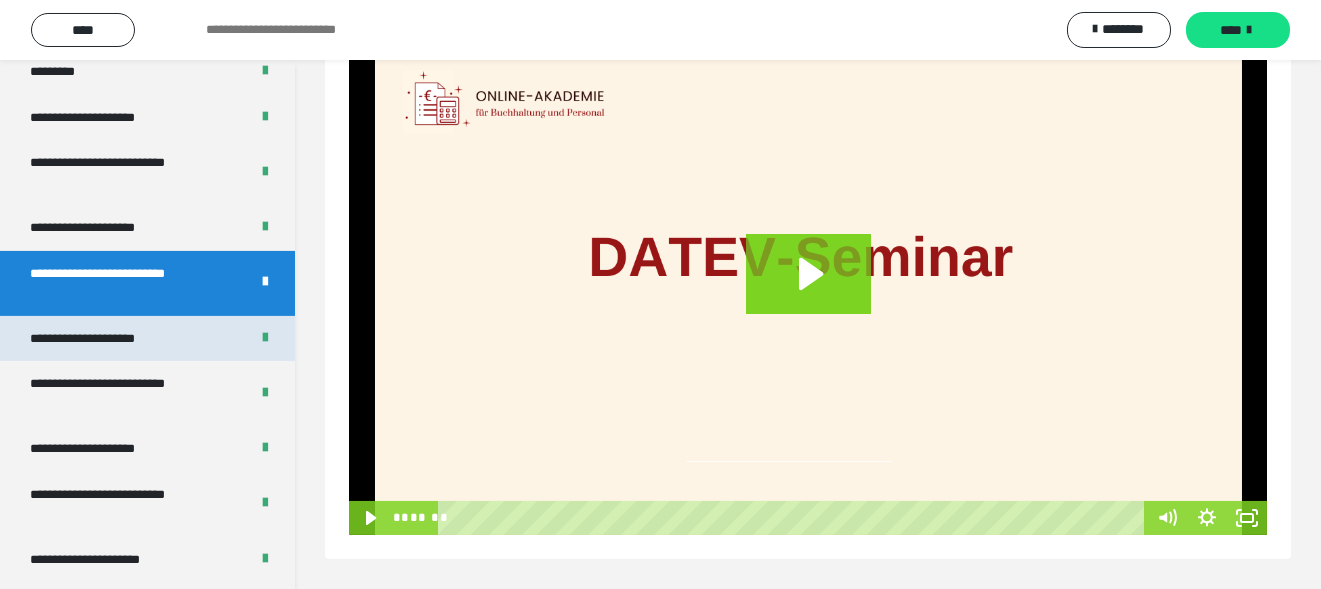 click on "**********" at bounding box center (106, 339) 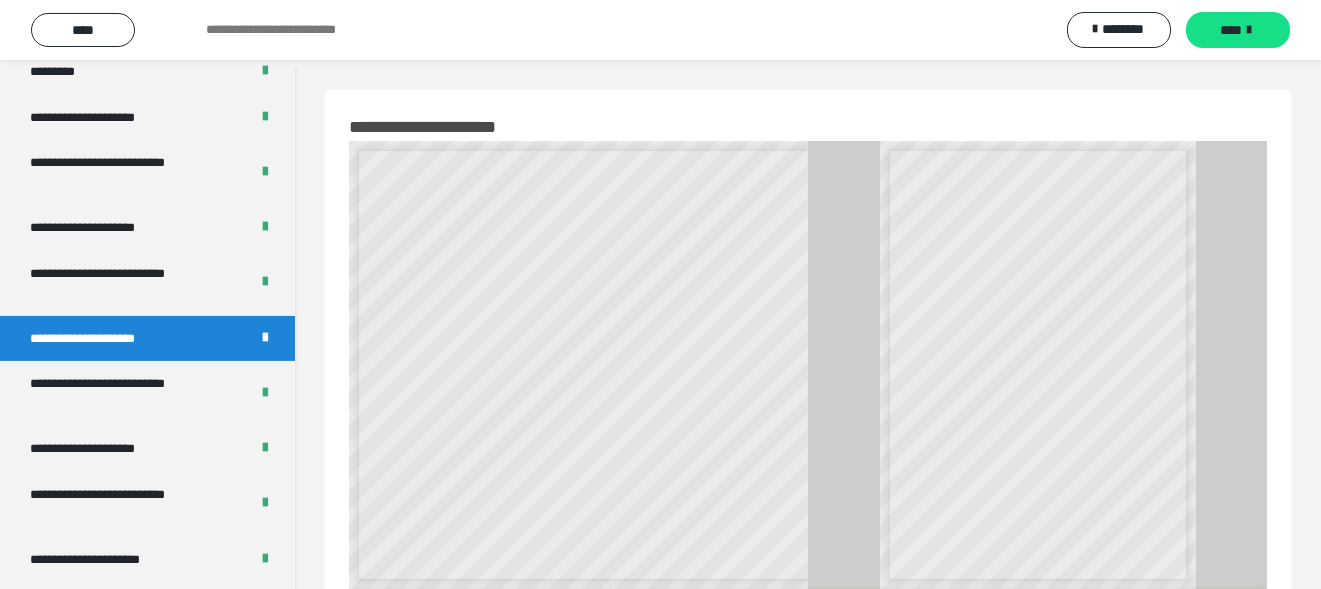 scroll, scrollTop: 105, scrollLeft: 0, axis: vertical 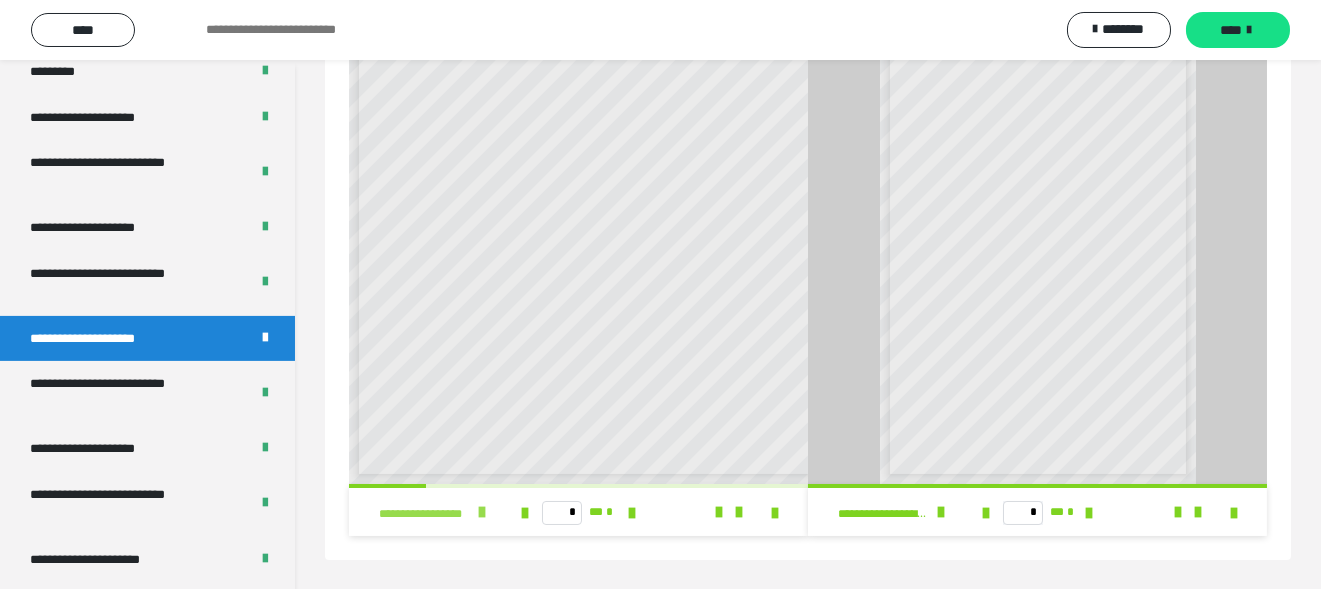 click at bounding box center [482, 512] 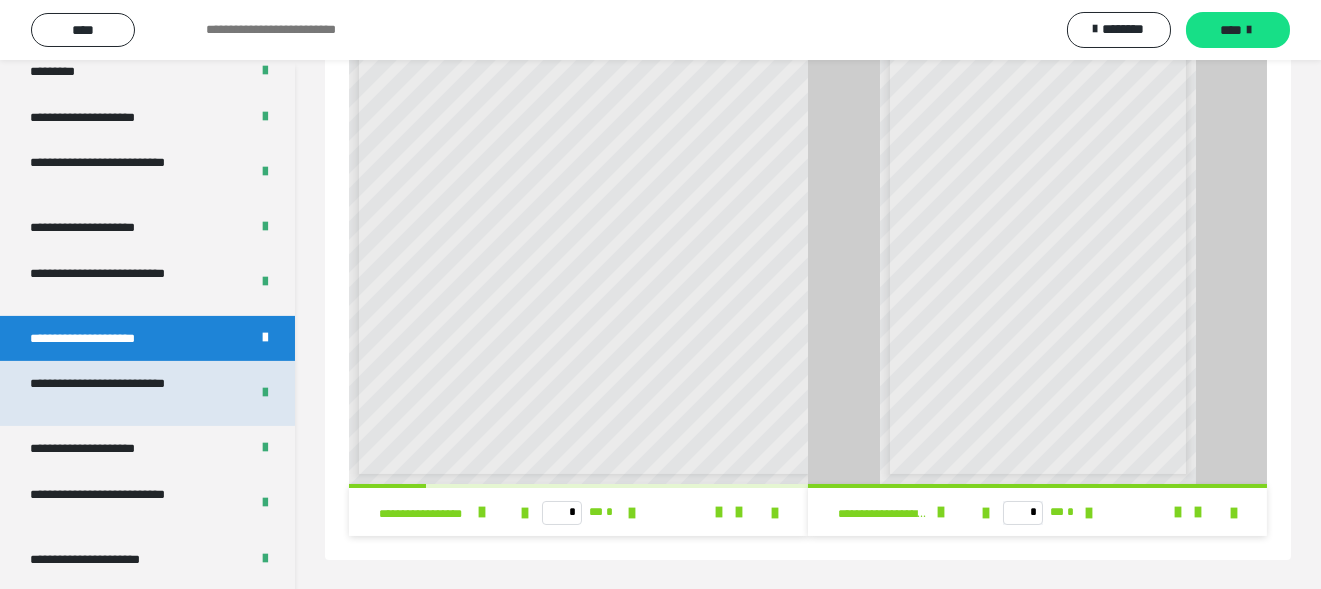 click on "**********" at bounding box center (124, 393) 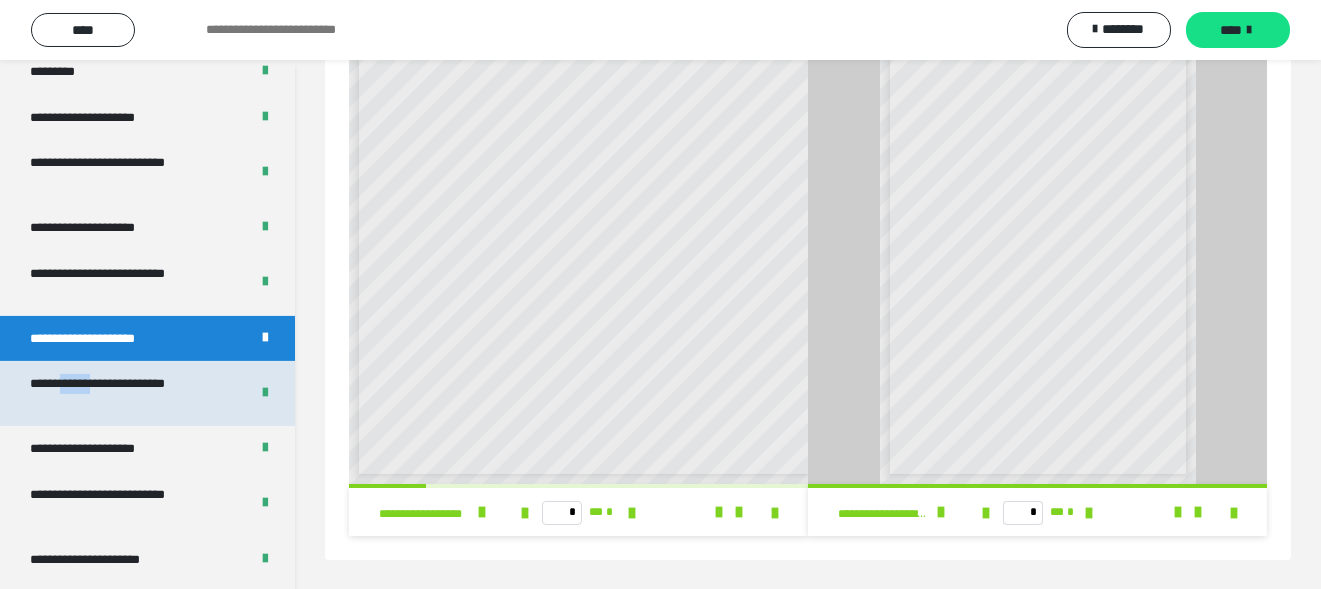 click on "**********" at bounding box center (124, 393) 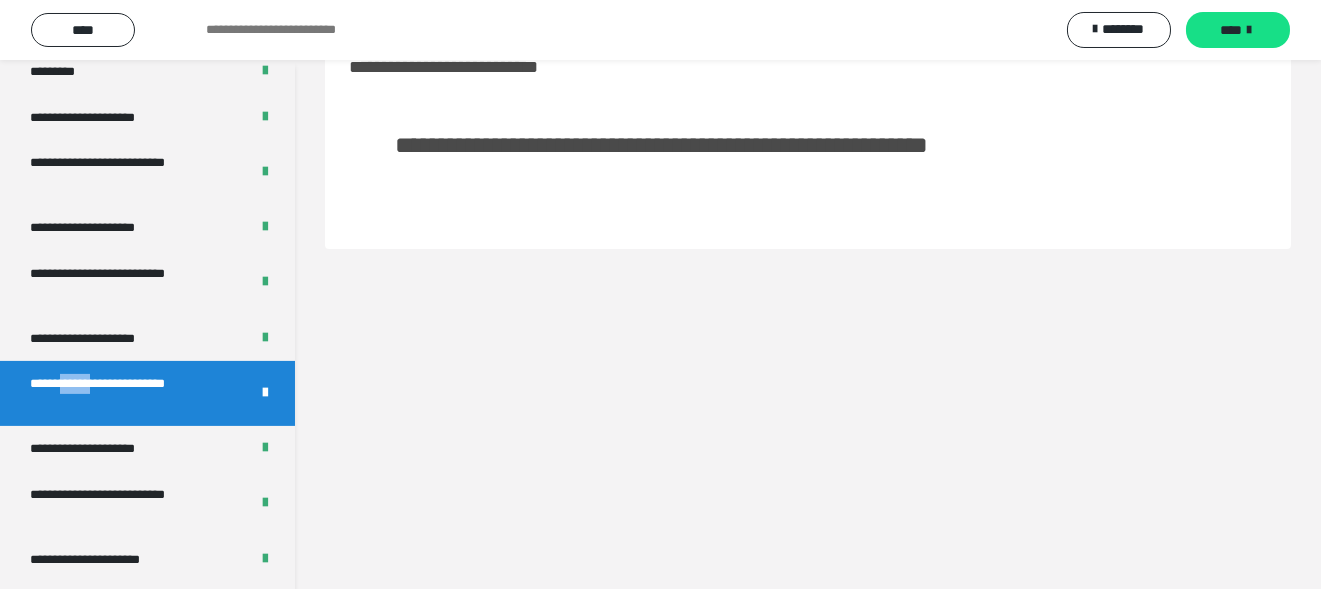 scroll, scrollTop: 59, scrollLeft: 0, axis: vertical 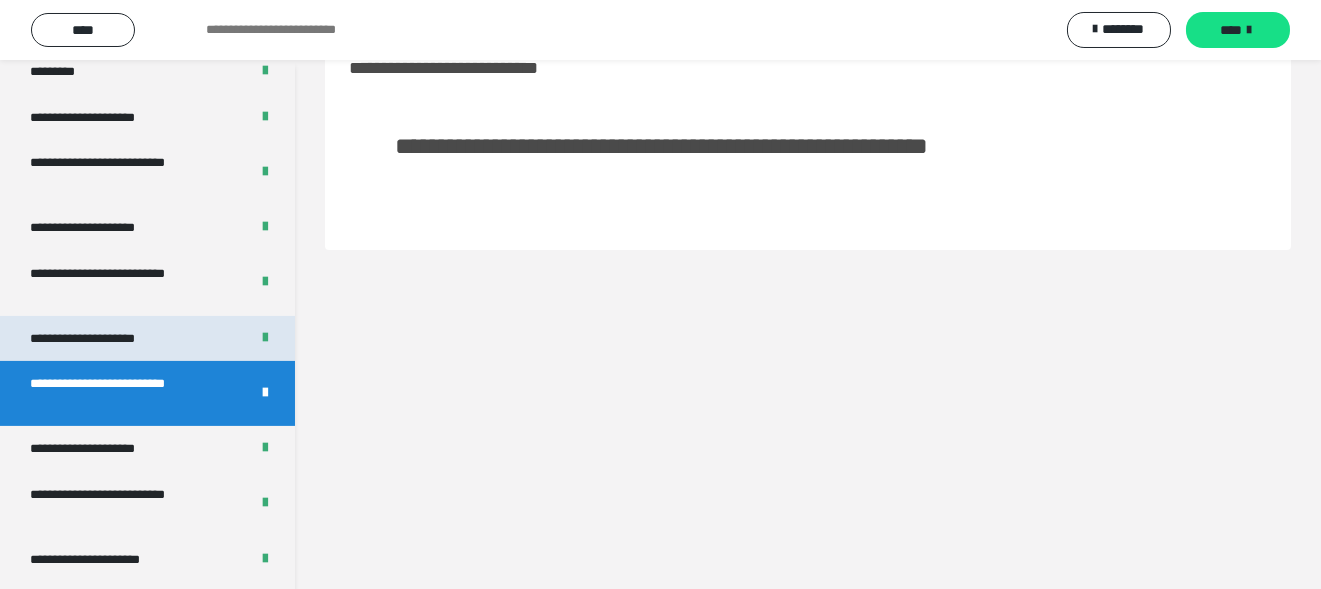 click on "**********" at bounding box center [106, 339] 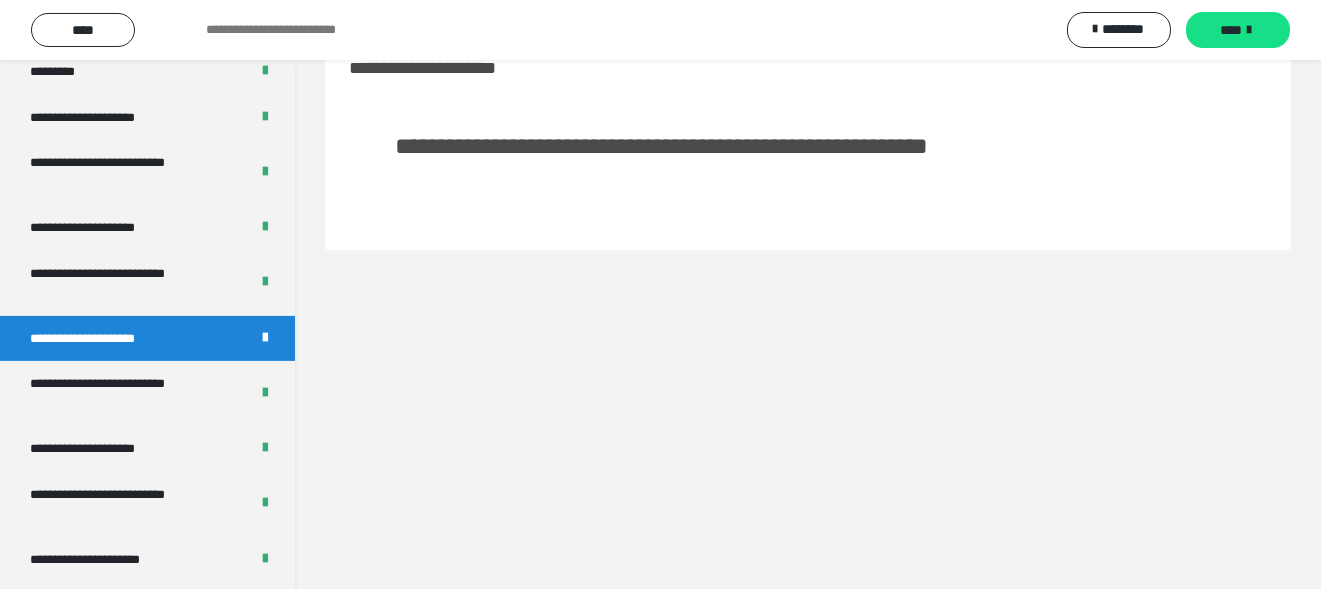 scroll, scrollTop: 105, scrollLeft: 0, axis: vertical 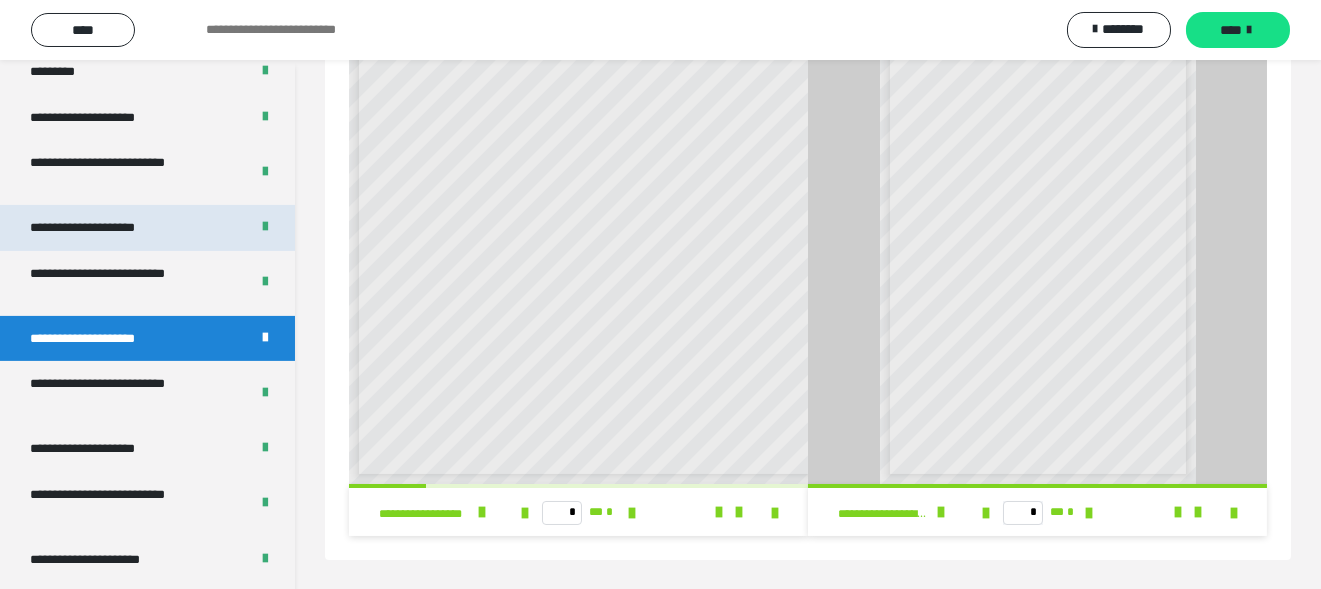 click on "**********" at bounding box center (106, 228) 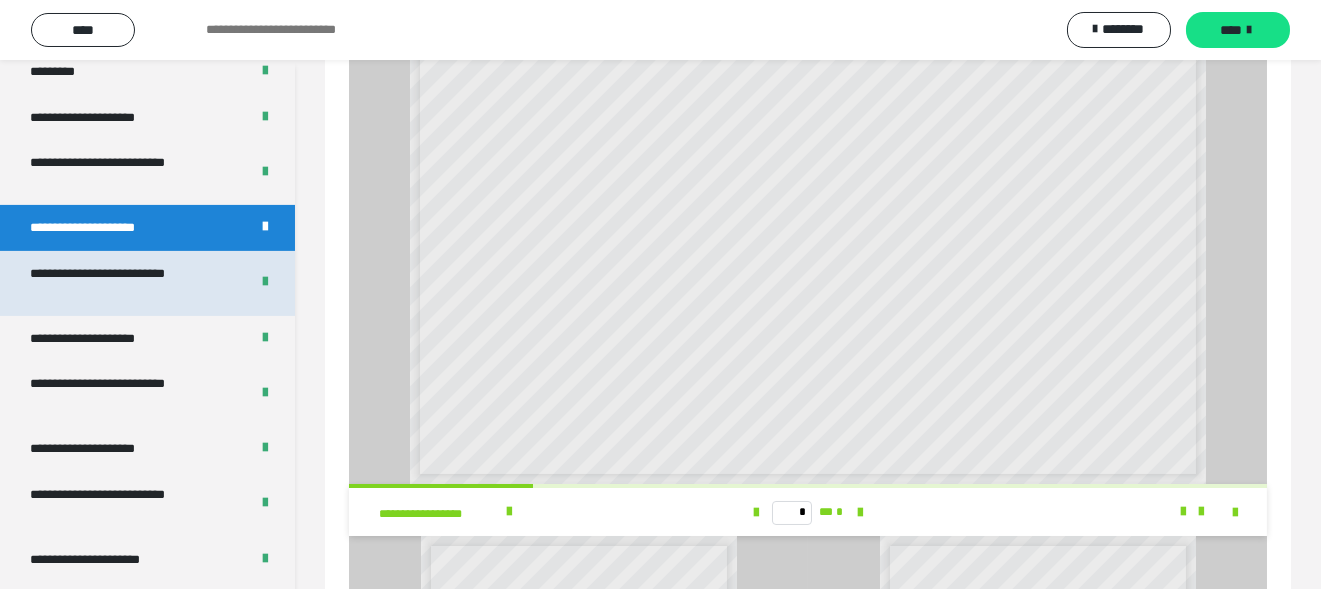 click on "**********" at bounding box center [124, 283] 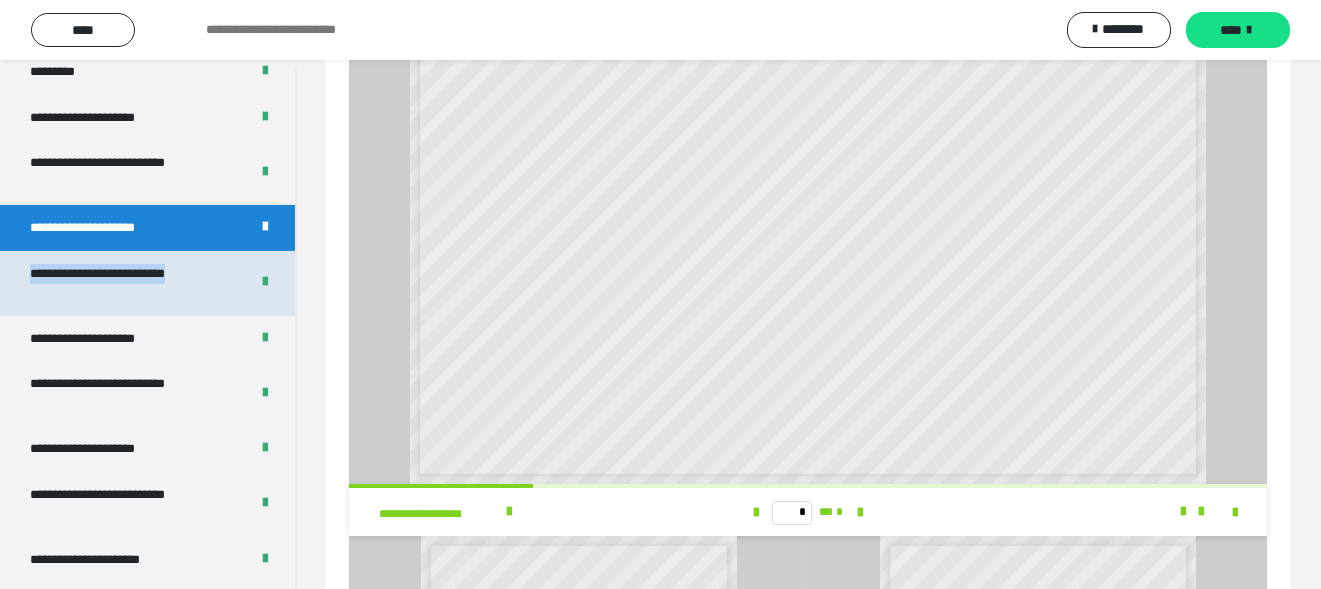click on "**********" at bounding box center [124, 283] 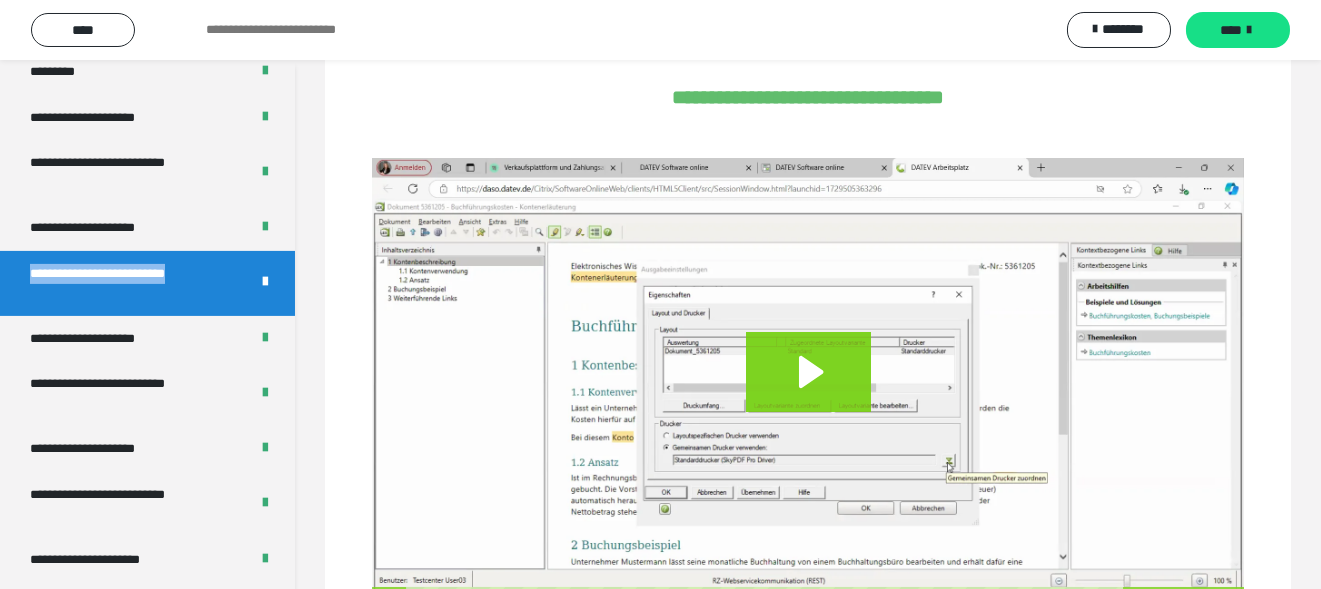 scroll, scrollTop: 59, scrollLeft: 0, axis: vertical 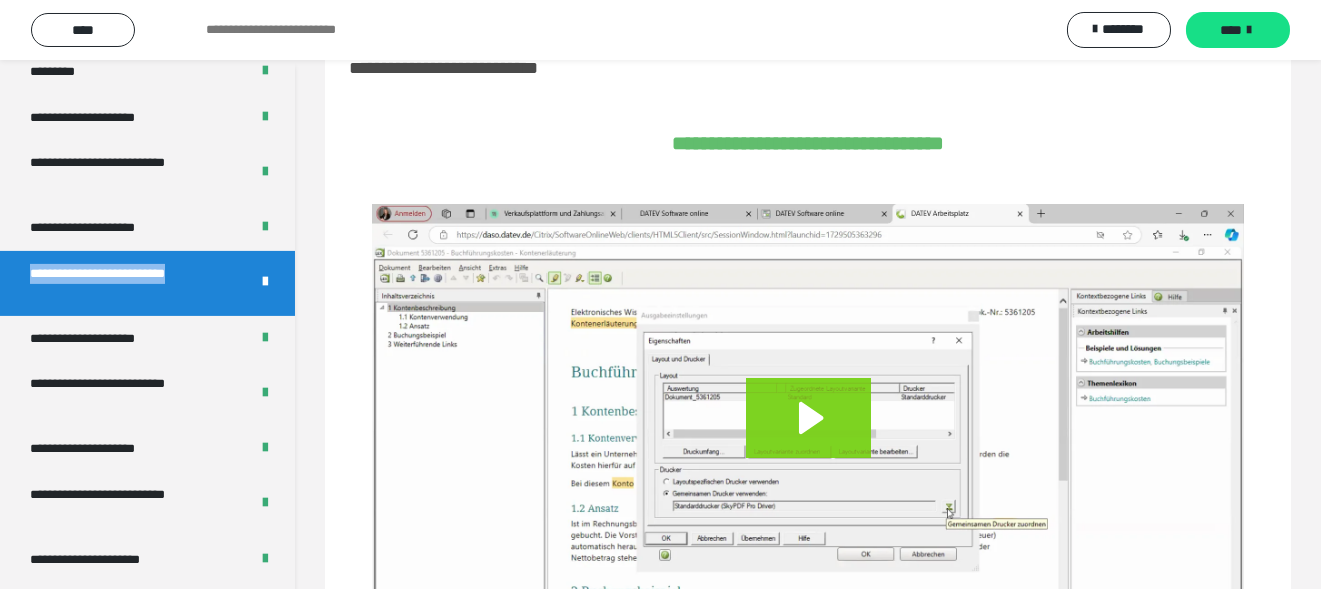 click on "**********" at bounding box center [124, 283] 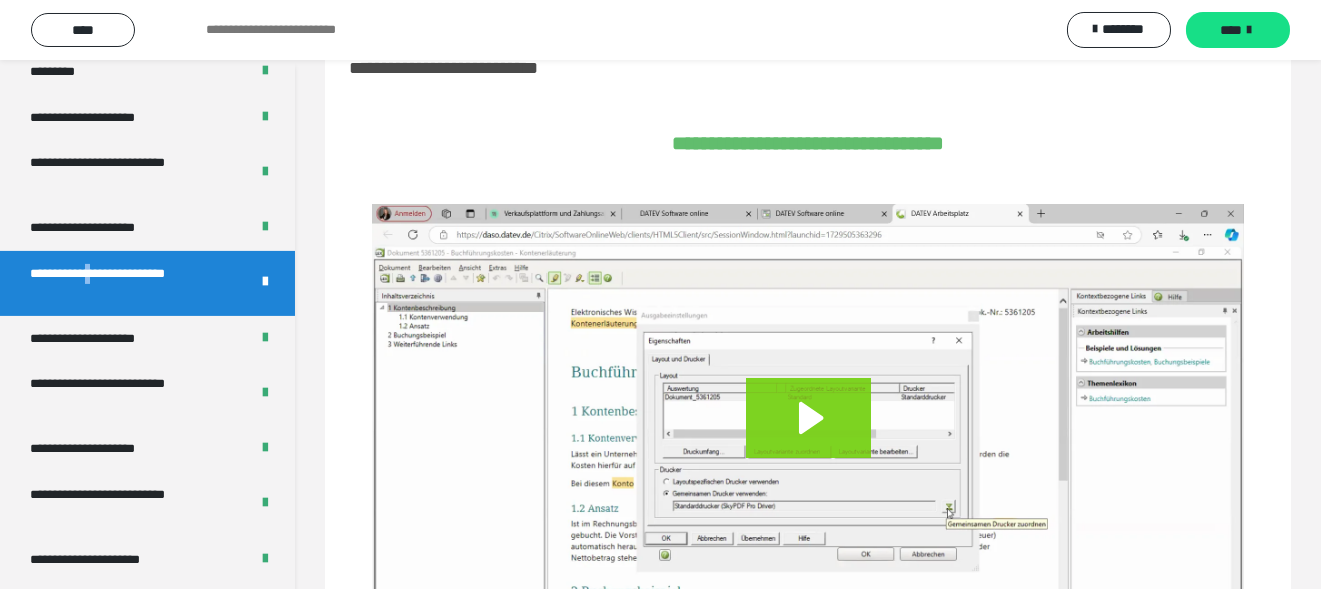 click on "**********" at bounding box center [124, 283] 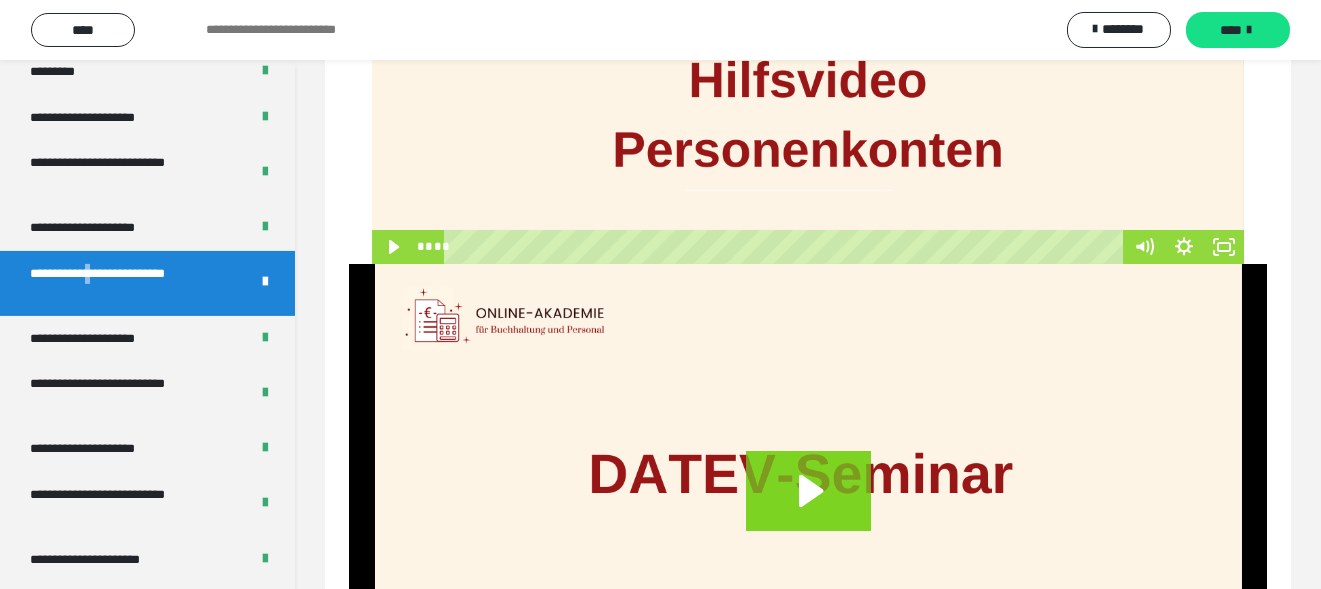 scroll, scrollTop: 1099, scrollLeft: 0, axis: vertical 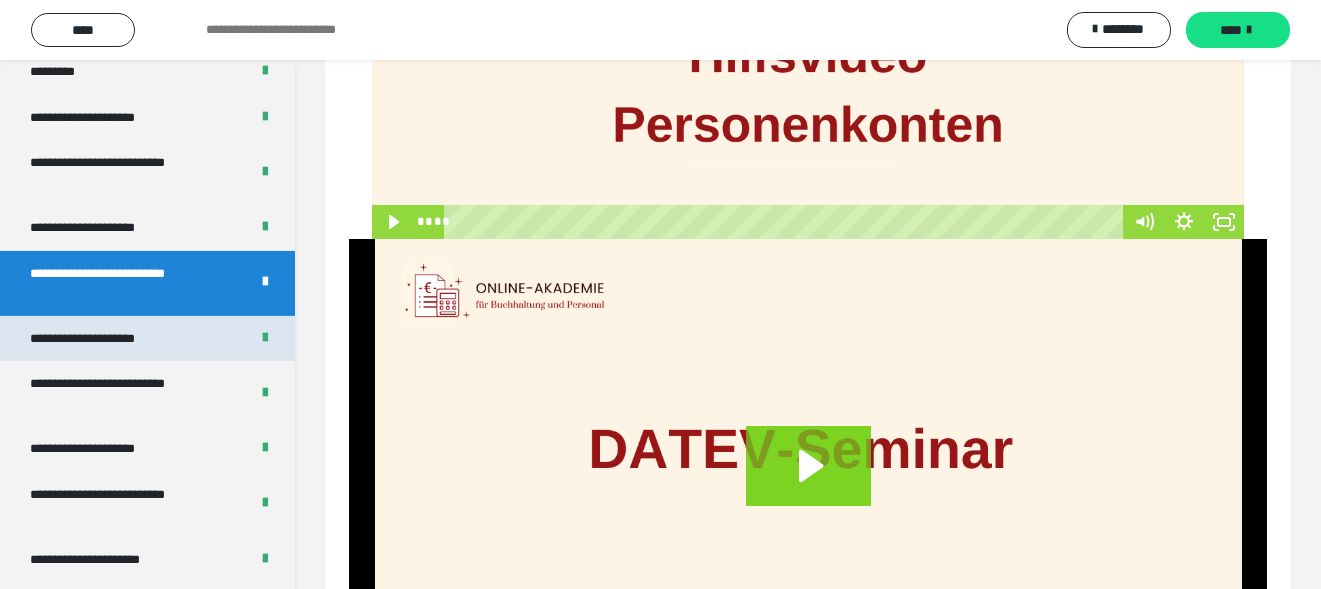 click on "**********" at bounding box center [106, 339] 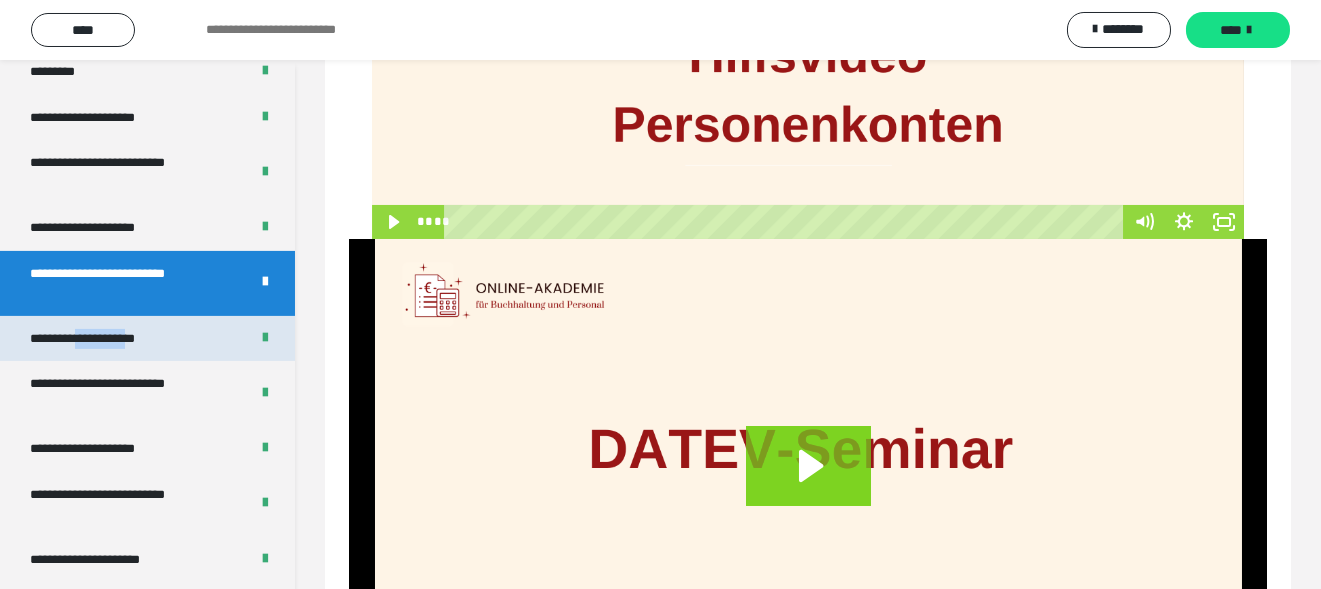 click on "**********" at bounding box center (106, 339) 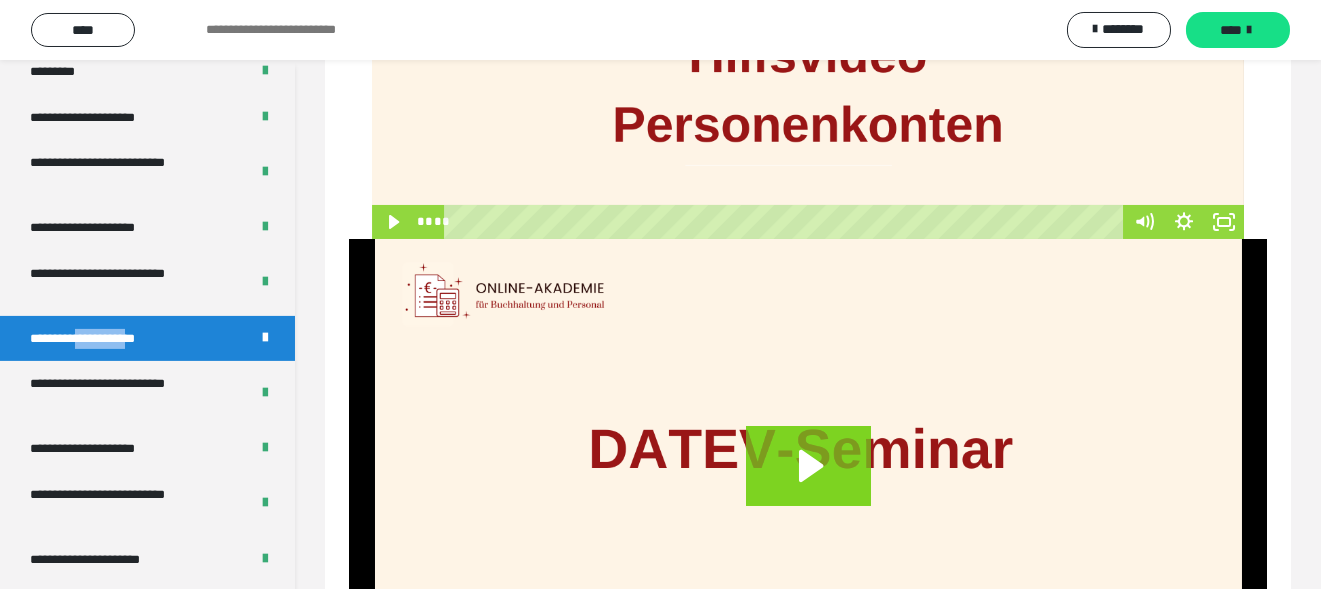 scroll, scrollTop: 105, scrollLeft: 0, axis: vertical 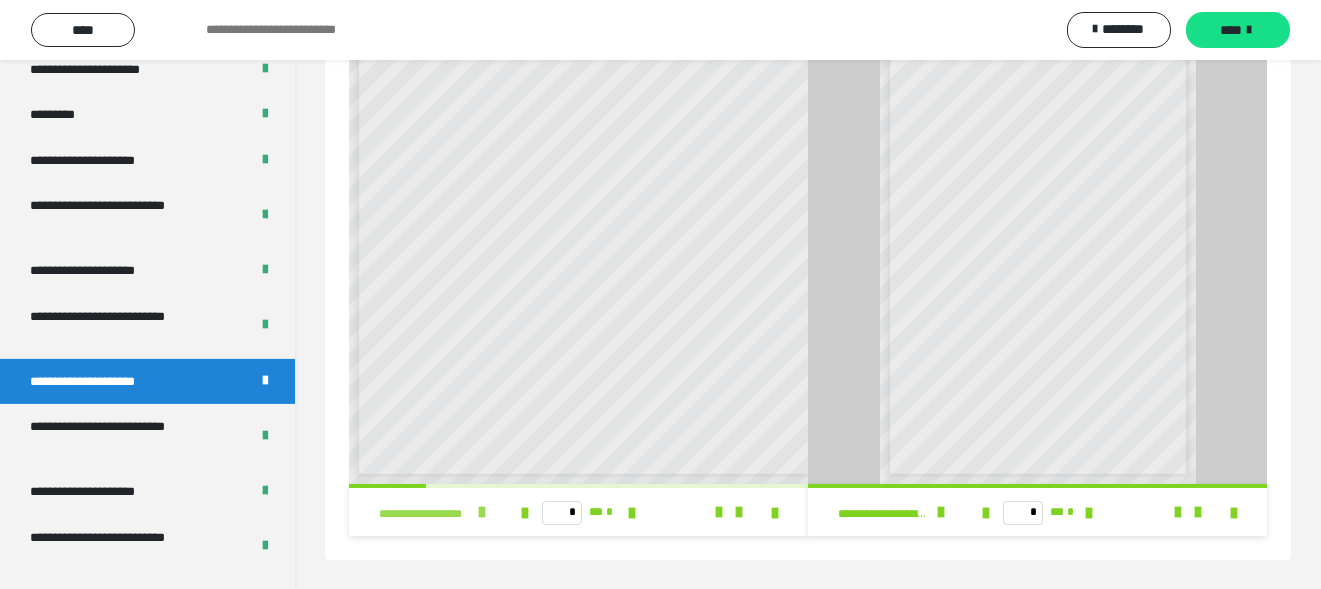 click at bounding box center [482, 512] 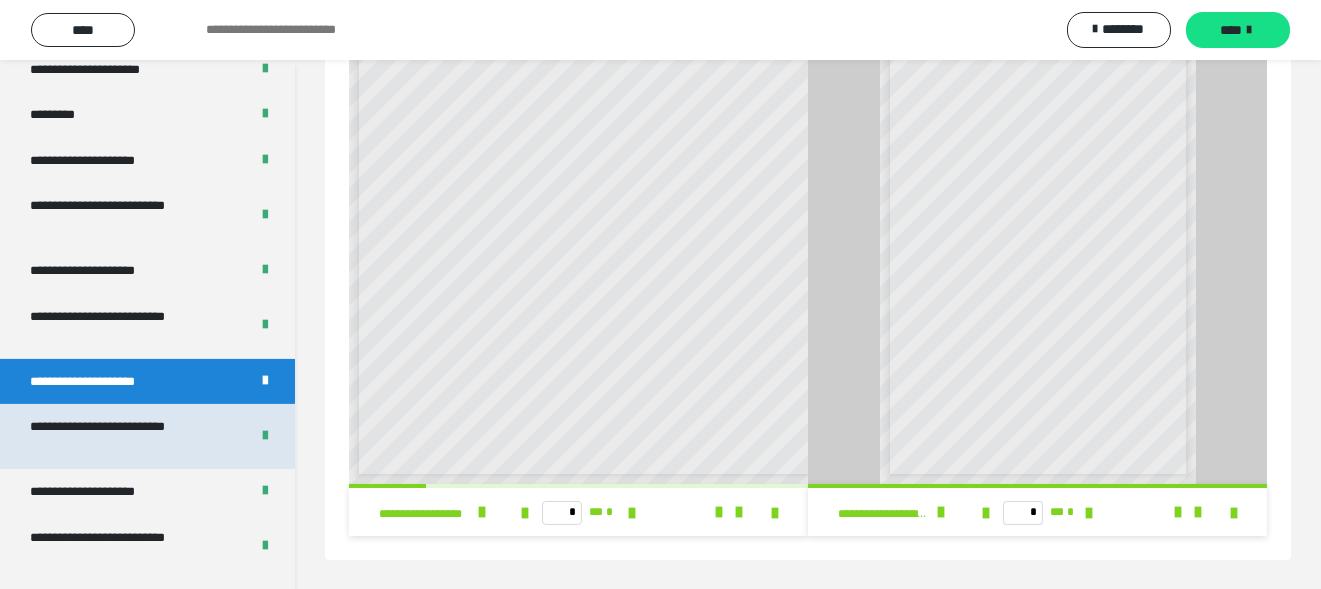 scroll, scrollTop: 2755, scrollLeft: 0, axis: vertical 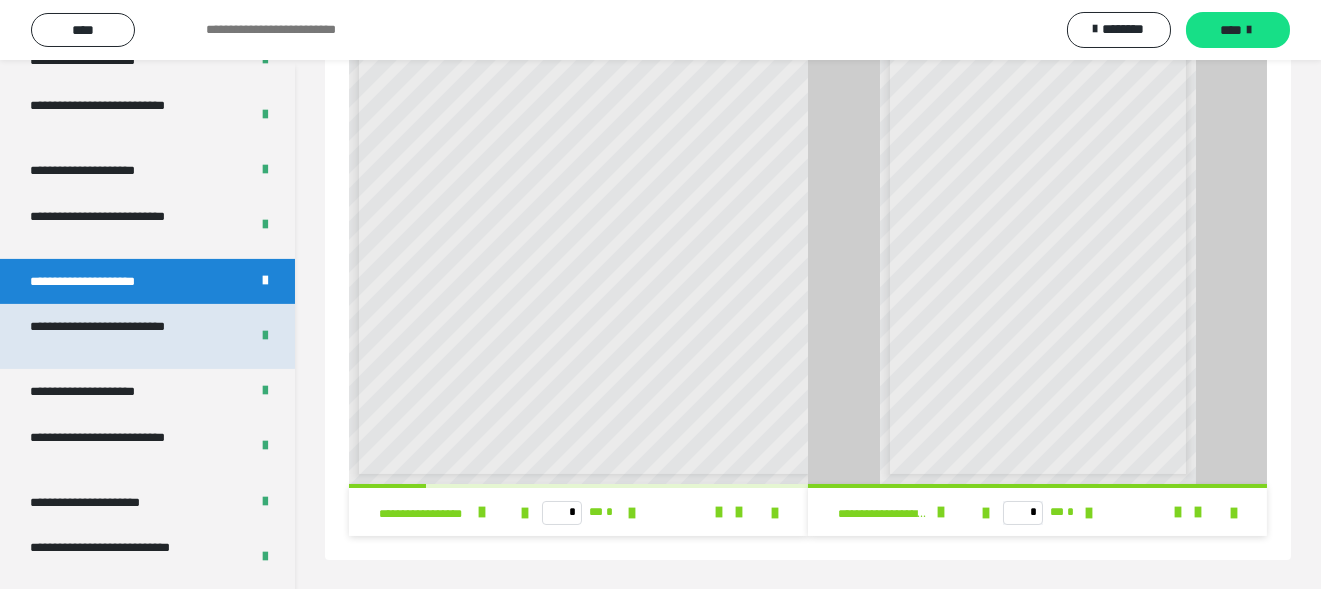 click on "**********" at bounding box center [124, 336] 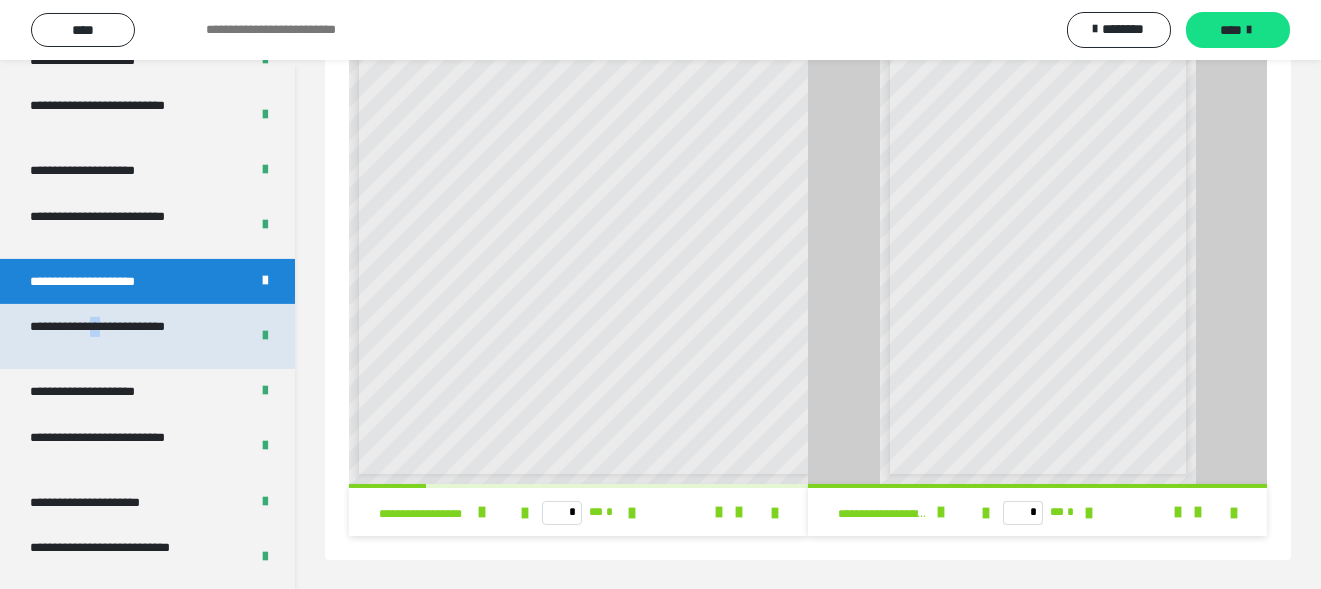 click on "**********" at bounding box center (124, 336) 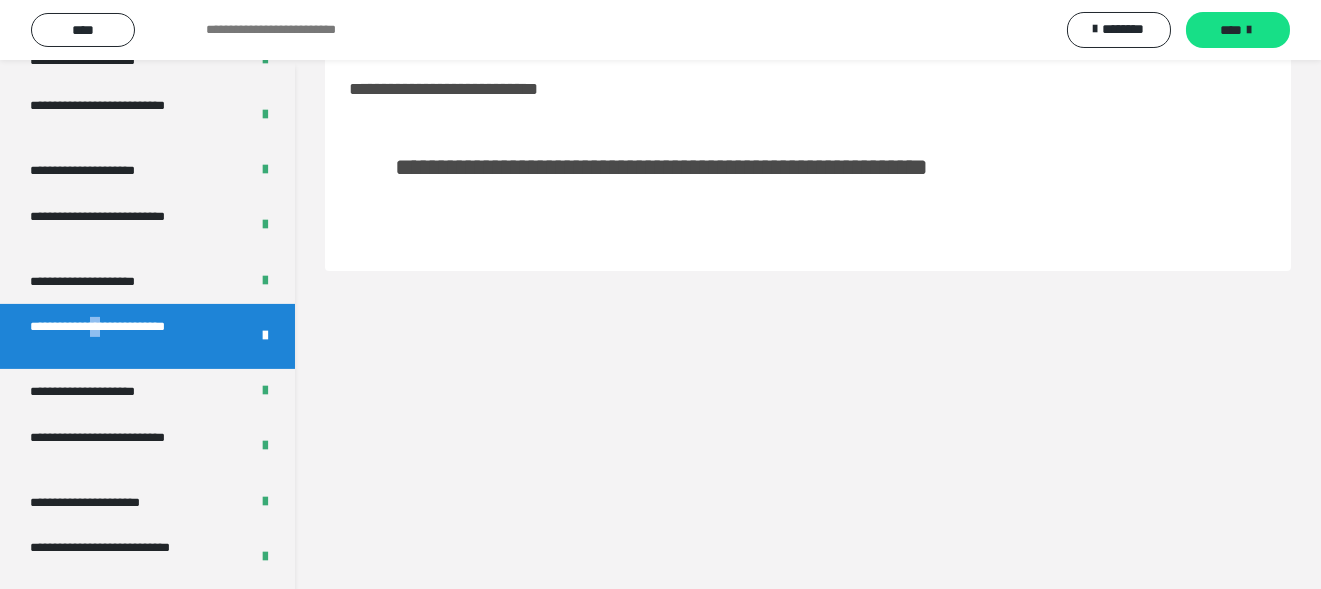 scroll, scrollTop: 59, scrollLeft: 0, axis: vertical 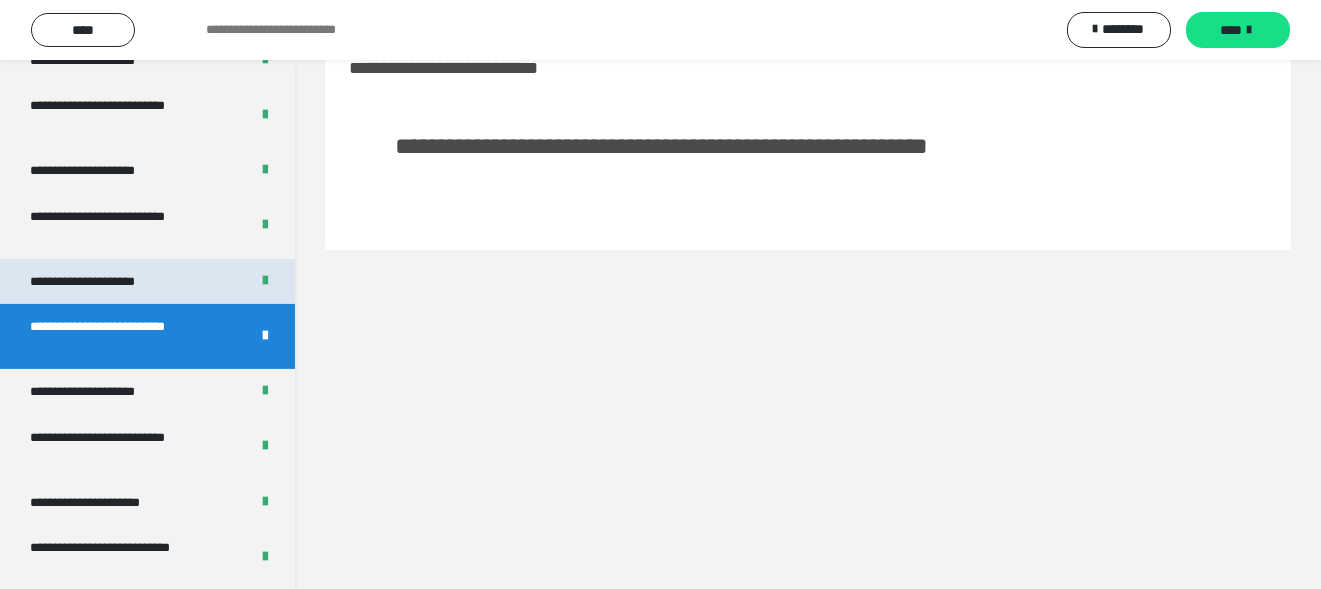 click on "**********" at bounding box center (106, 282) 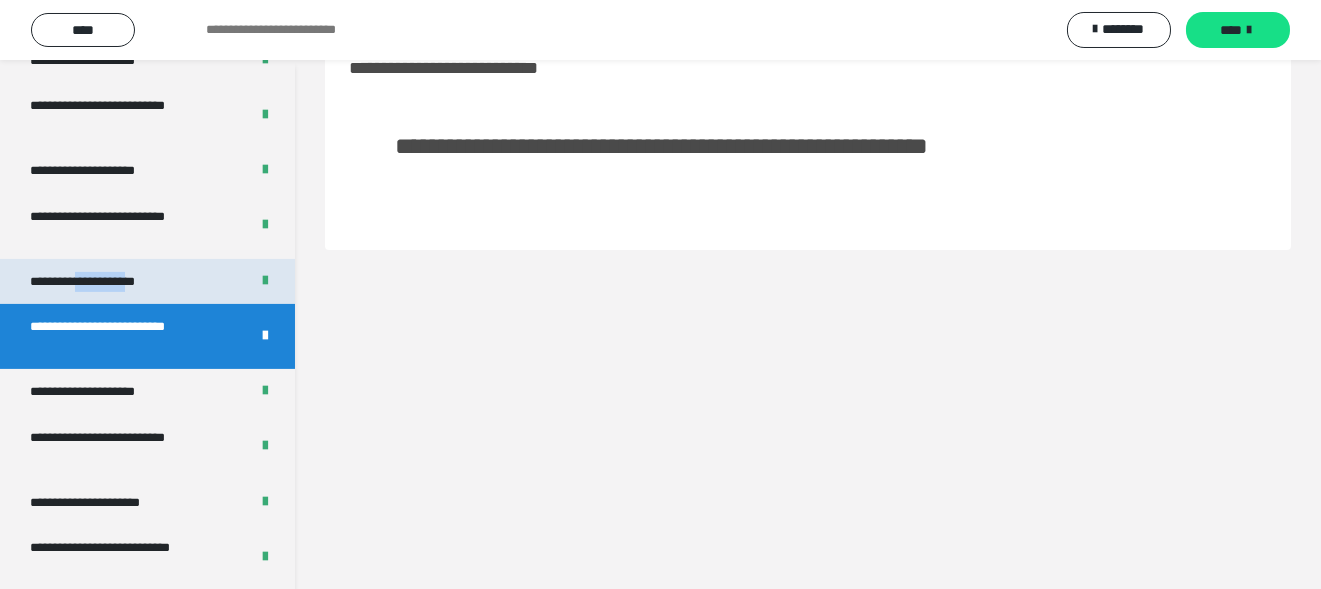 click on "**********" at bounding box center (106, 282) 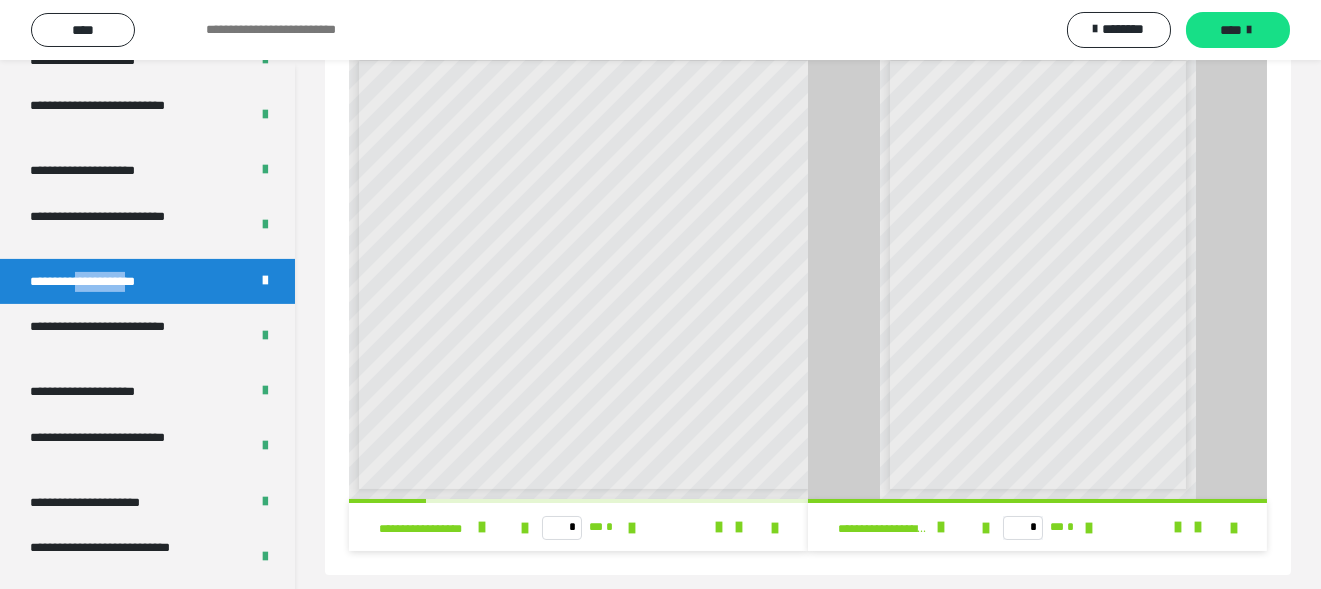 scroll, scrollTop: 105, scrollLeft: 0, axis: vertical 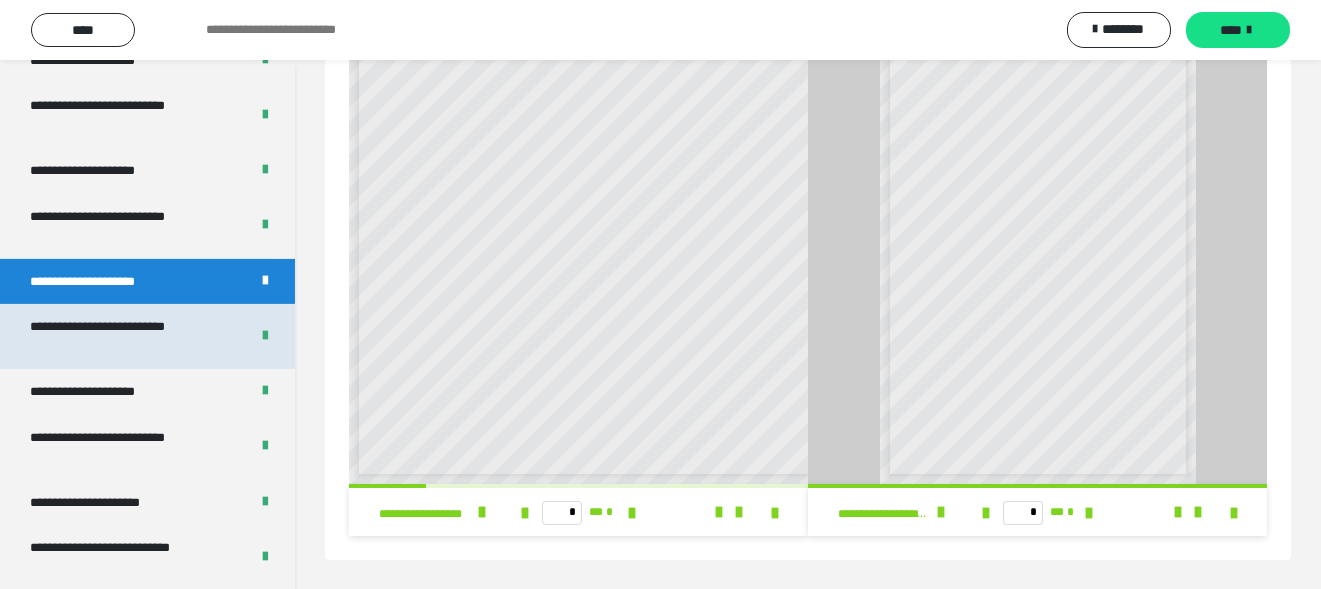 click on "**********" at bounding box center [124, 336] 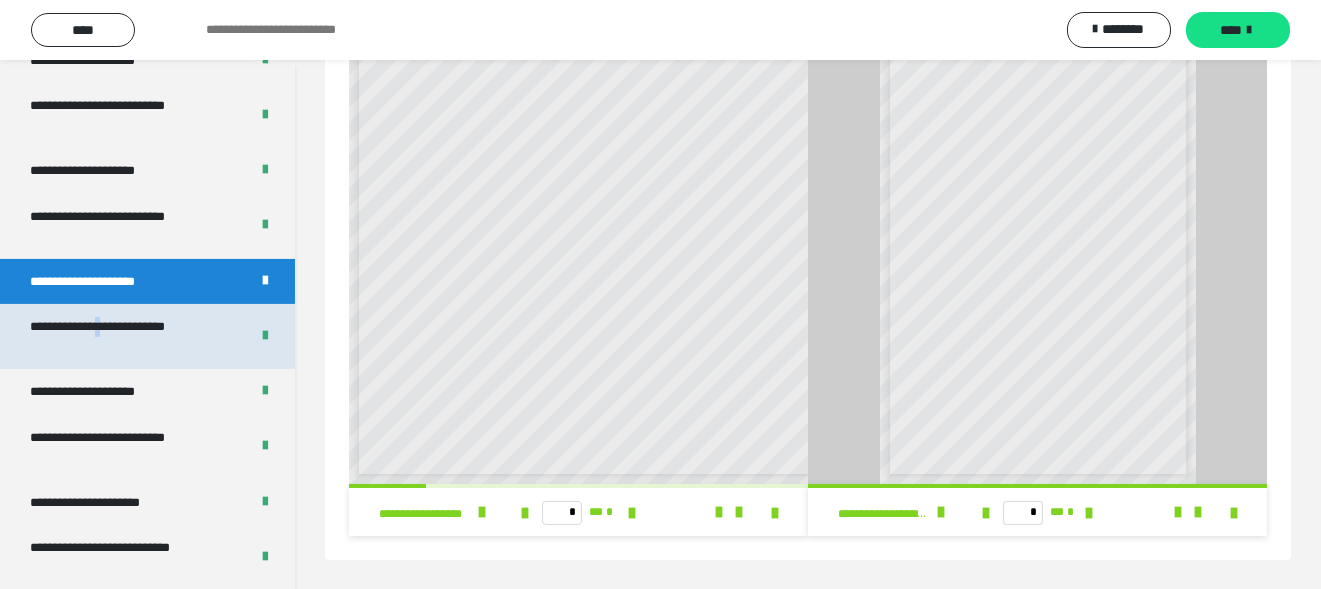 click on "**********" at bounding box center [124, 336] 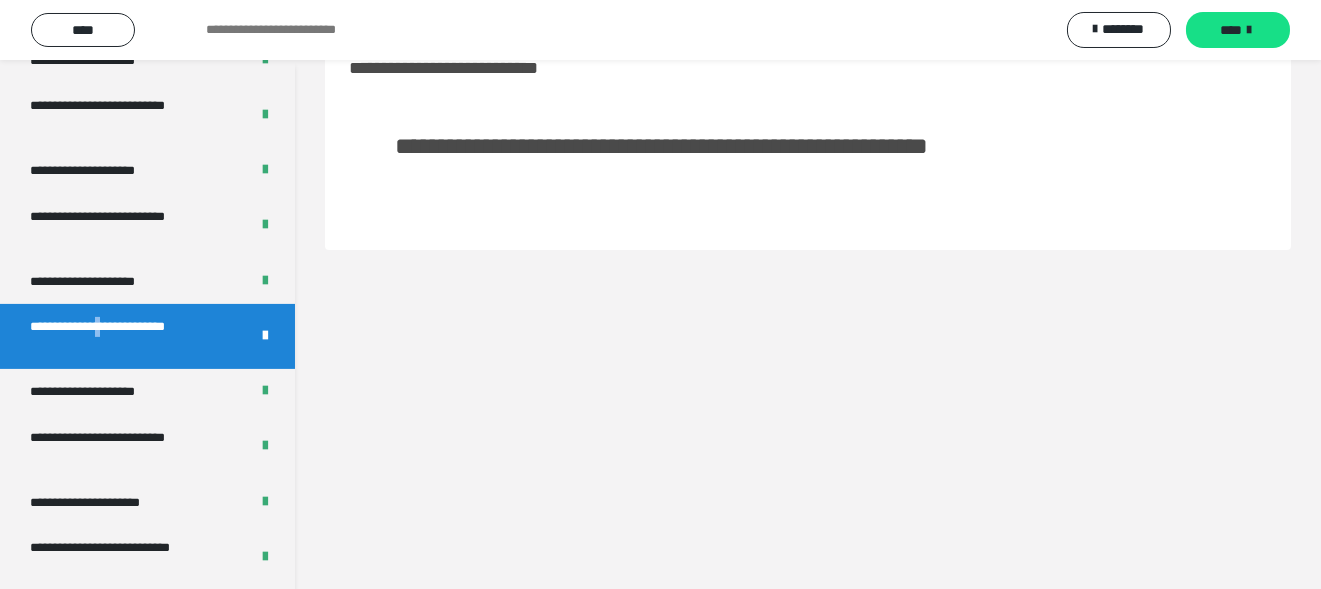 scroll, scrollTop: 0, scrollLeft: 0, axis: both 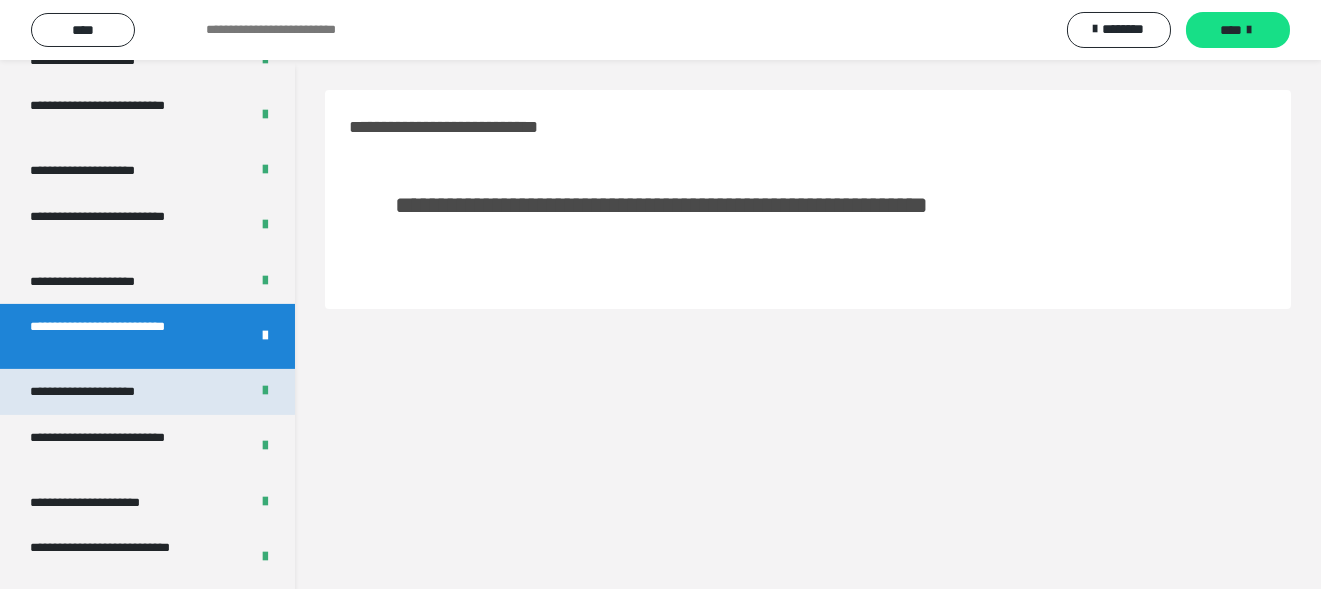 click on "**********" at bounding box center (106, 392) 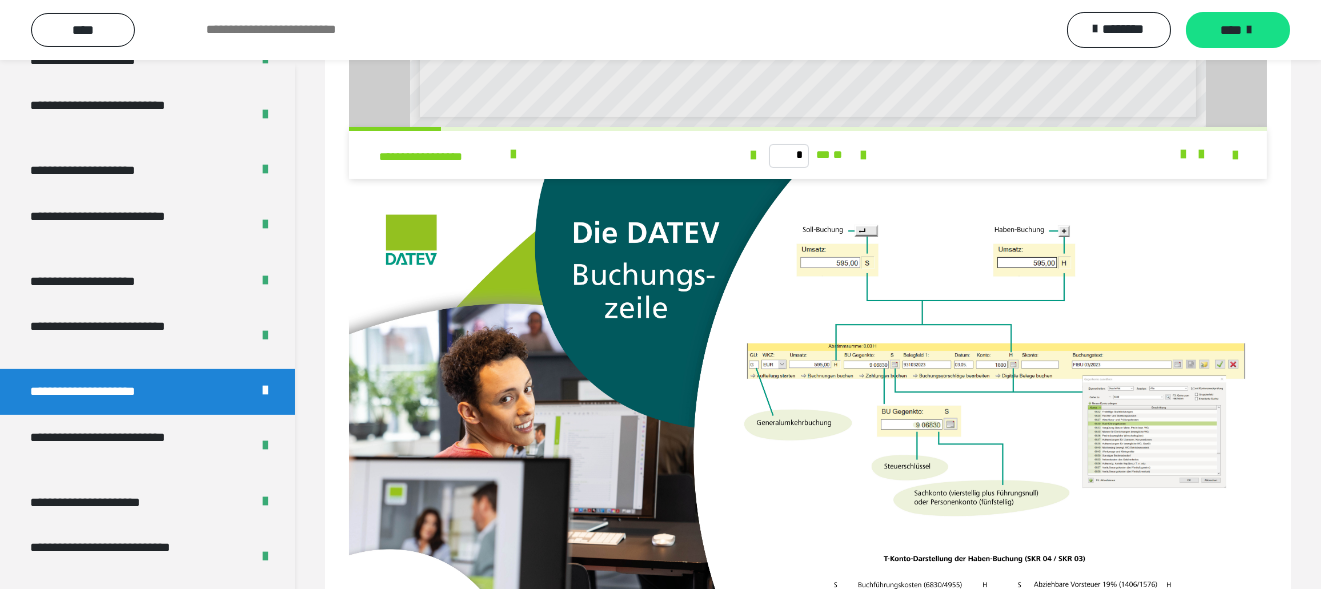 scroll, scrollTop: 701, scrollLeft: 0, axis: vertical 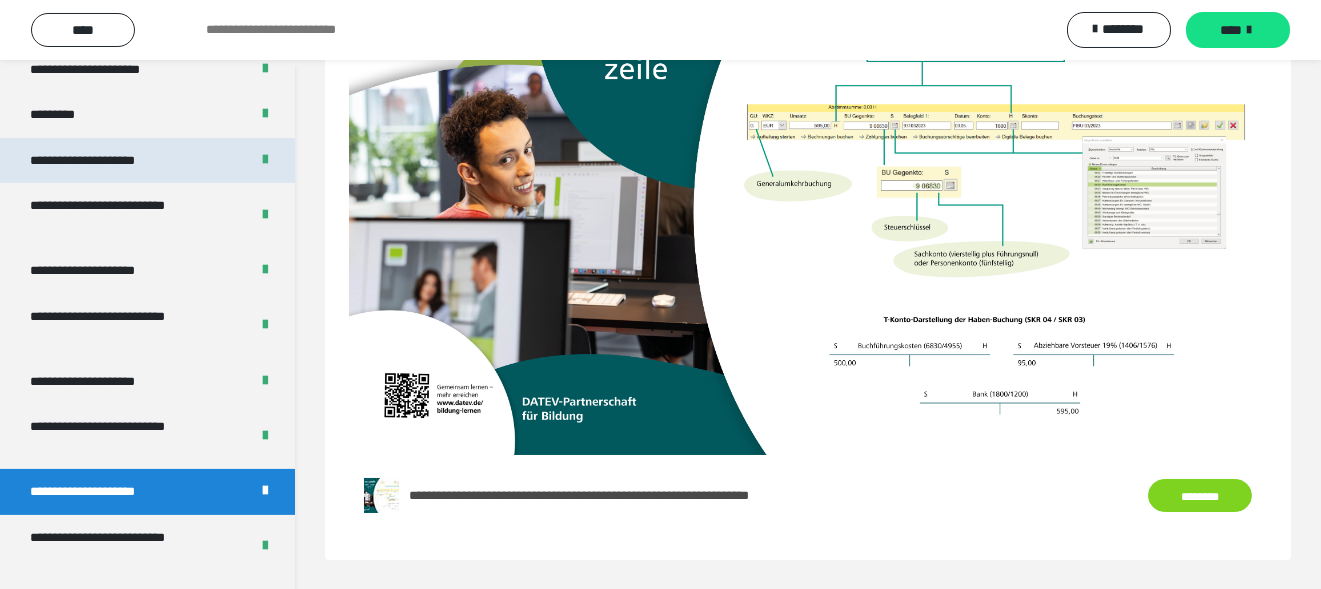 click on "**********" at bounding box center [104, 161] 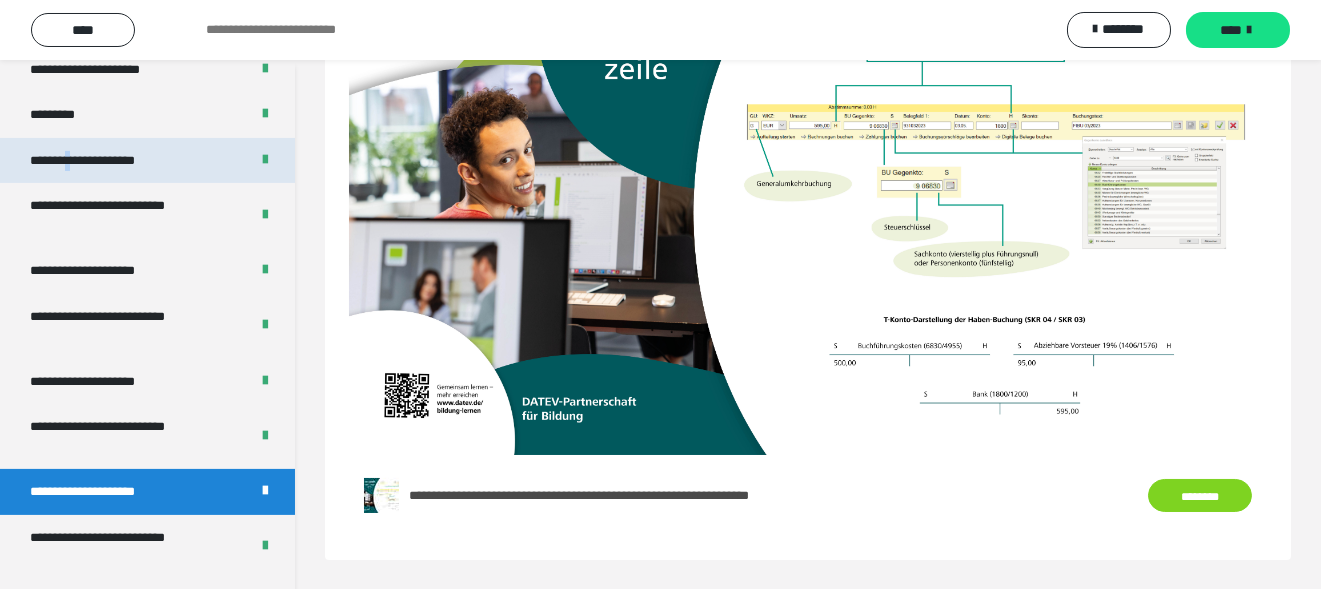 click on "**********" at bounding box center (104, 161) 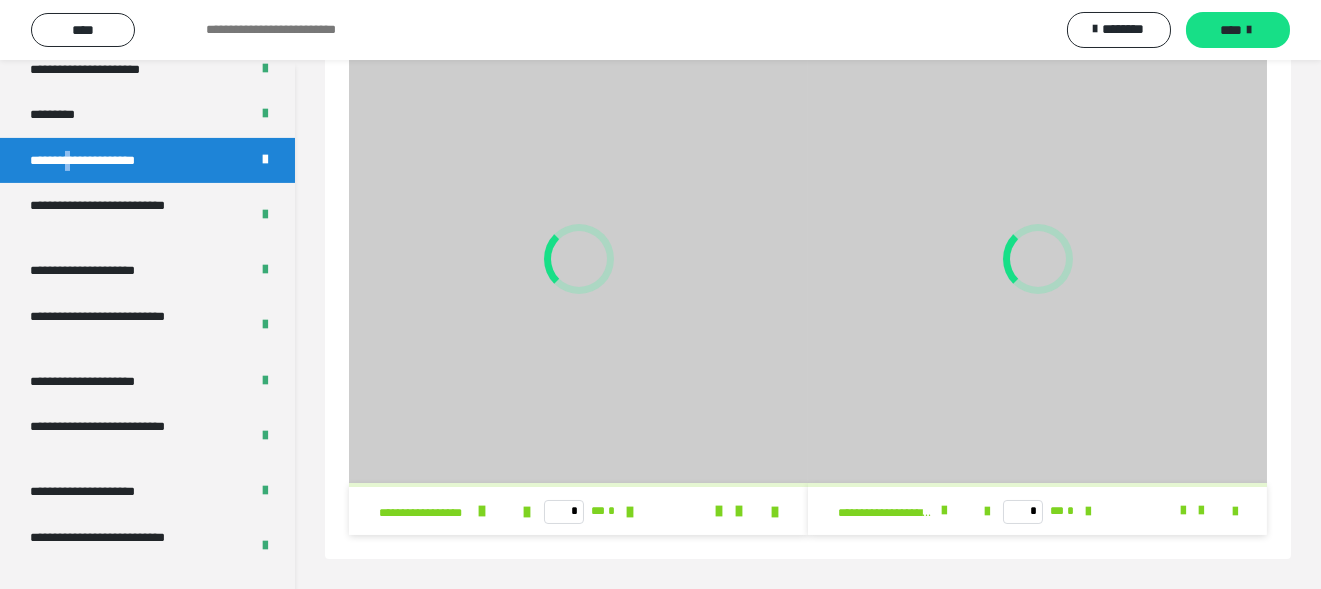 scroll, scrollTop: 105, scrollLeft: 0, axis: vertical 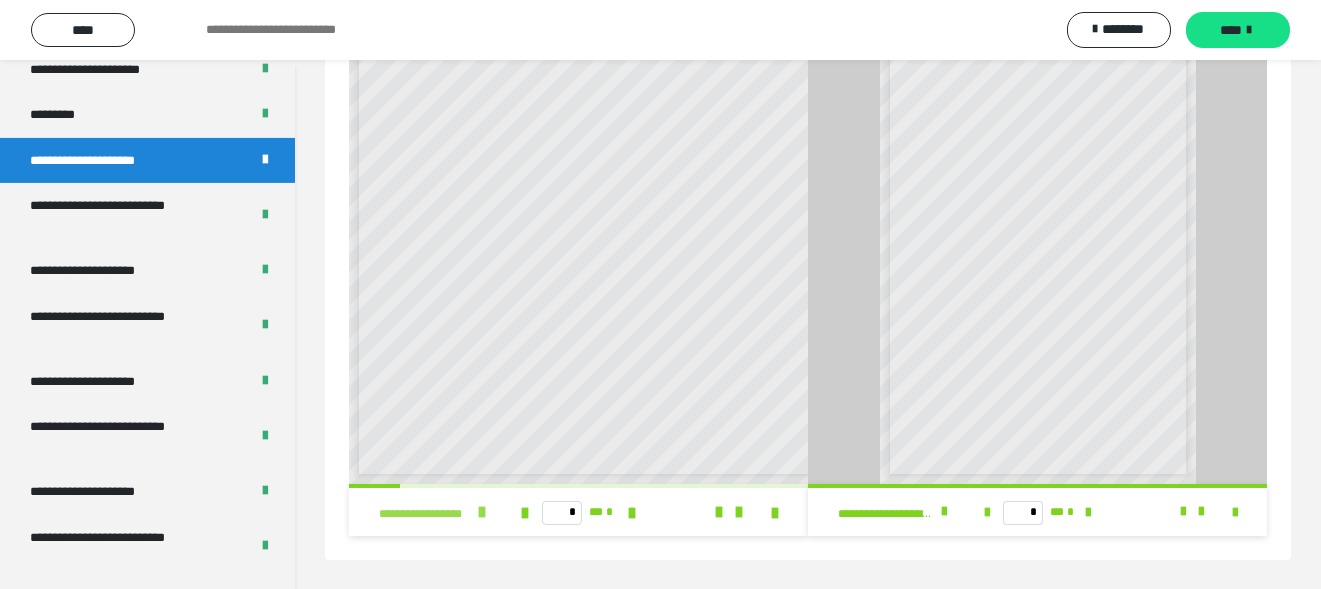 click at bounding box center [482, 512] 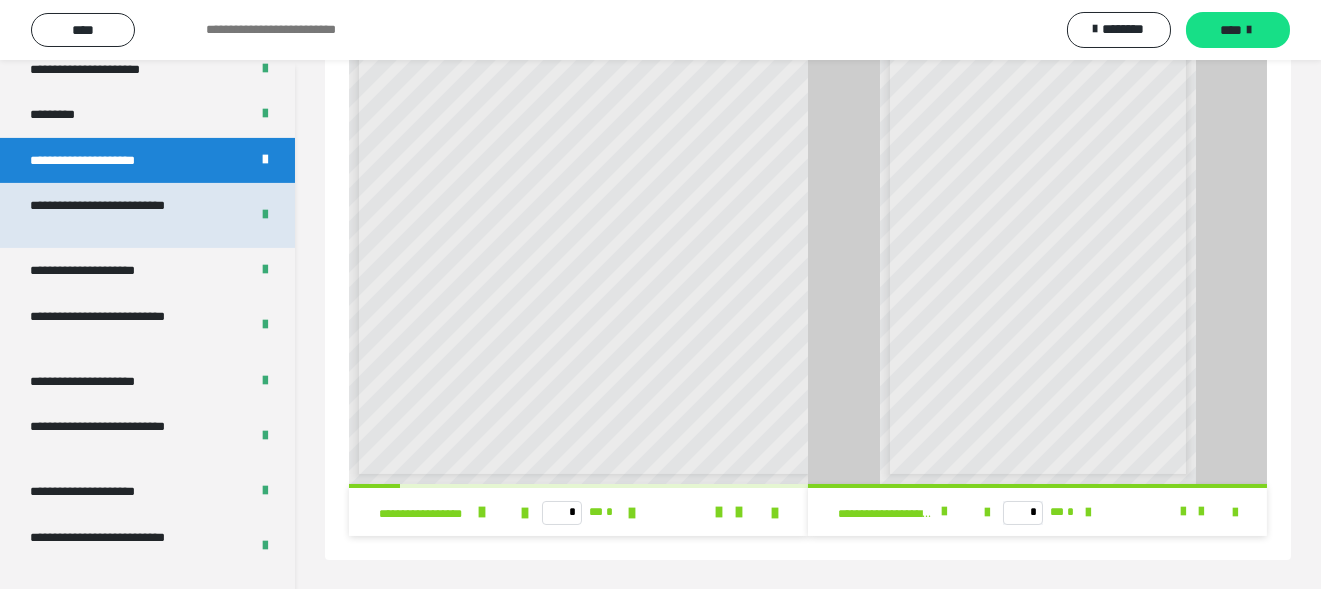 click on "**********" at bounding box center (124, 215) 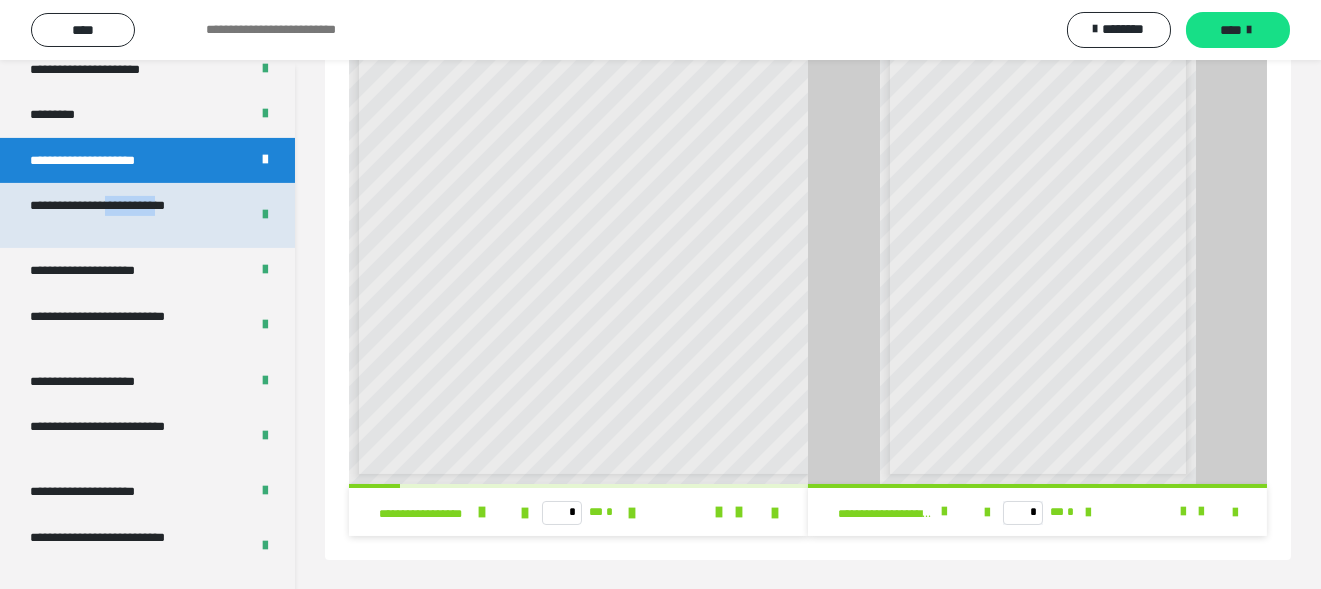 click on "**********" at bounding box center [124, 215] 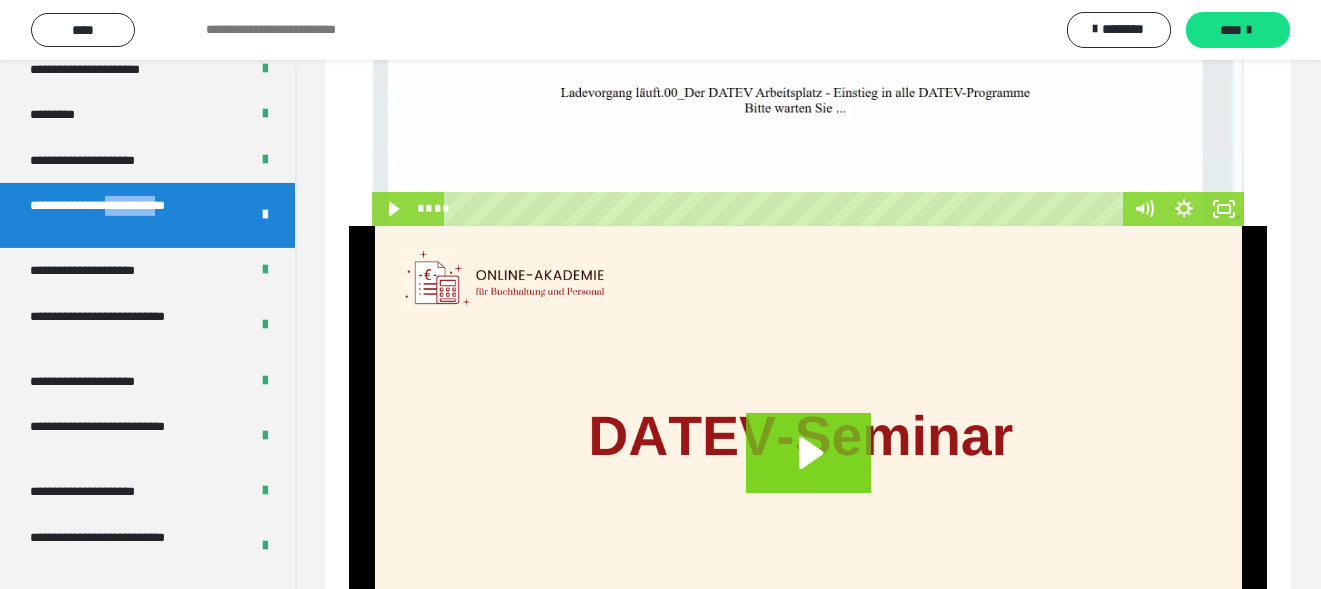 scroll, scrollTop: 738, scrollLeft: 0, axis: vertical 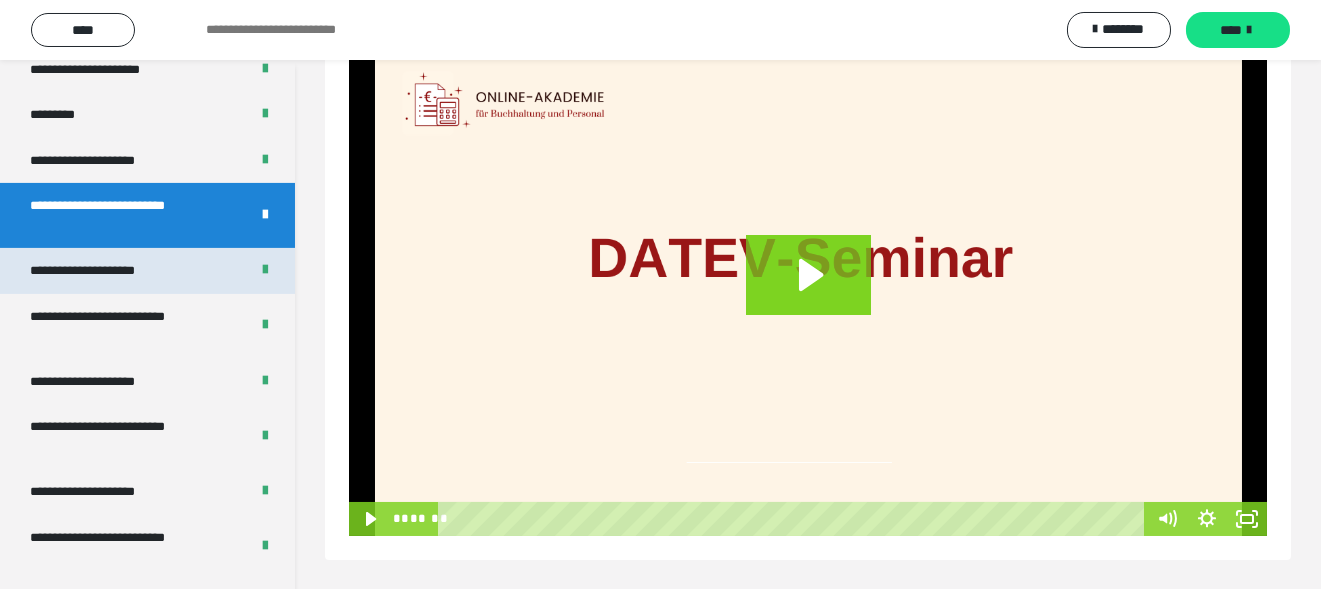 click on "**********" at bounding box center [106, 271] 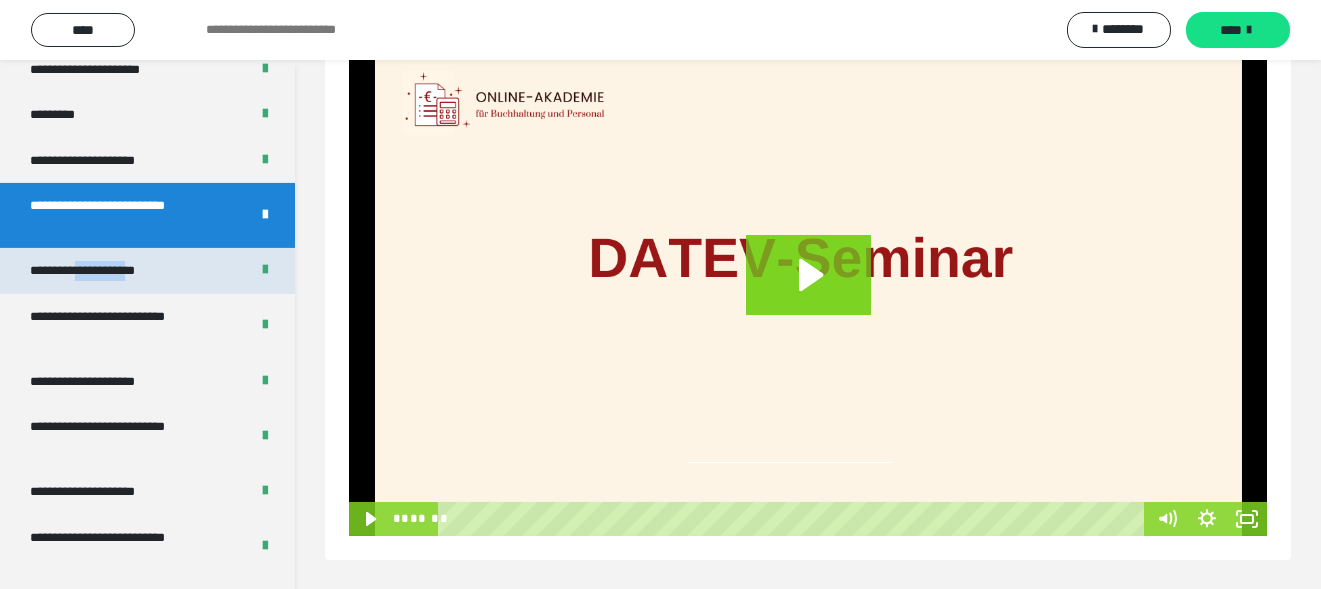 click on "**********" at bounding box center (106, 271) 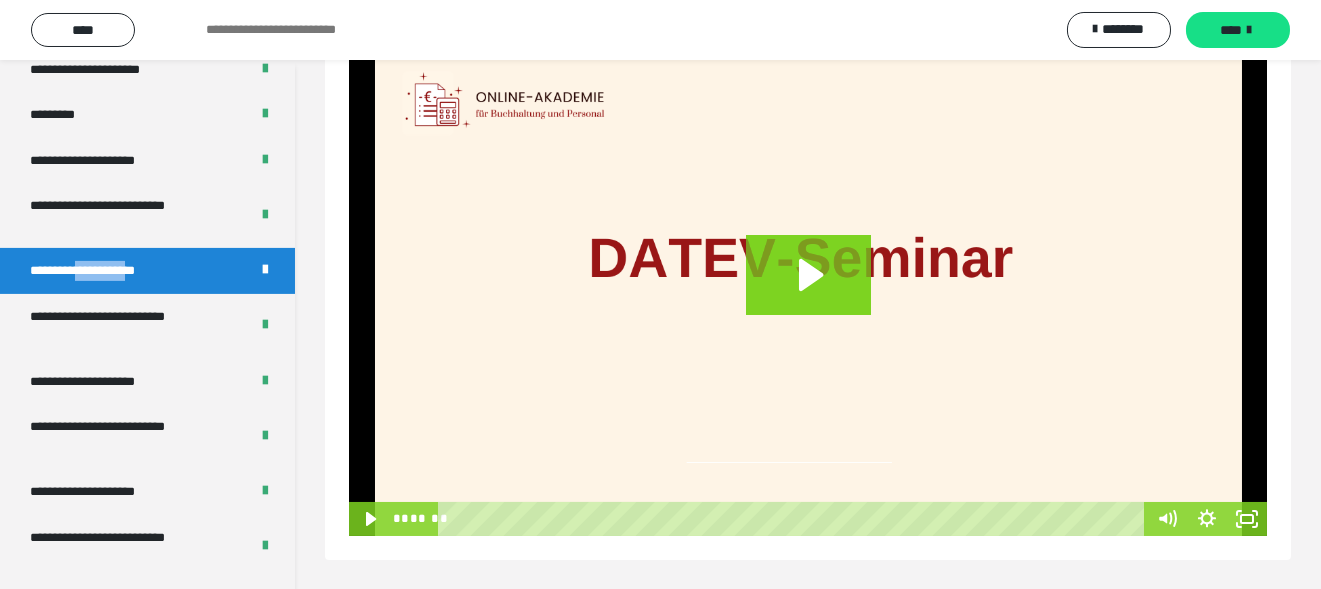 scroll, scrollTop: 605, scrollLeft: 0, axis: vertical 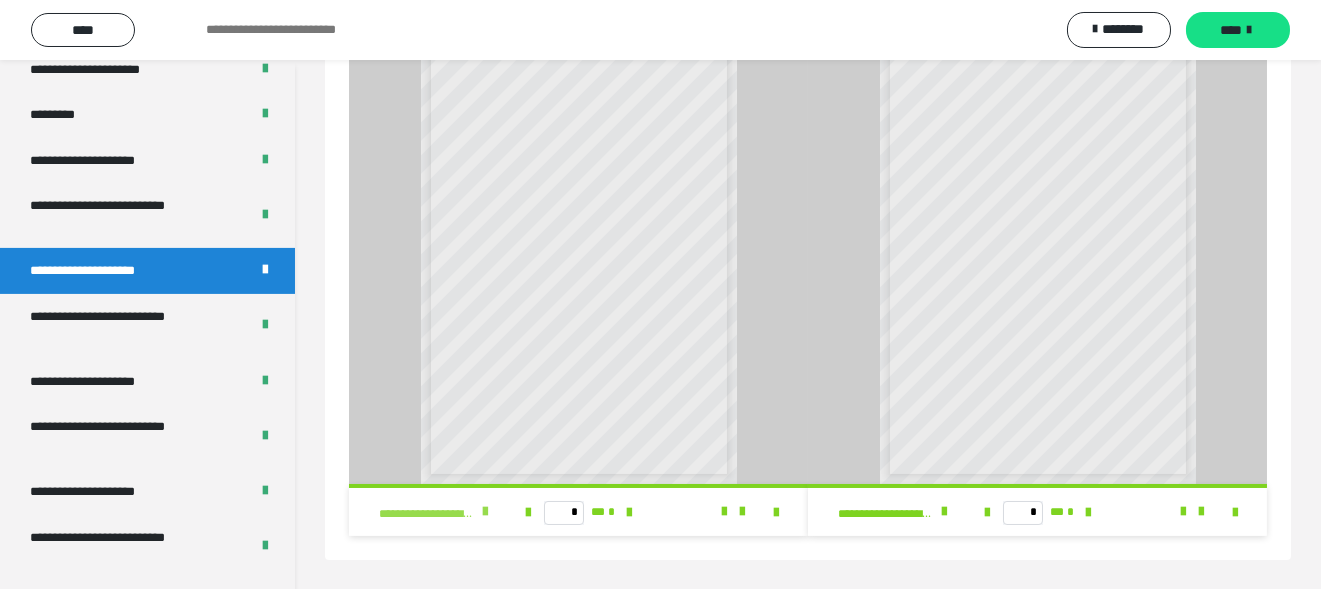 click on "**********" at bounding box center [439, 512] 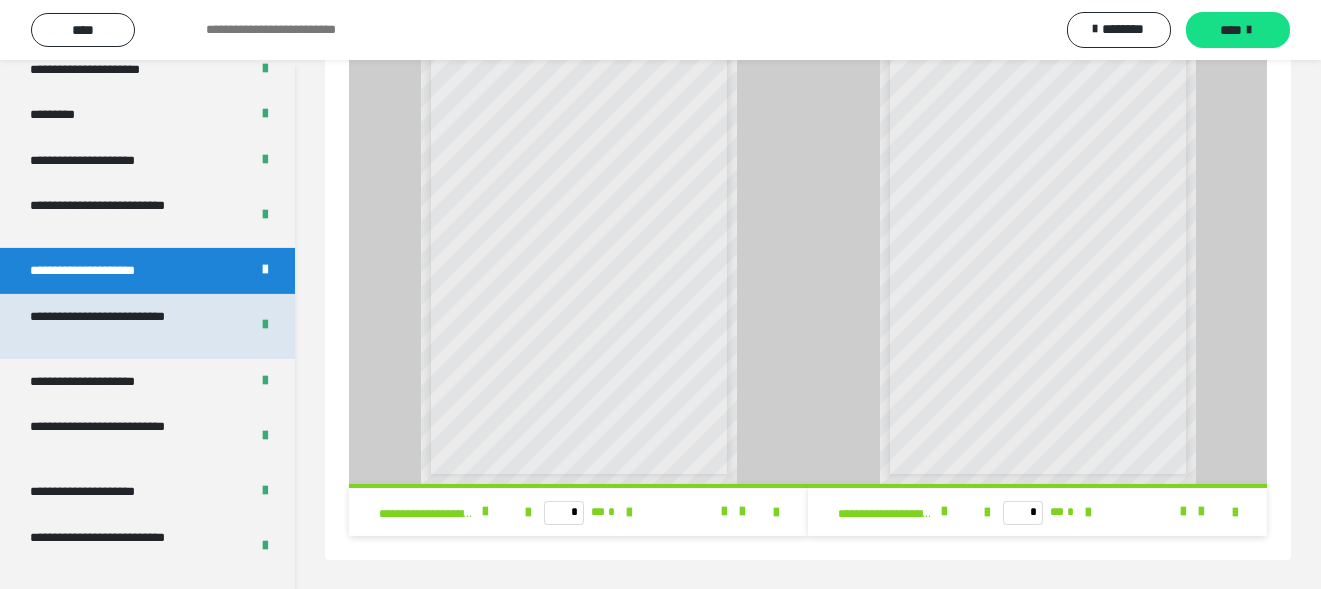 click on "**********" at bounding box center (124, 326) 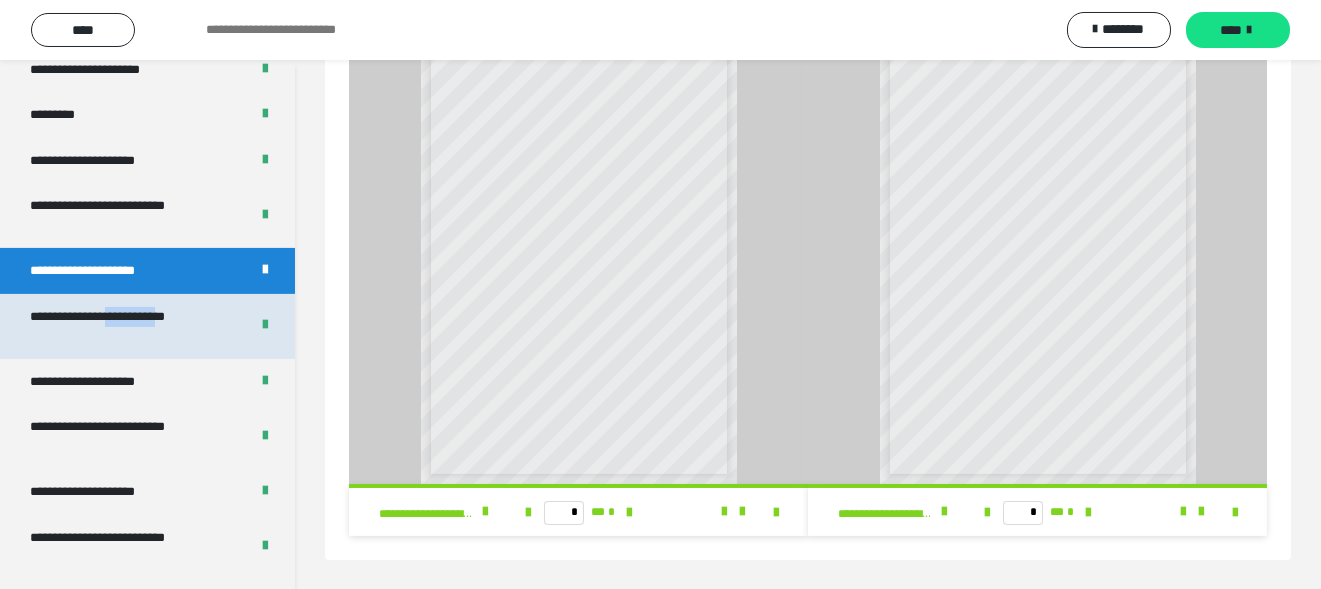 click on "**********" at bounding box center [124, 326] 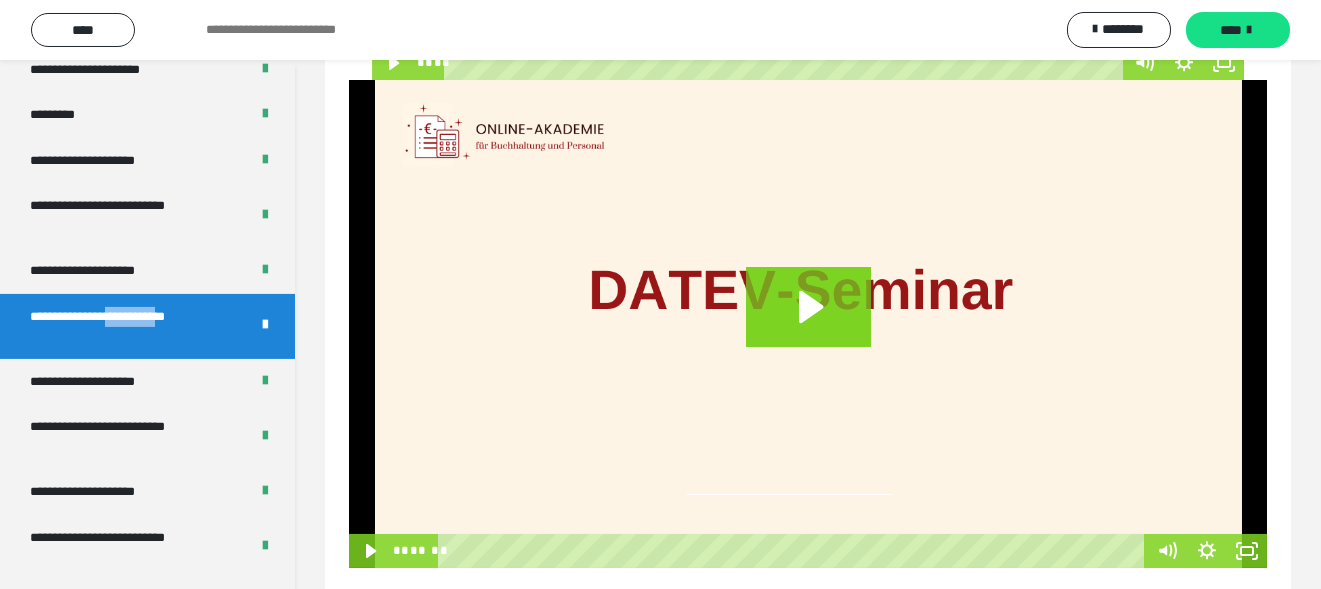 scroll, scrollTop: 1291, scrollLeft: 0, axis: vertical 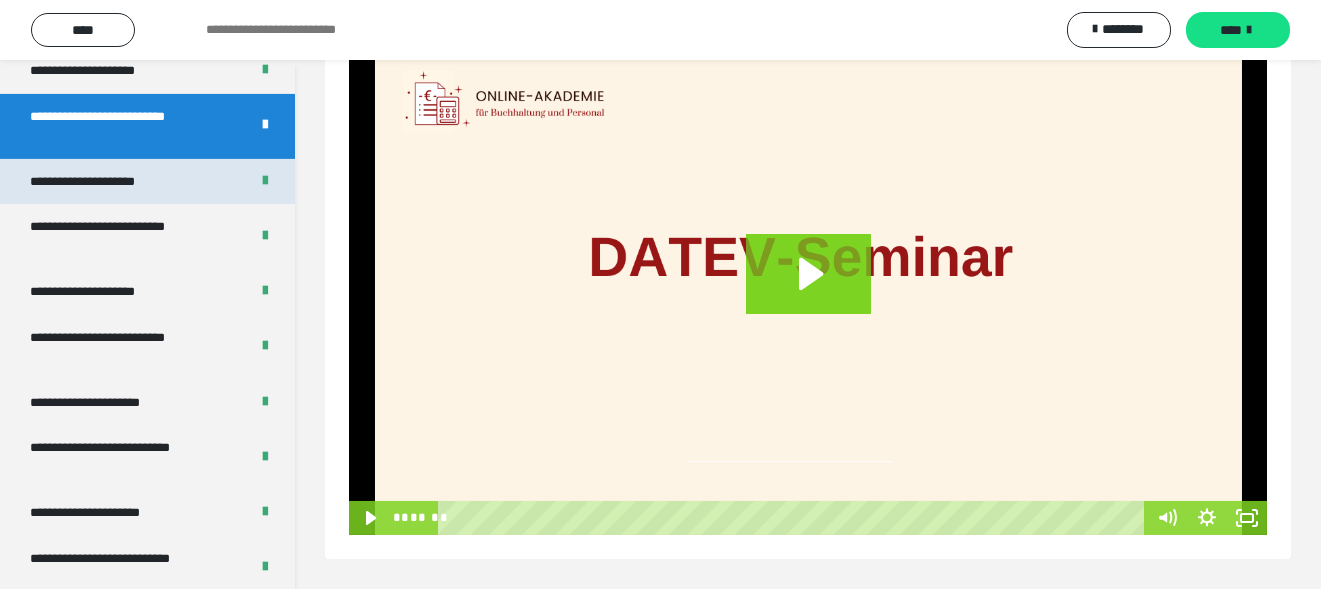 click on "**********" at bounding box center [106, 182] 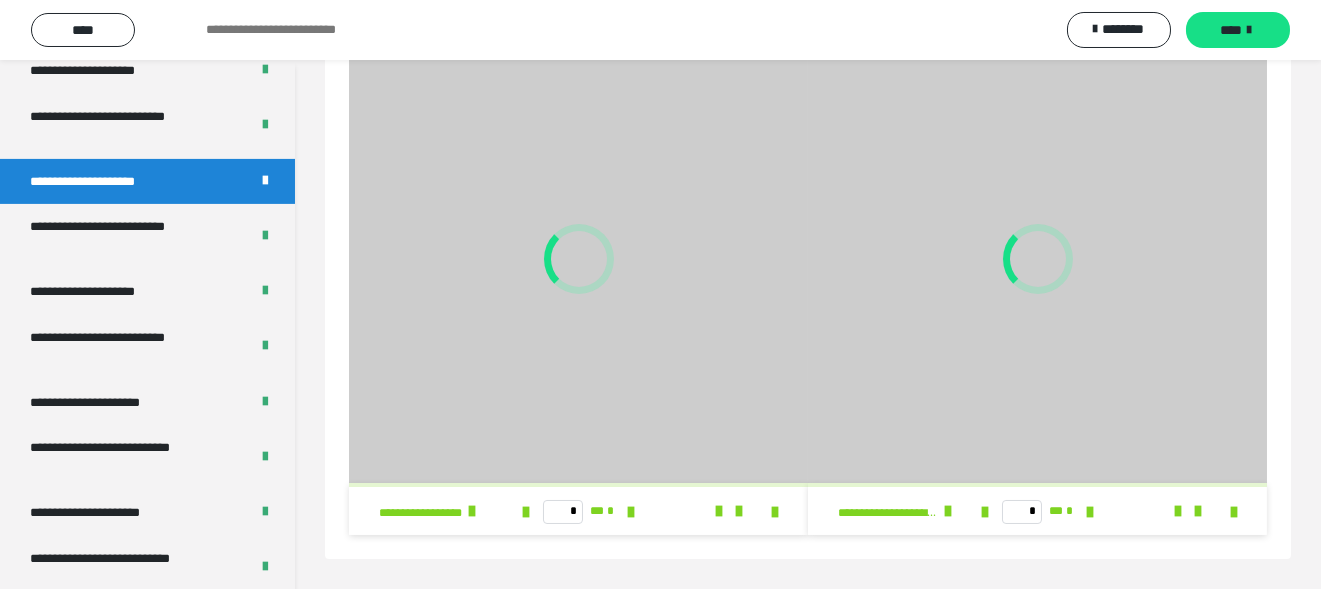 scroll, scrollTop: 105, scrollLeft: 0, axis: vertical 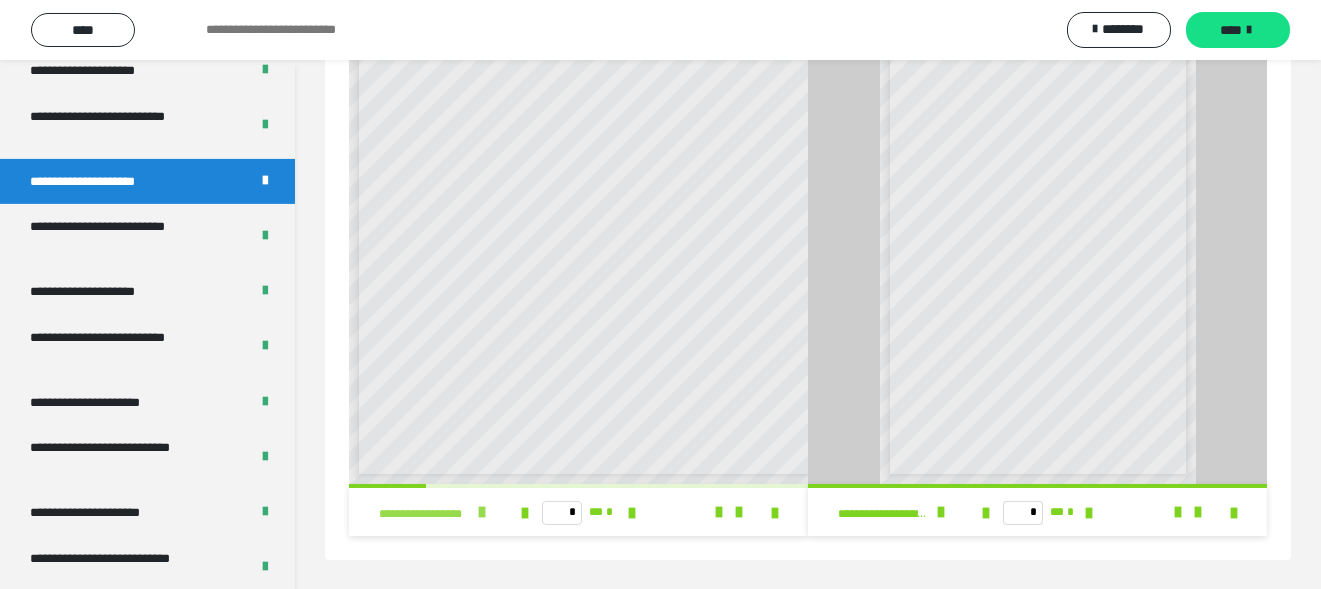 click at bounding box center (482, 512) 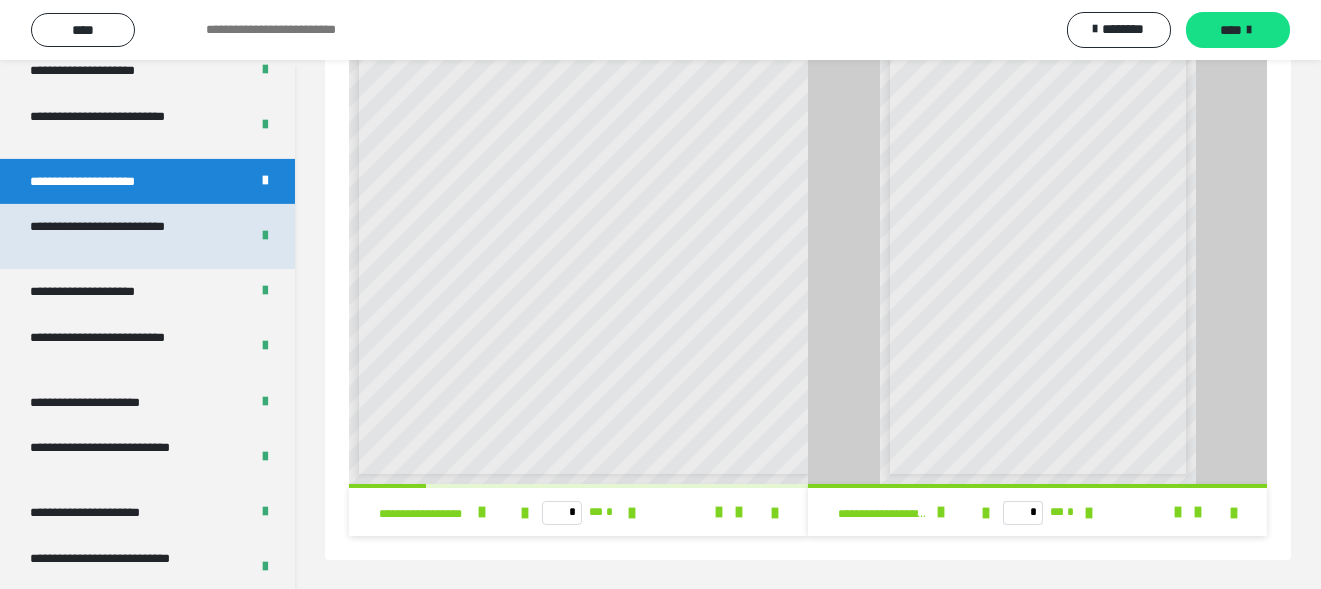 click on "**********" at bounding box center [124, 236] 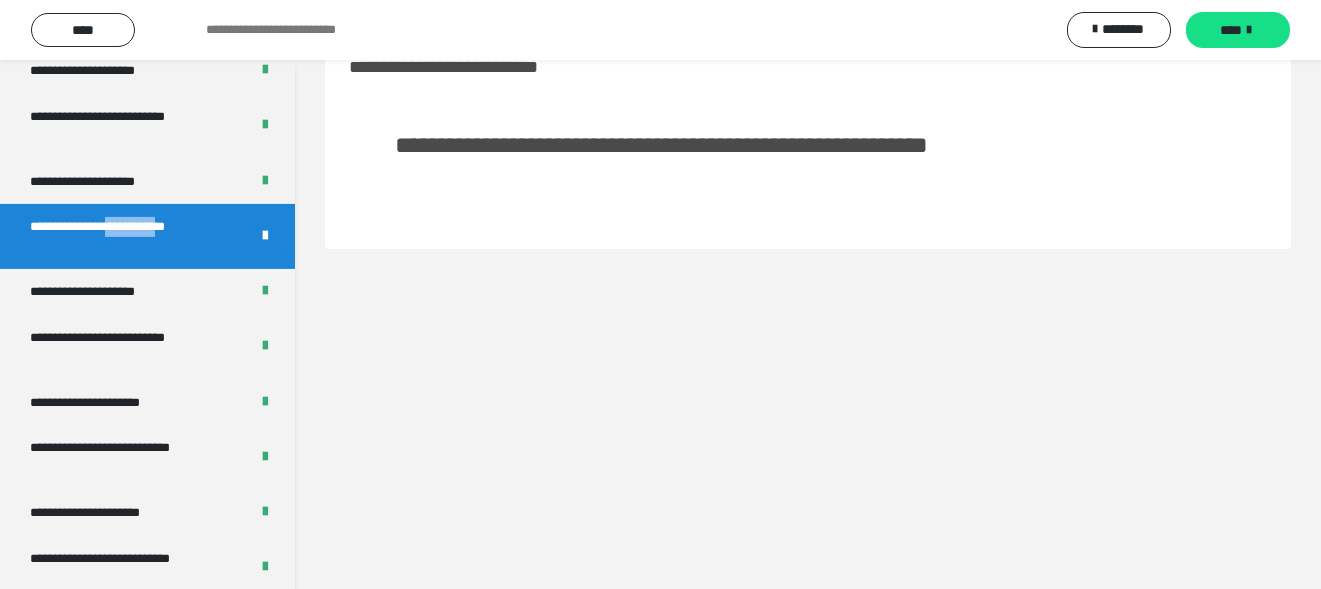 scroll, scrollTop: 59, scrollLeft: 0, axis: vertical 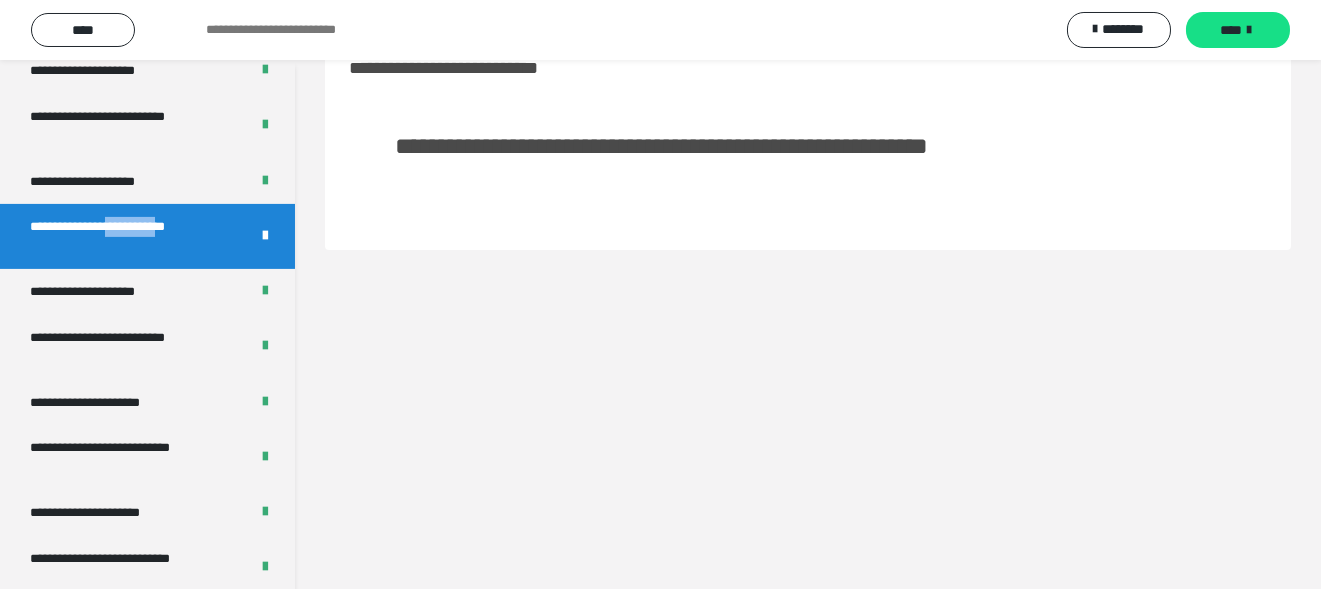 click on "**********" at bounding box center [124, 236] 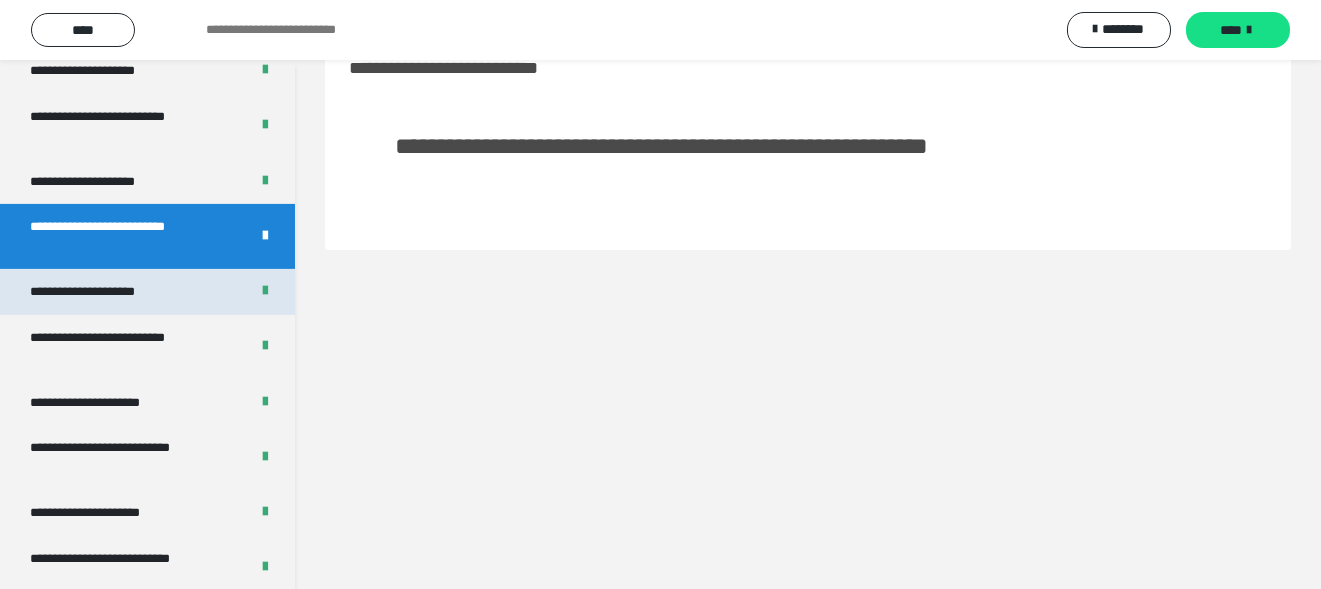 click on "**********" at bounding box center [106, 292] 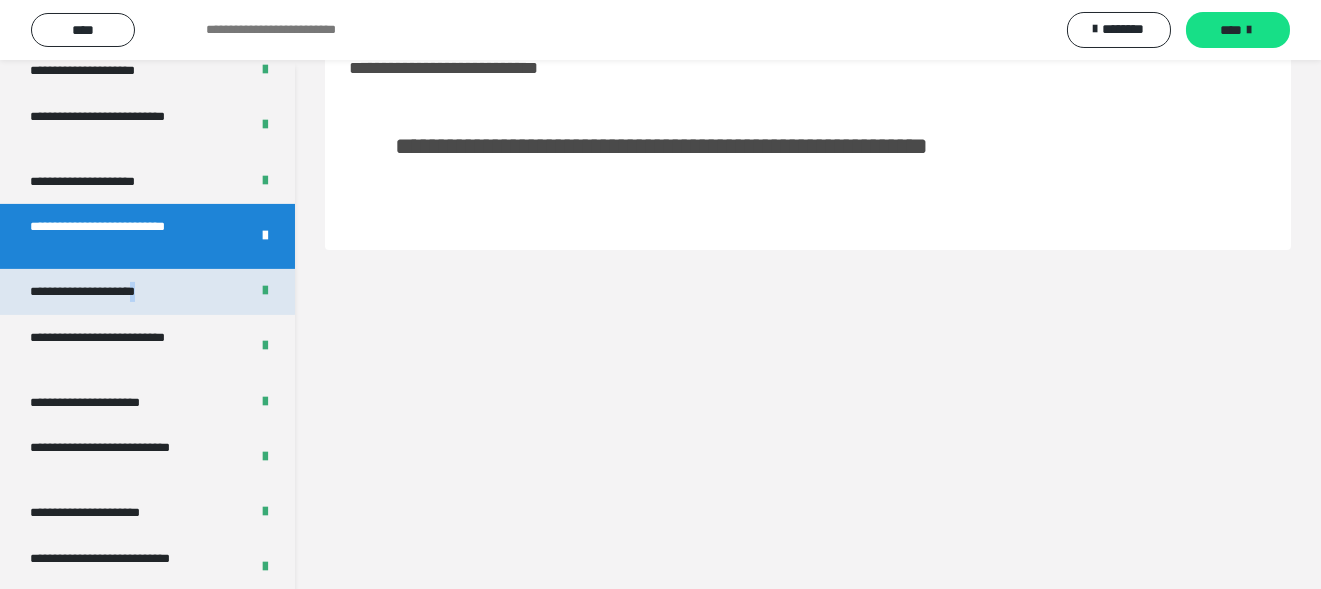click on "**********" at bounding box center (106, 292) 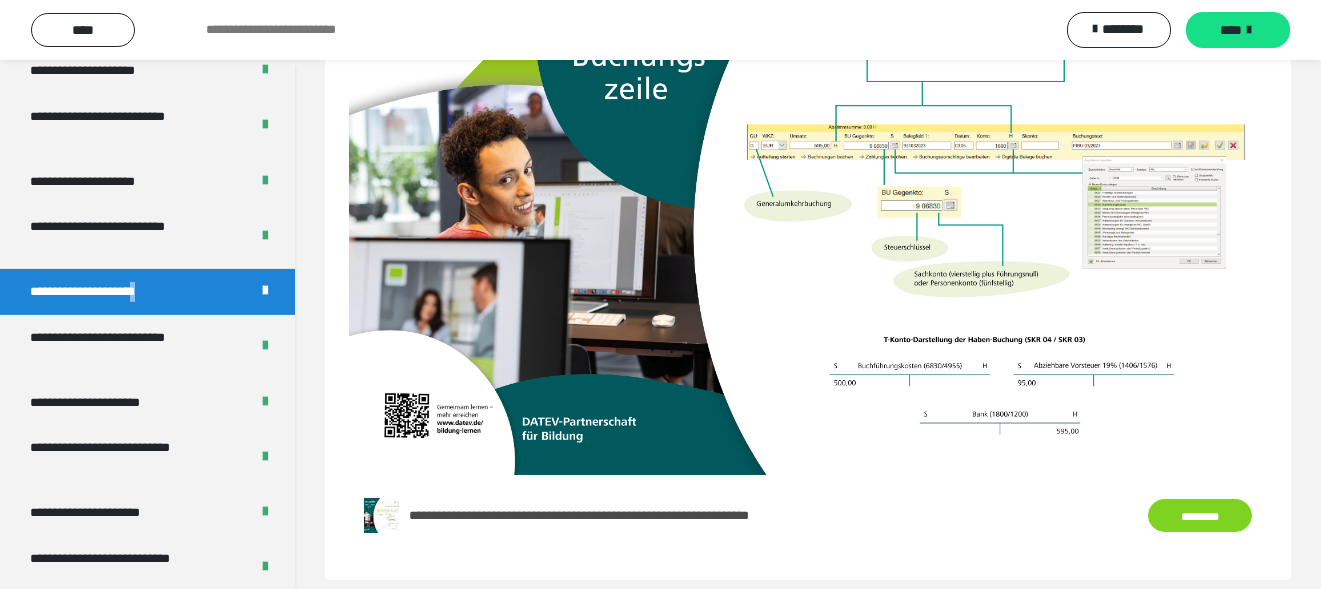 scroll, scrollTop: 701, scrollLeft: 0, axis: vertical 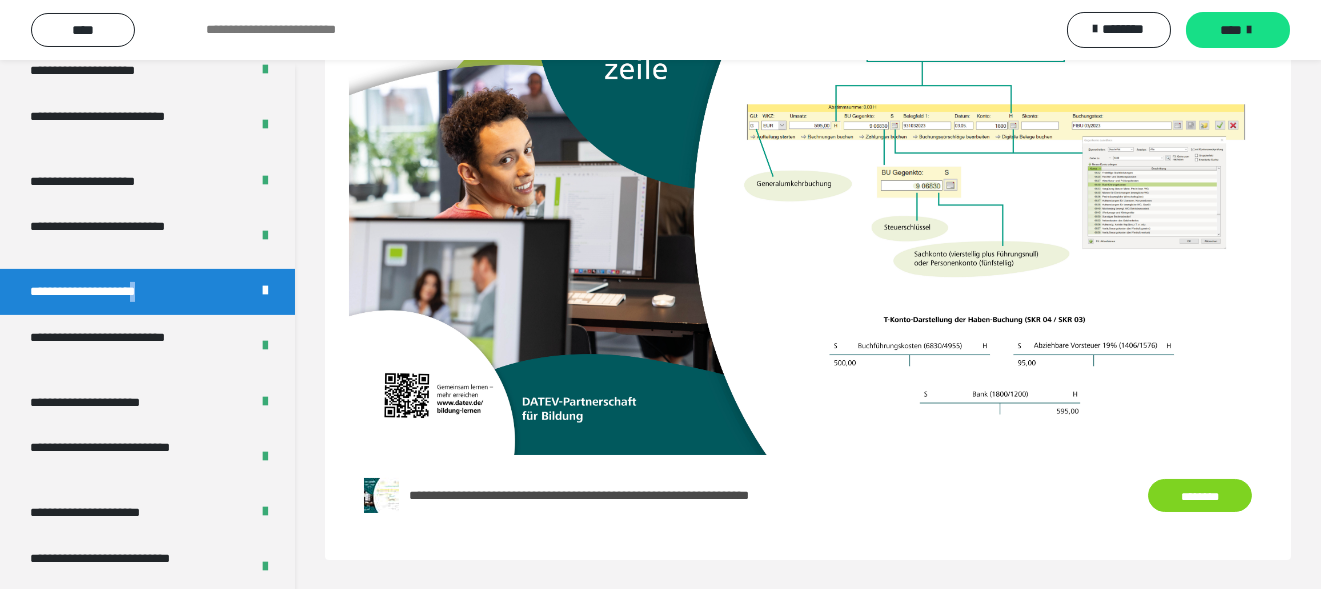 click on "********" at bounding box center (1200, 495) 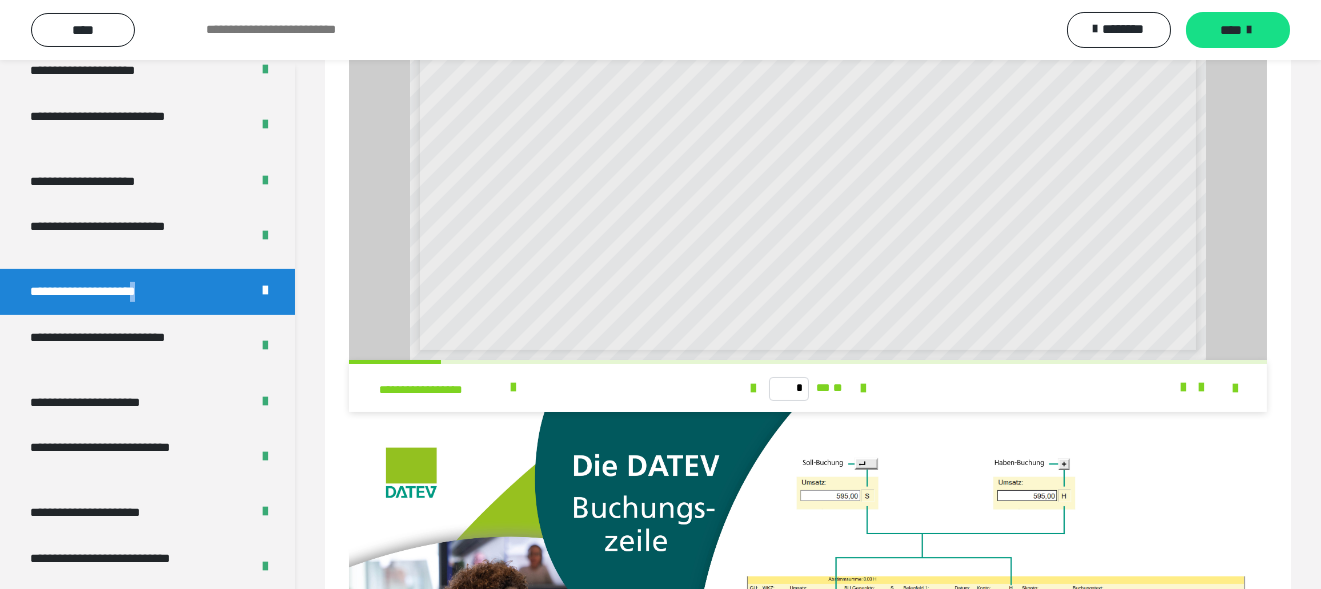 scroll, scrollTop: 200, scrollLeft: 0, axis: vertical 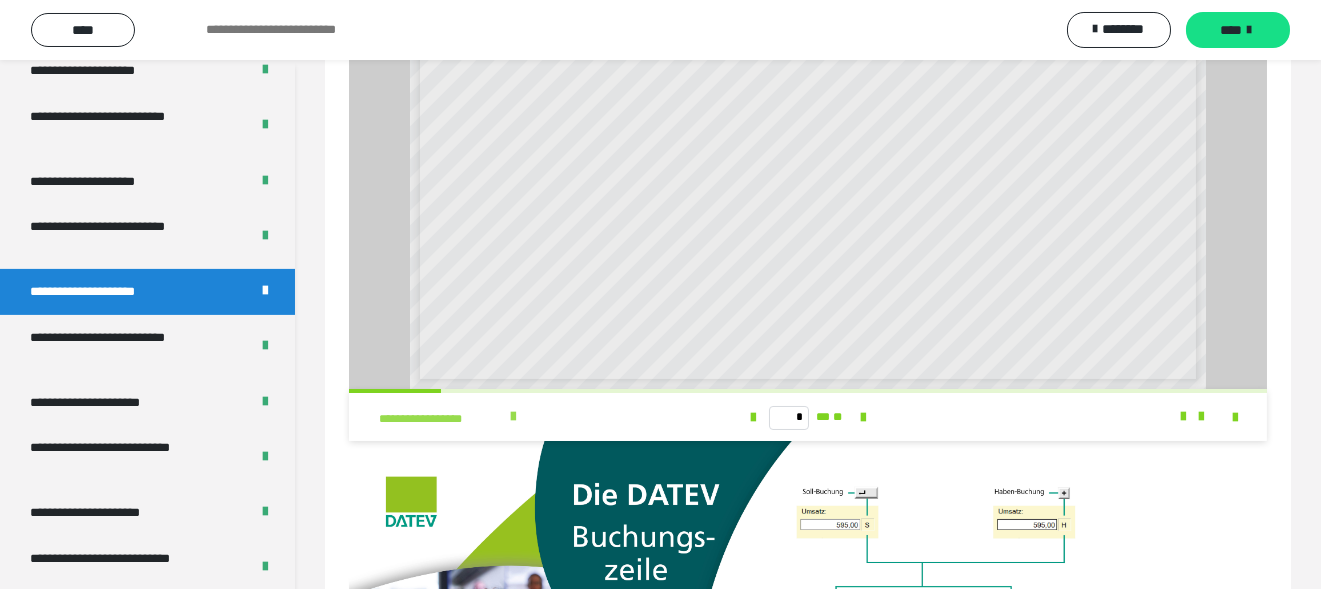 click at bounding box center (513, 417) 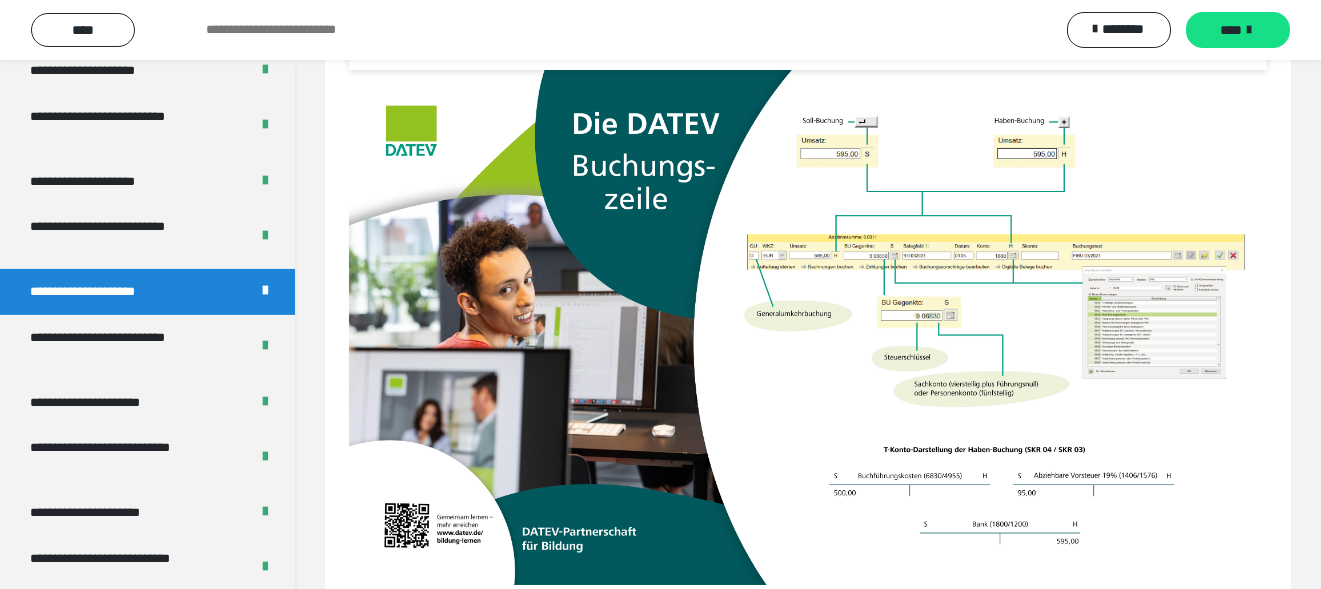 scroll, scrollTop: 701, scrollLeft: 0, axis: vertical 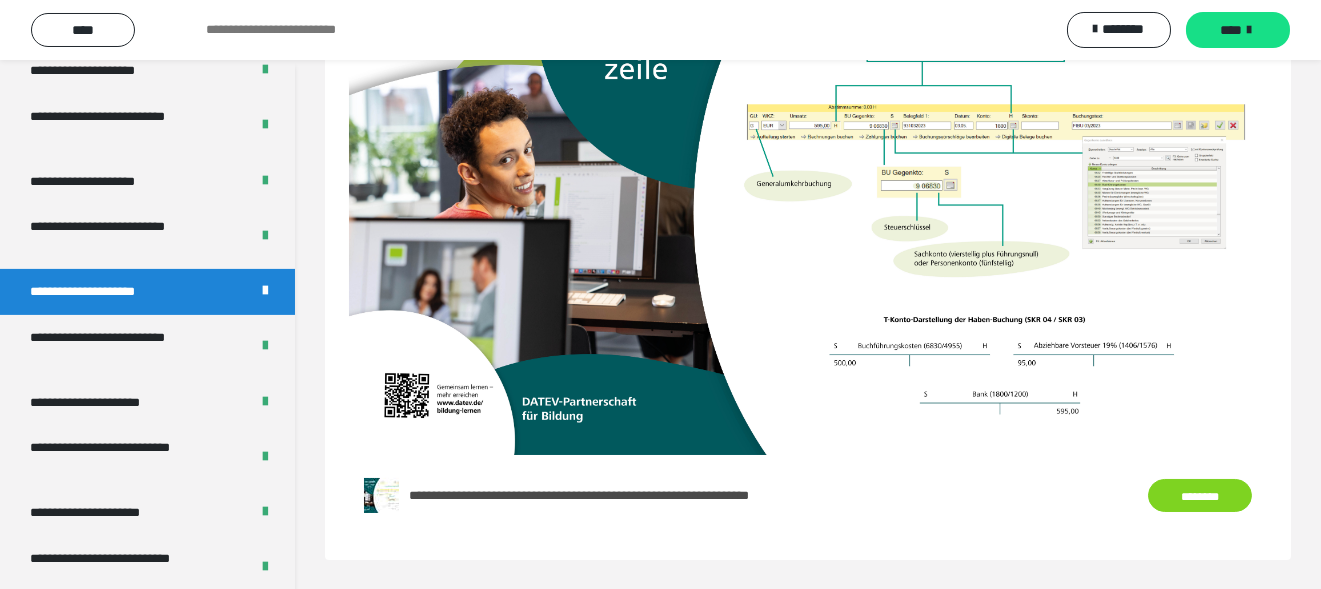click on "**********" at bounding box center (697, 495) 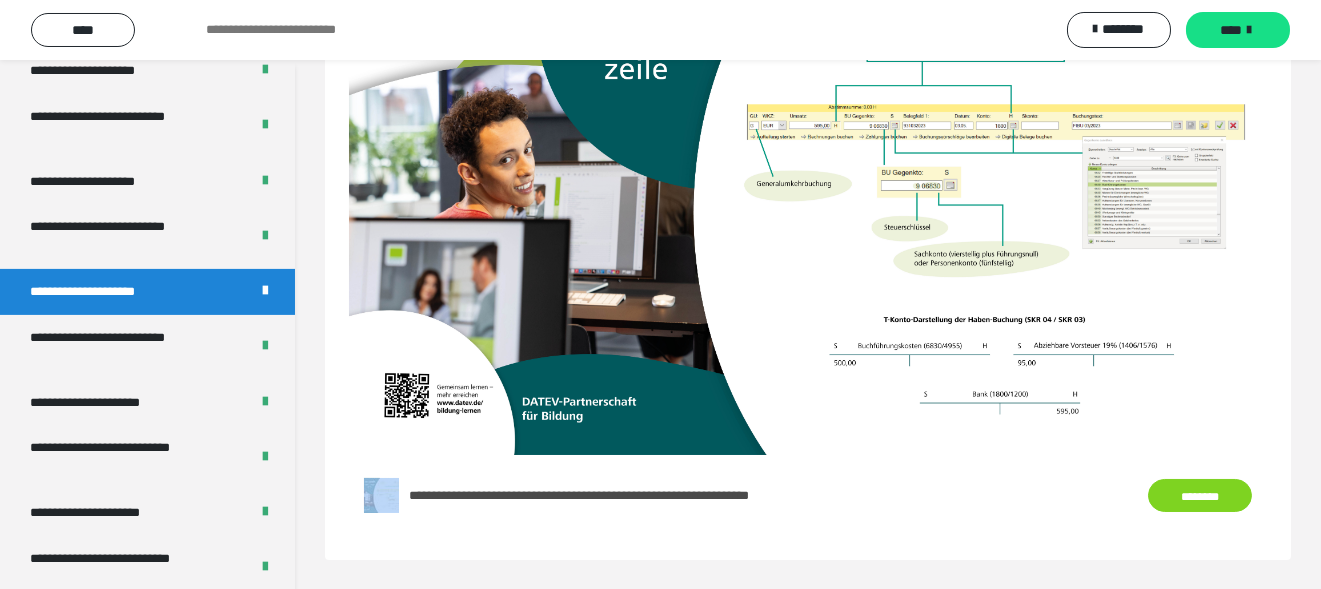 click on "**********" at bounding box center [697, 495] 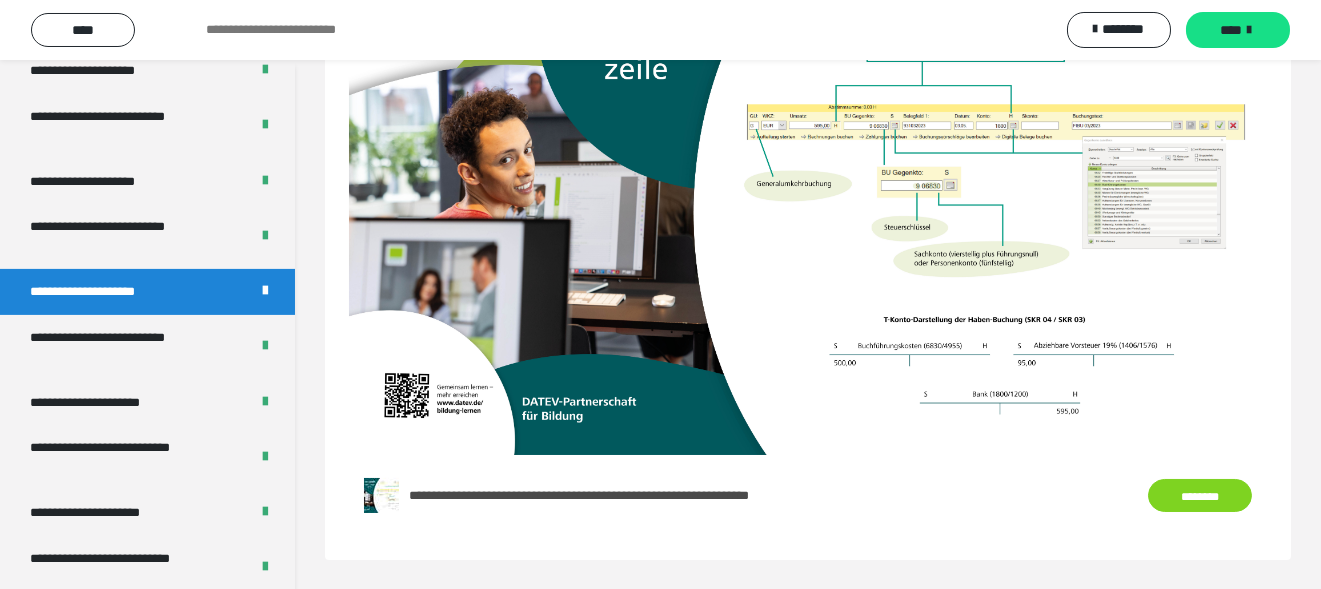 click on "**********" at bounding box center [658, 495] 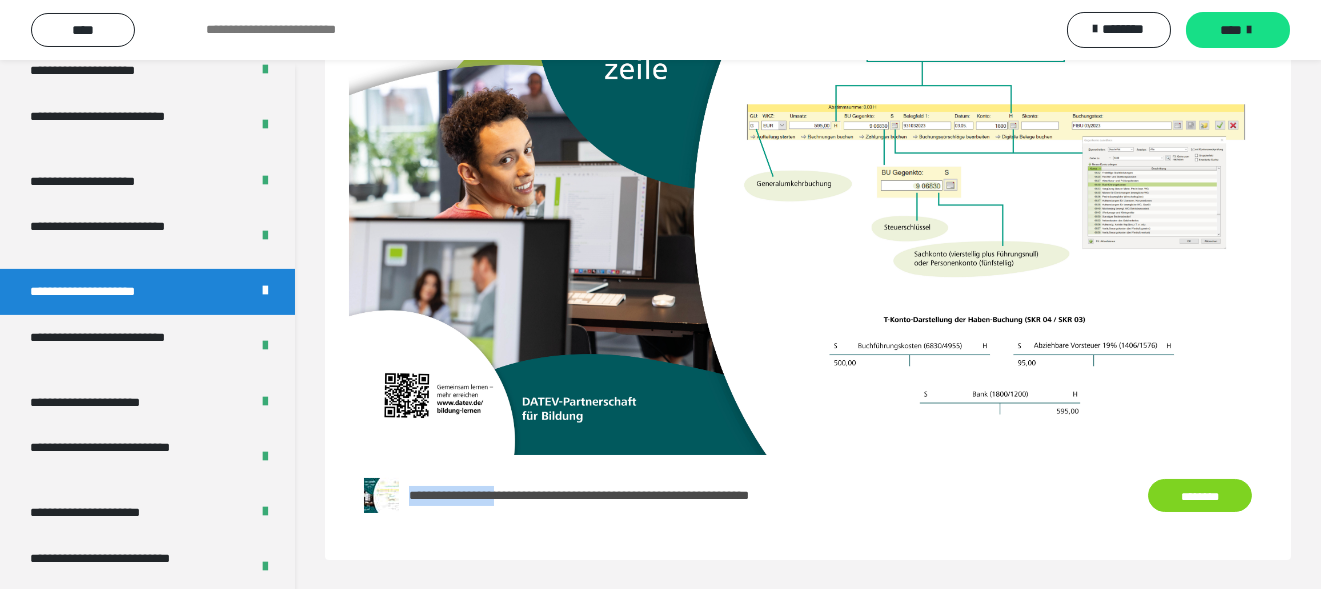 click on "**********" at bounding box center (658, 495) 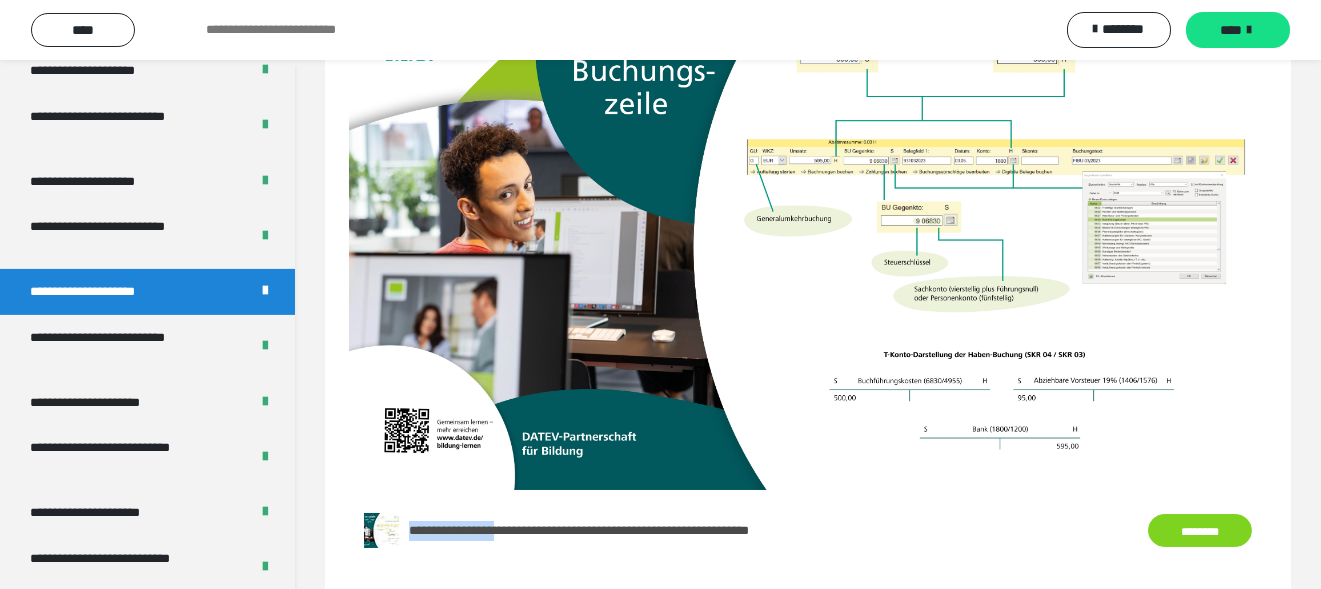 scroll, scrollTop: 701, scrollLeft: 0, axis: vertical 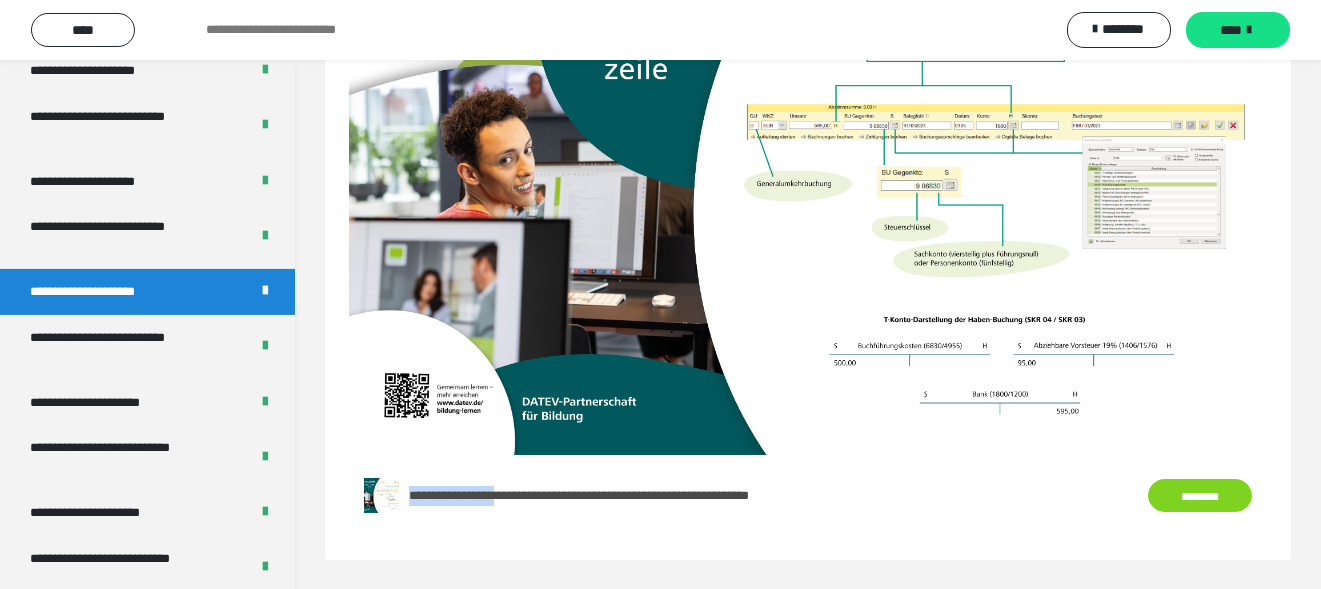 click on "********" at bounding box center [1200, 495] 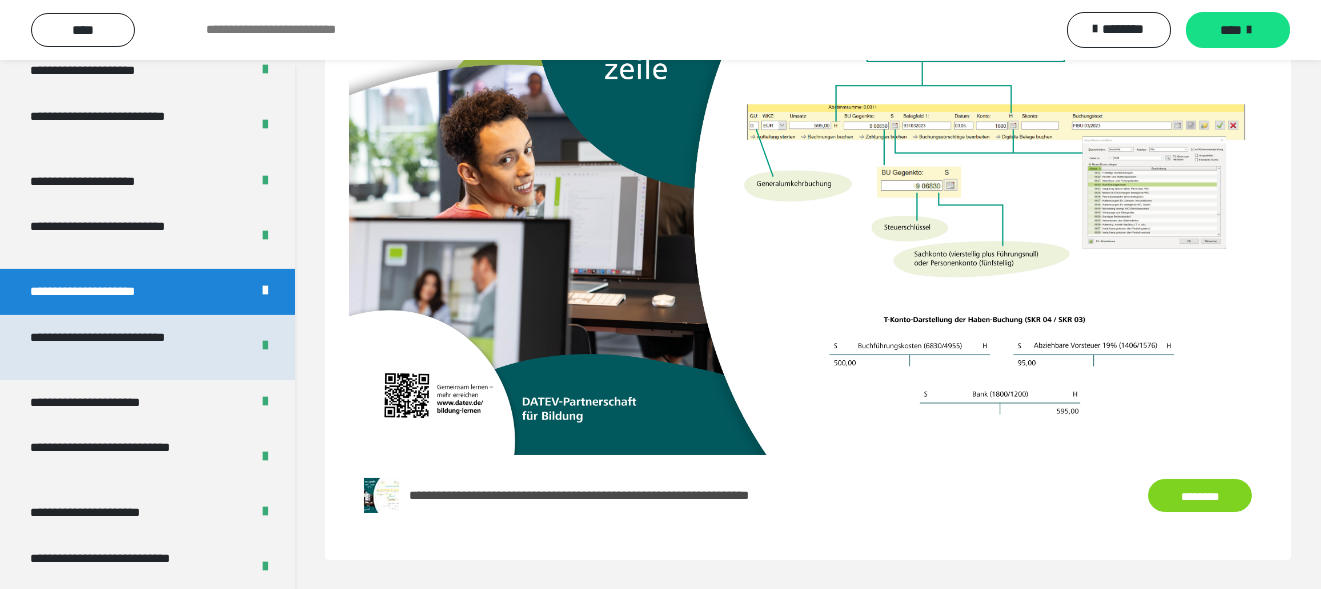 click on "**********" at bounding box center (124, 347) 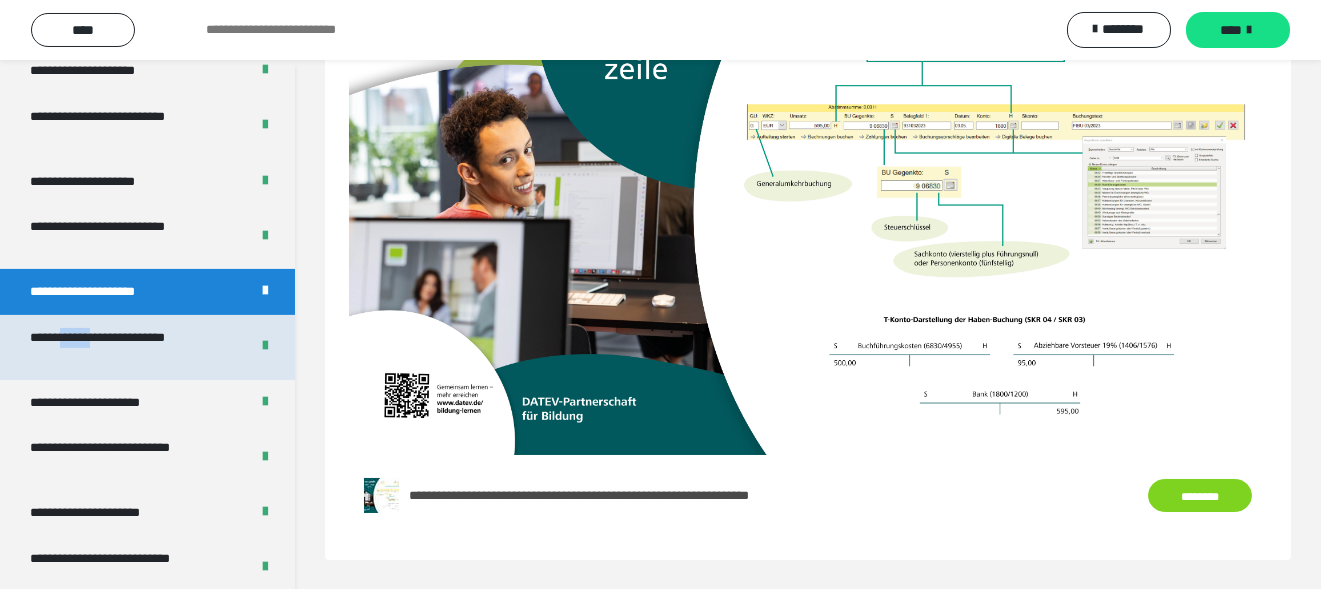 click on "**********" at bounding box center [124, 347] 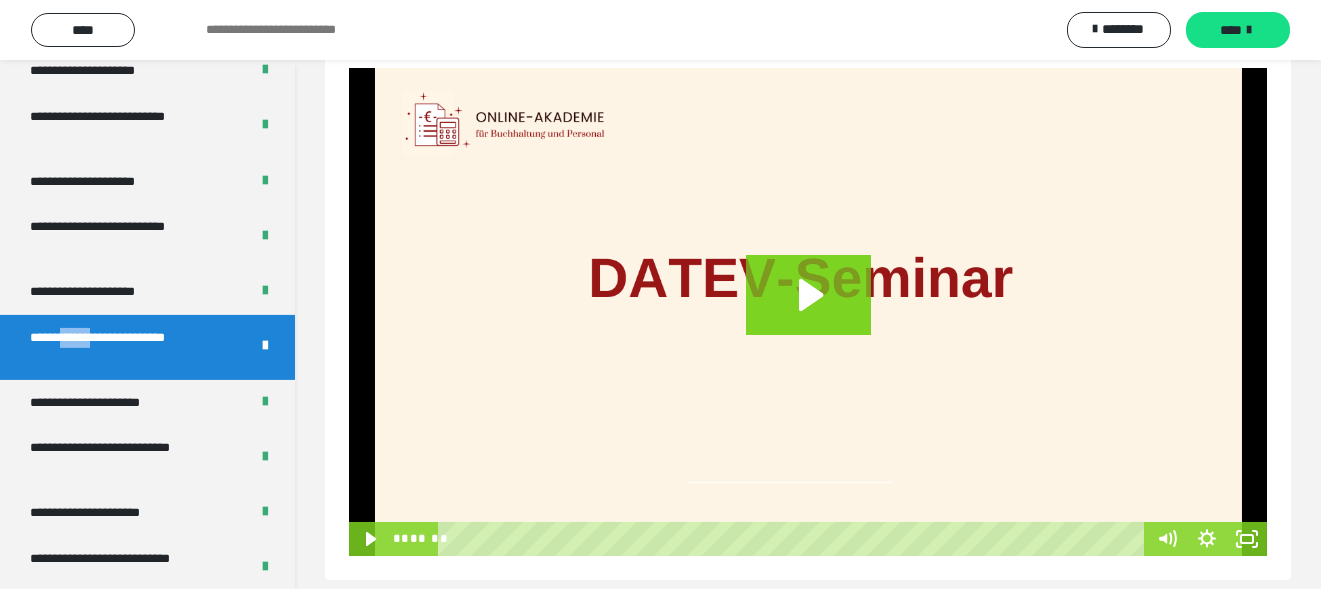 scroll, scrollTop: 93, scrollLeft: 0, axis: vertical 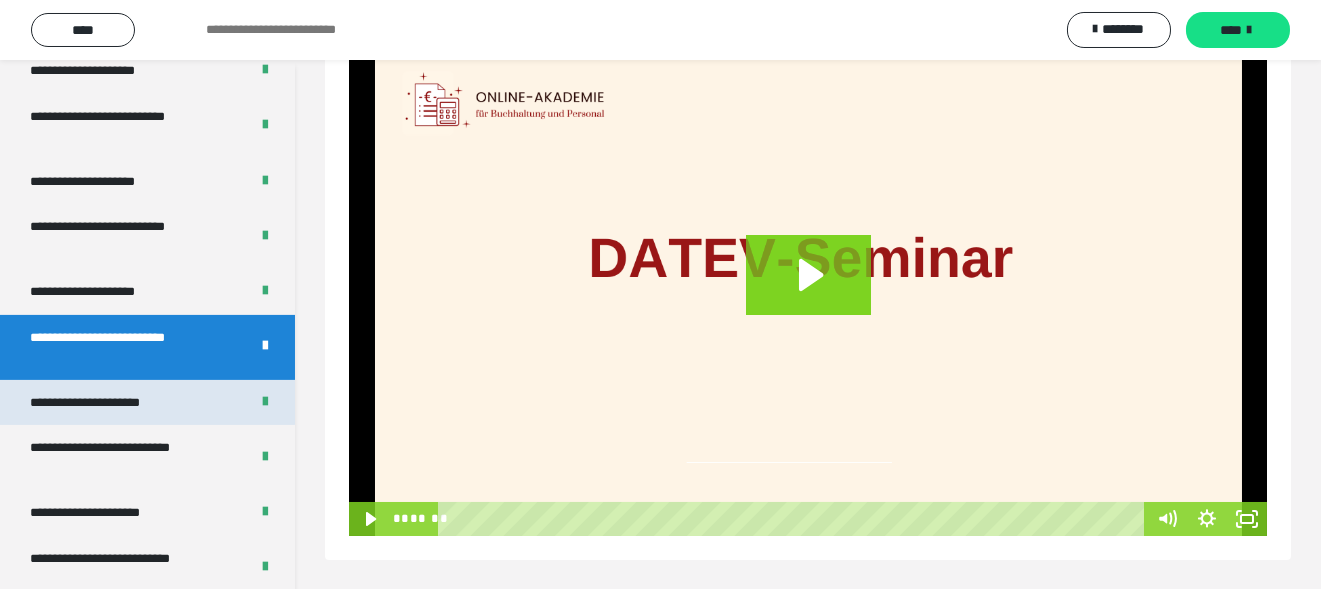 click on "**********" at bounding box center (108, 403) 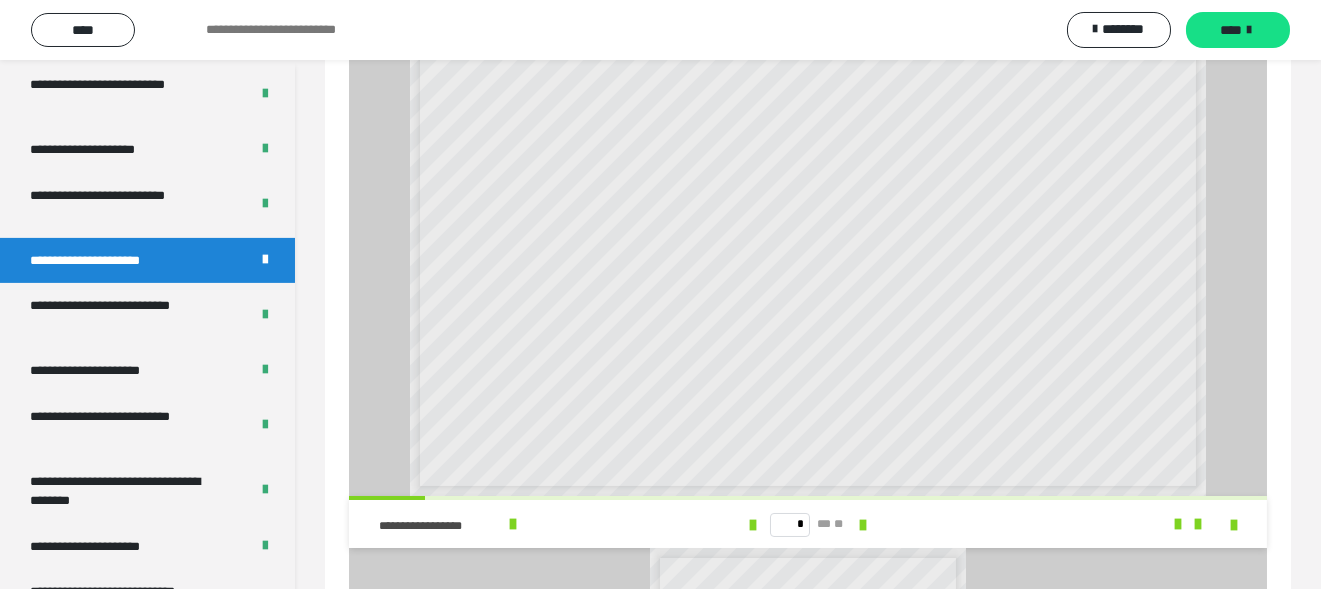 scroll, scrollTop: 3055, scrollLeft: 0, axis: vertical 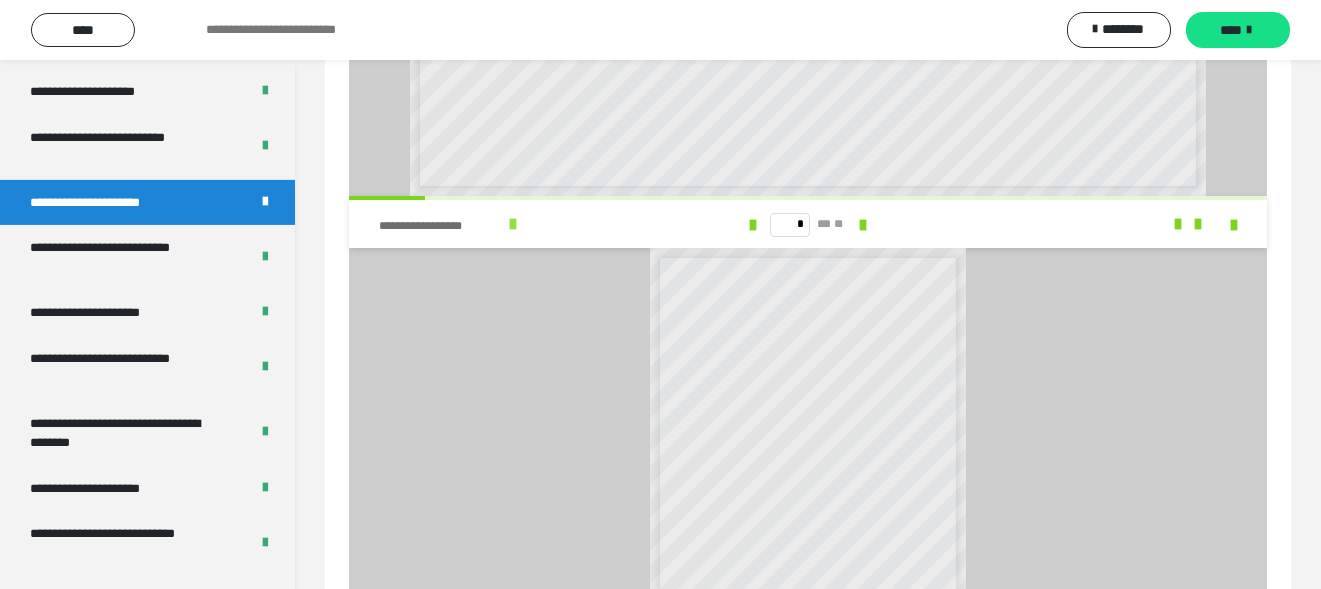 click at bounding box center [513, 224] 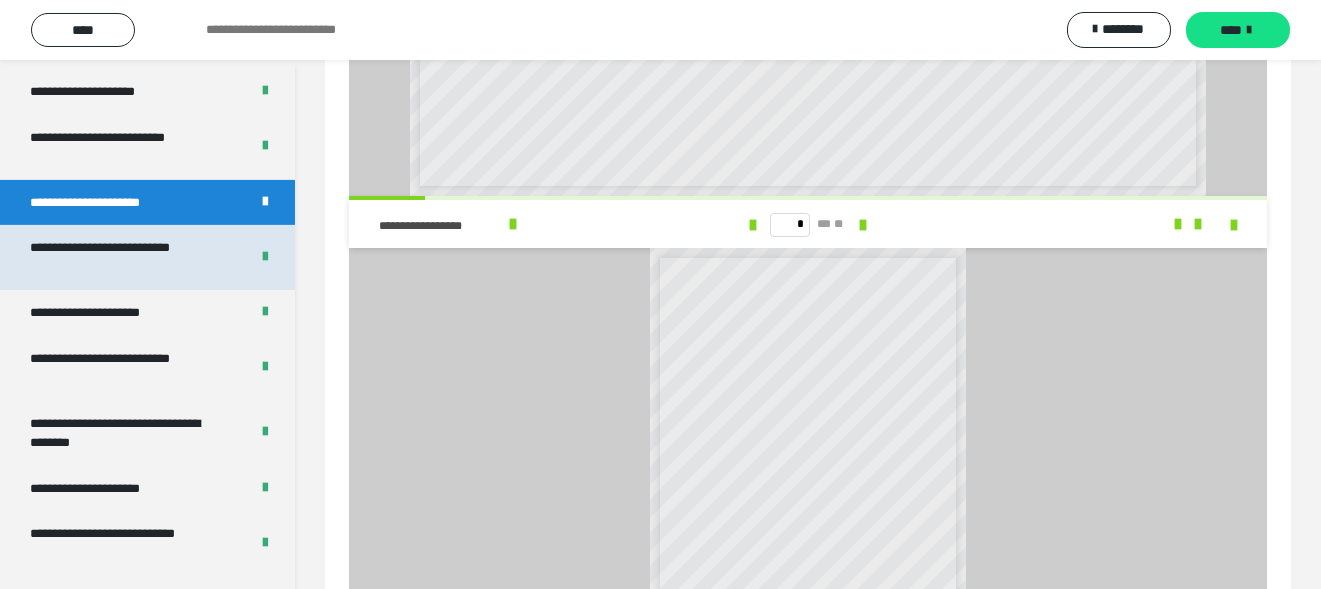 click on "**********" at bounding box center [124, 257] 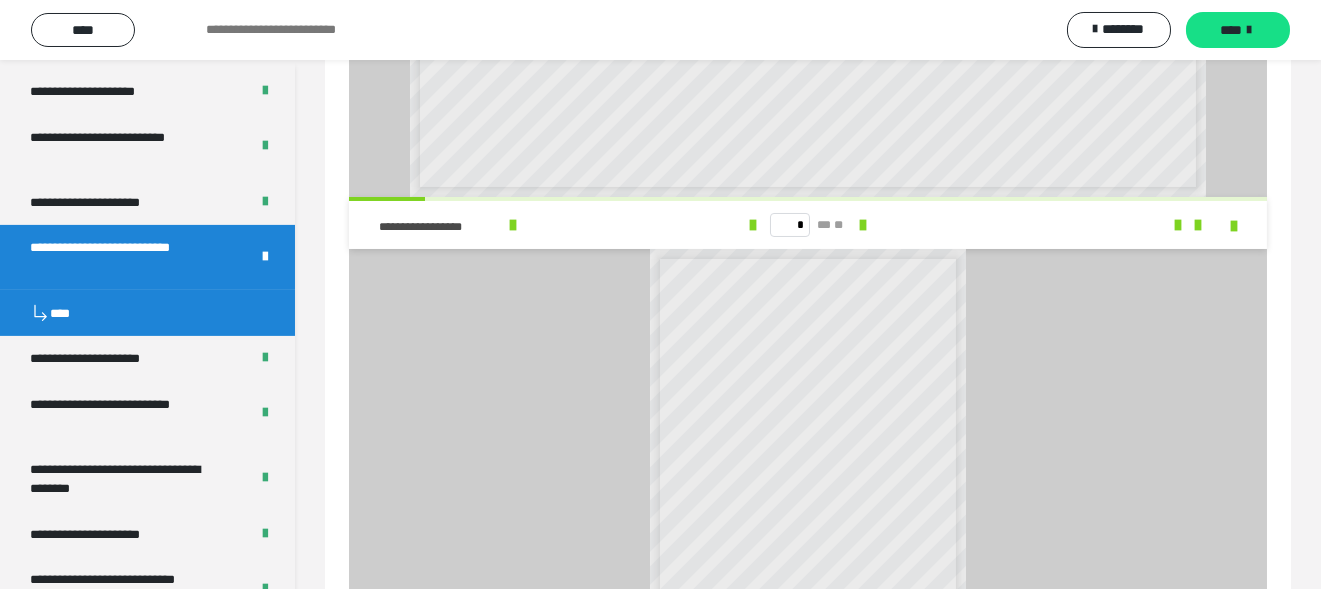 click on "**********" at bounding box center (124, 257) 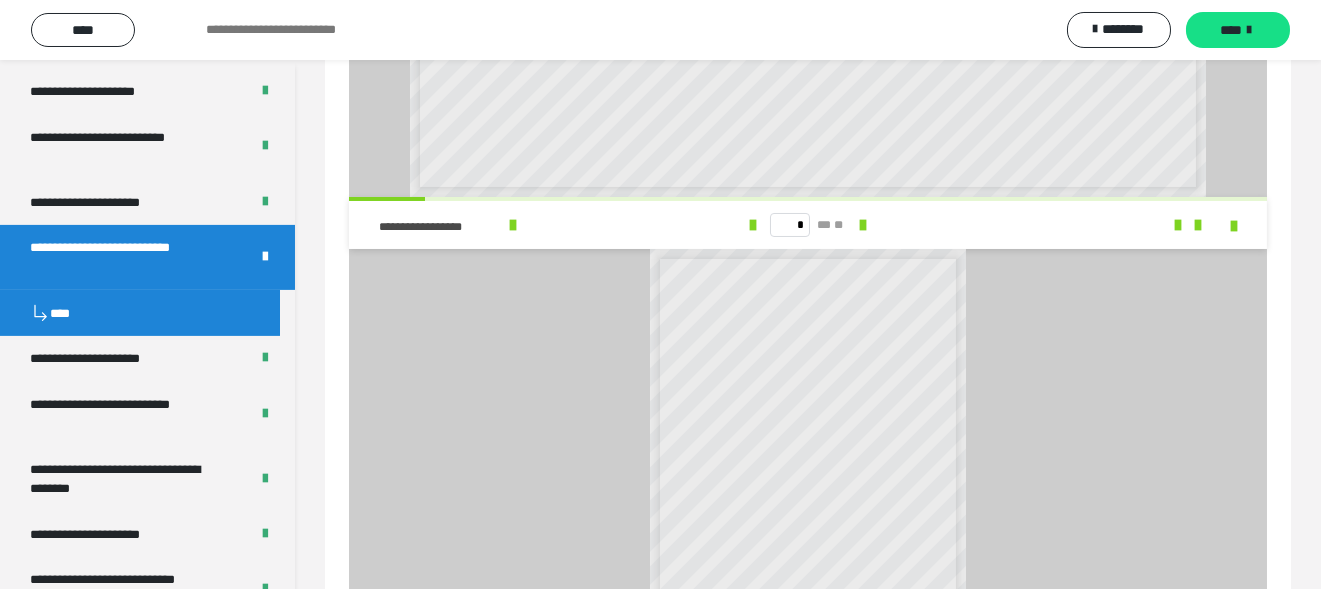 scroll, scrollTop: 59, scrollLeft: 0, axis: vertical 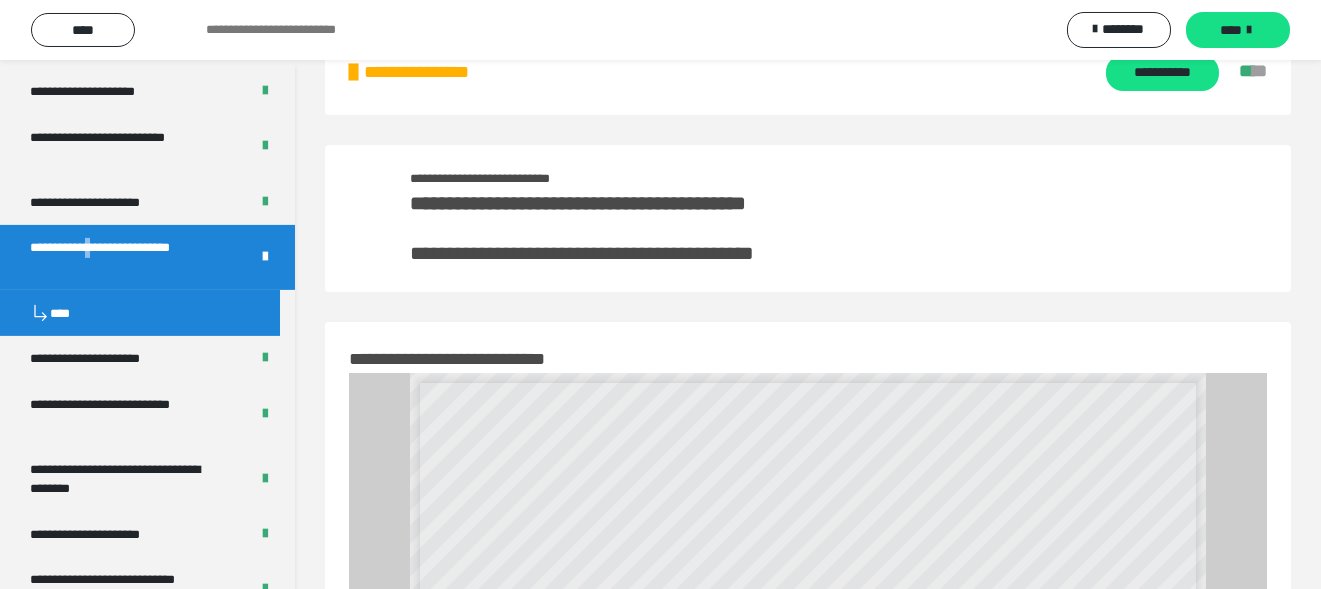 click on "**********" at bounding box center (124, 257) 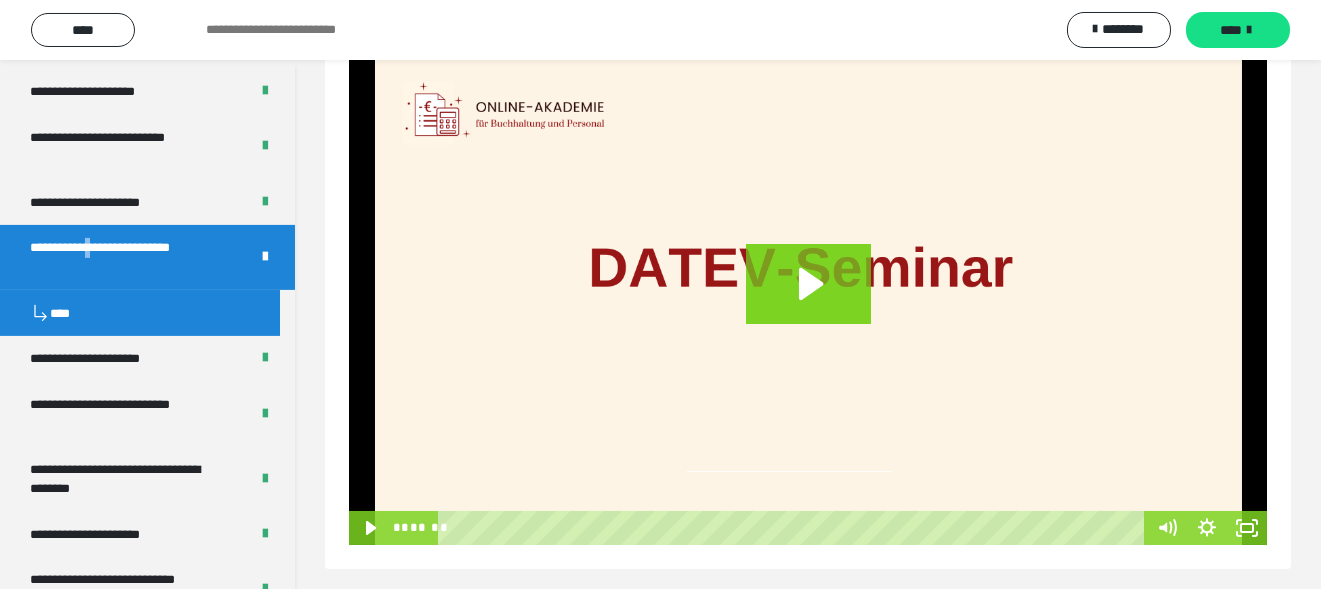 scroll, scrollTop: 384, scrollLeft: 0, axis: vertical 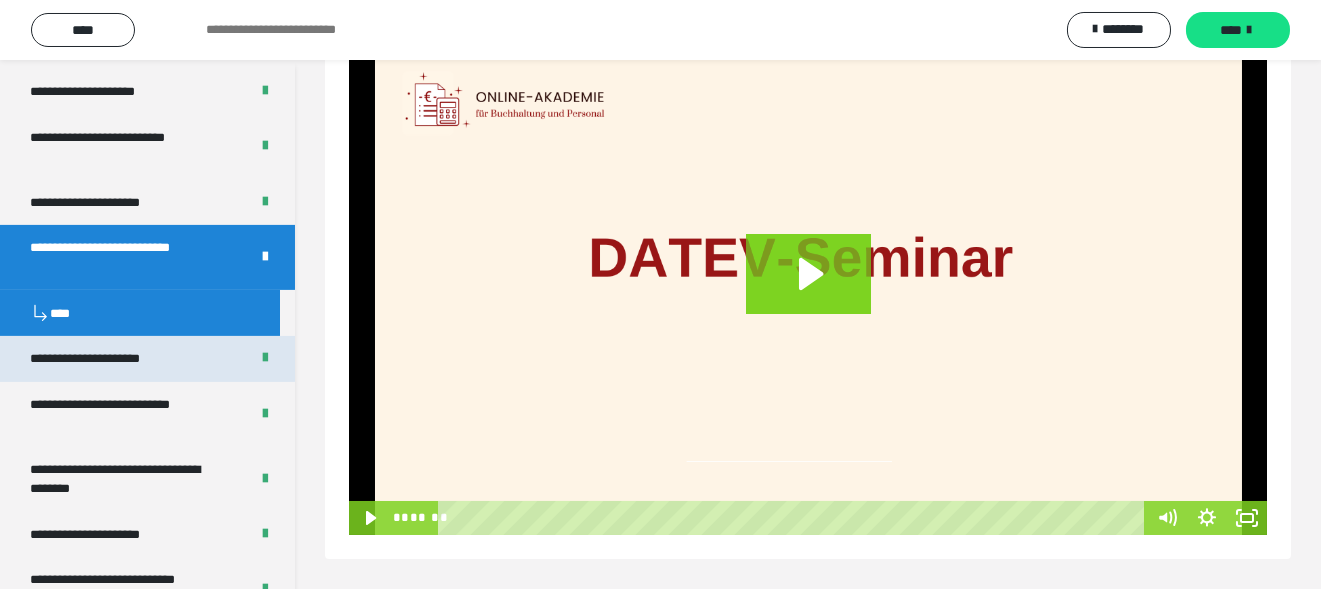 click on "**********" at bounding box center (107, 359) 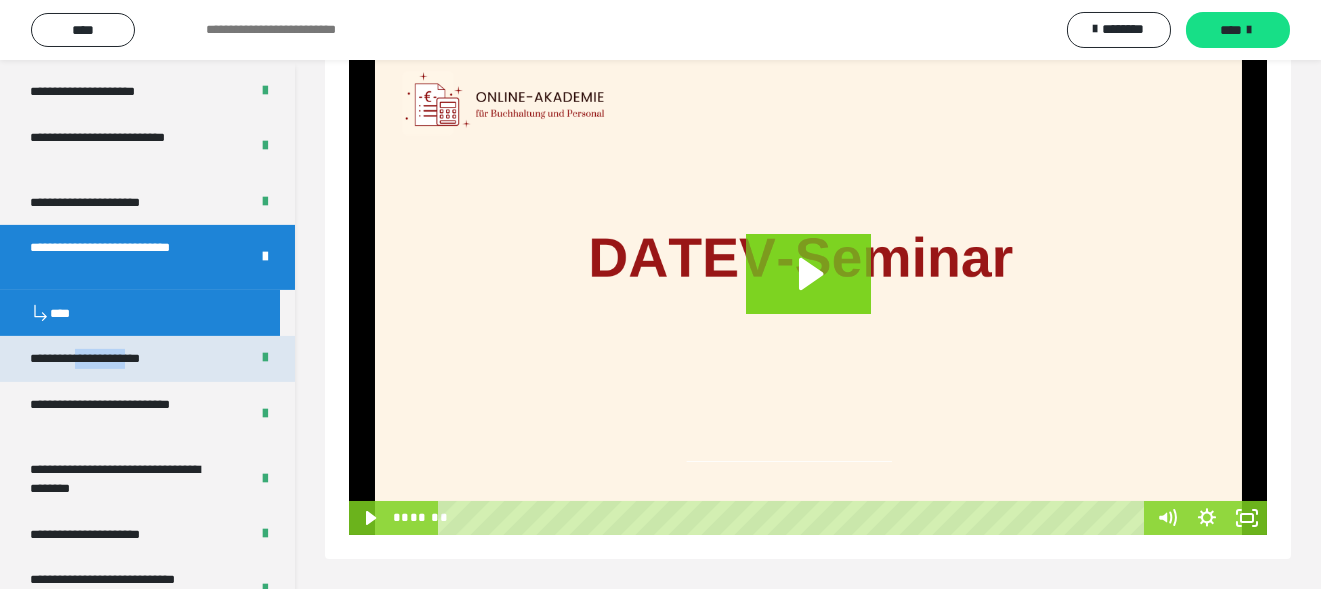 click on "**********" at bounding box center (107, 359) 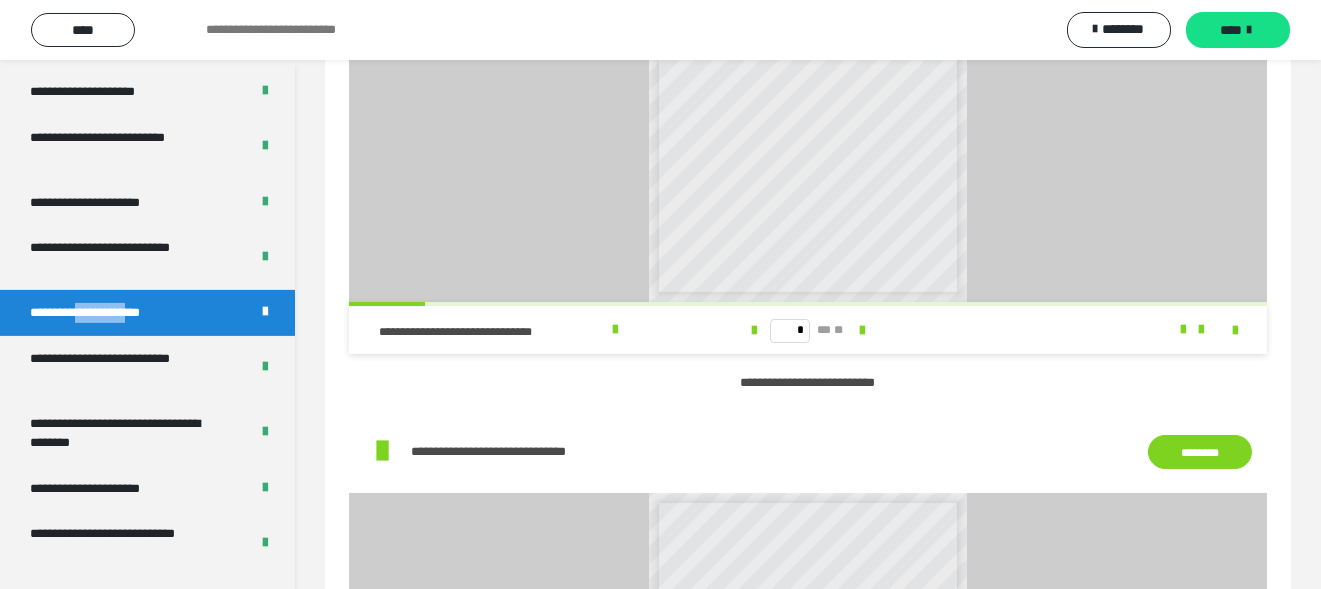 scroll, scrollTop: 884, scrollLeft: 0, axis: vertical 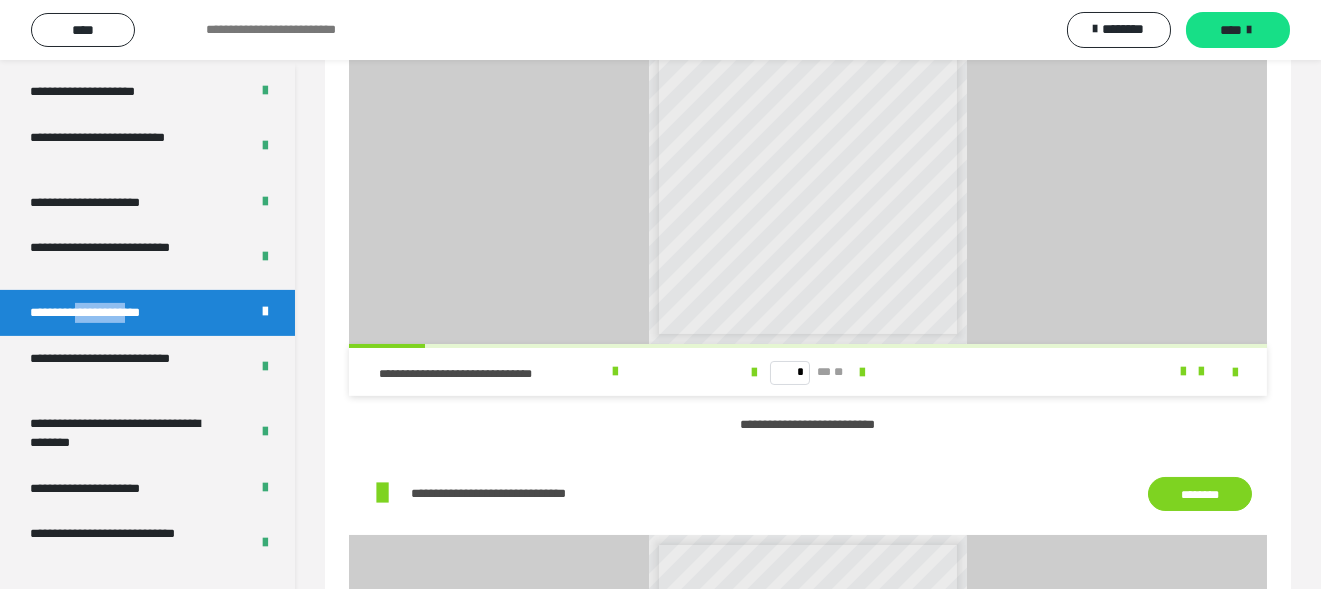 click on "**********" at bounding box center (107, 313) 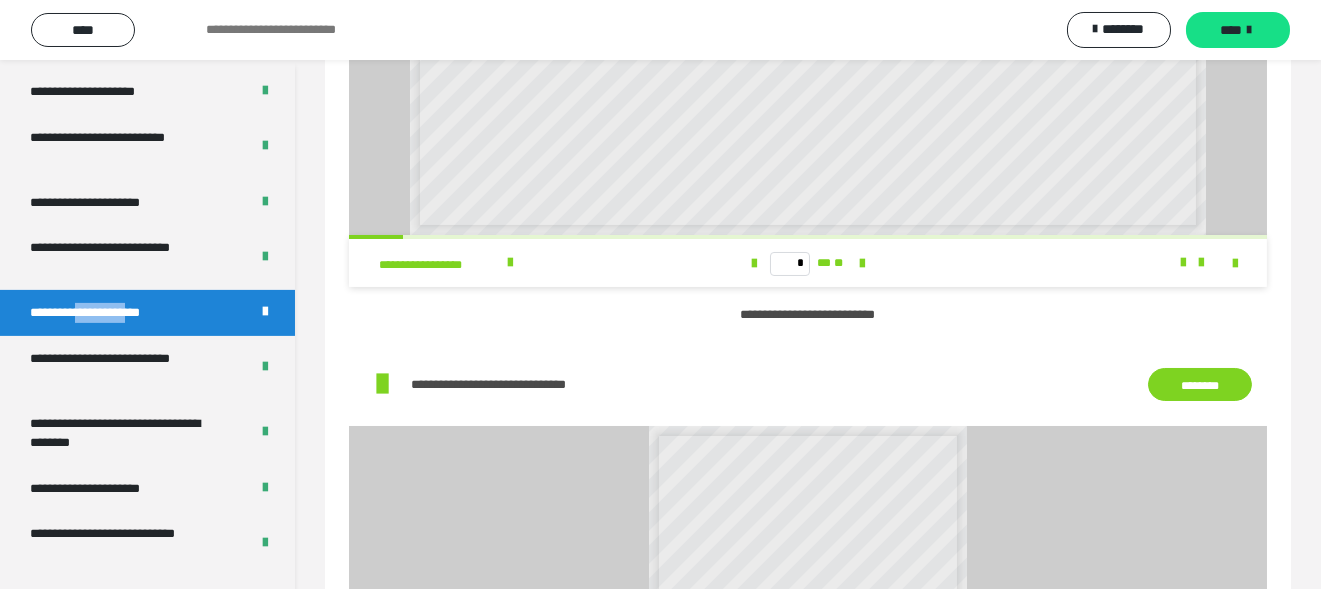 scroll, scrollTop: 400, scrollLeft: 0, axis: vertical 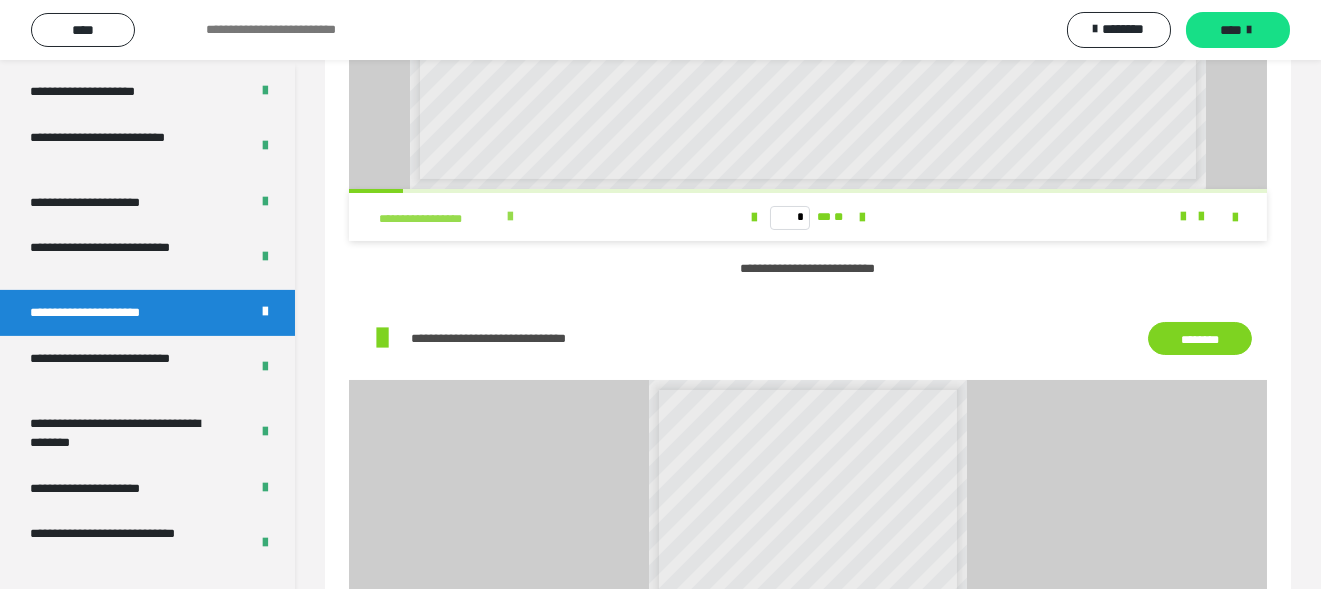 click at bounding box center [510, 217] 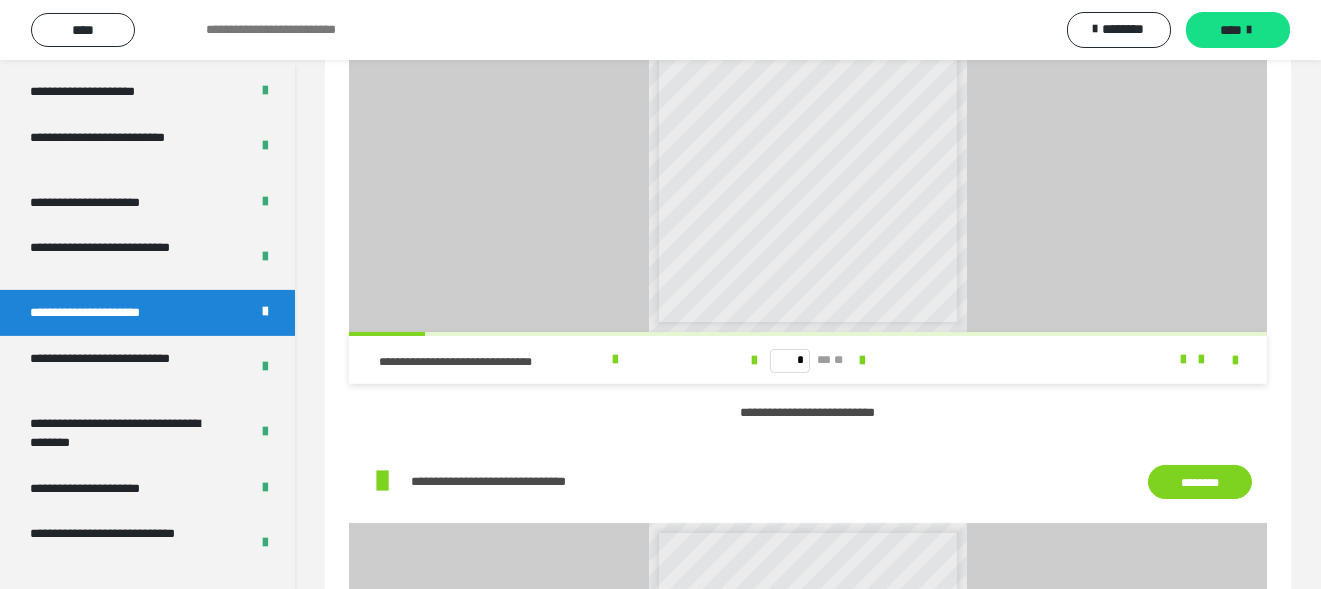 scroll, scrollTop: 900, scrollLeft: 0, axis: vertical 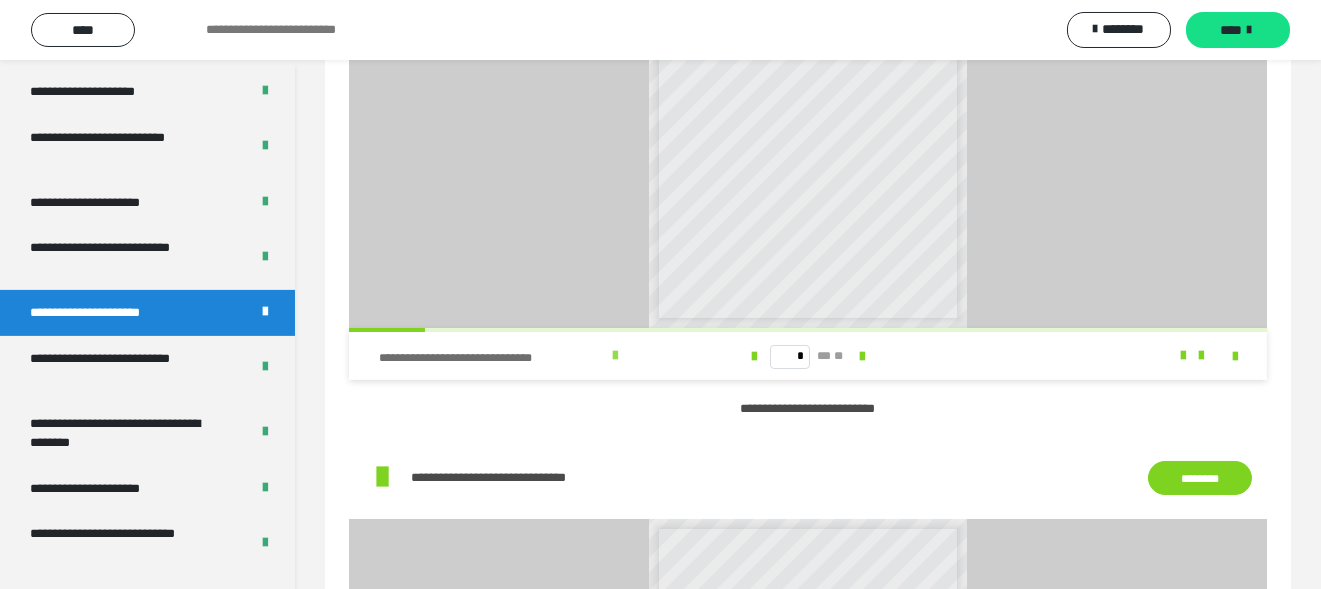 click at bounding box center (615, 356) 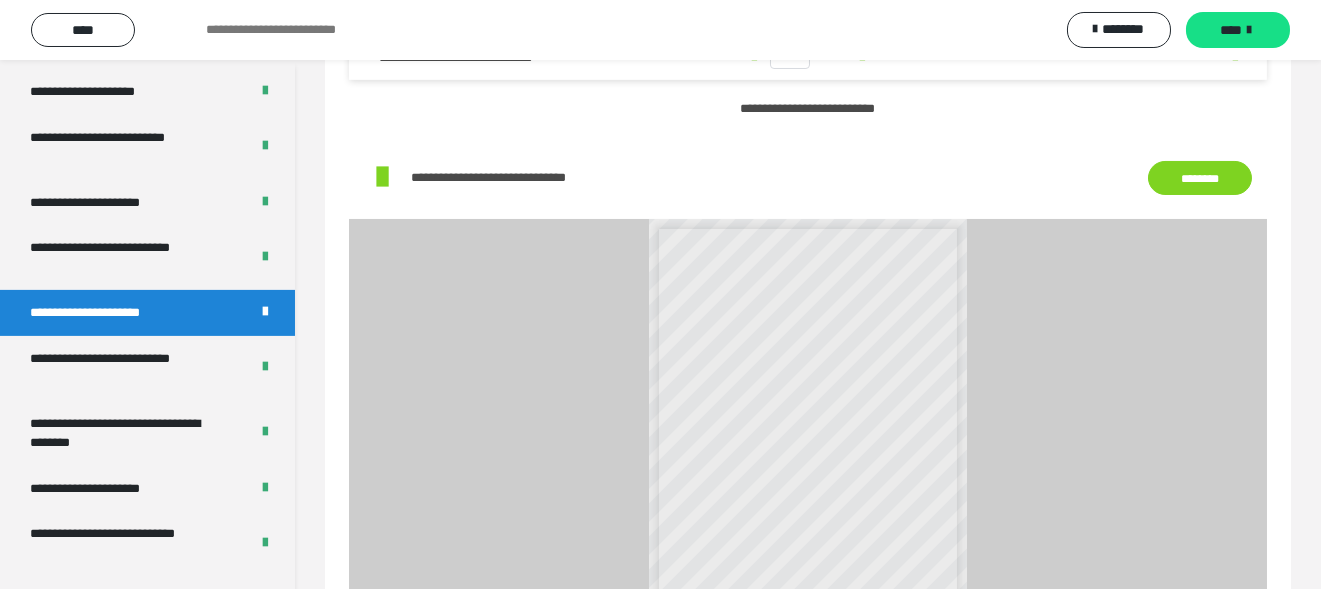 scroll, scrollTop: 1384, scrollLeft: 0, axis: vertical 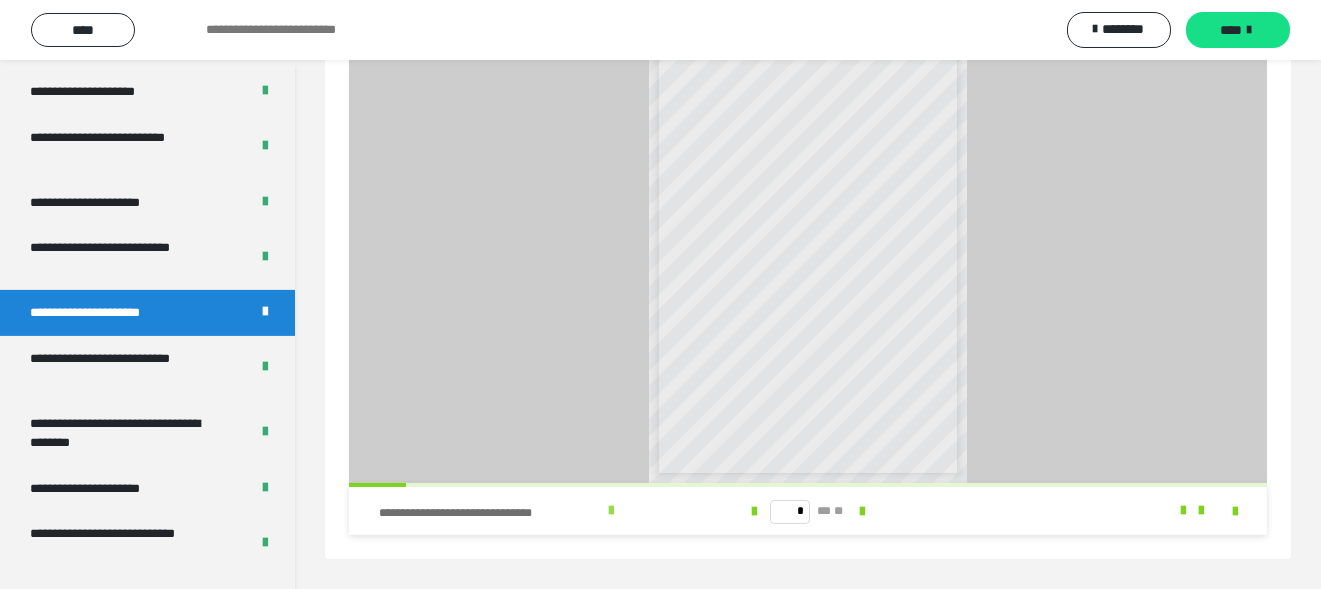 click at bounding box center (611, 511) 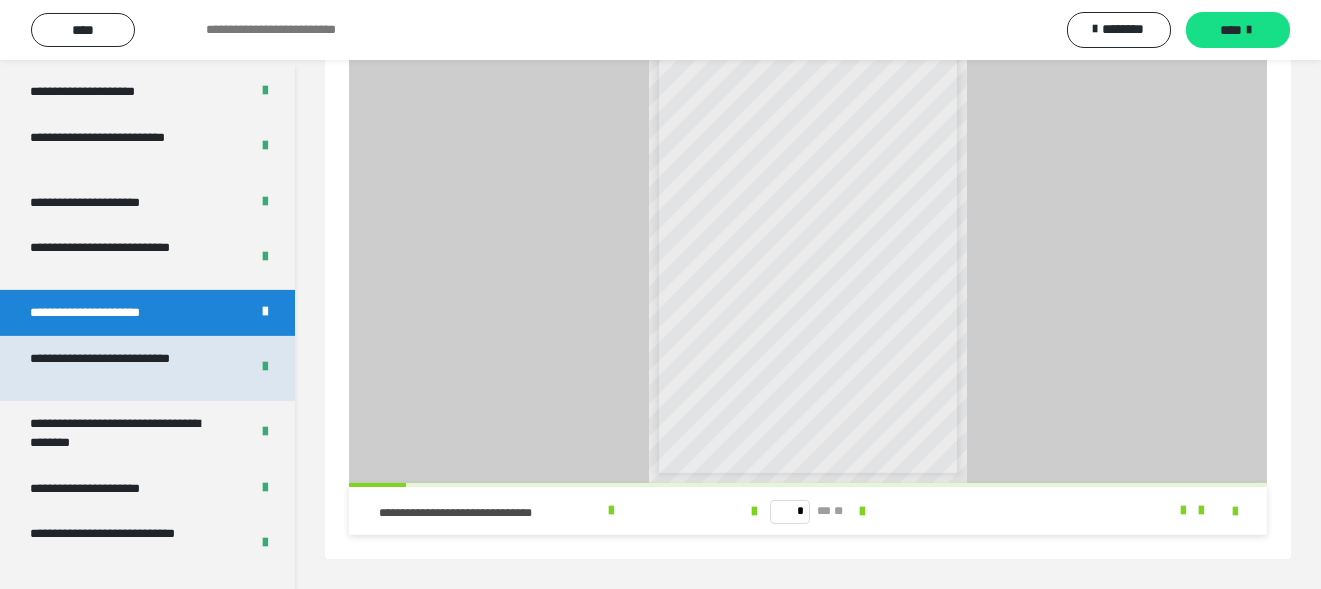 click on "**********" at bounding box center (124, 368) 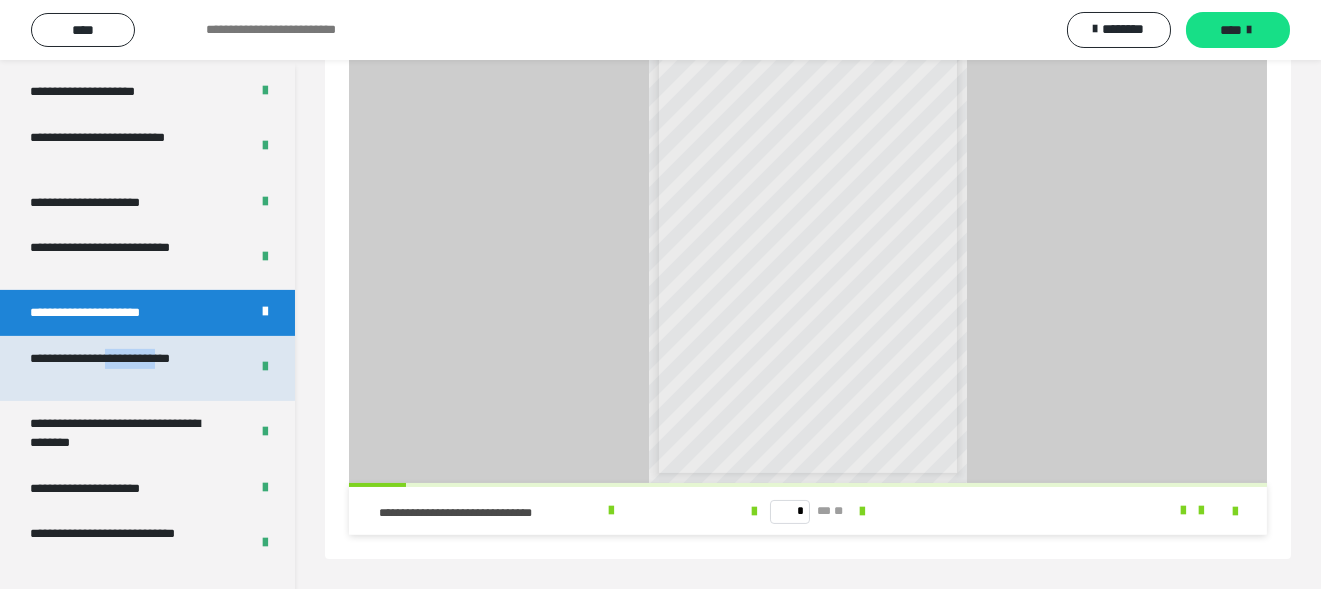 click on "**********" at bounding box center (124, 368) 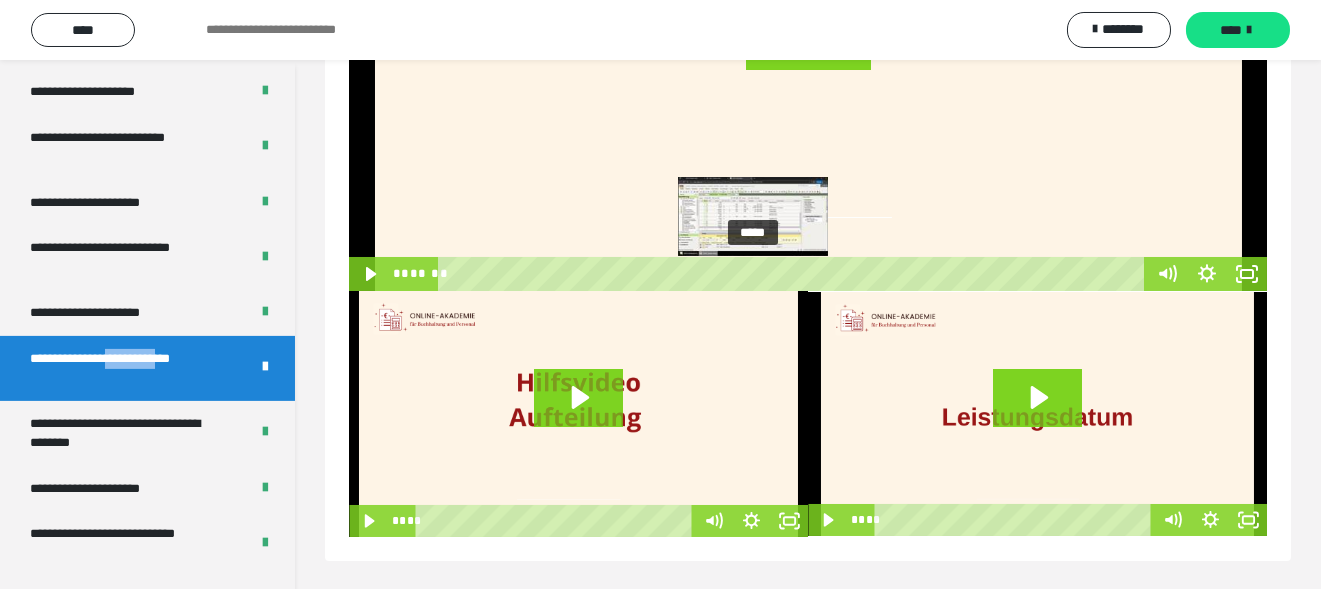 scroll, scrollTop: 340, scrollLeft: 0, axis: vertical 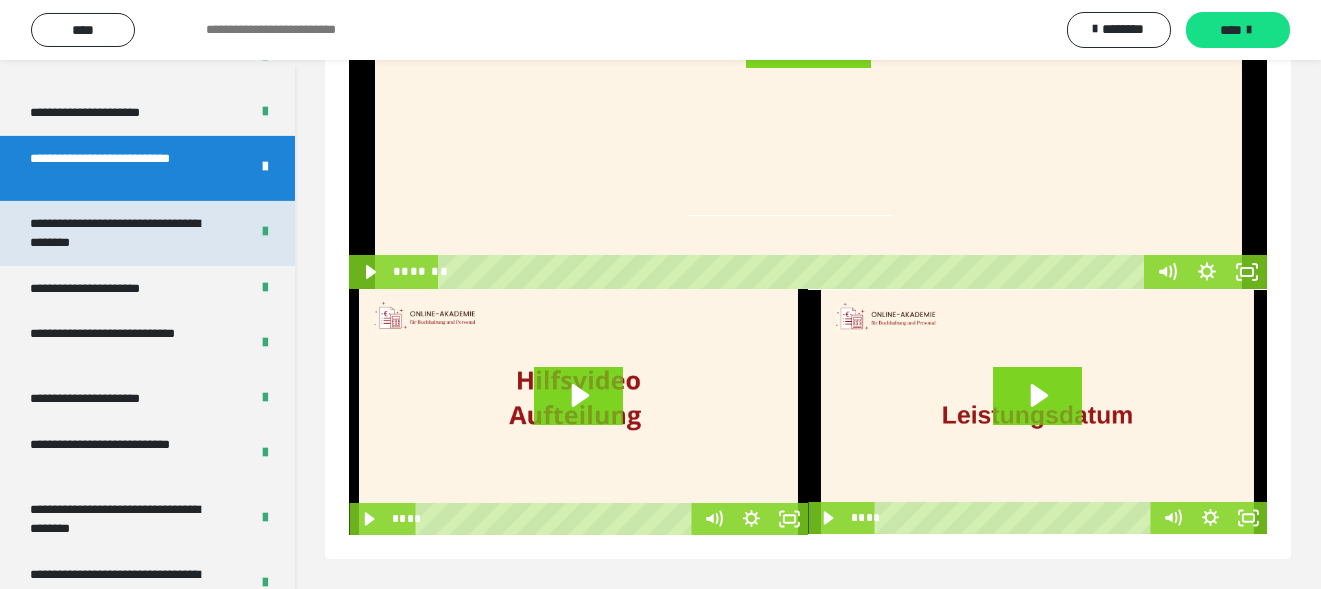 click on "**********" at bounding box center (124, 233) 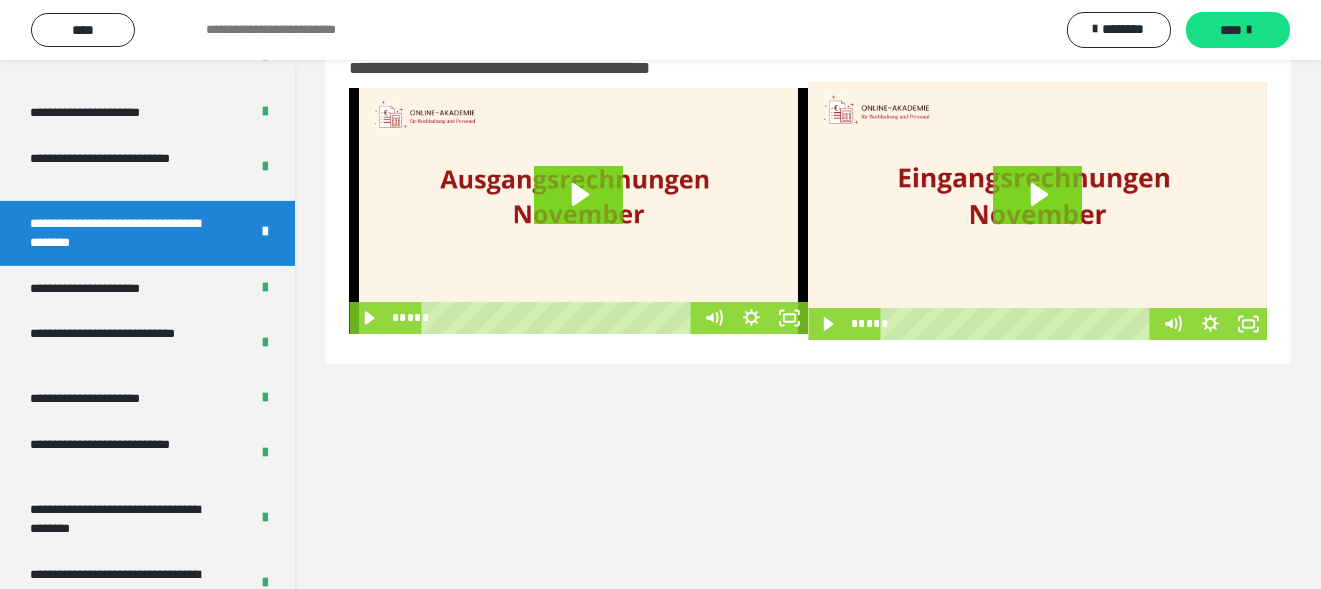 scroll, scrollTop: 0, scrollLeft: 0, axis: both 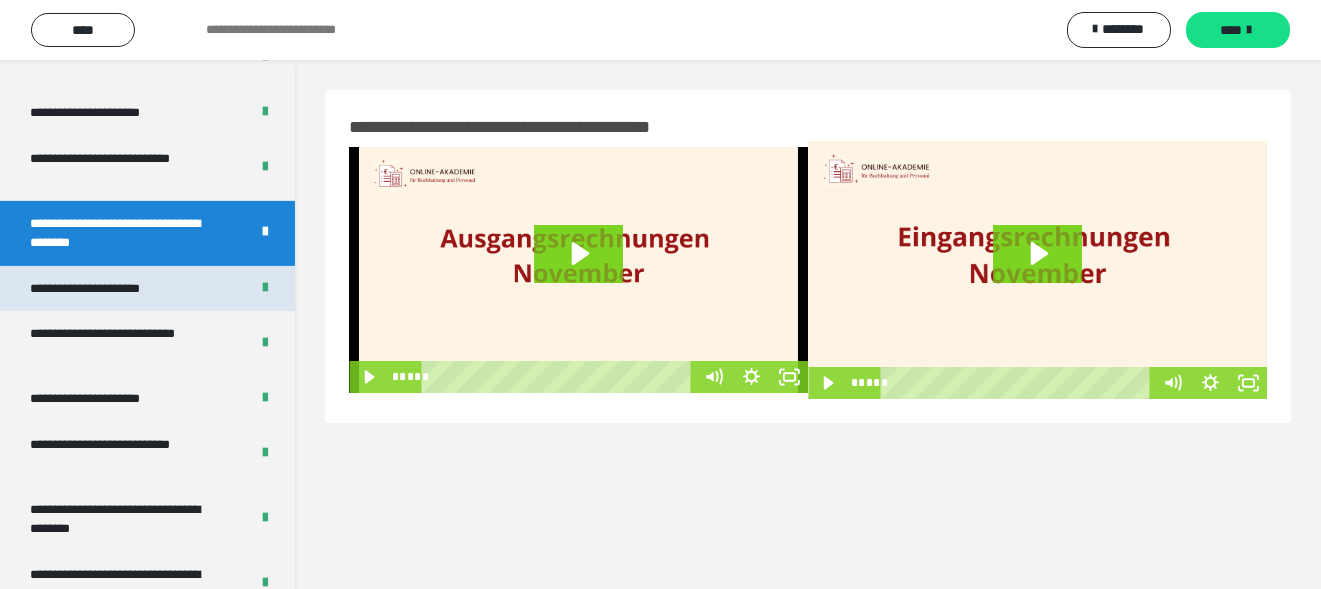 click on "**********" at bounding box center [108, 289] 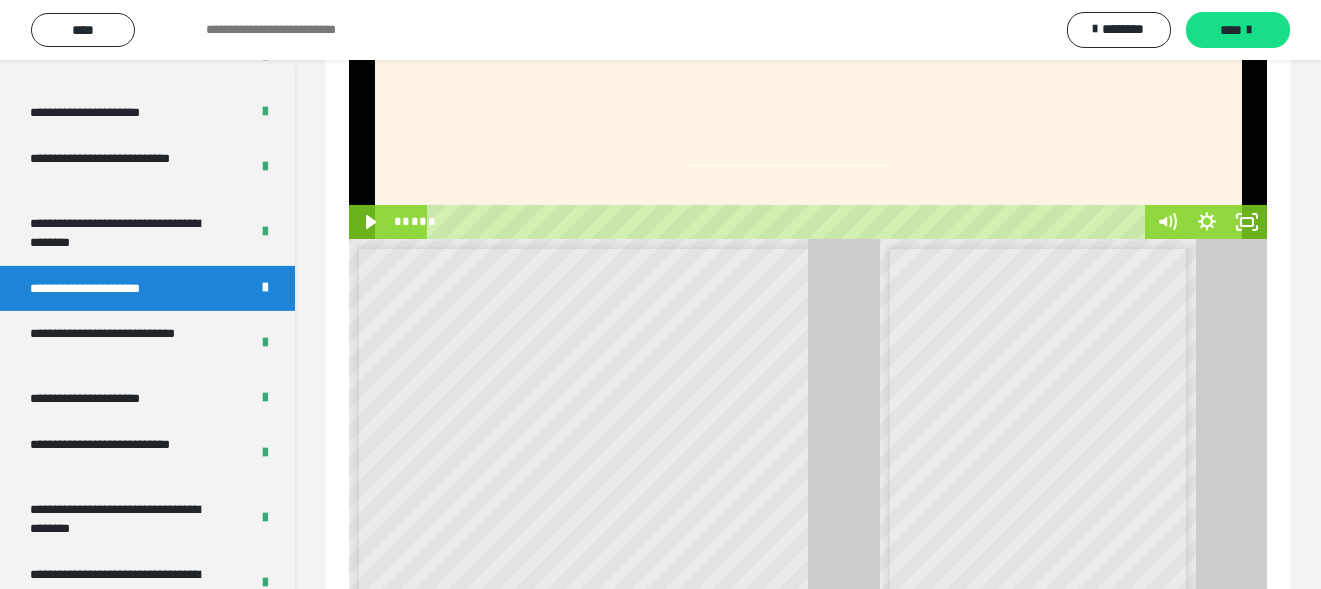 scroll, scrollTop: 593, scrollLeft: 0, axis: vertical 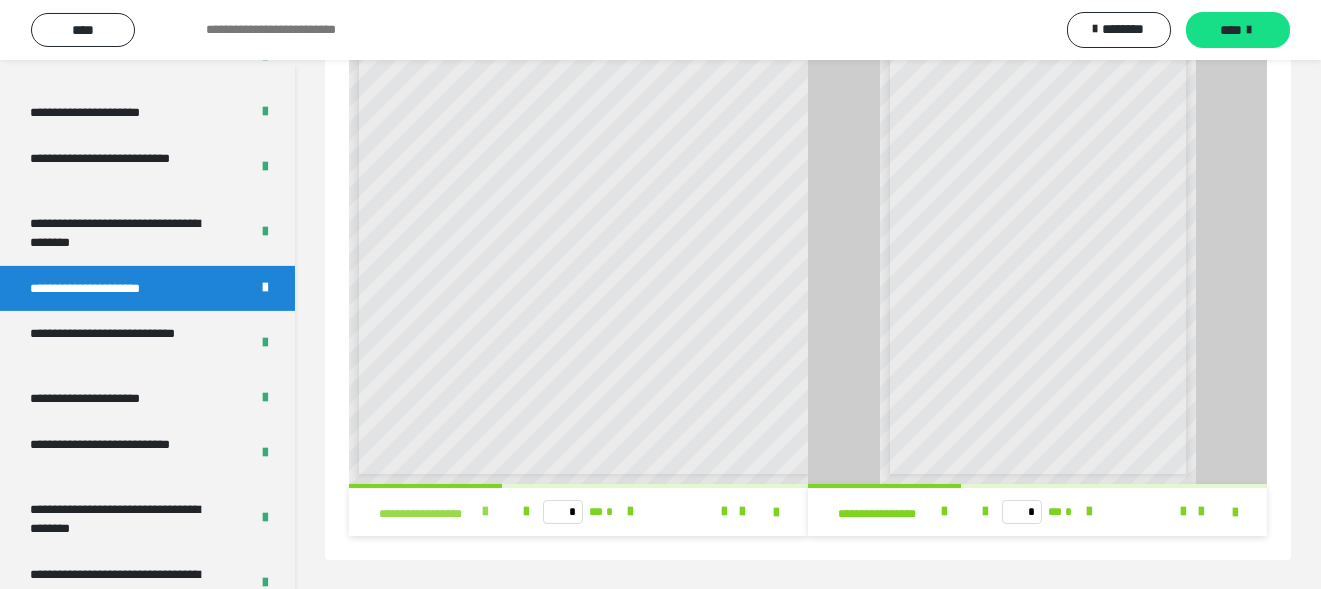 click at bounding box center [485, 512] 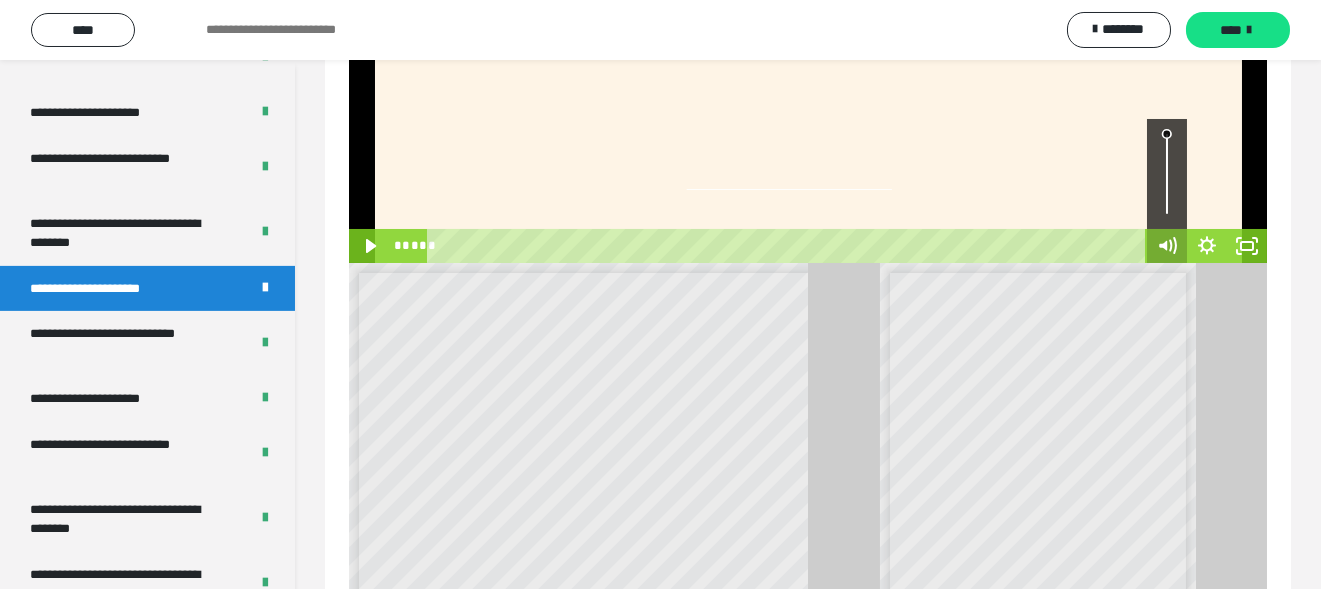 scroll, scrollTop: 593, scrollLeft: 0, axis: vertical 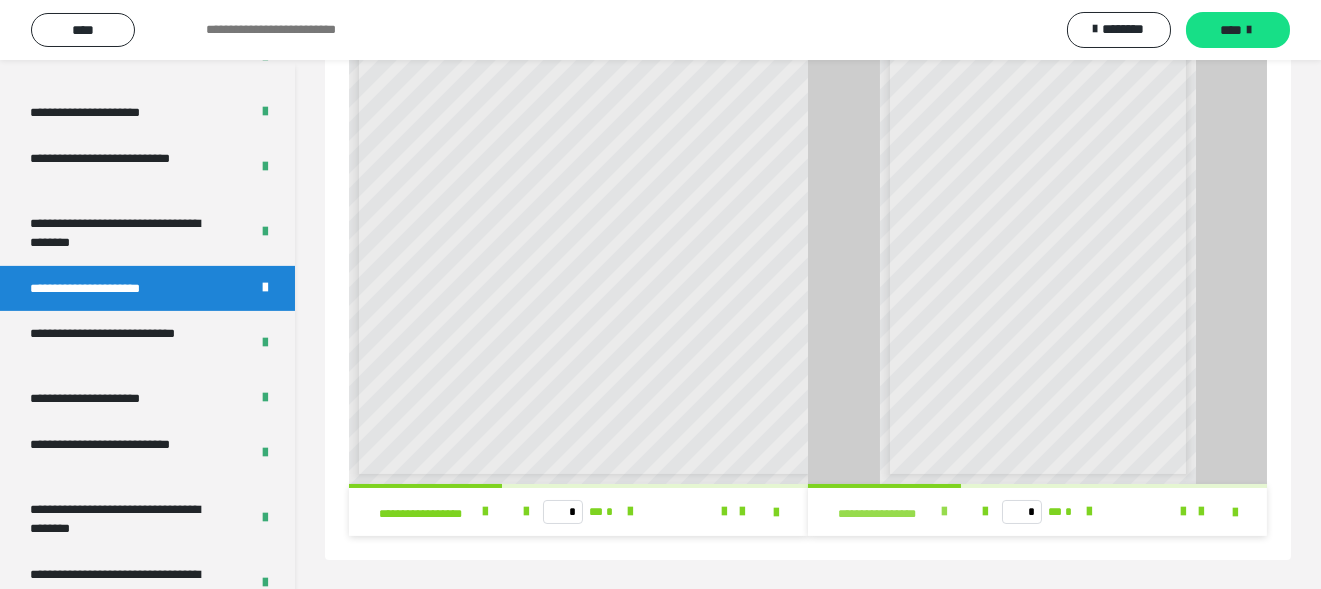 click at bounding box center (944, 512) 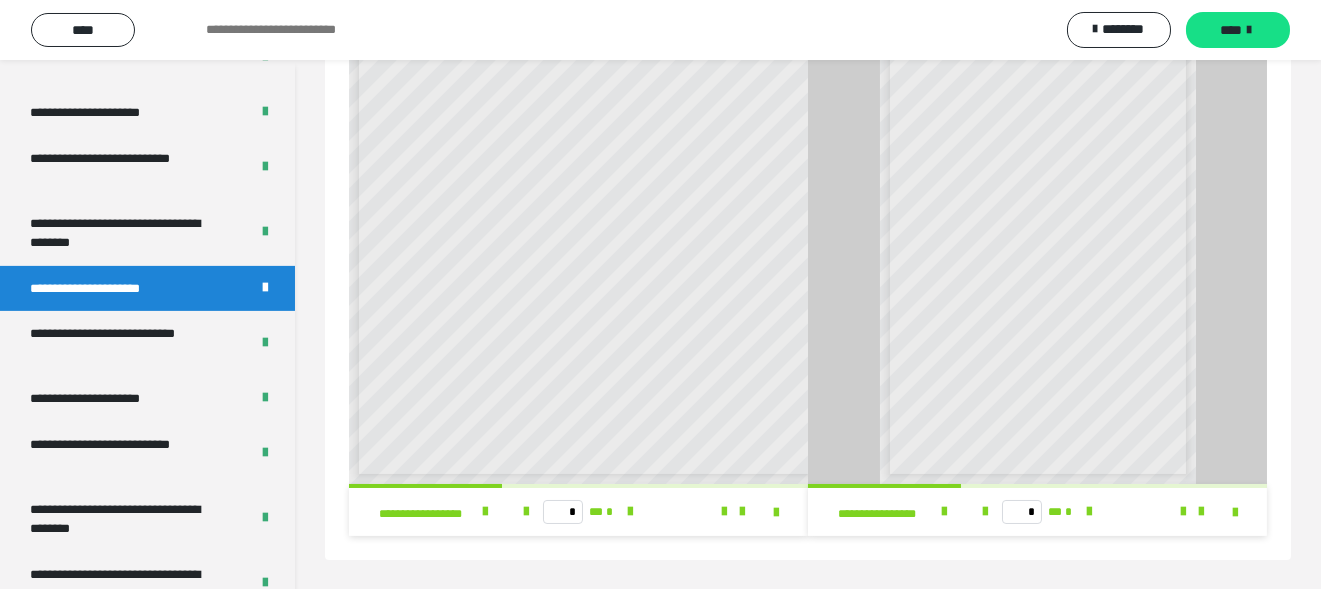 scroll, scrollTop: 0, scrollLeft: 0, axis: both 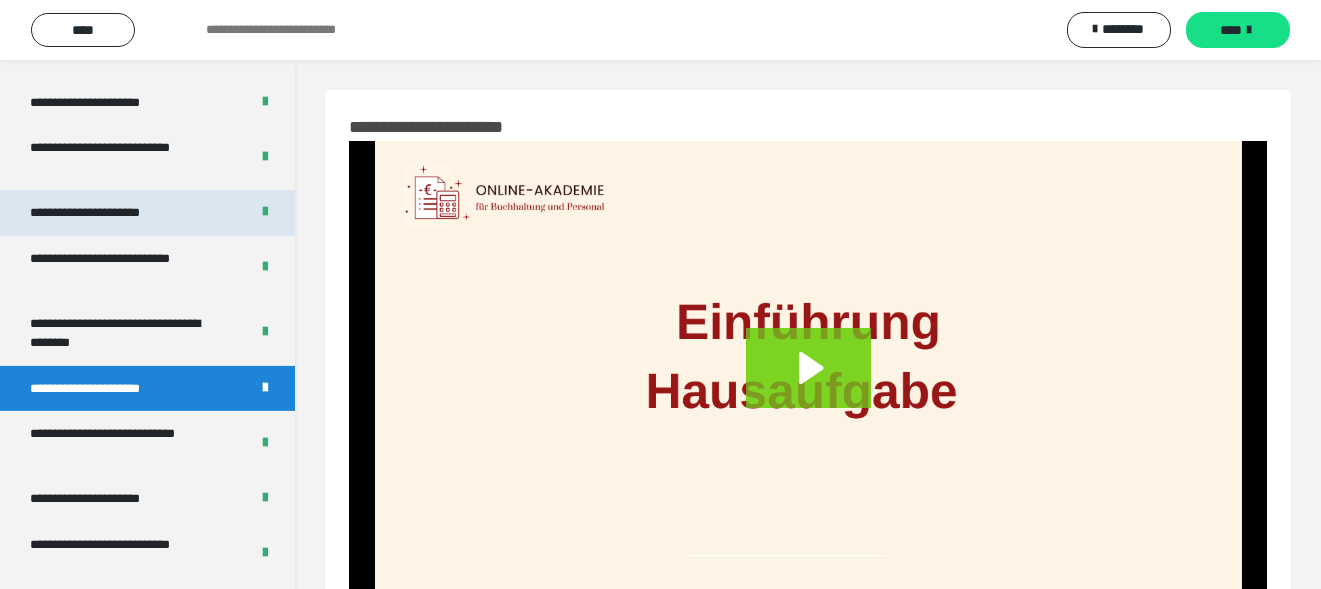 click on "**********" at bounding box center [107, 213] 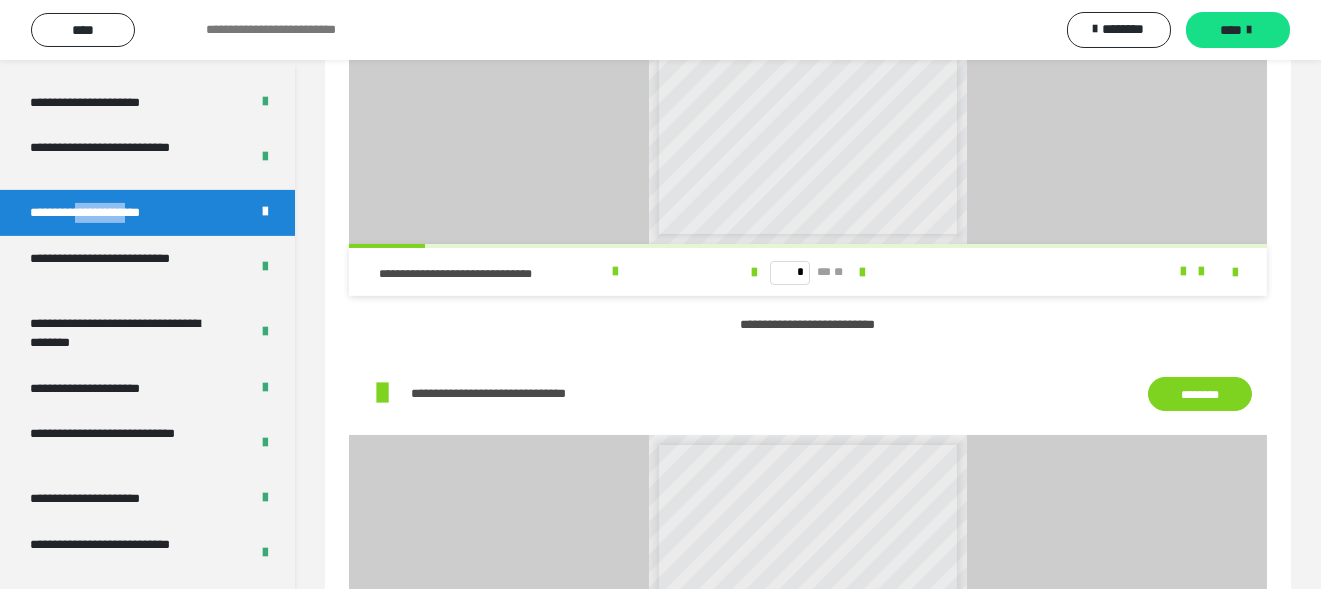 scroll, scrollTop: 784, scrollLeft: 0, axis: vertical 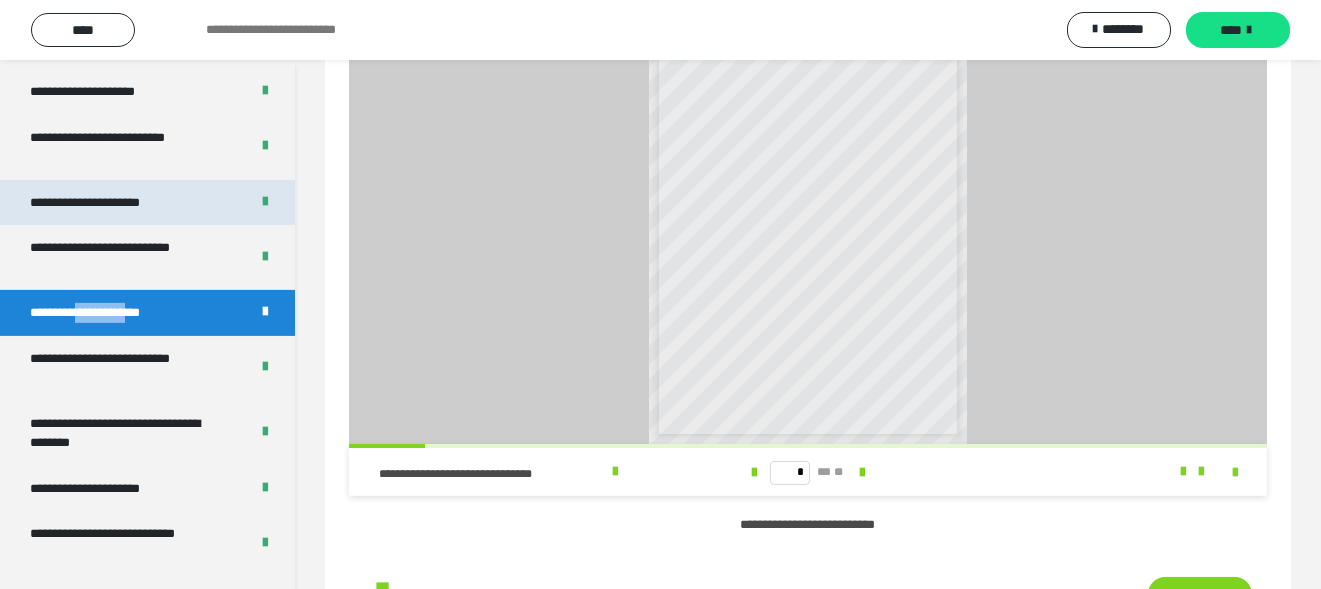 click on "**********" at bounding box center (108, 203) 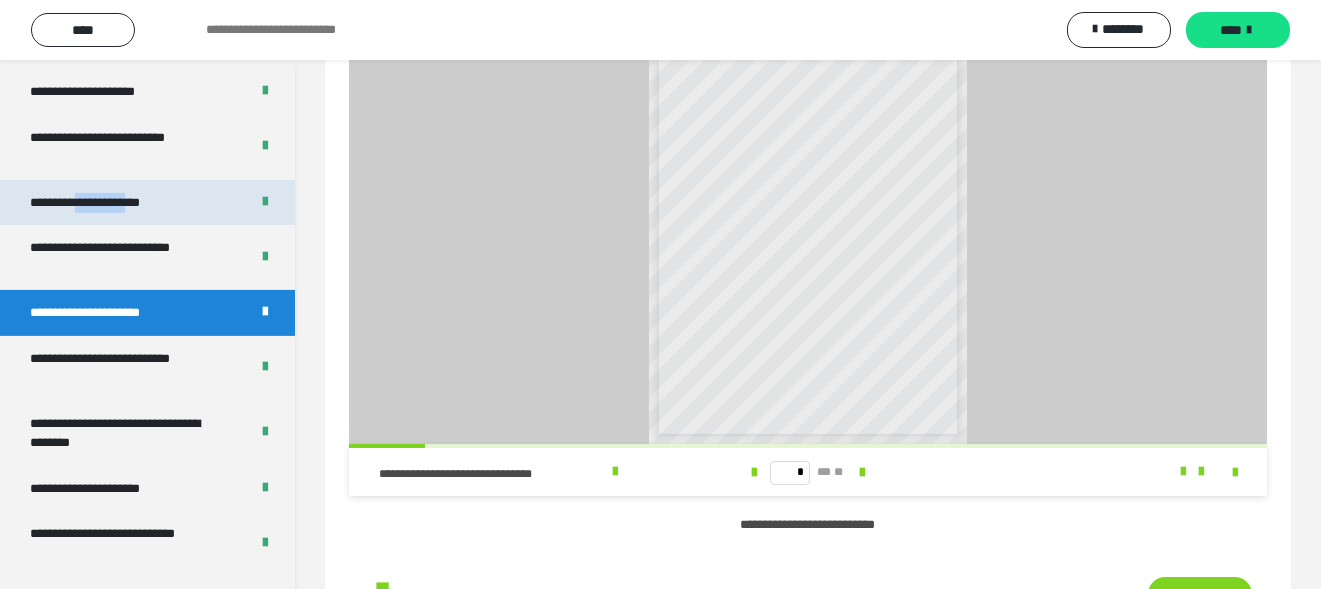 click on "**********" at bounding box center (108, 203) 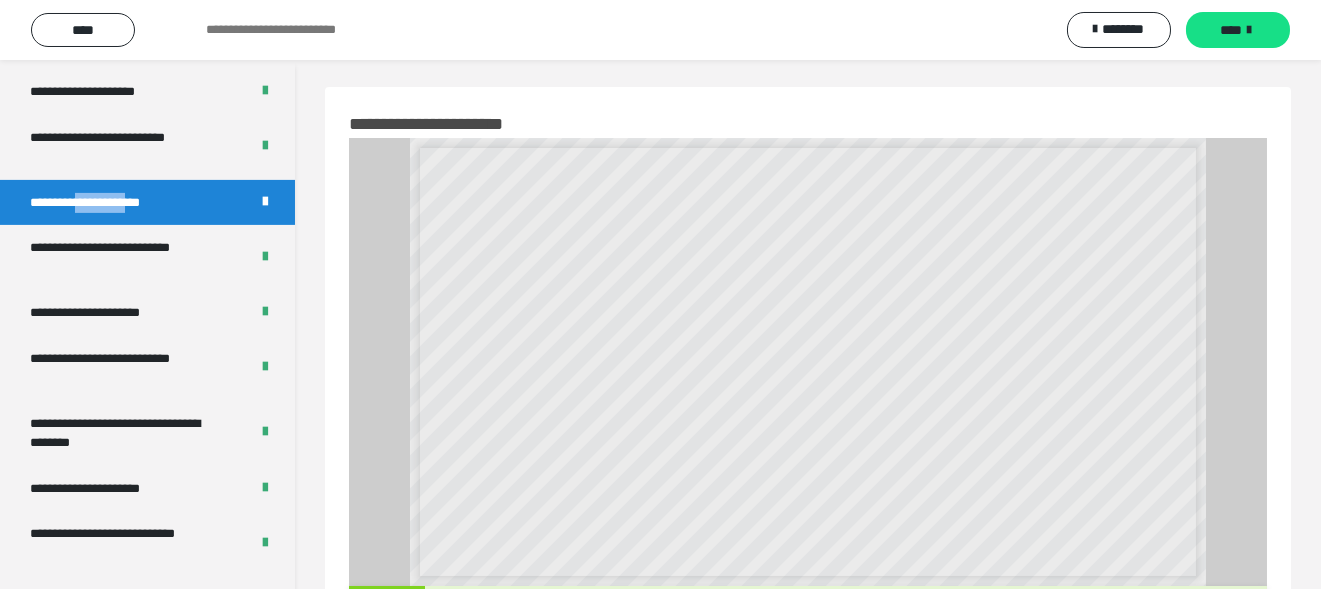scroll, scrollTop: 0, scrollLeft: 0, axis: both 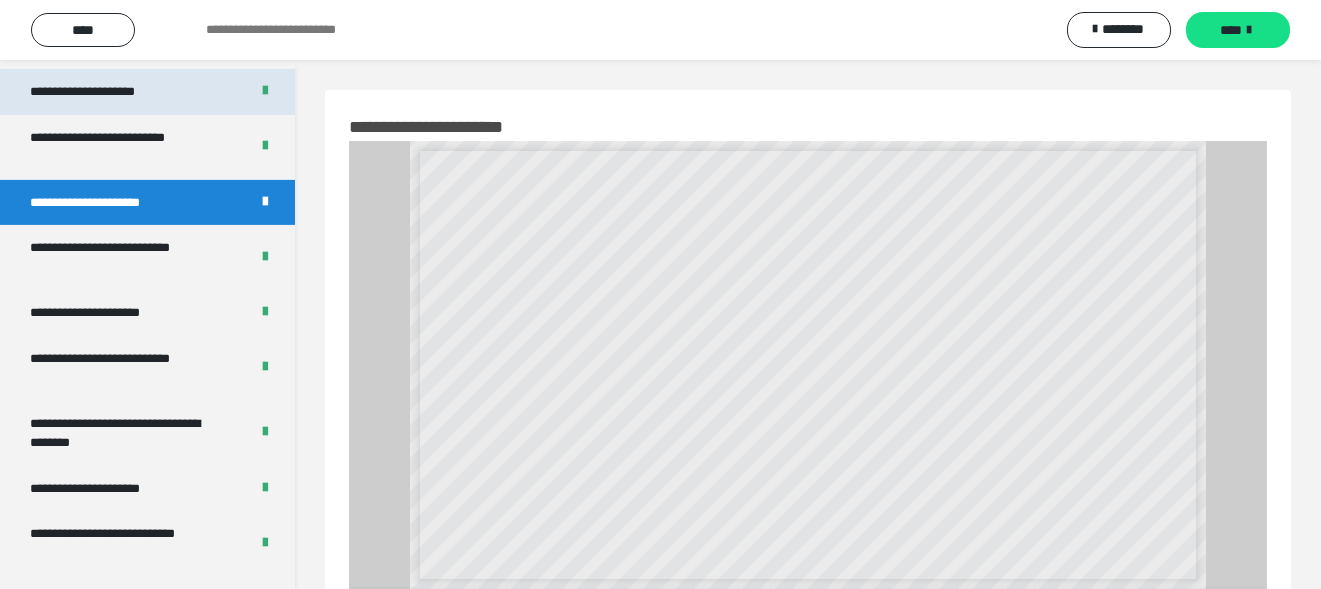 click on "**********" at bounding box center (106, 92) 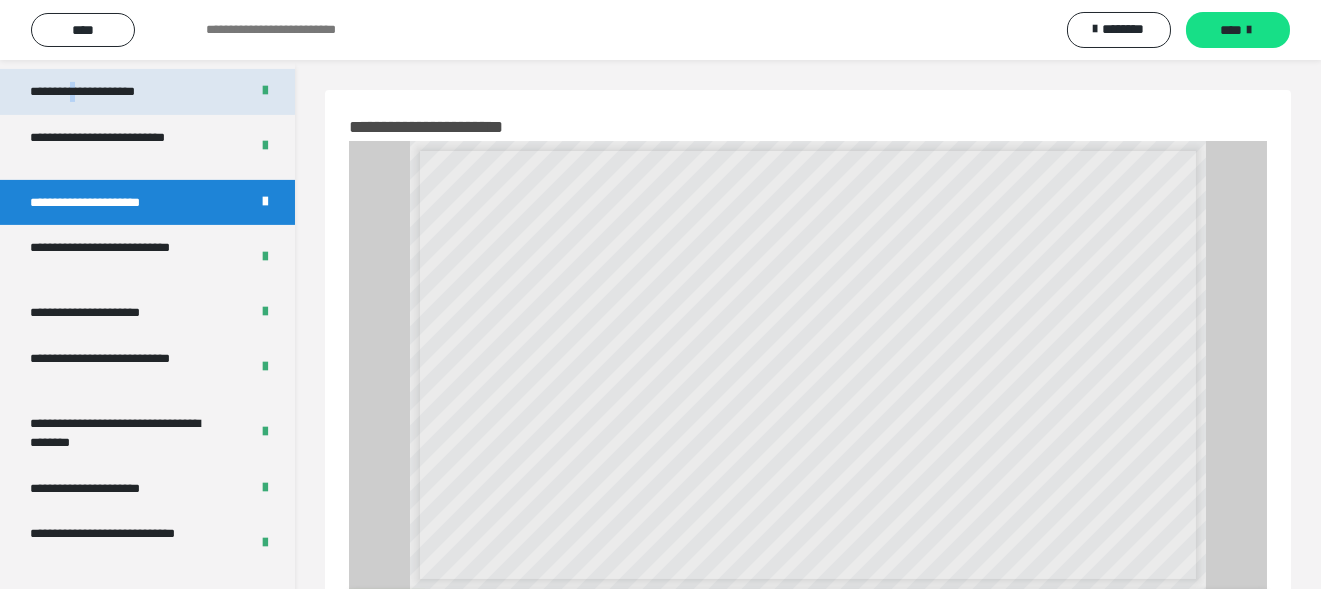 click on "**********" at bounding box center [106, 92] 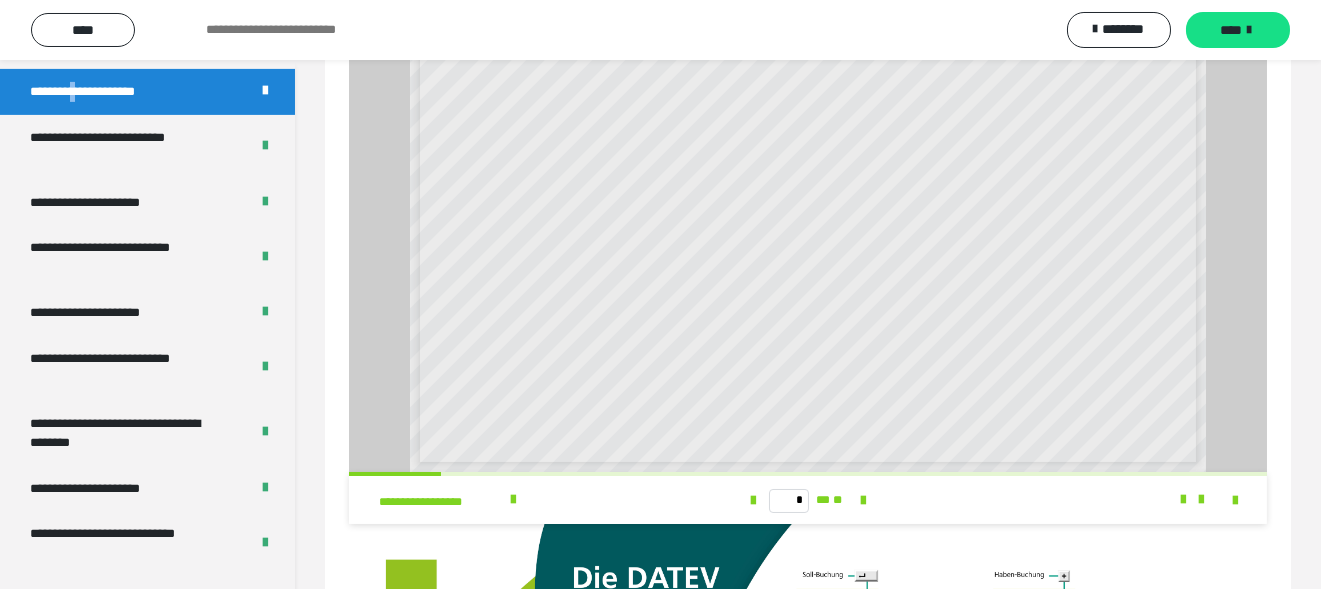 scroll, scrollTop: 0, scrollLeft: 0, axis: both 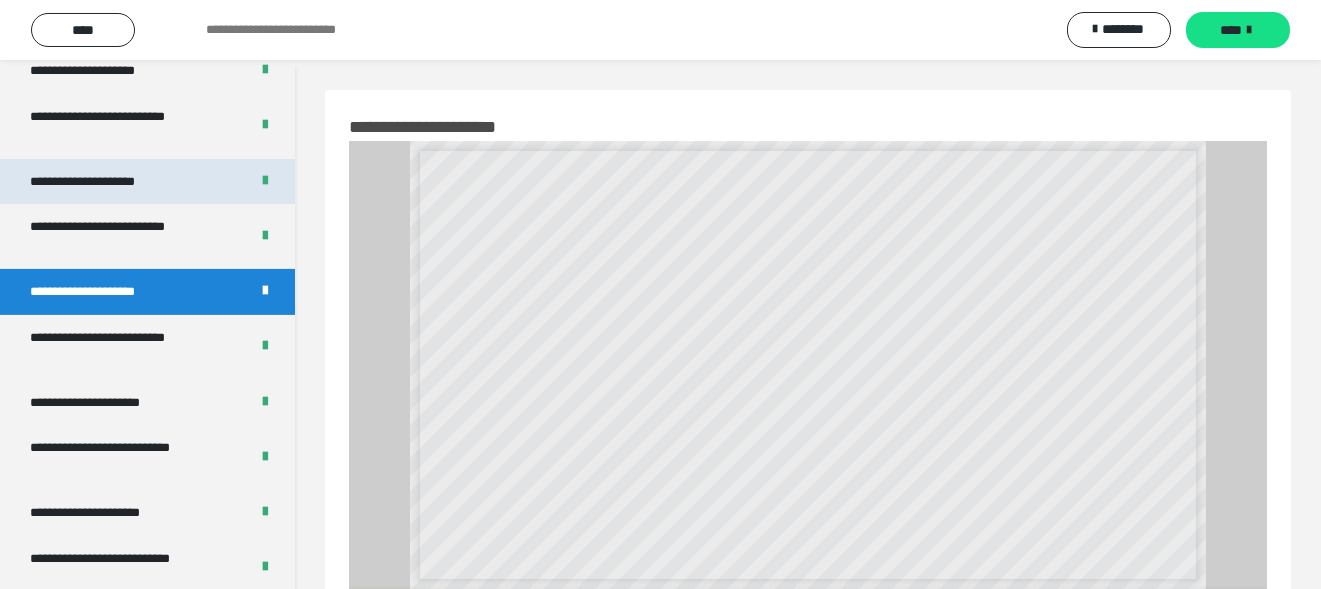 click on "**********" at bounding box center (106, 182) 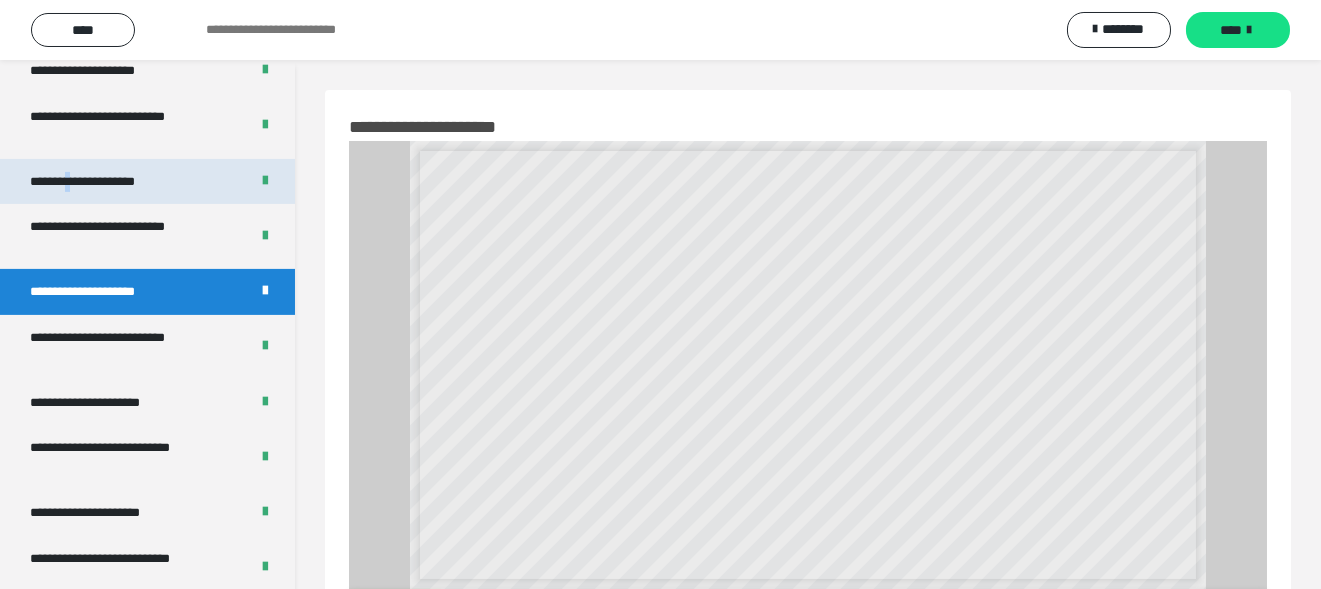click on "**********" at bounding box center [106, 182] 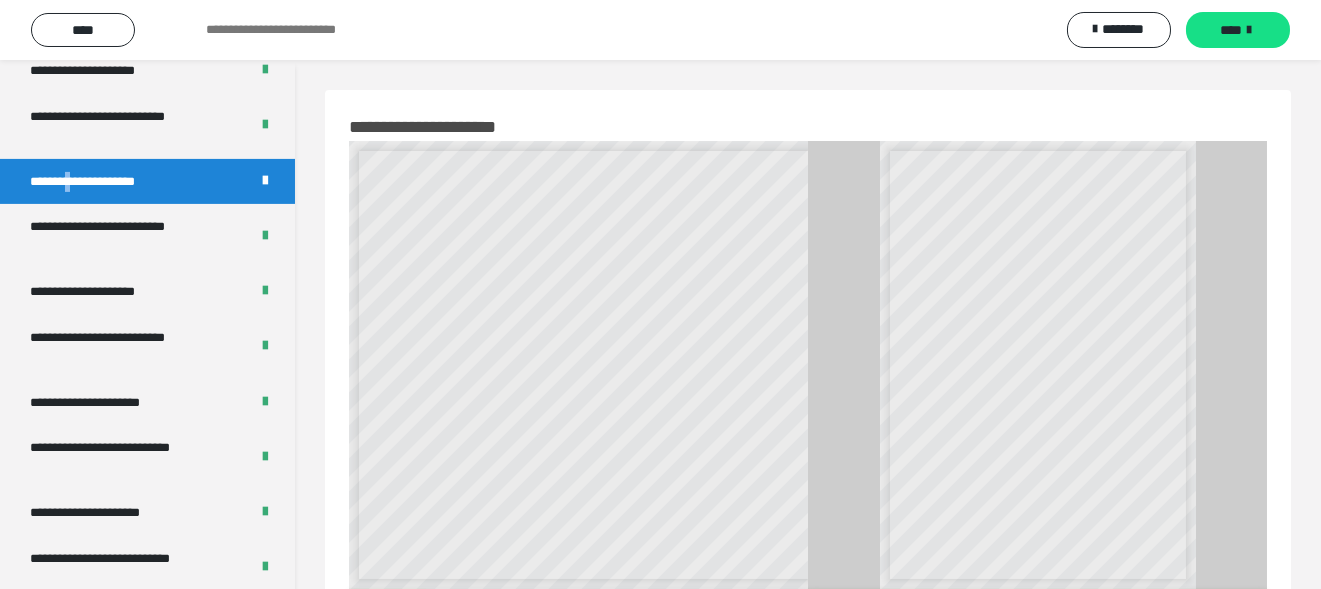 scroll, scrollTop: 7, scrollLeft: 0, axis: vertical 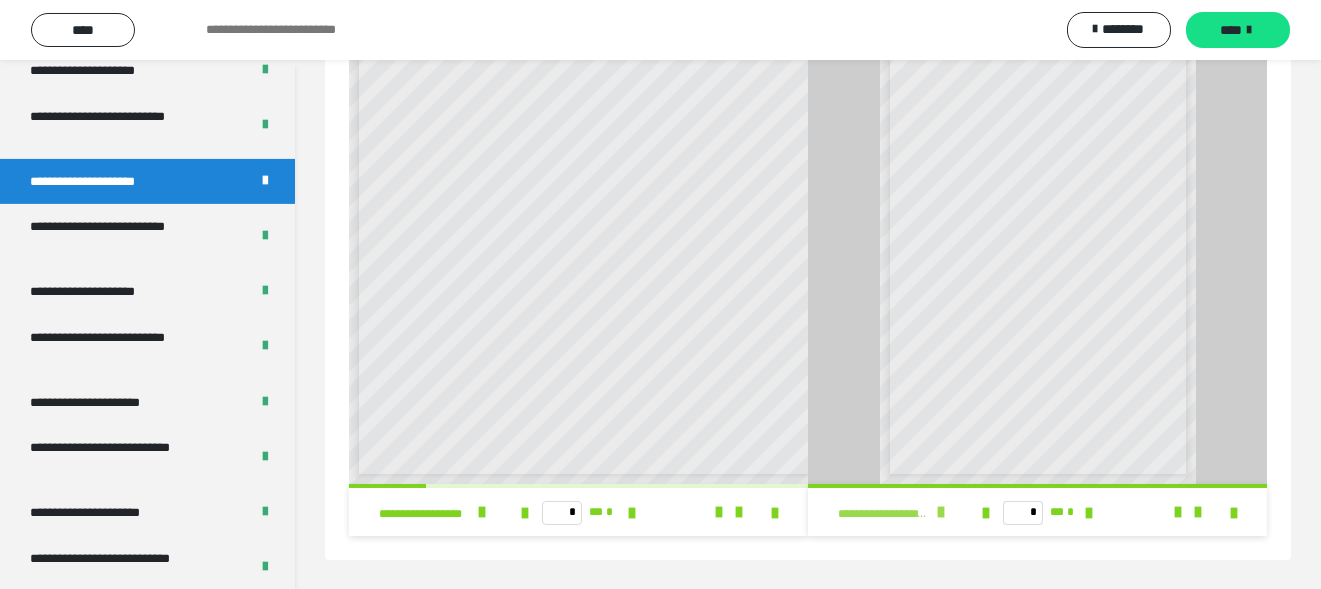 click at bounding box center [941, 512] 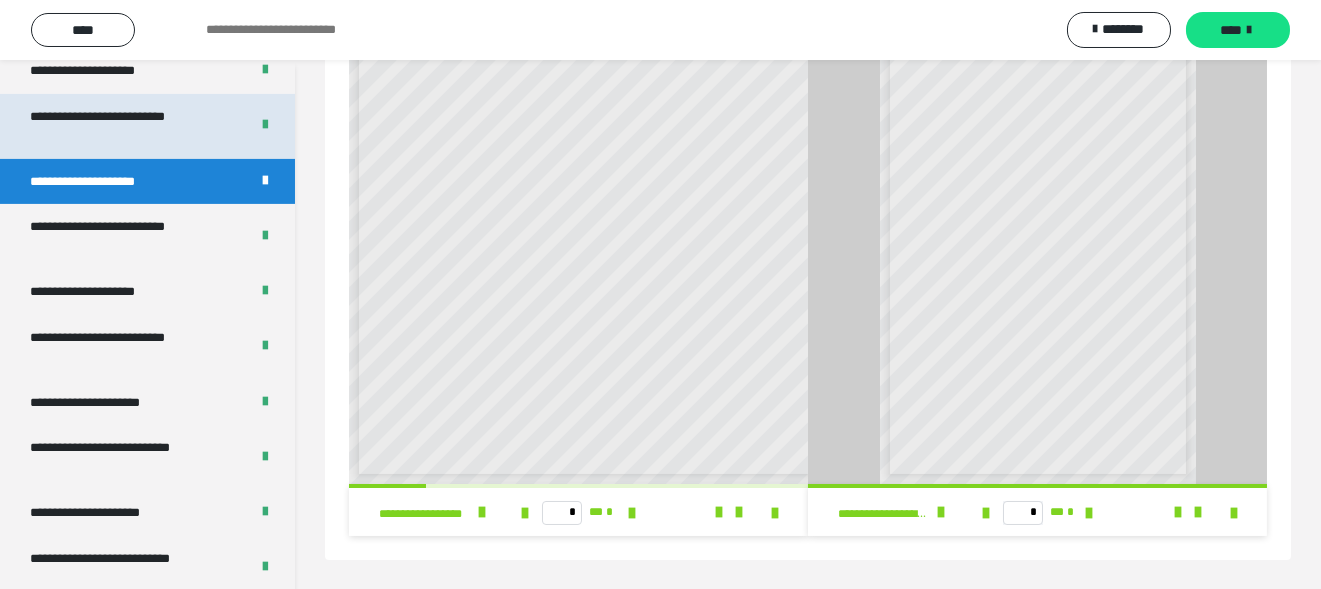 scroll, scrollTop: 2755, scrollLeft: 0, axis: vertical 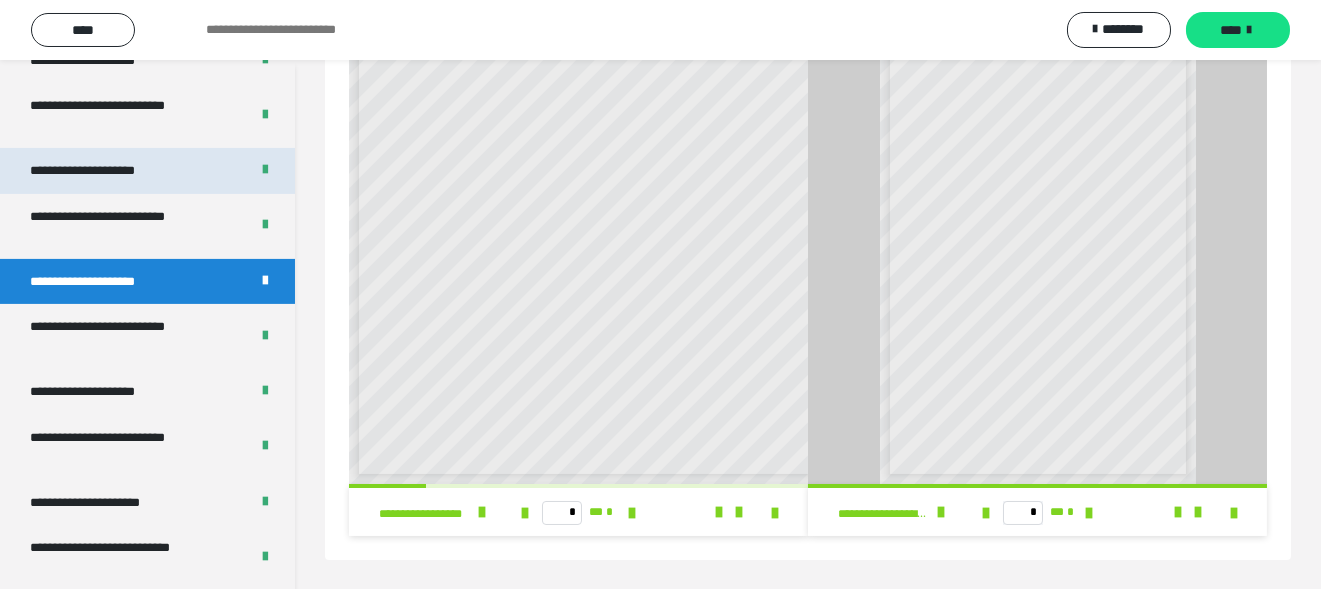 click on "**********" at bounding box center [106, 171] 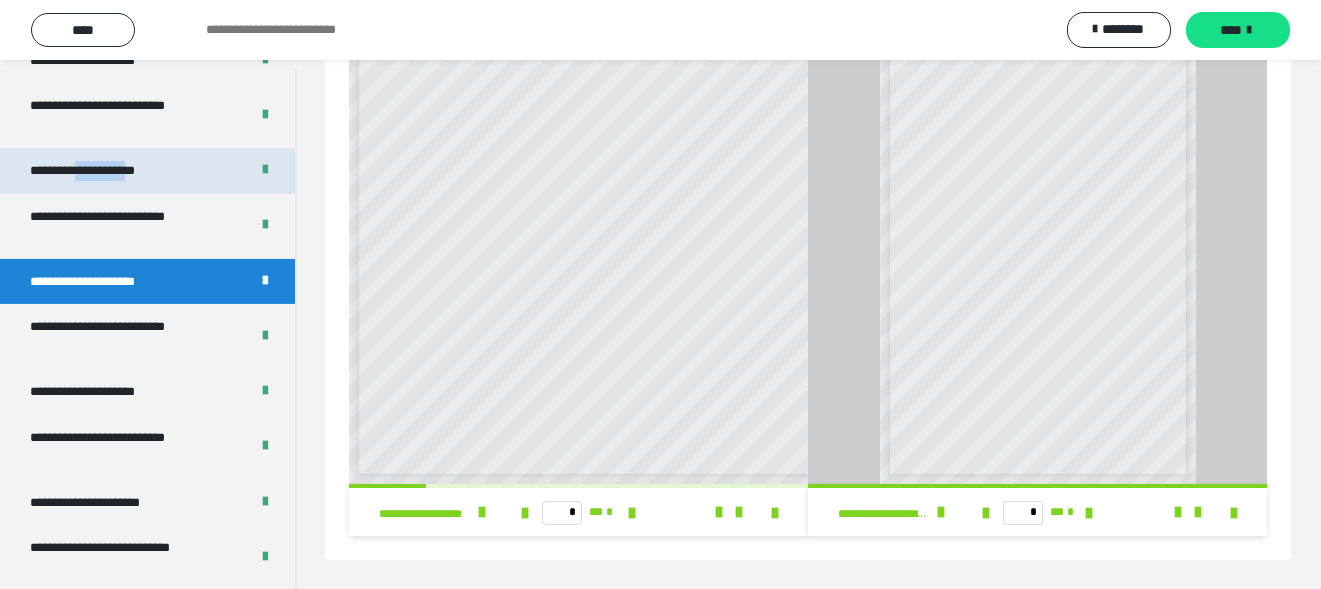 click on "**********" at bounding box center (106, 171) 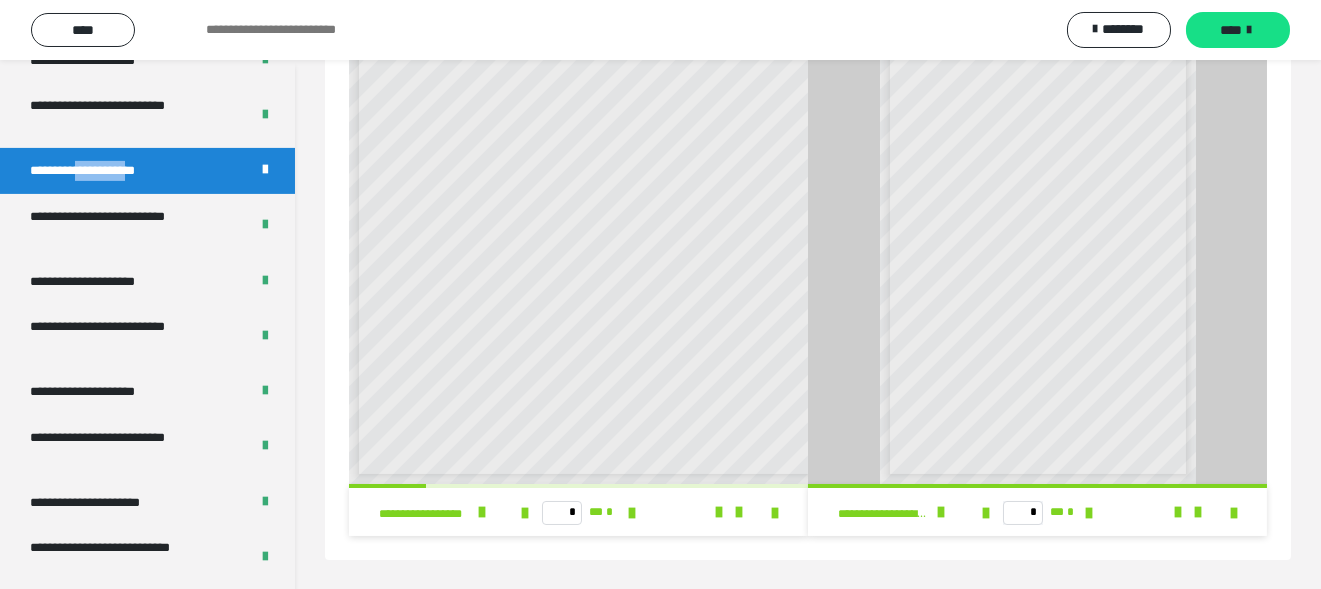scroll, scrollTop: 0, scrollLeft: 0, axis: both 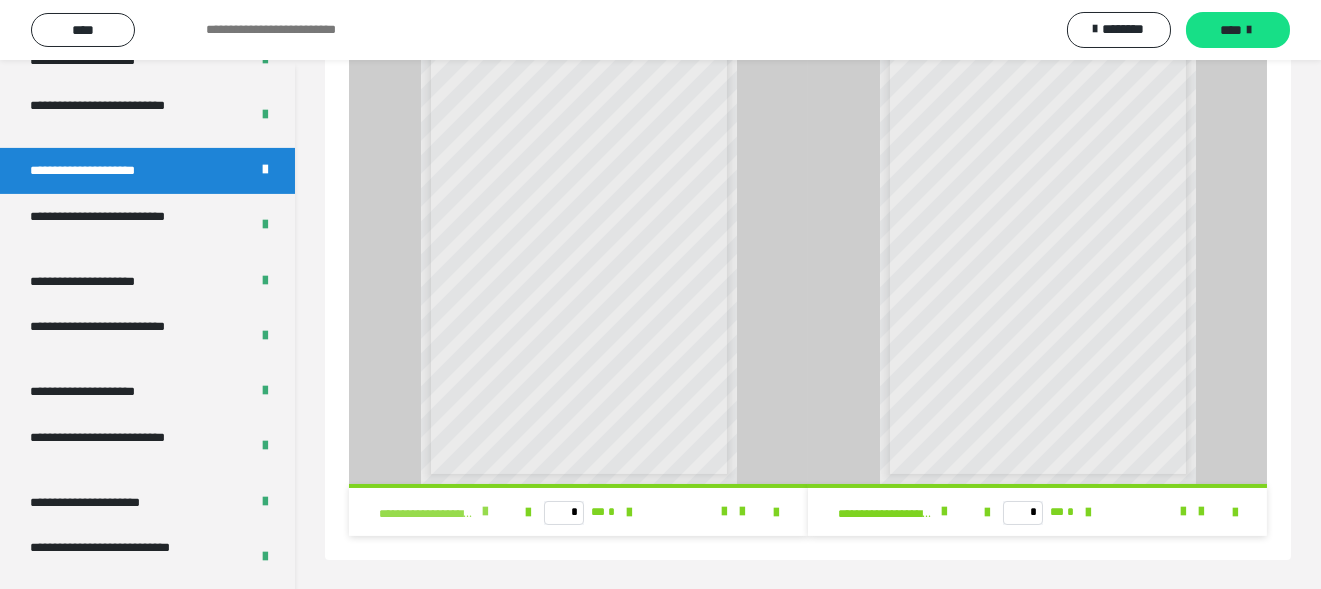 click at bounding box center [485, 512] 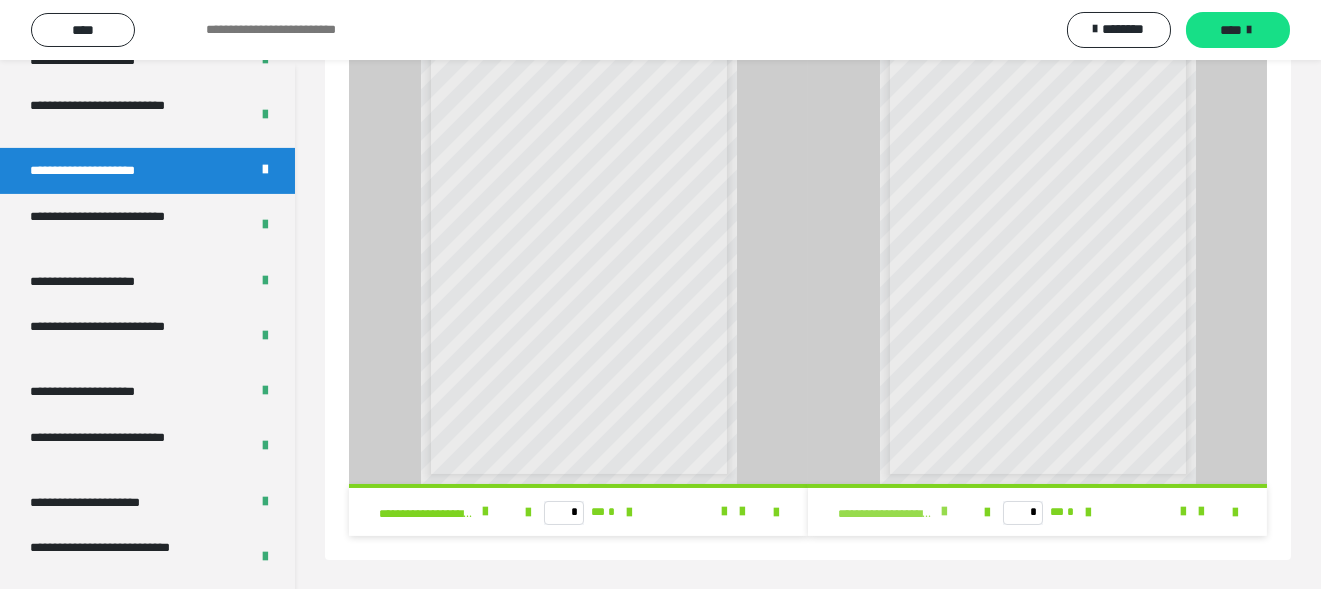 click at bounding box center (944, 512) 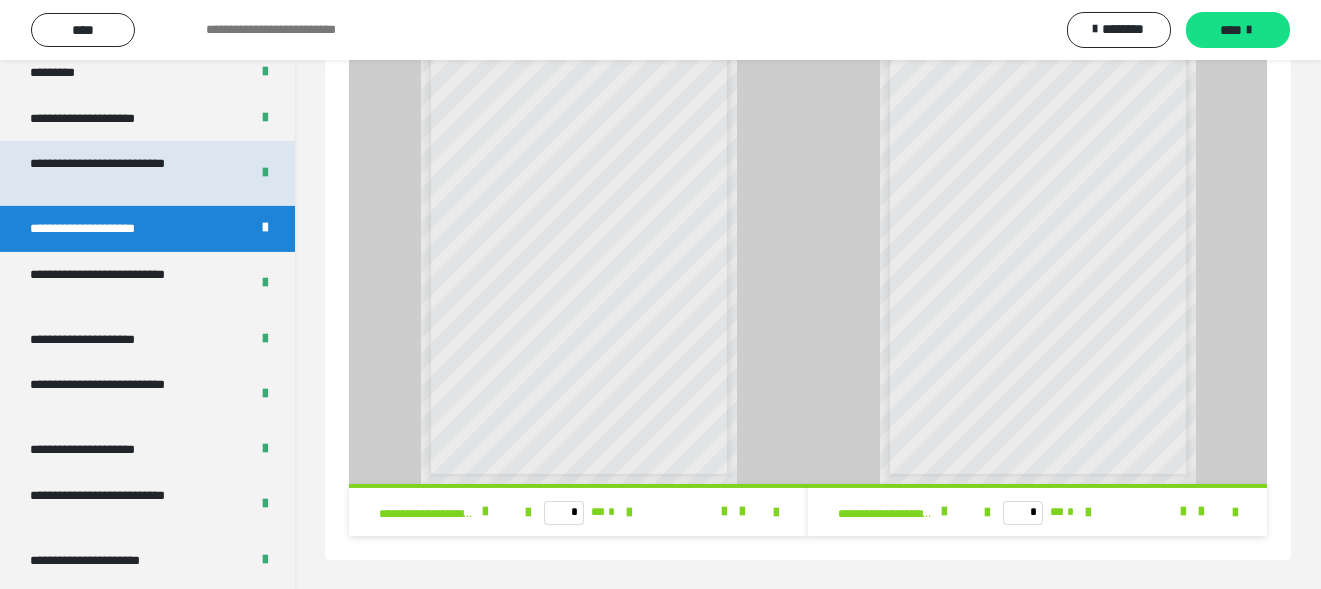 scroll, scrollTop: 2655, scrollLeft: 0, axis: vertical 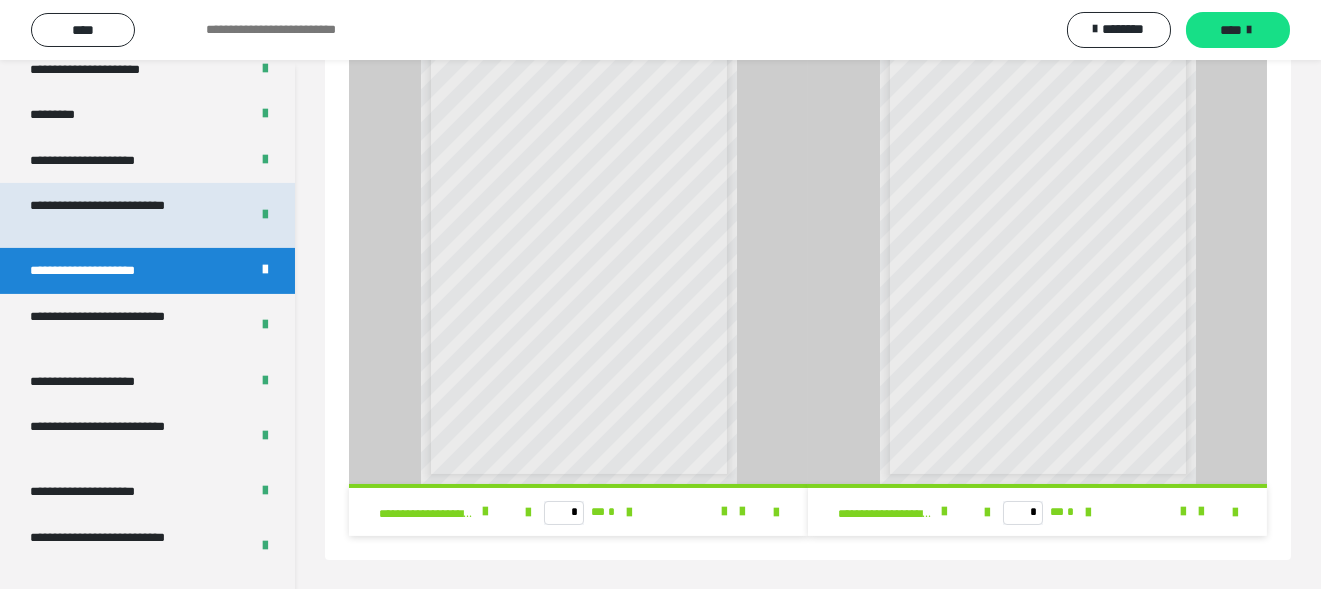 click on "**********" at bounding box center (124, 215) 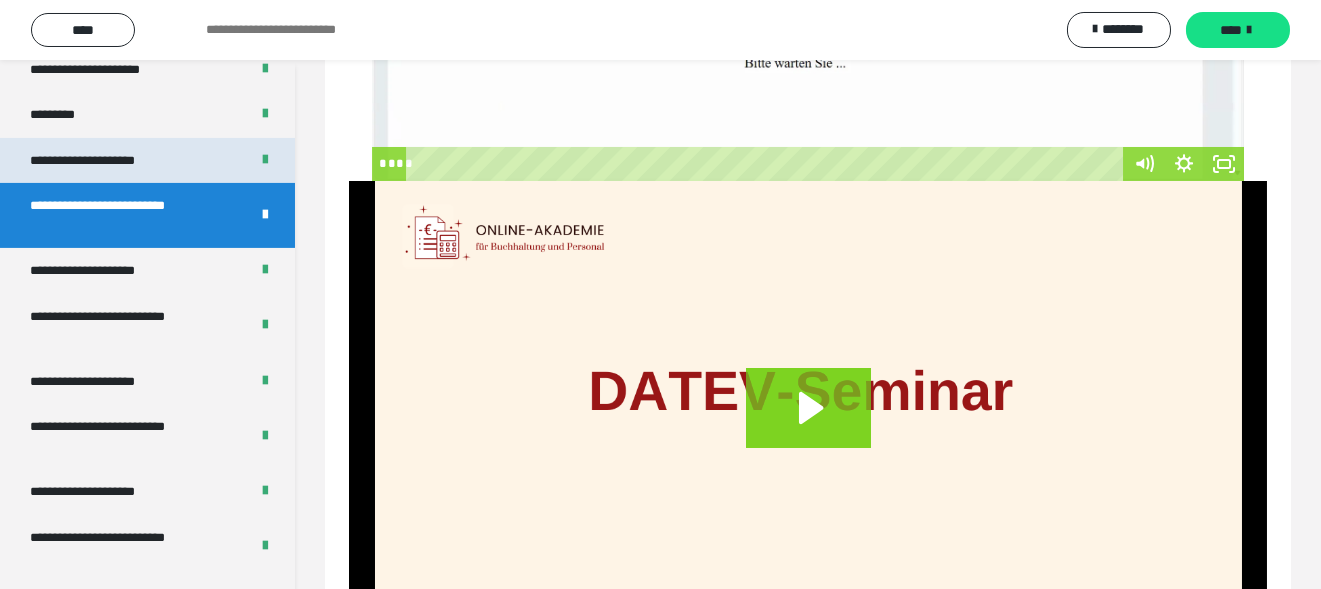 scroll, scrollTop: 59, scrollLeft: 0, axis: vertical 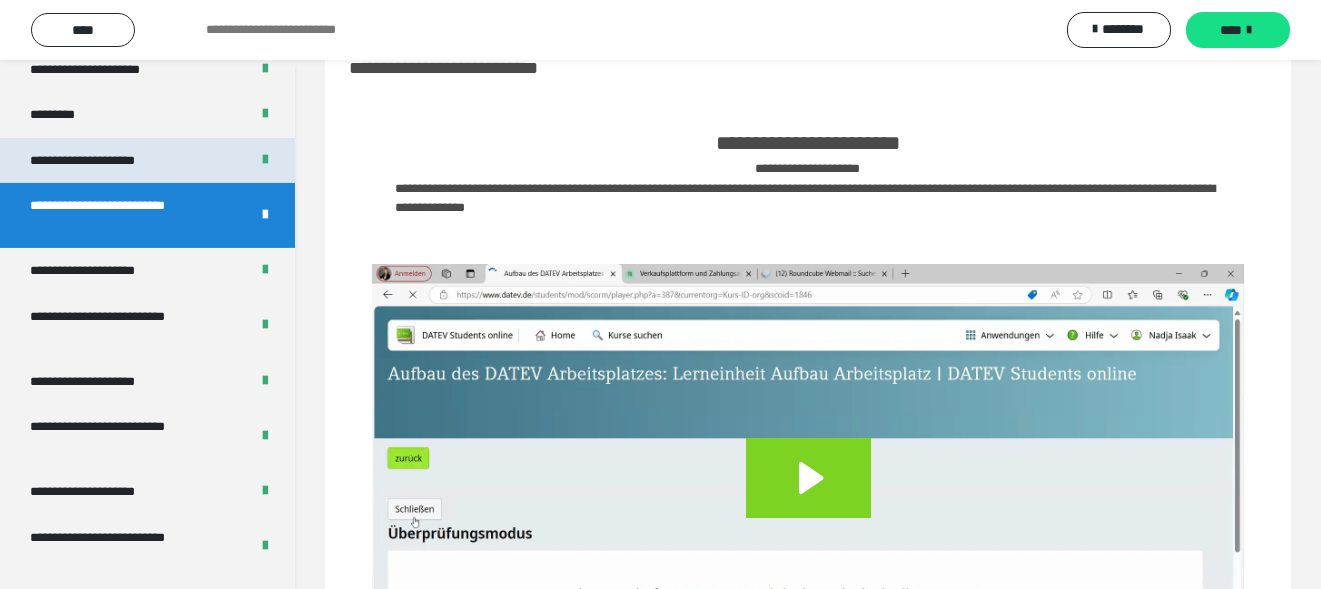 click on "**********" at bounding box center (104, 161) 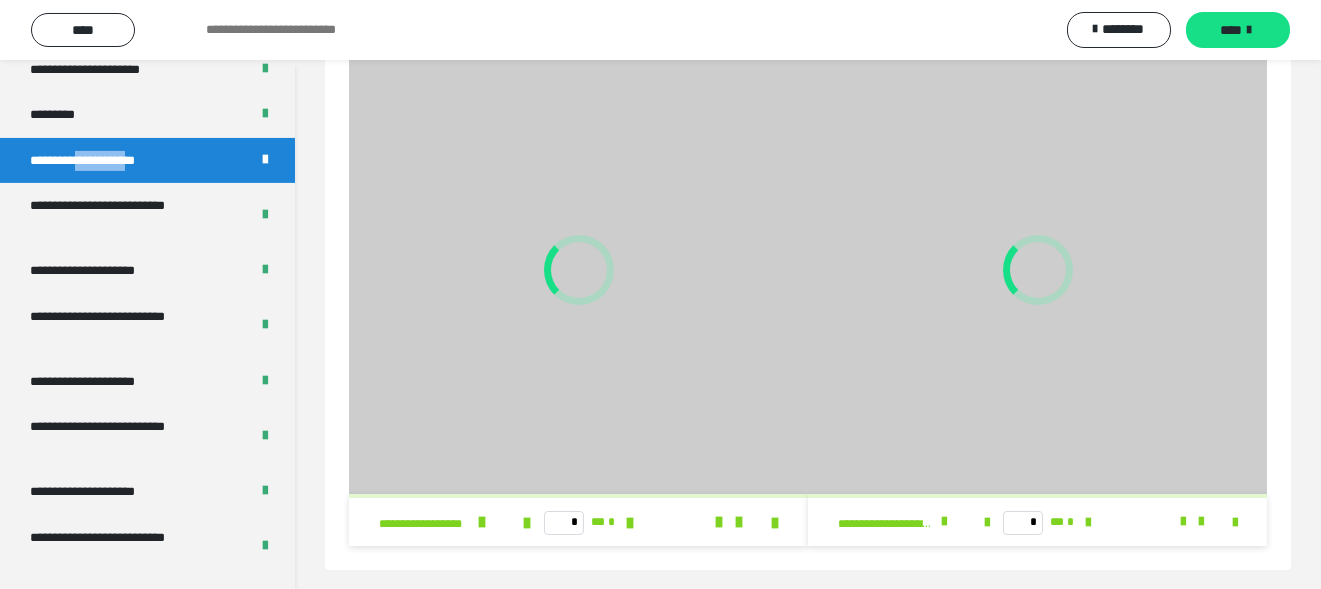 scroll, scrollTop: 105, scrollLeft: 0, axis: vertical 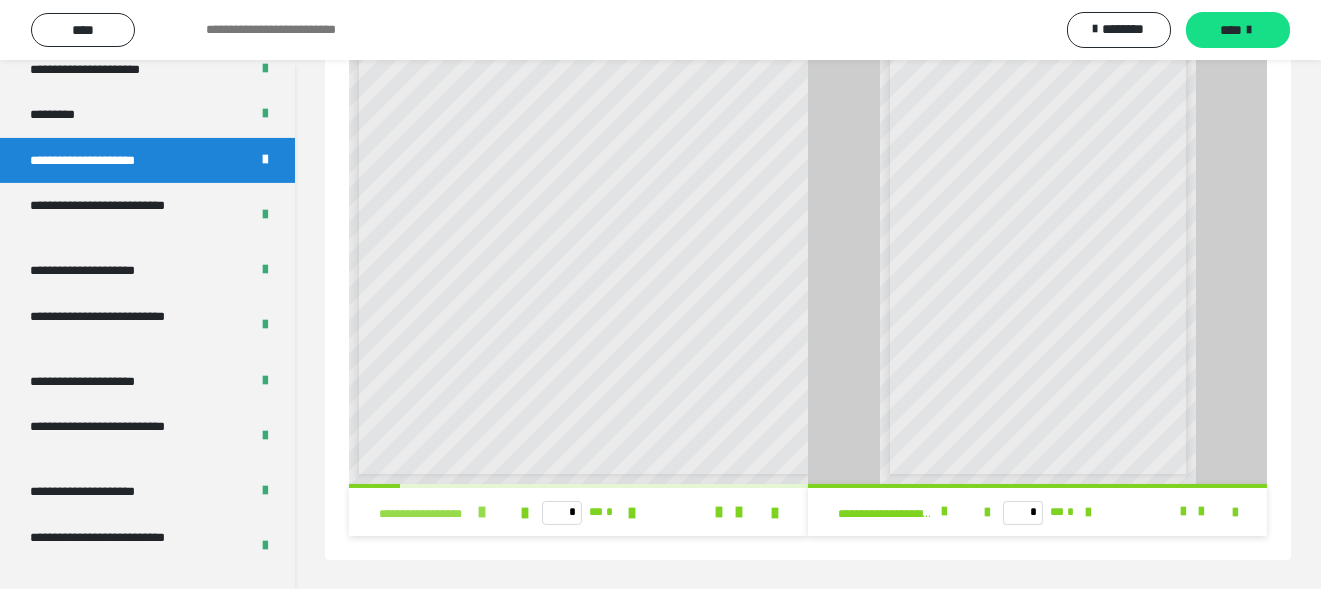 click at bounding box center (482, 512) 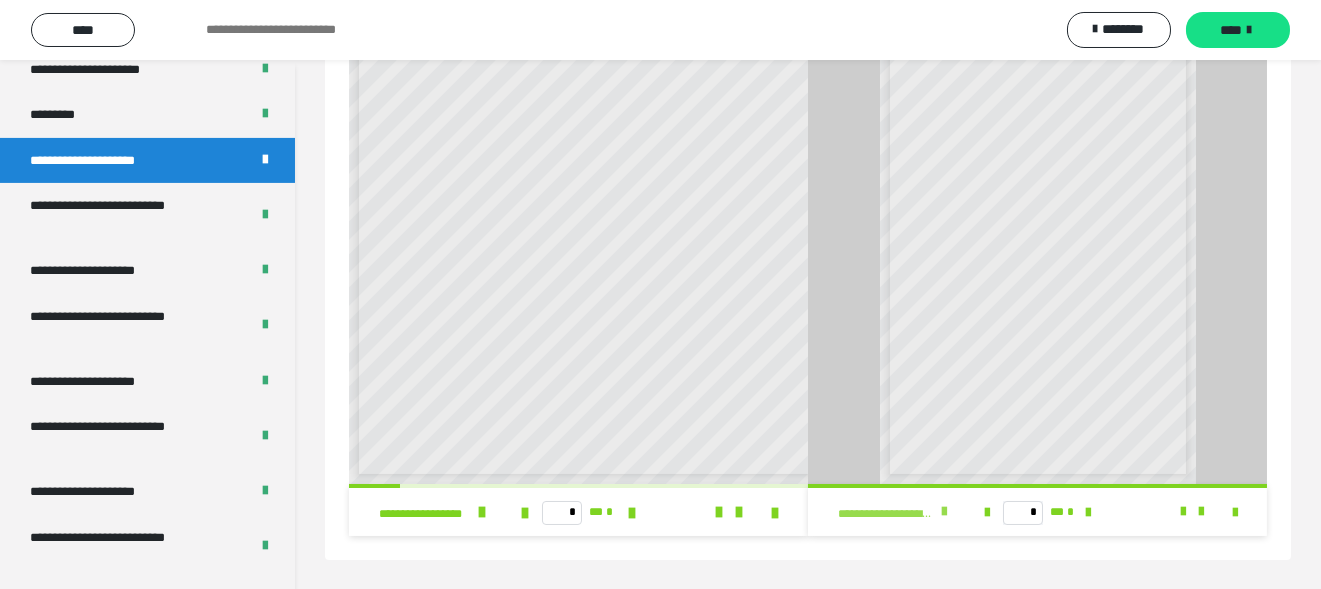 click at bounding box center [944, 512] 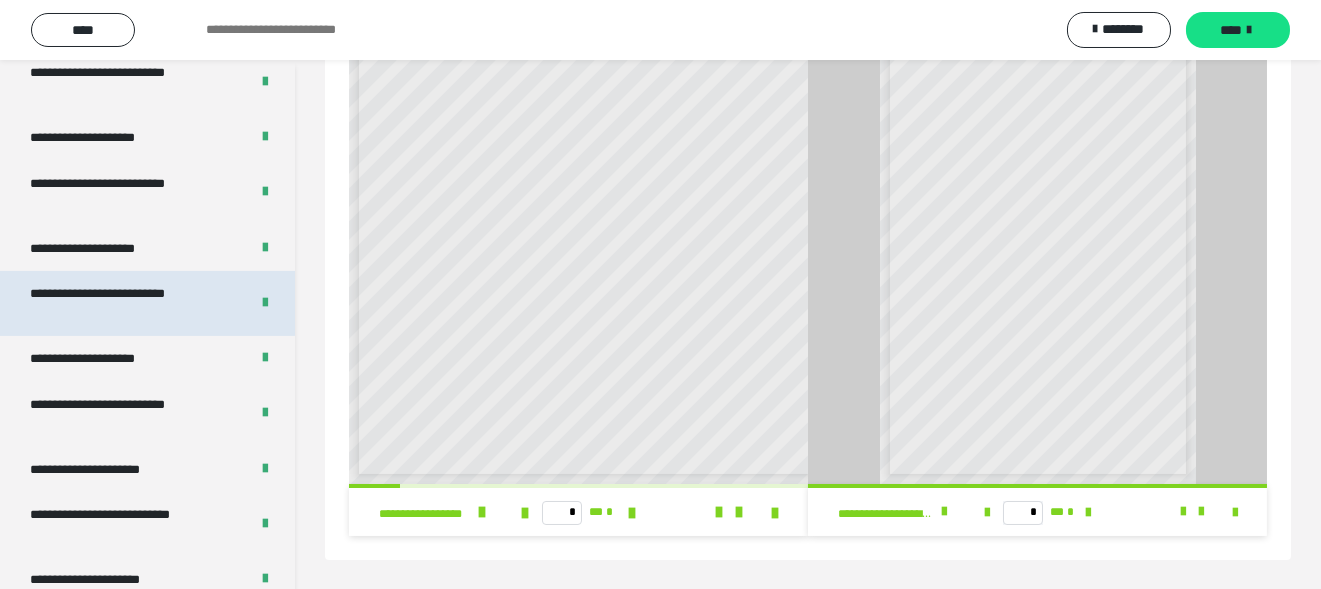 scroll, scrollTop: 2755, scrollLeft: 0, axis: vertical 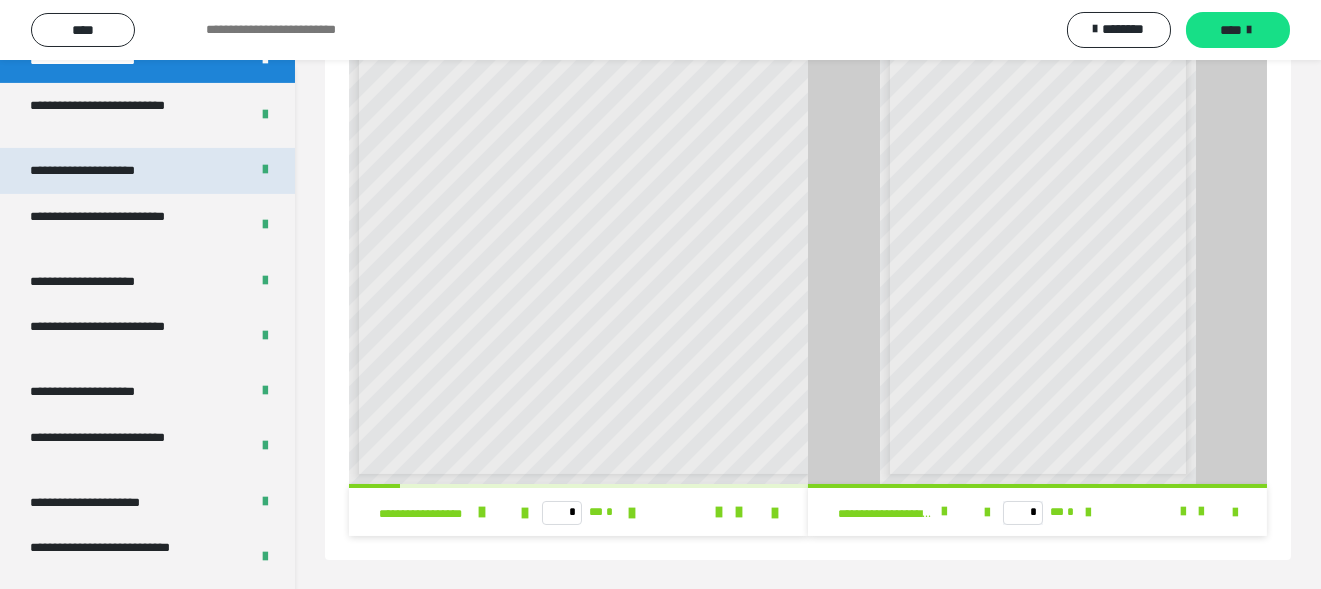 click on "**********" at bounding box center [106, 171] 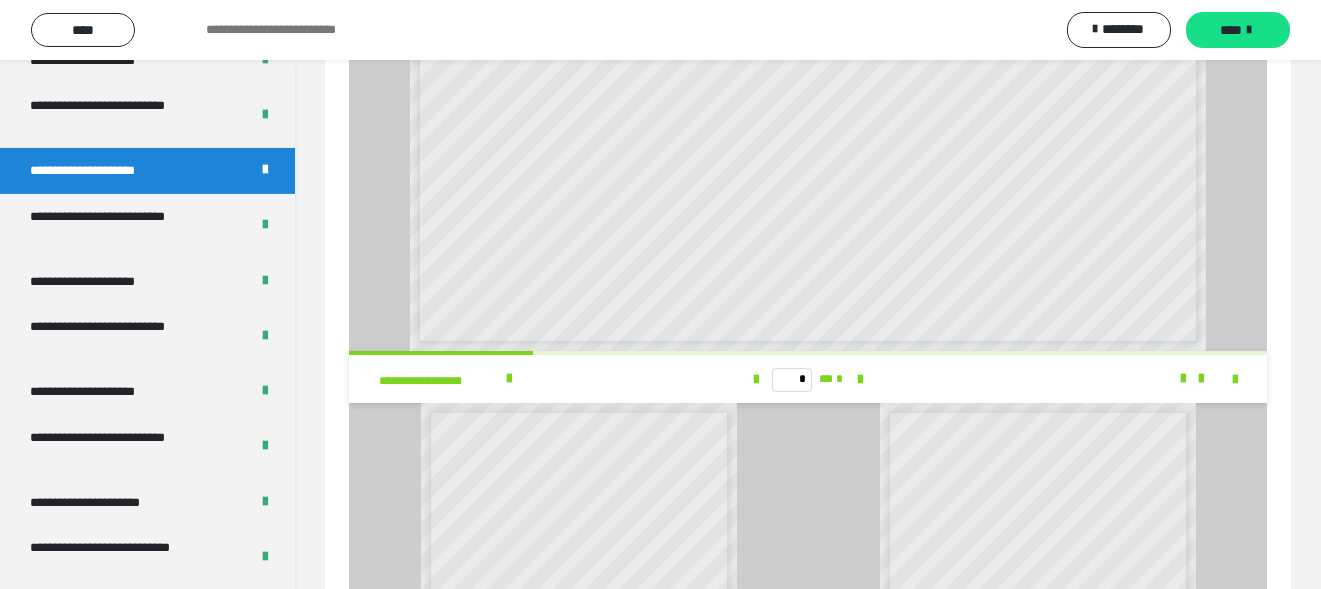 scroll, scrollTop: 205, scrollLeft: 0, axis: vertical 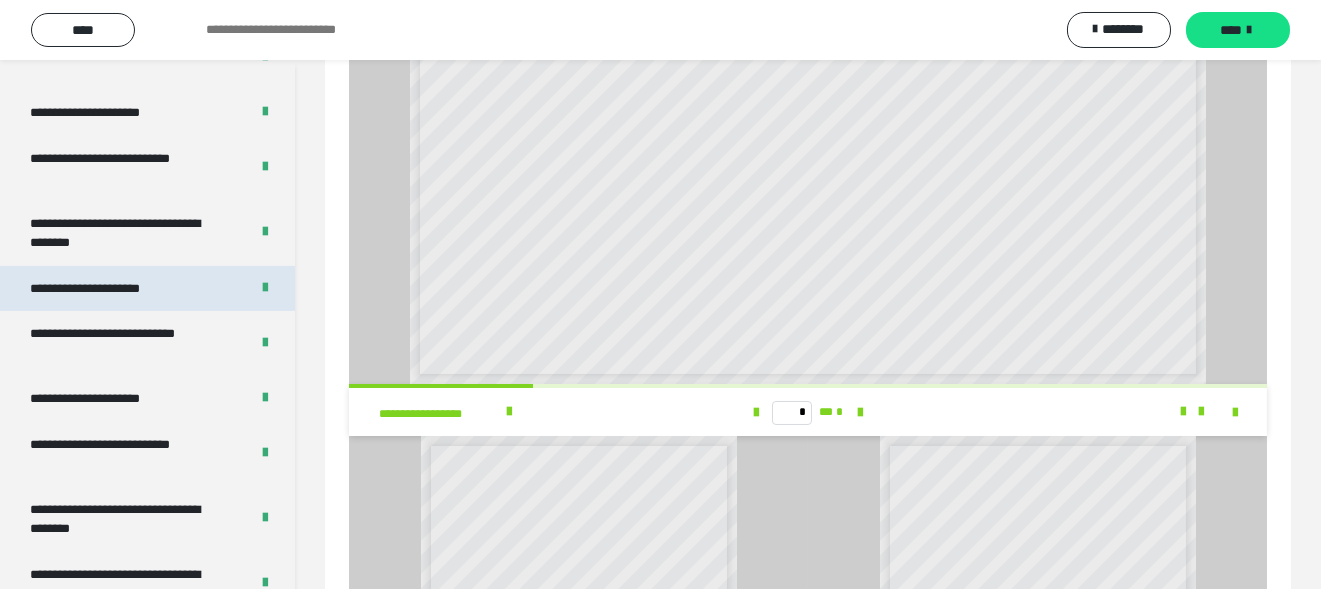 click on "**********" at bounding box center [108, 289] 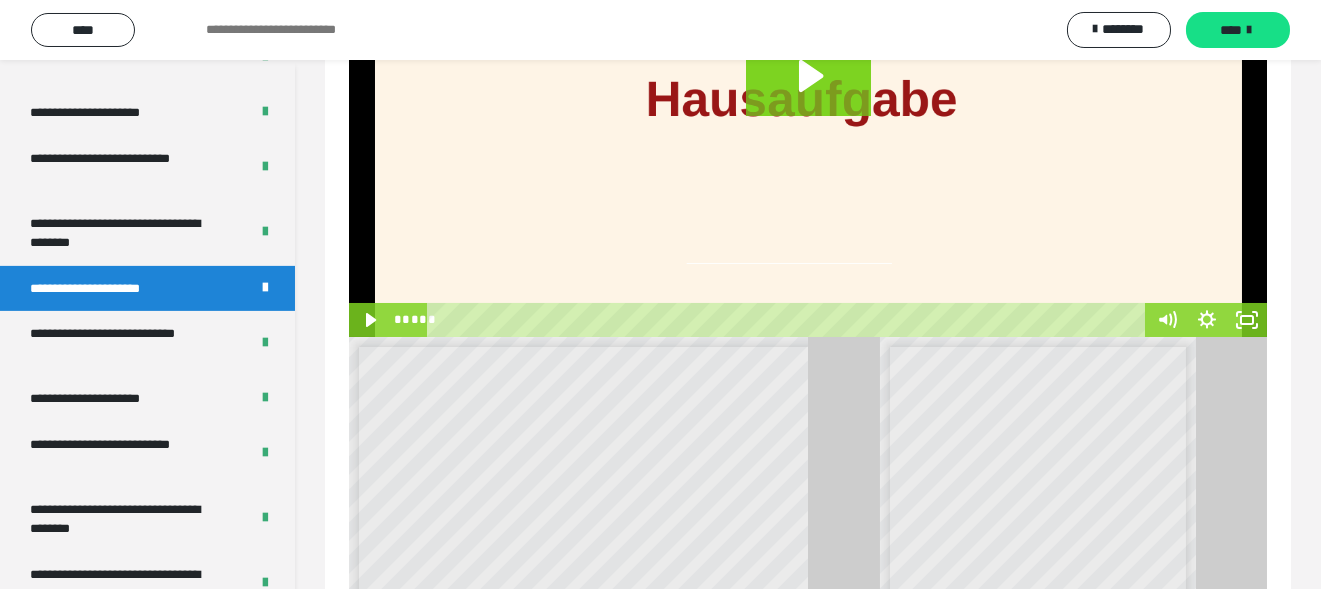 scroll, scrollTop: 325, scrollLeft: 0, axis: vertical 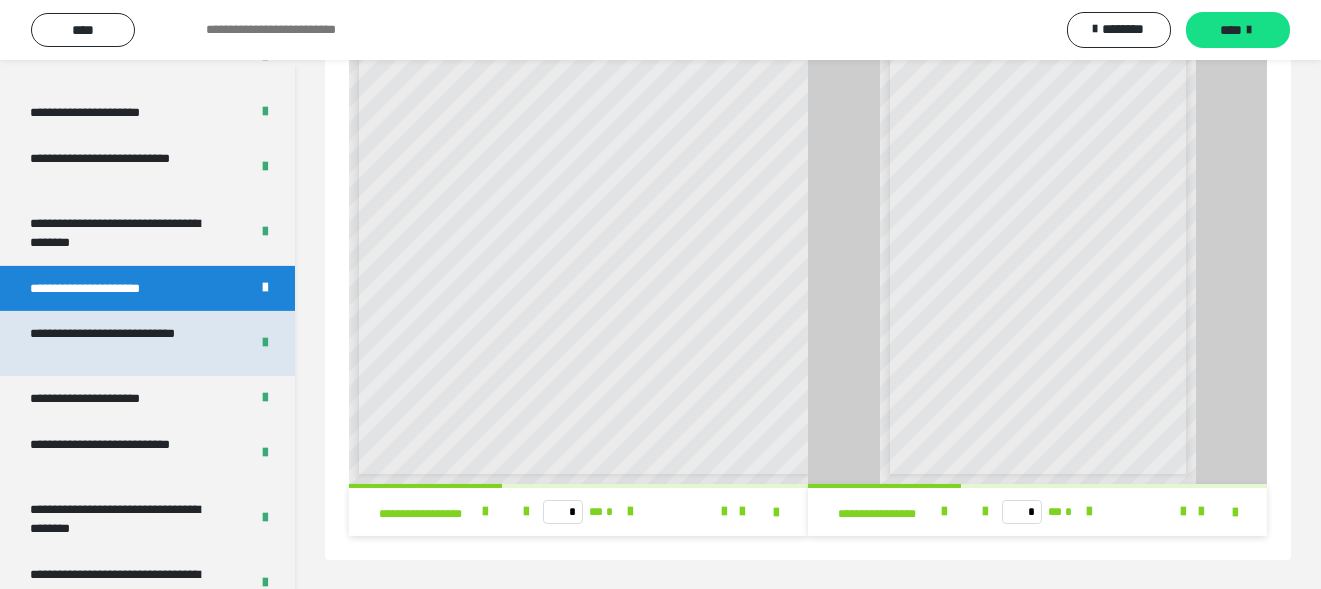 click on "**********" at bounding box center [124, 343] 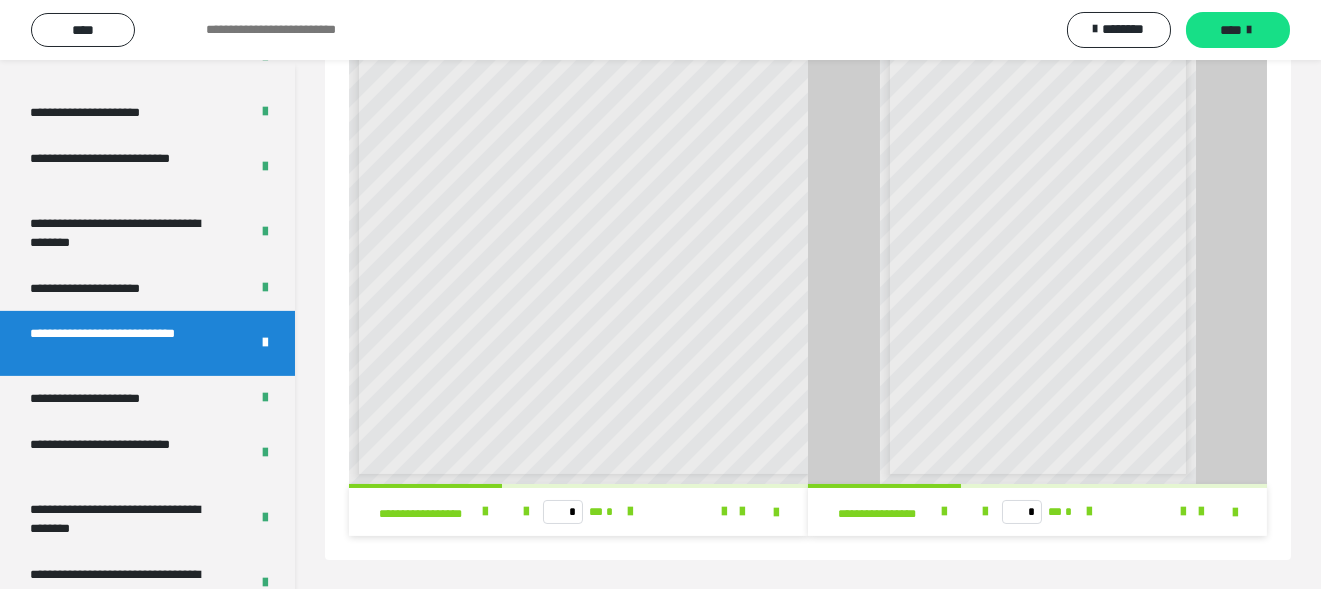 scroll, scrollTop: 59, scrollLeft: 0, axis: vertical 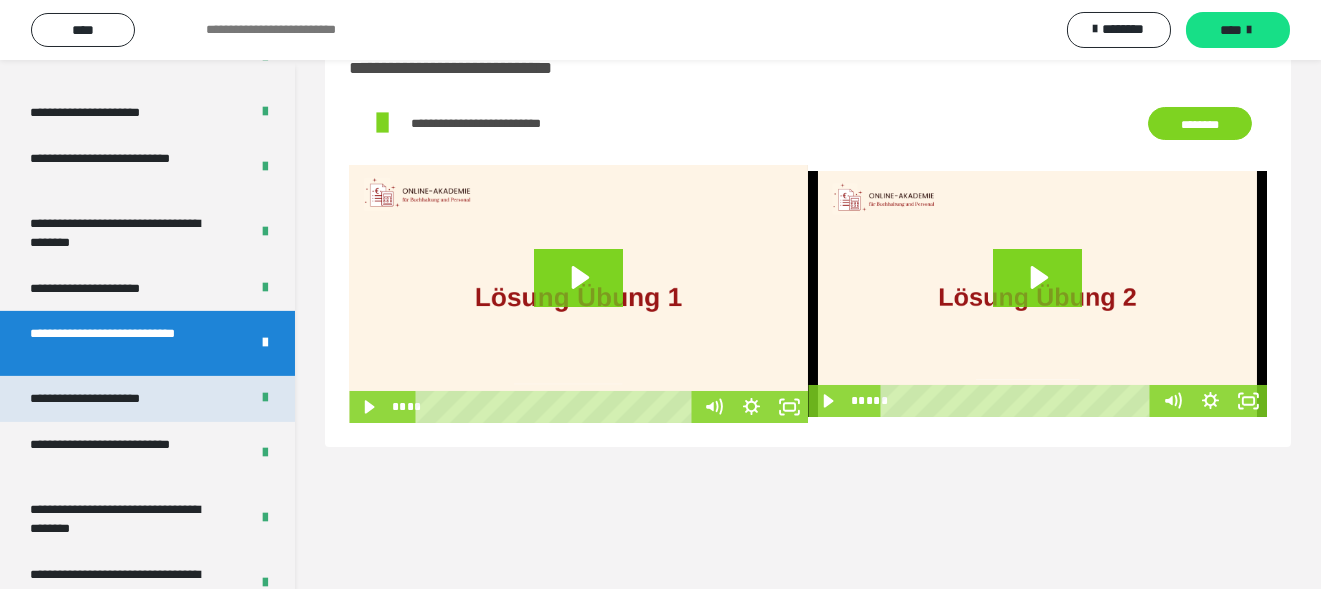 click on "**********" at bounding box center [108, 399] 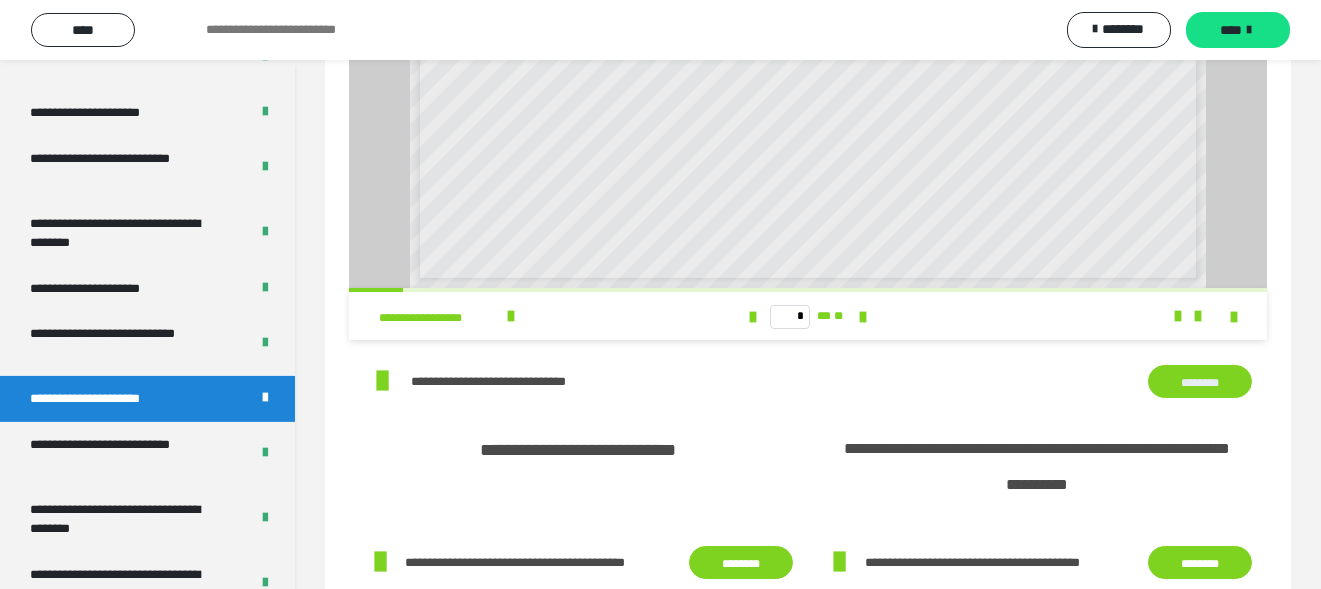 scroll, scrollTop: 299, scrollLeft: 0, axis: vertical 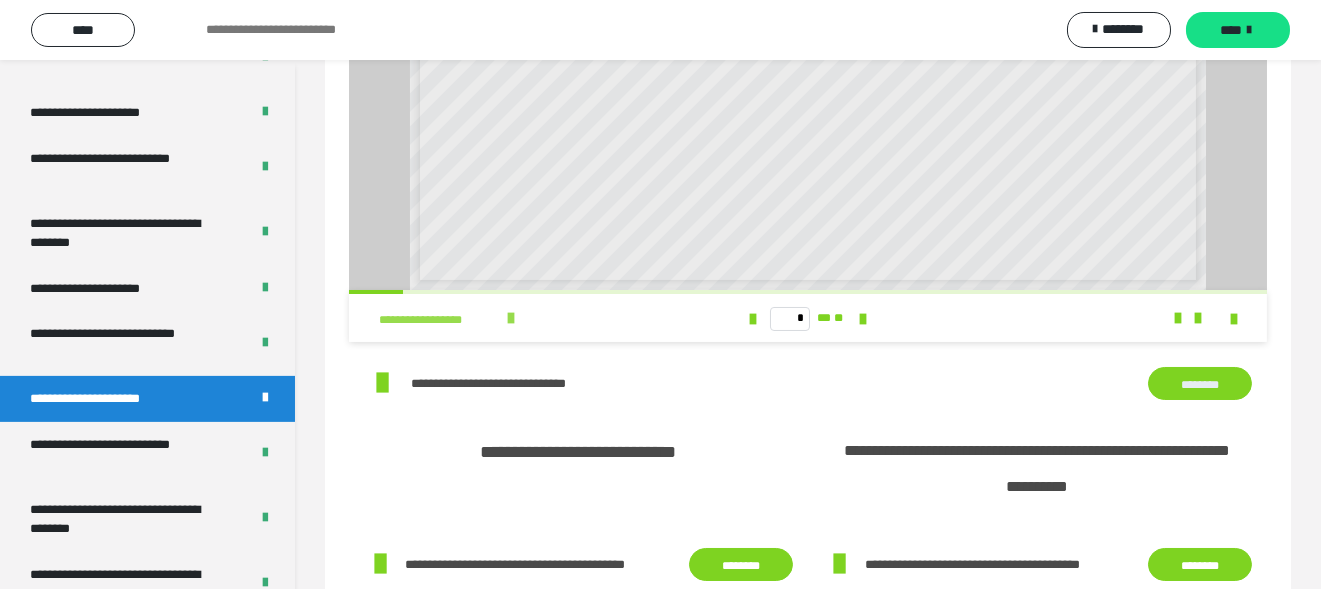 click at bounding box center [511, 318] 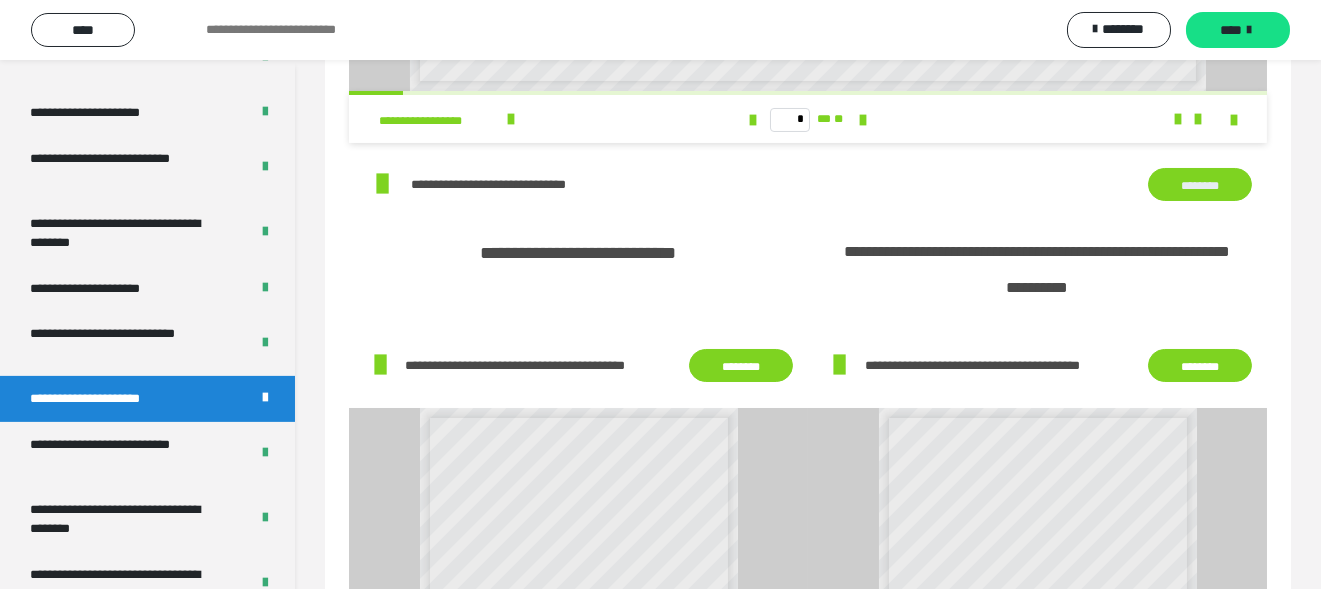 scroll, scrollTop: 500, scrollLeft: 0, axis: vertical 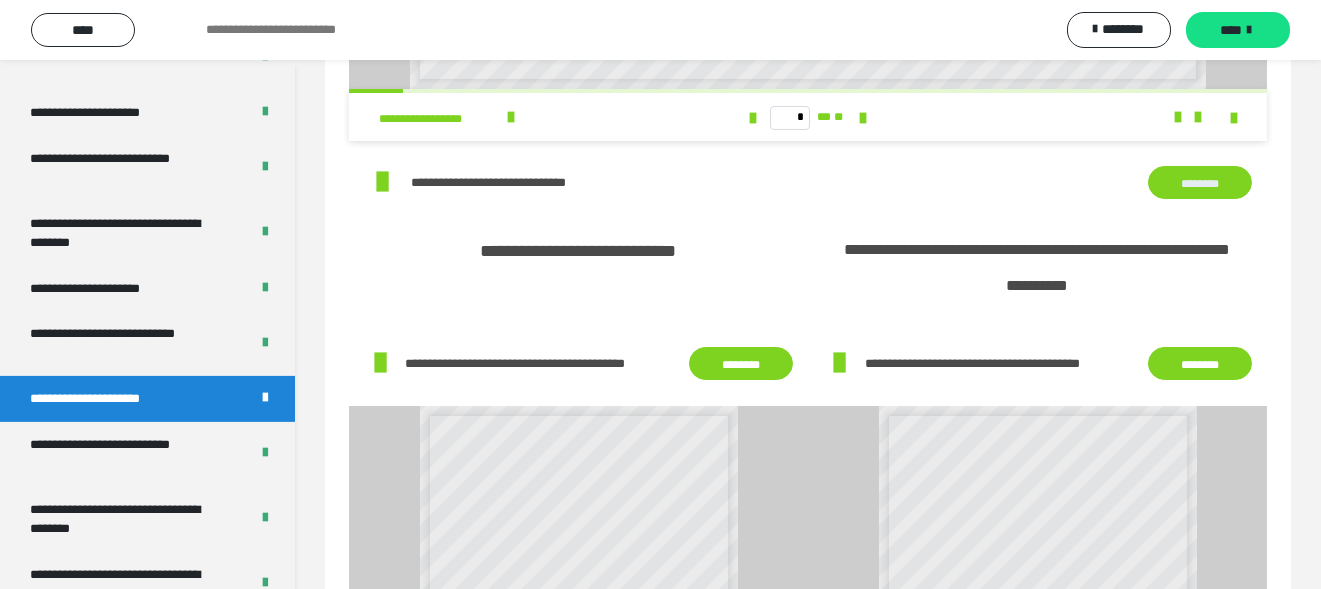 click at bounding box center (383, 182) 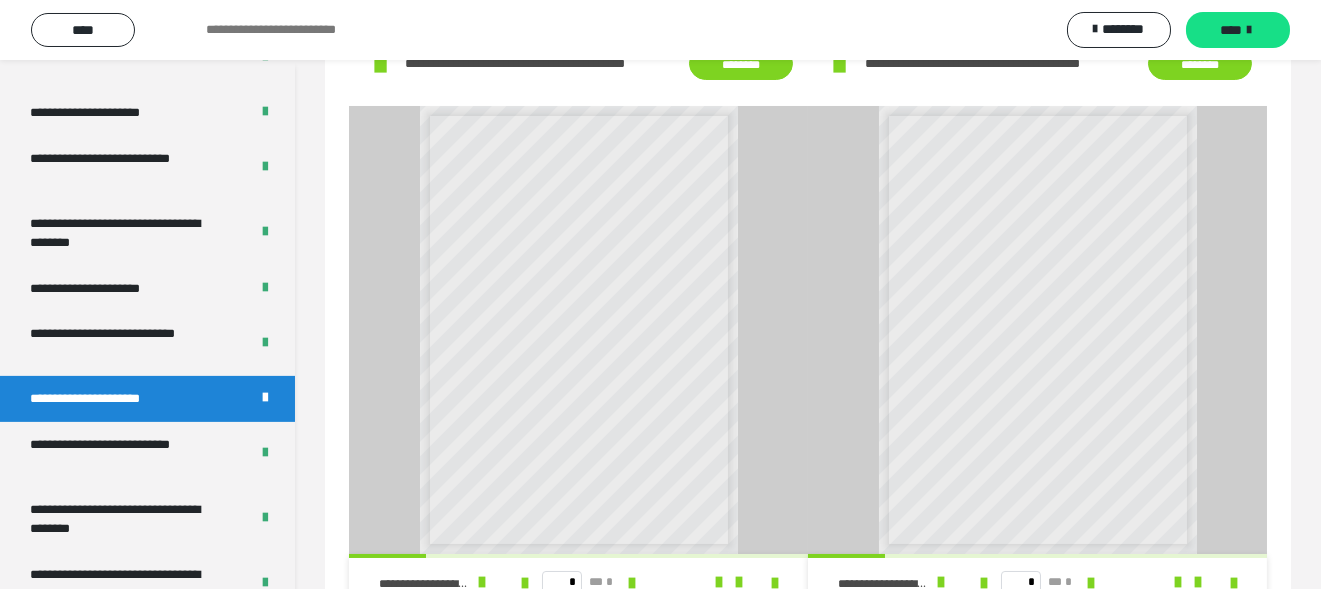 scroll, scrollTop: 500, scrollLeft: 0, axis: vertical 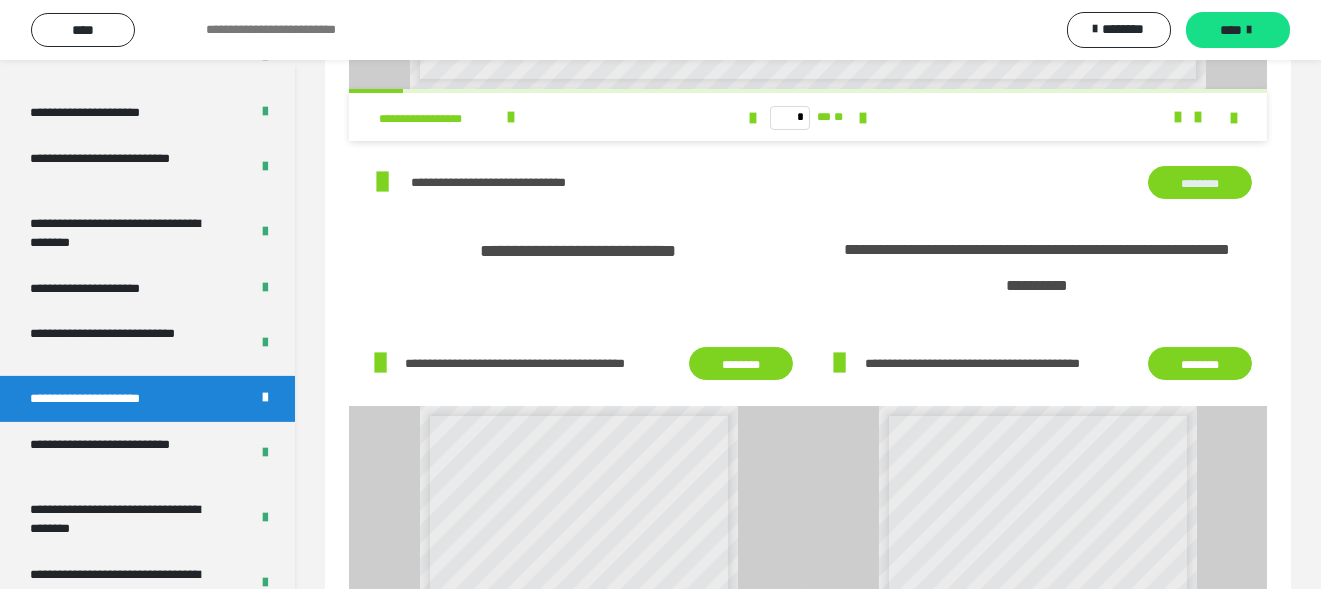 click at bounding box center (383, 182) 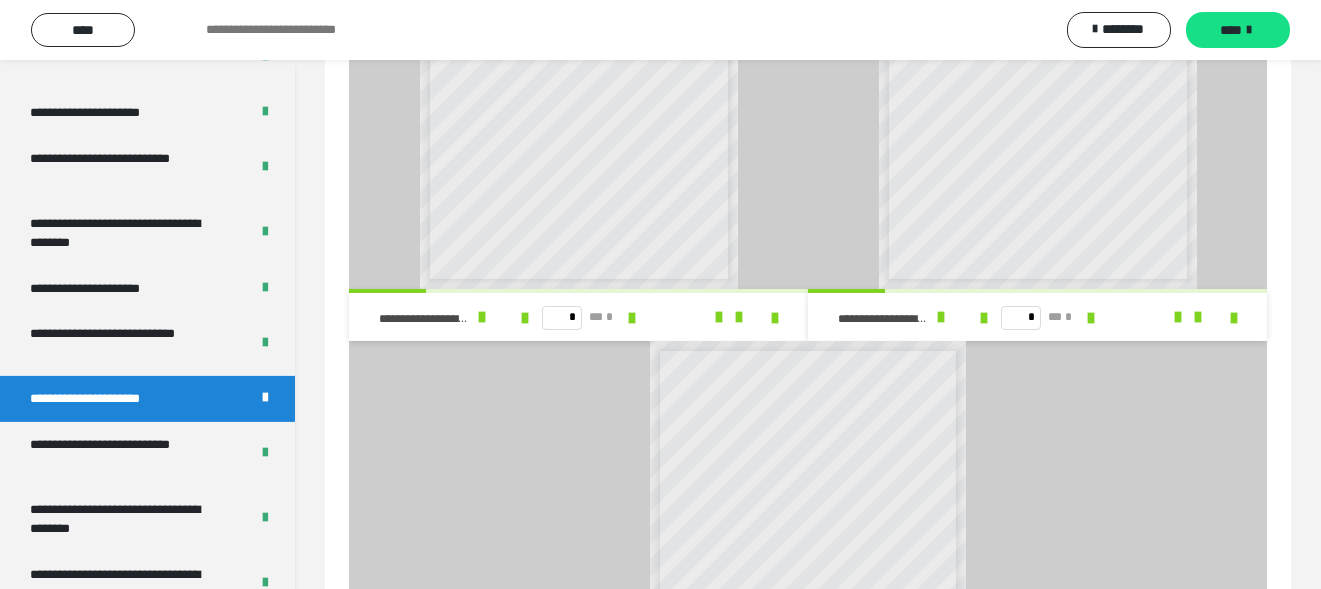 scroll, scrollTop: 1099, scrollLeft: 0, axis: vertical 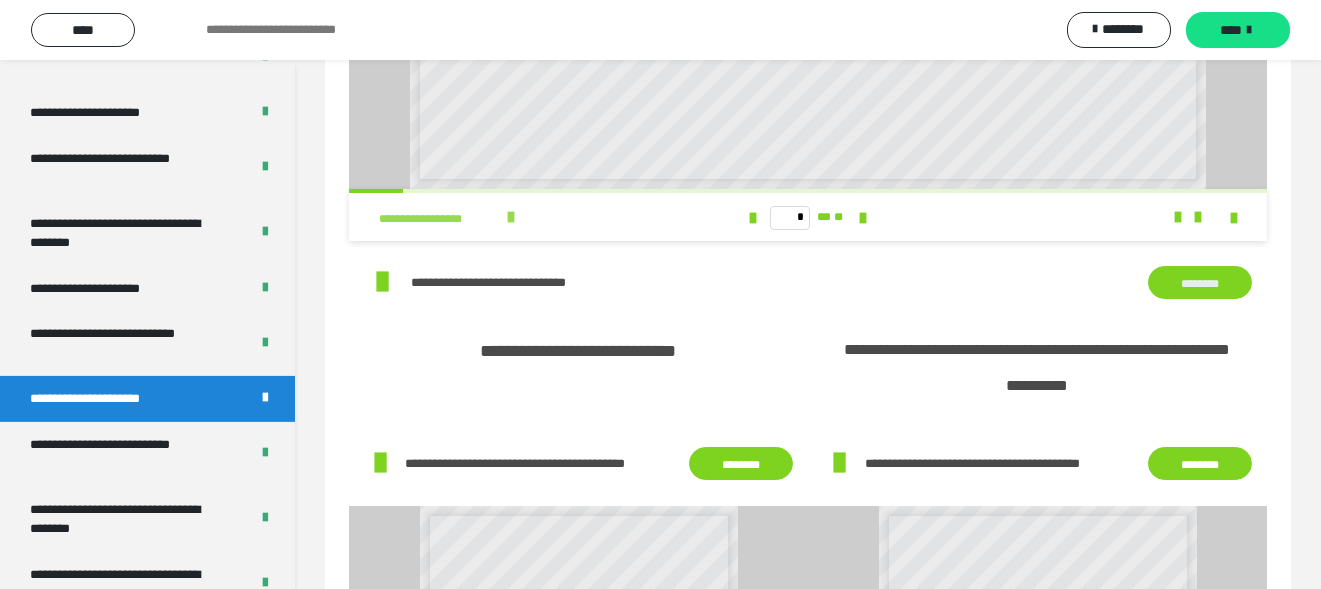 click at bounding box center (511, 217) 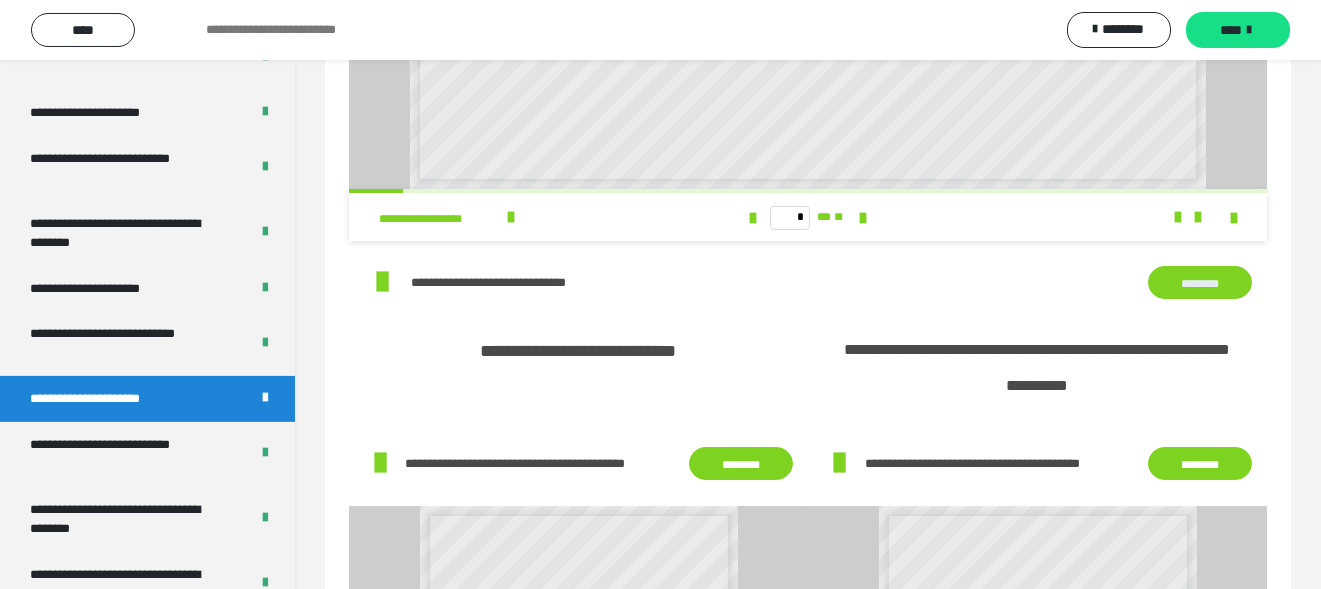 click on "********" at bounding box center [1200, 282] 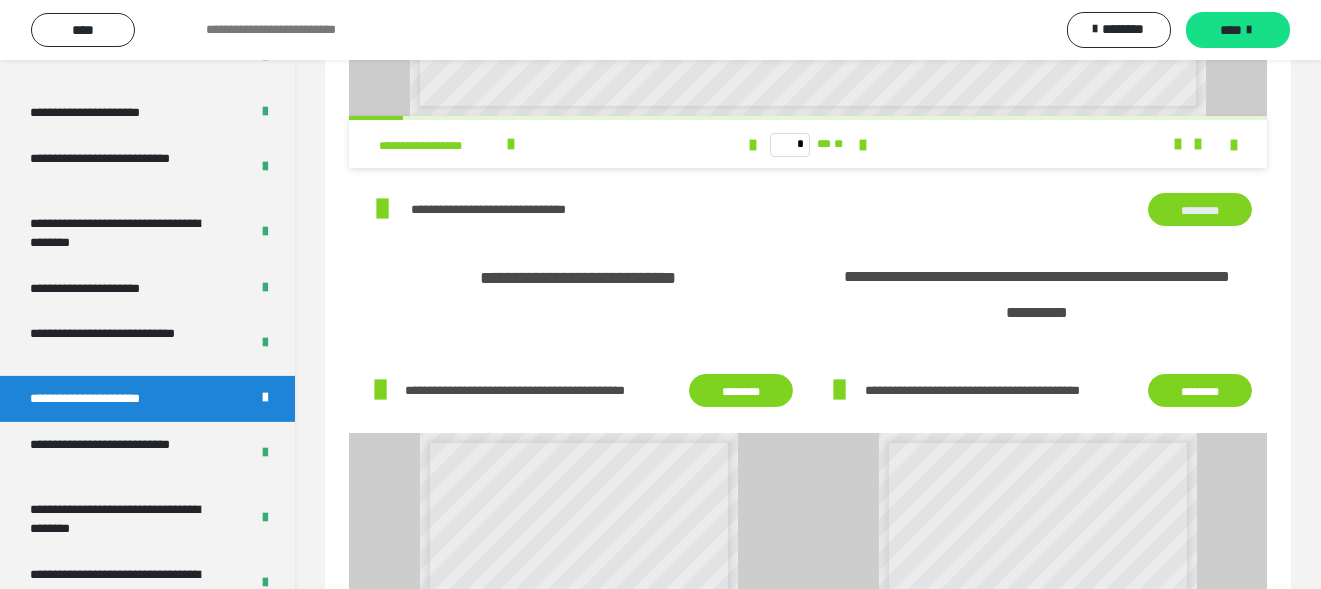 scroll, scrollTop: 500, scrollLeft: 0, axis: vertical 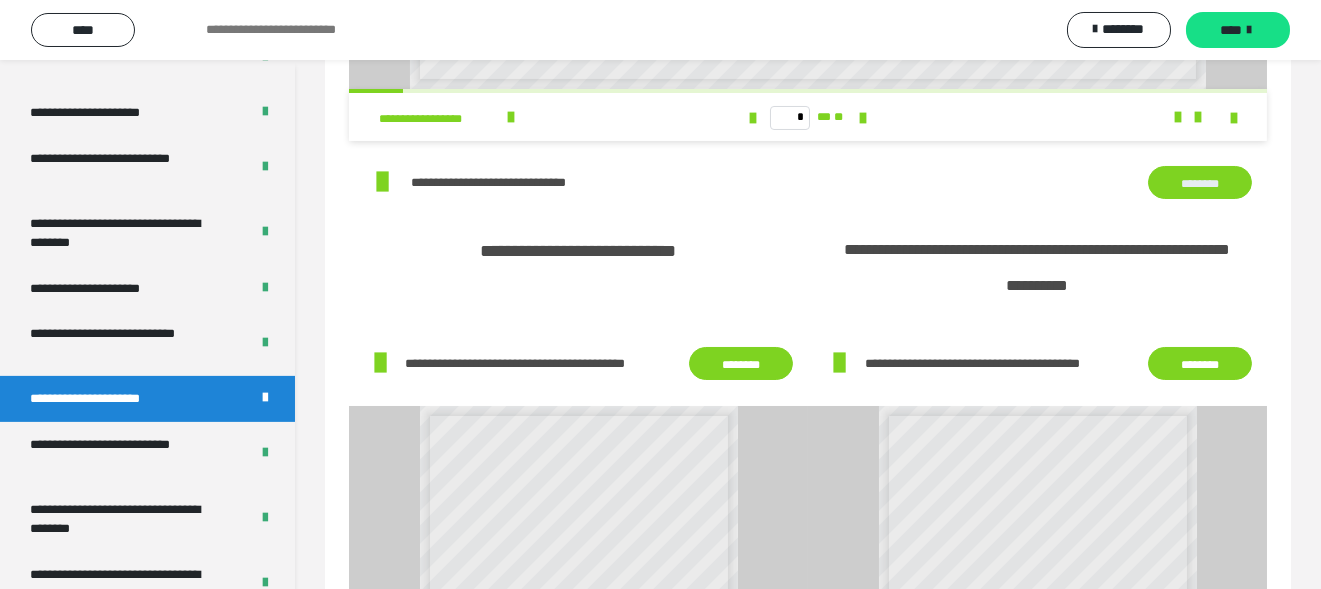 click on "********" at bounding box center [741, 363] 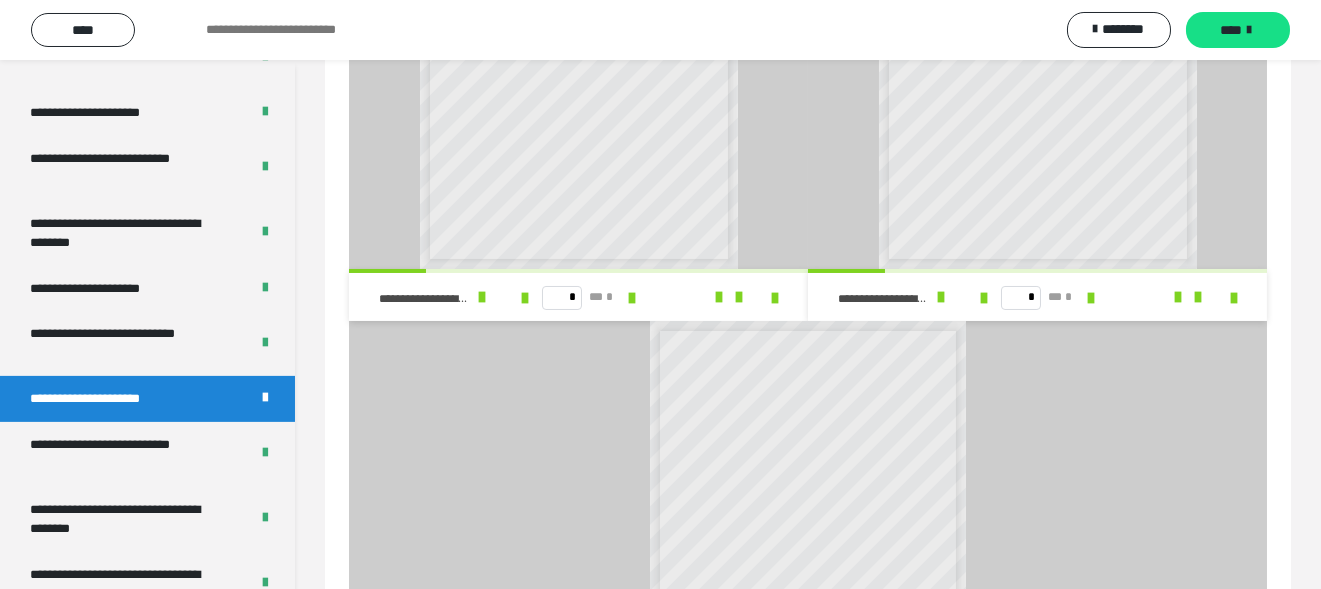 scroll, scrollTop: 1200, scrollLeft: 0, axis: vertical 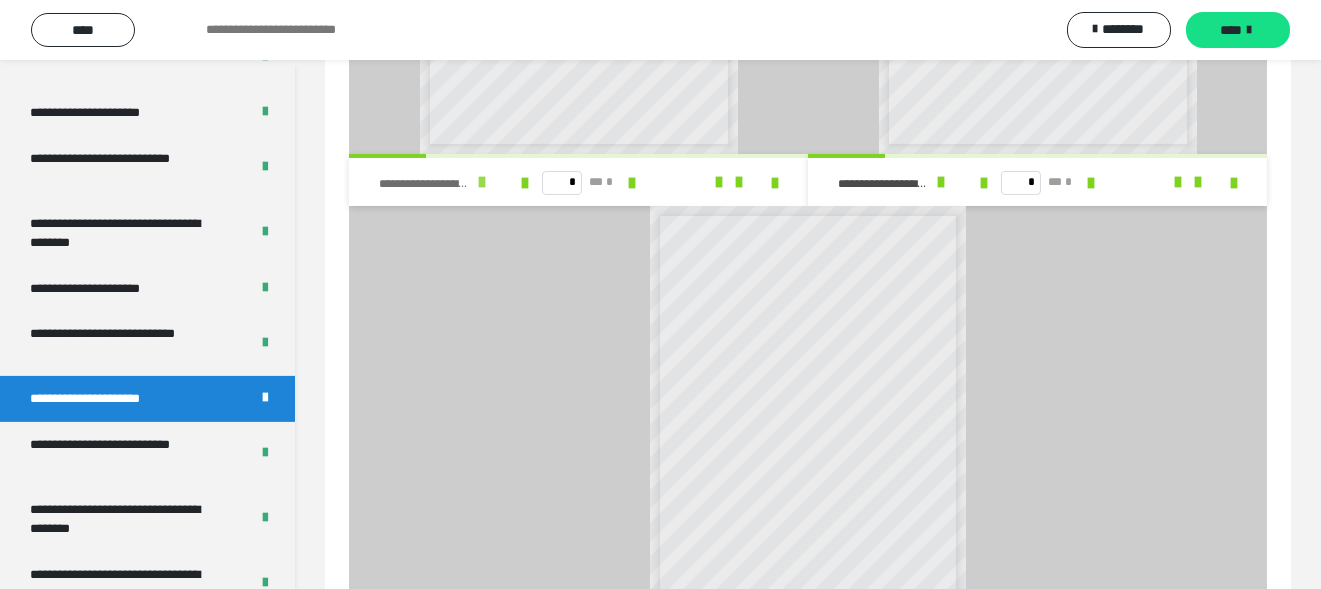 click at bounding box center [482, 182] 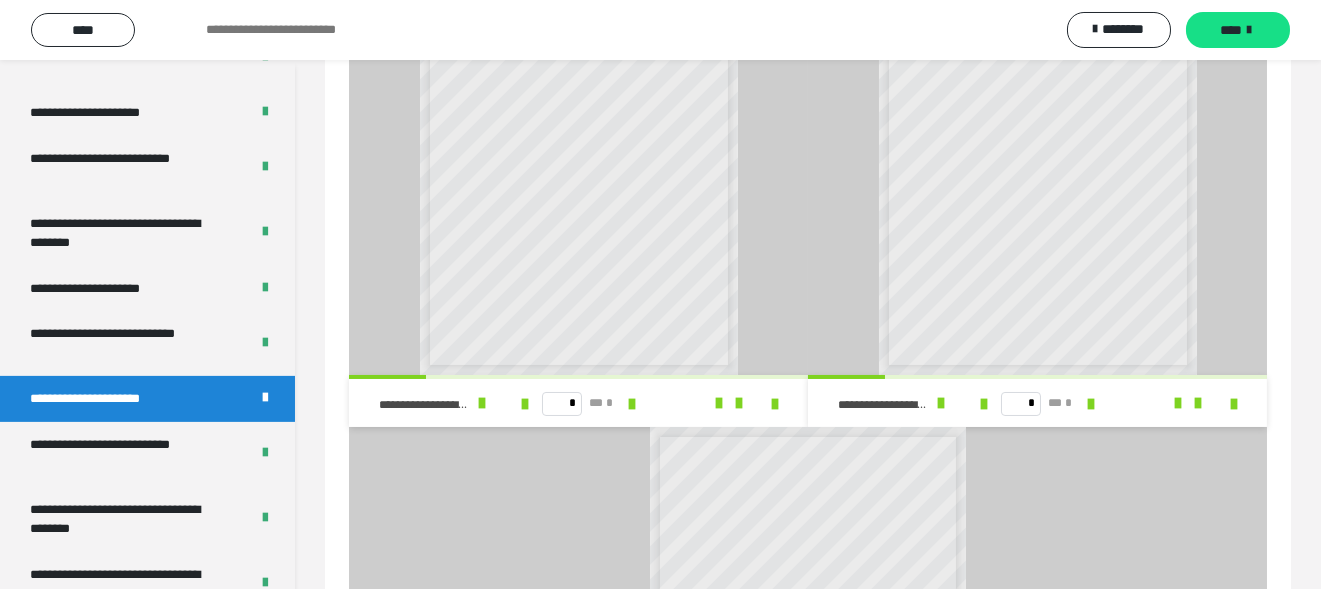 scroll, scrollTop: 1099, scrollLeft: 0, axis: vertical 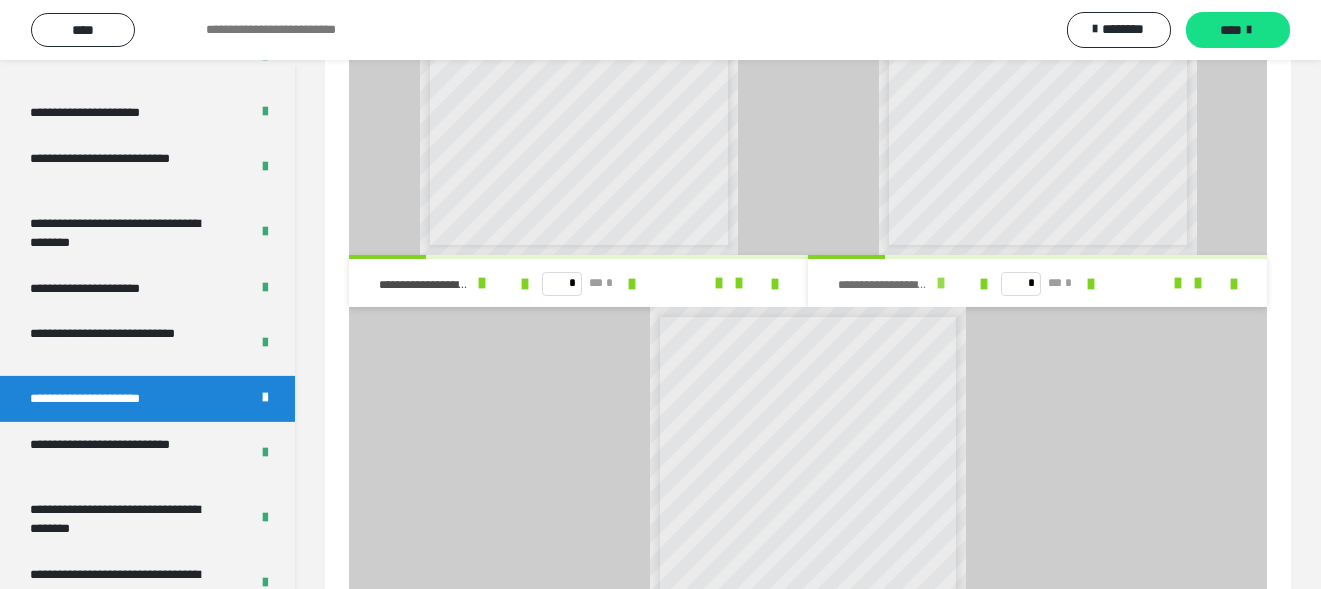 click at bounding box center (941, 283) 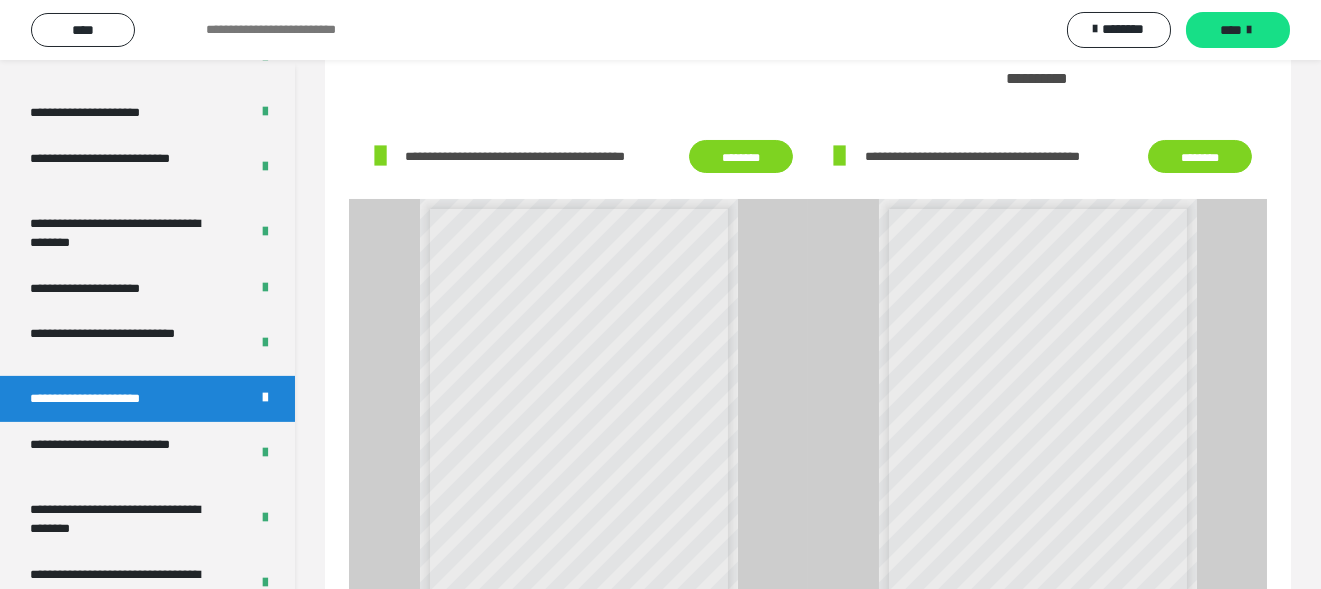 scroll, scrollTop: 699, scrollLeft: 0, axis: vertical 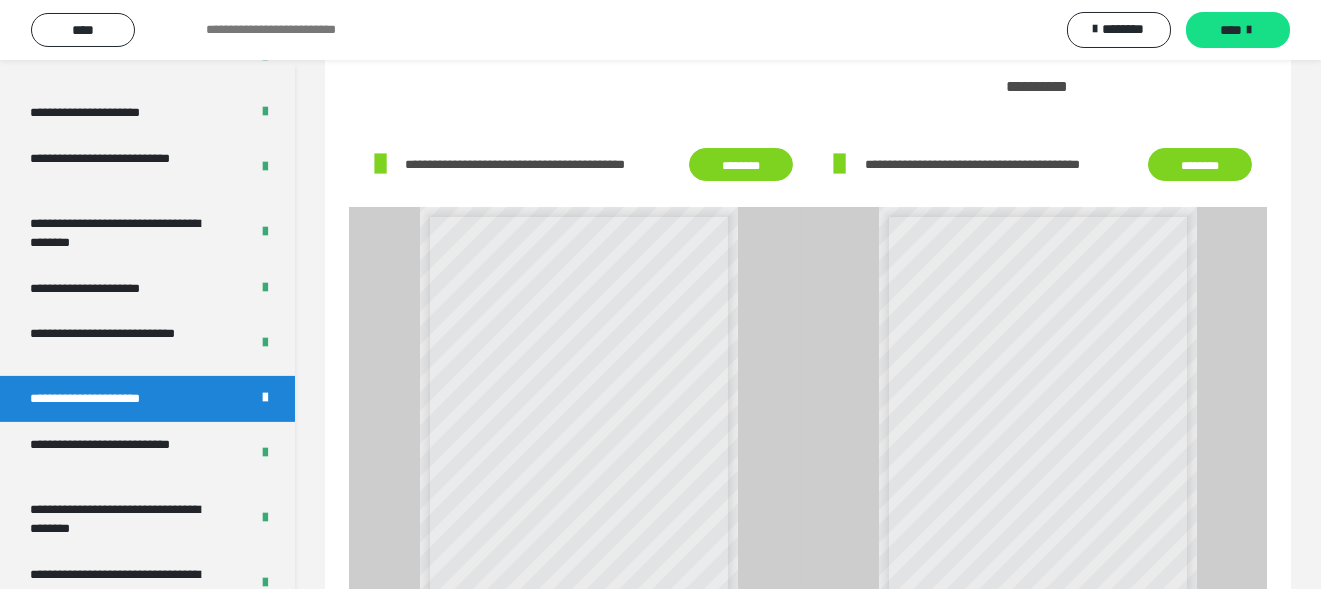 click on "********" at bounding box center (741, 164) 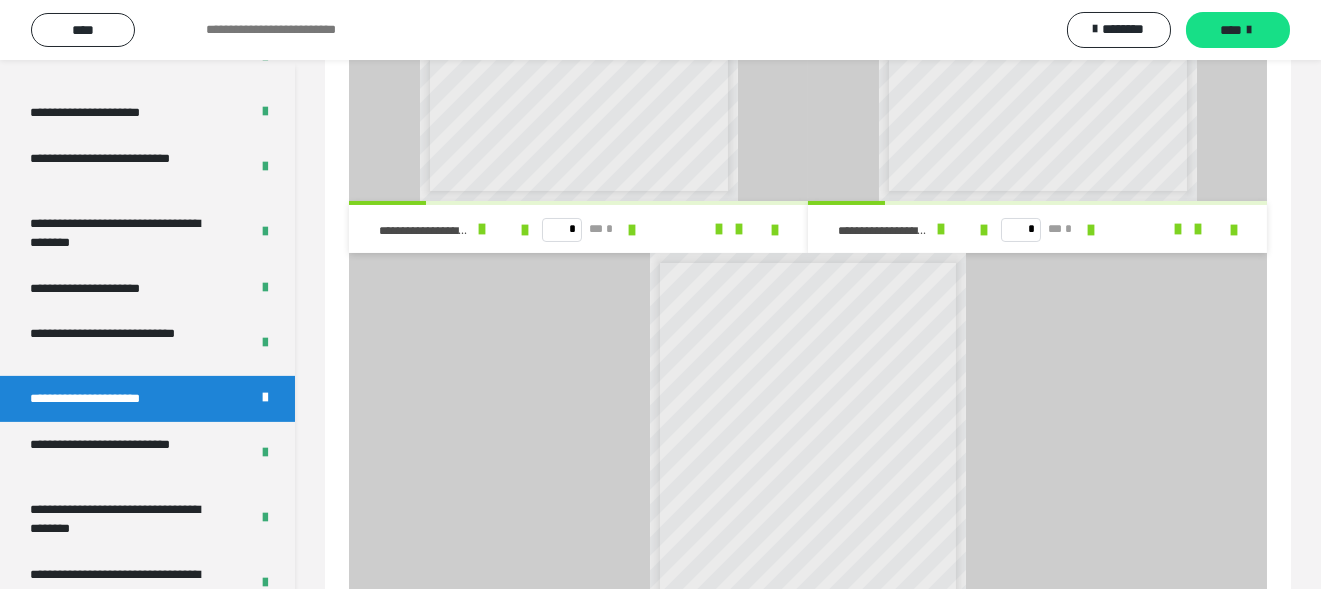 scroll, scrollTop: 1200, scrollLeft: 0, axis: vertical 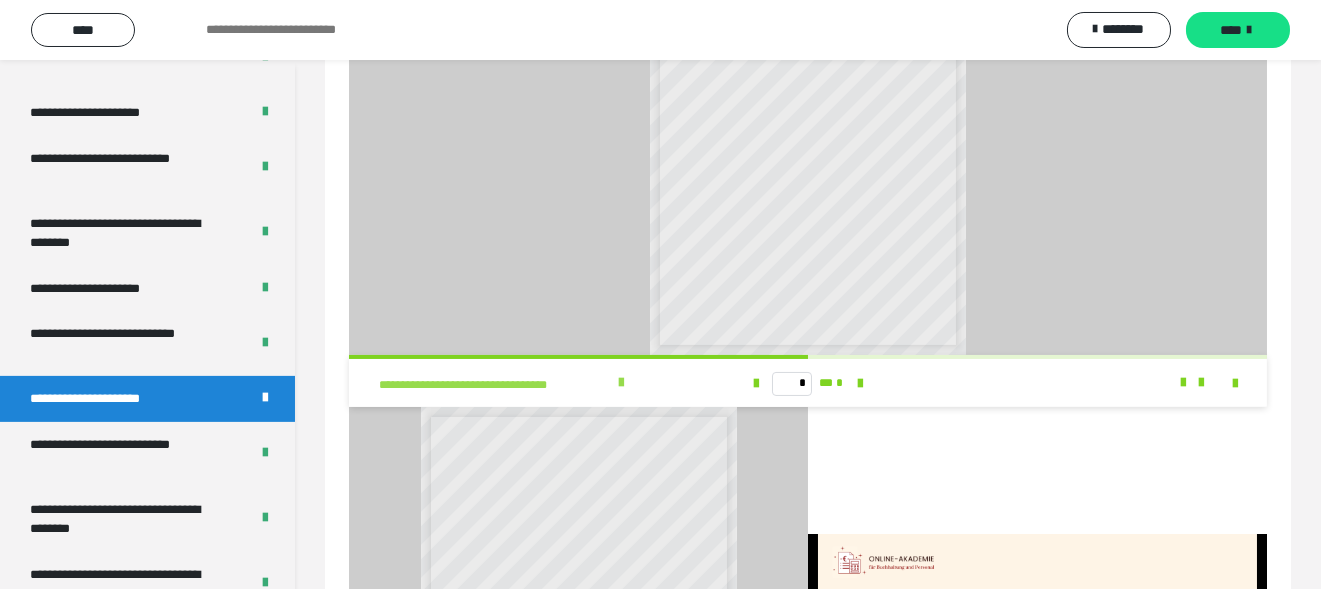 click at bounding box center [621, 383] 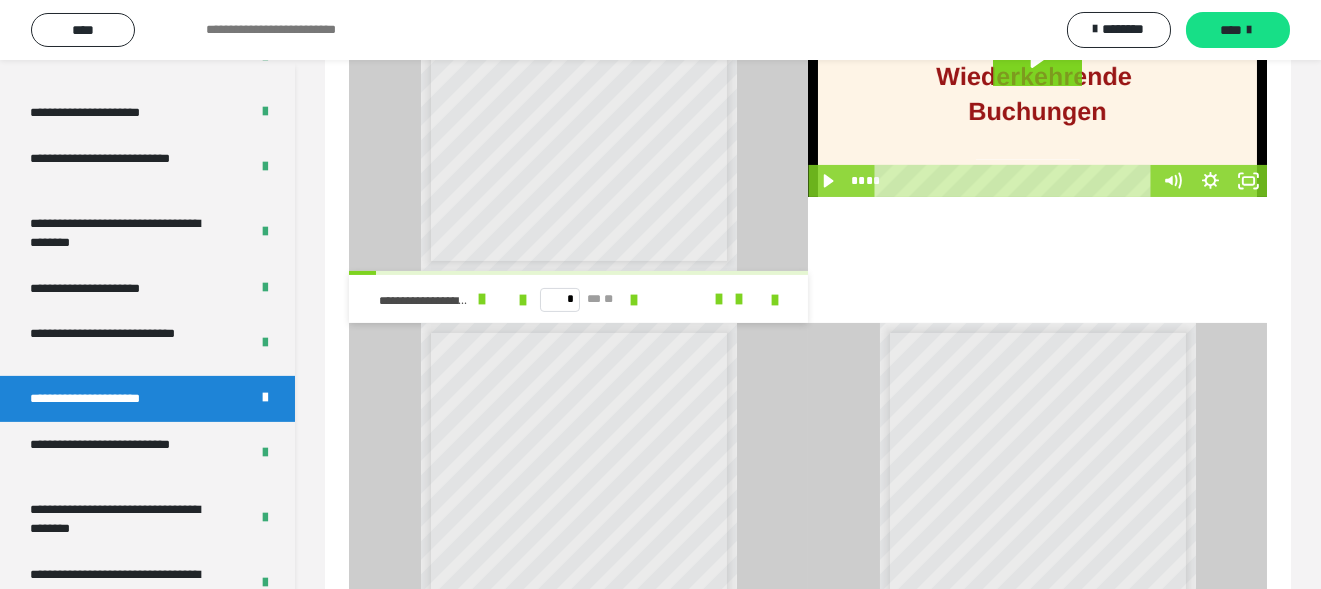 scroll, scrollTop: 2100, scrollLeft: 0, axis: vertical 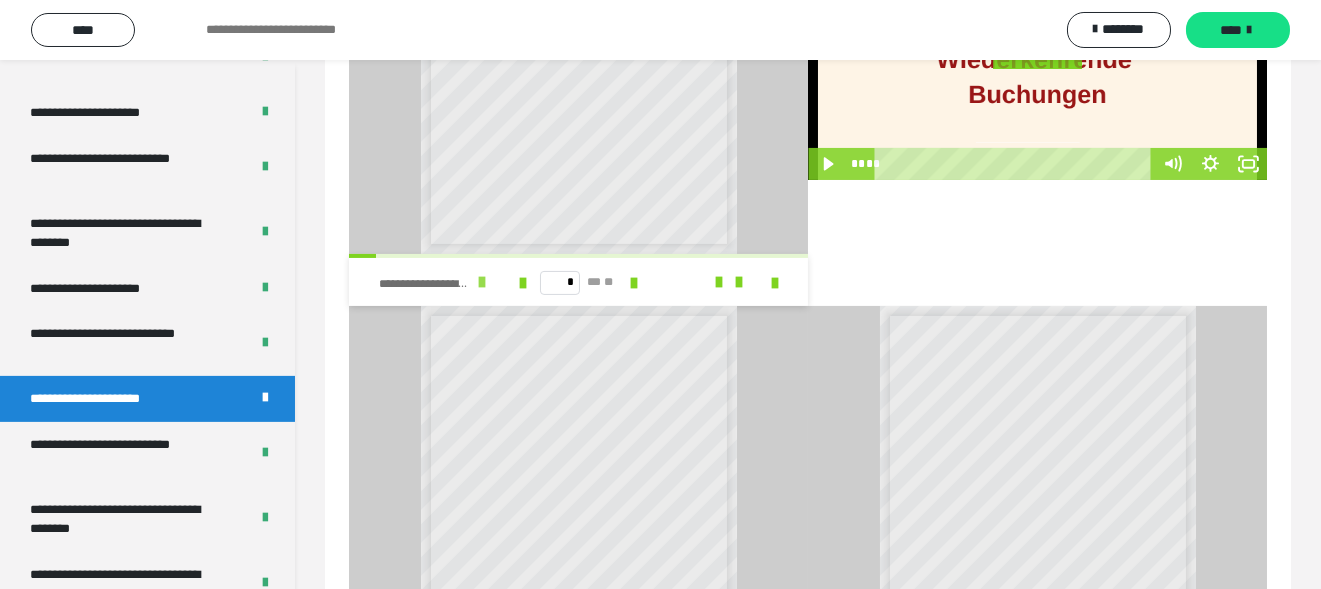 click at bounding box center (482, 282) 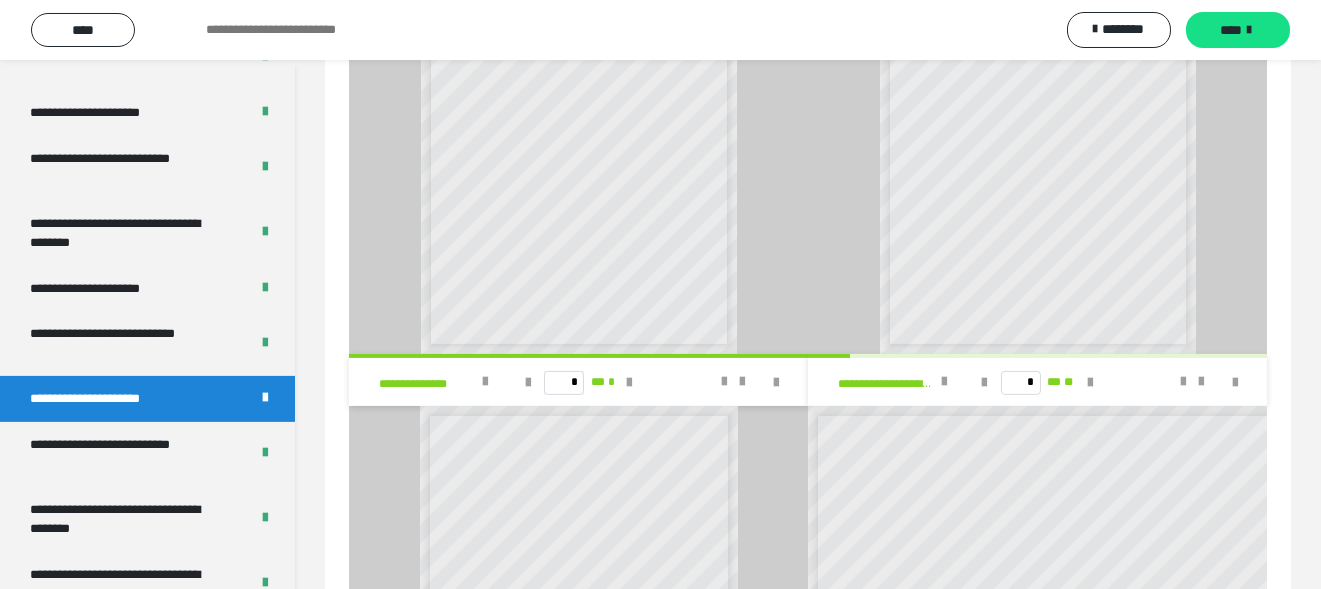 scroll, scrollTop: 2600, scrollLeft: 0, axis: vertical 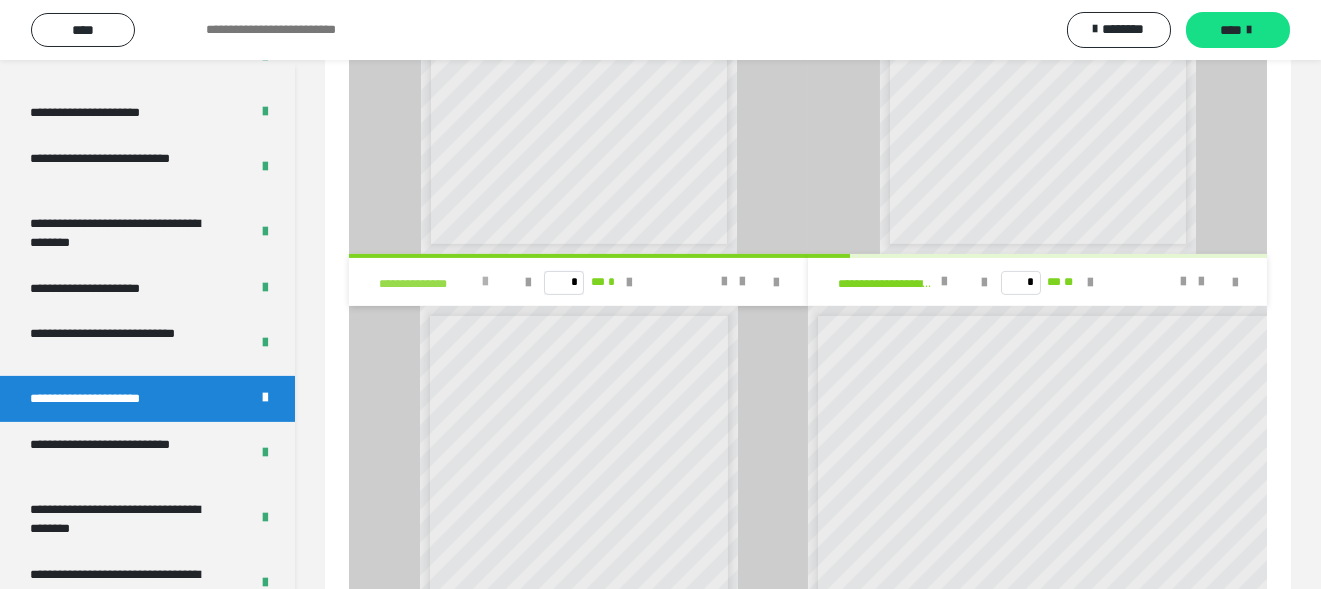 click at bounding box center [485, 282] 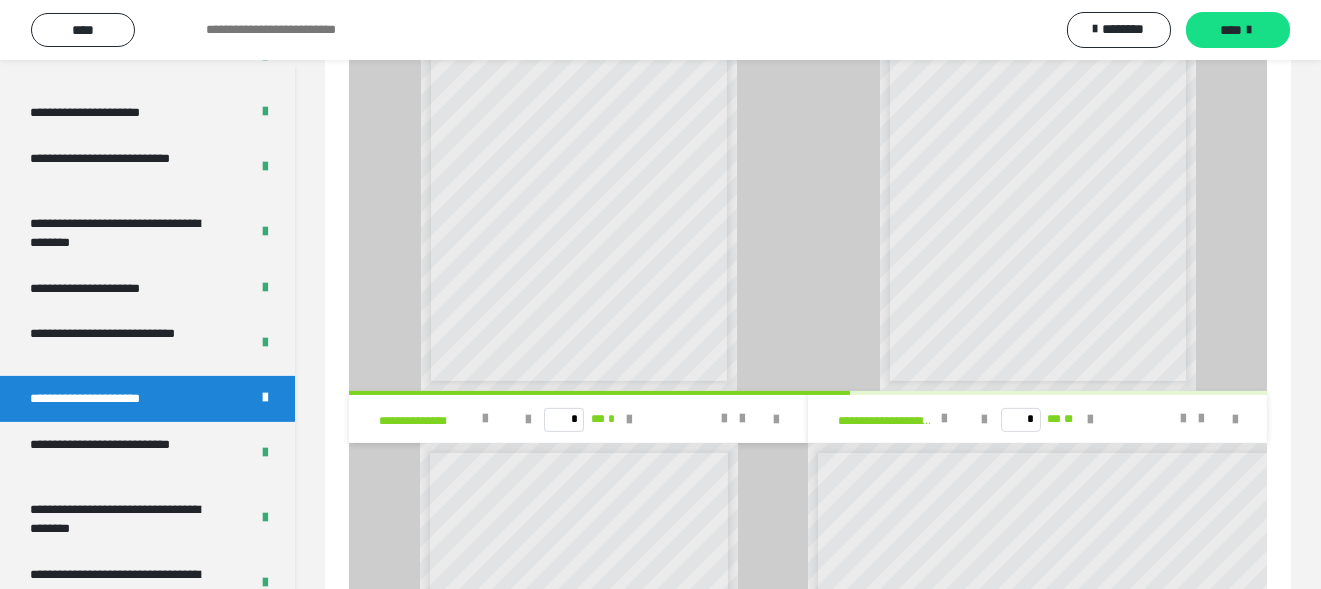 scroll, scrollTop: 2600, scrollLeft: 0, axis: vertical 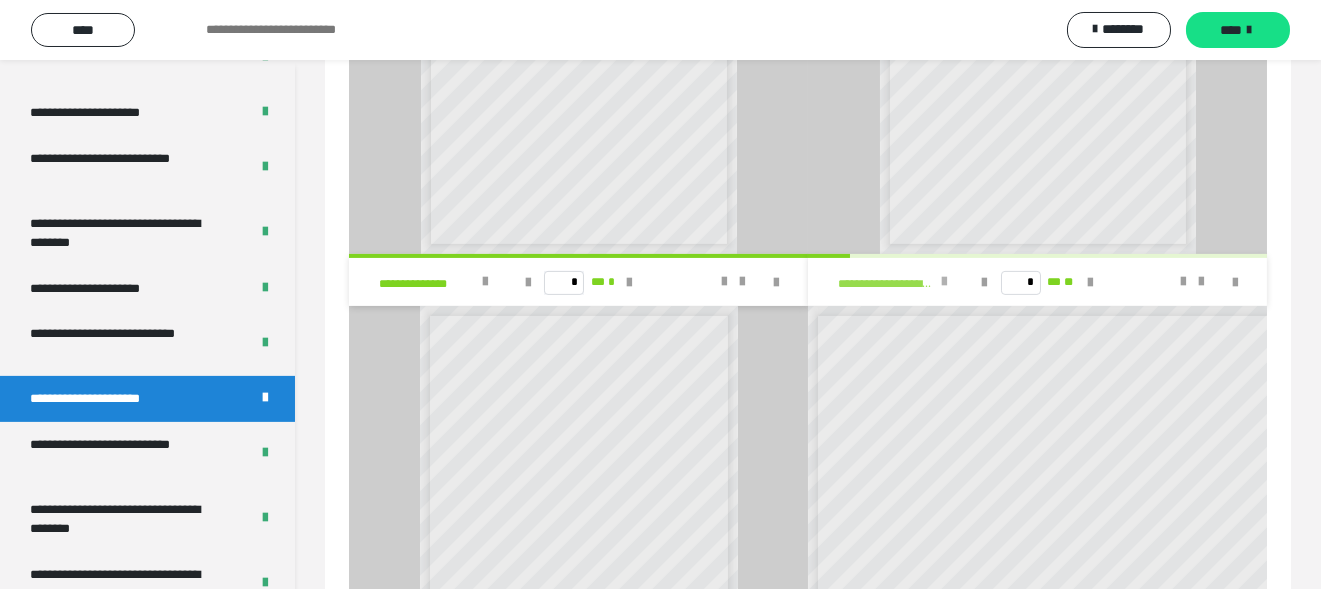click at bounding box center [944, 282] 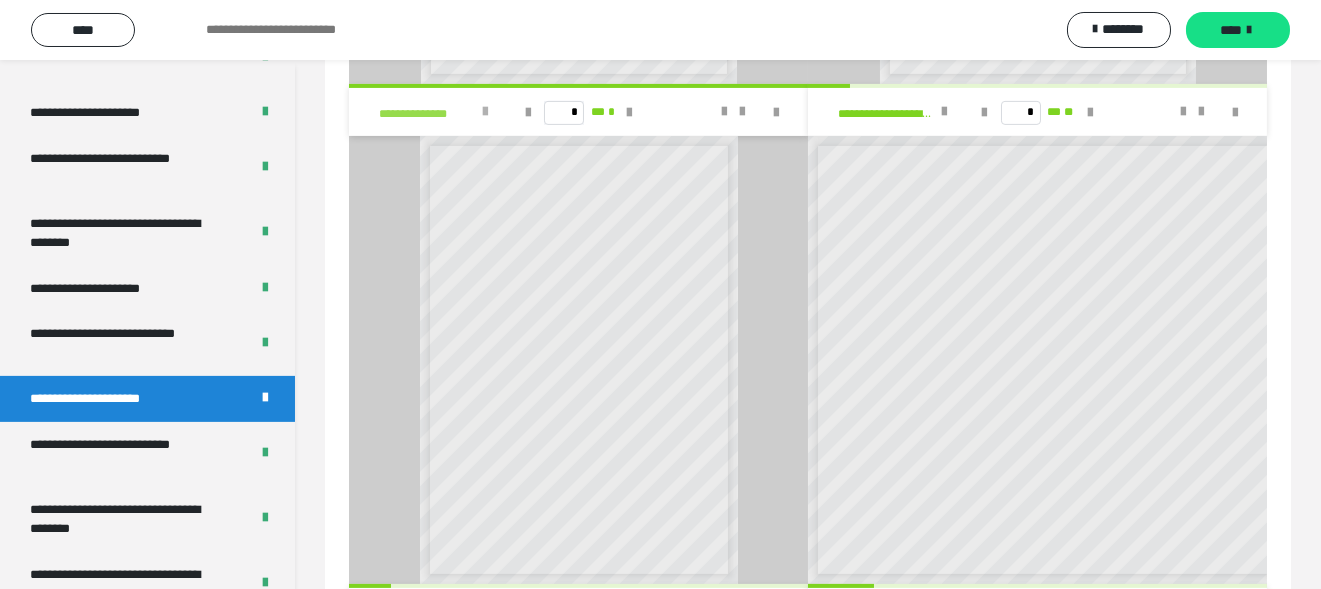 scroll, scrollTop: 2870, scrollLeft: 0, axis: vertical 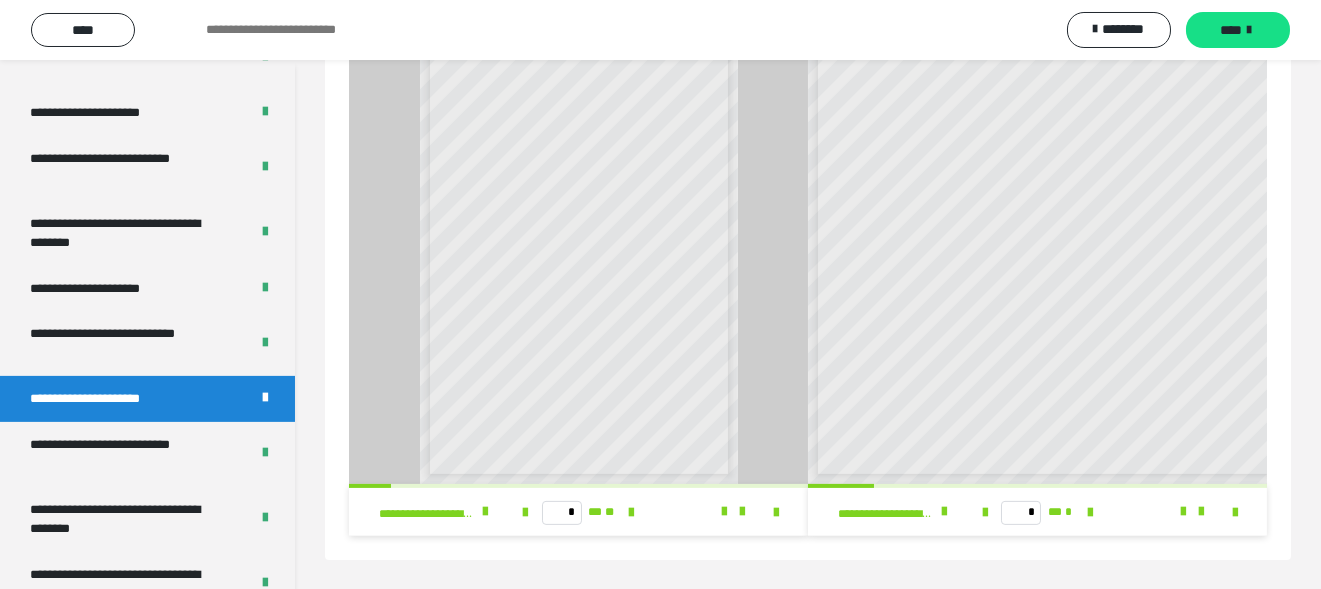 click on "**********" at bounding box center [459, 512] 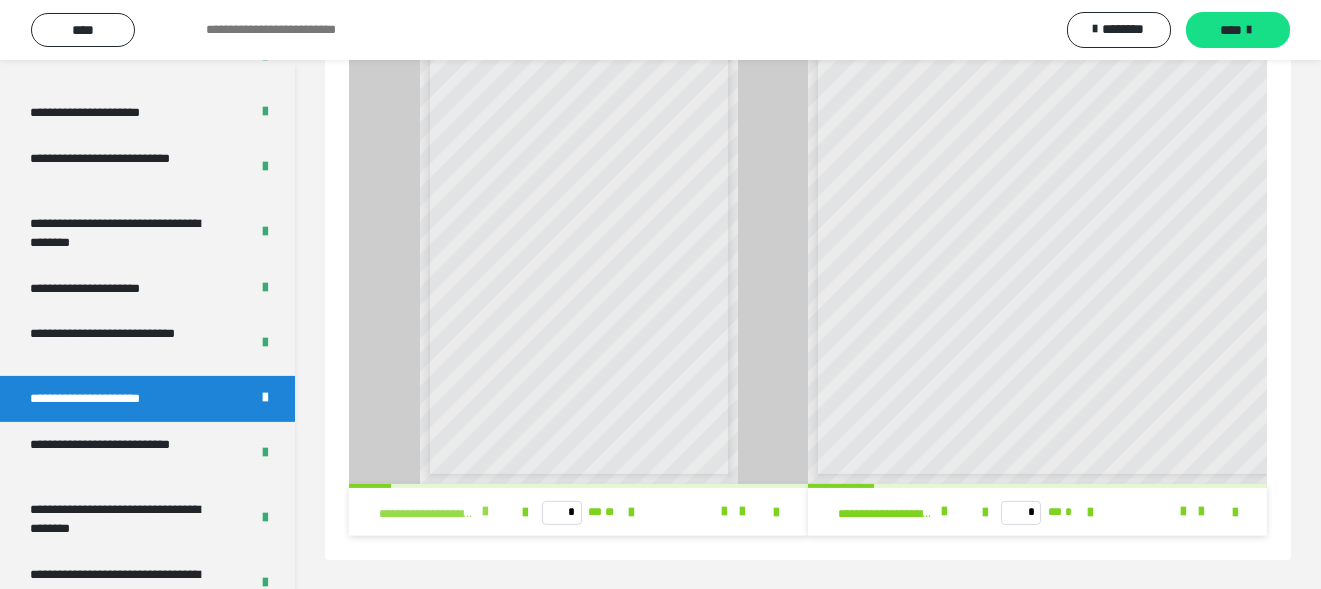 click at bounding box center (485, 512) 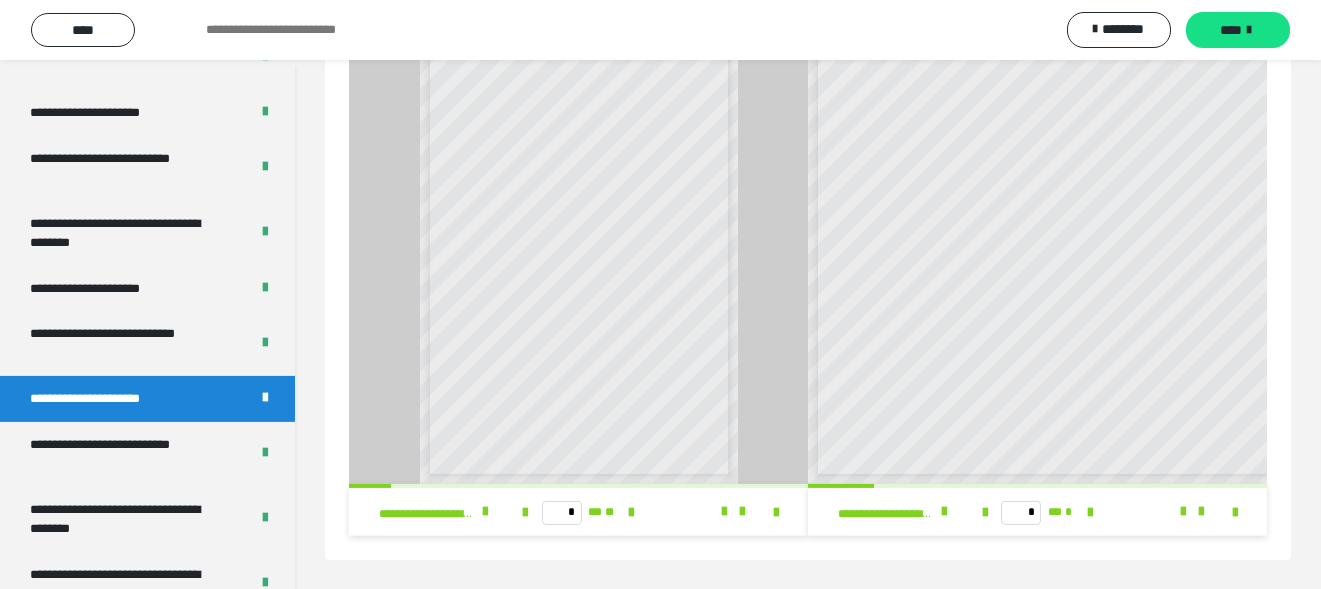 scroll, scrollTop: 7, scrollLeft: 0, axis: vertical 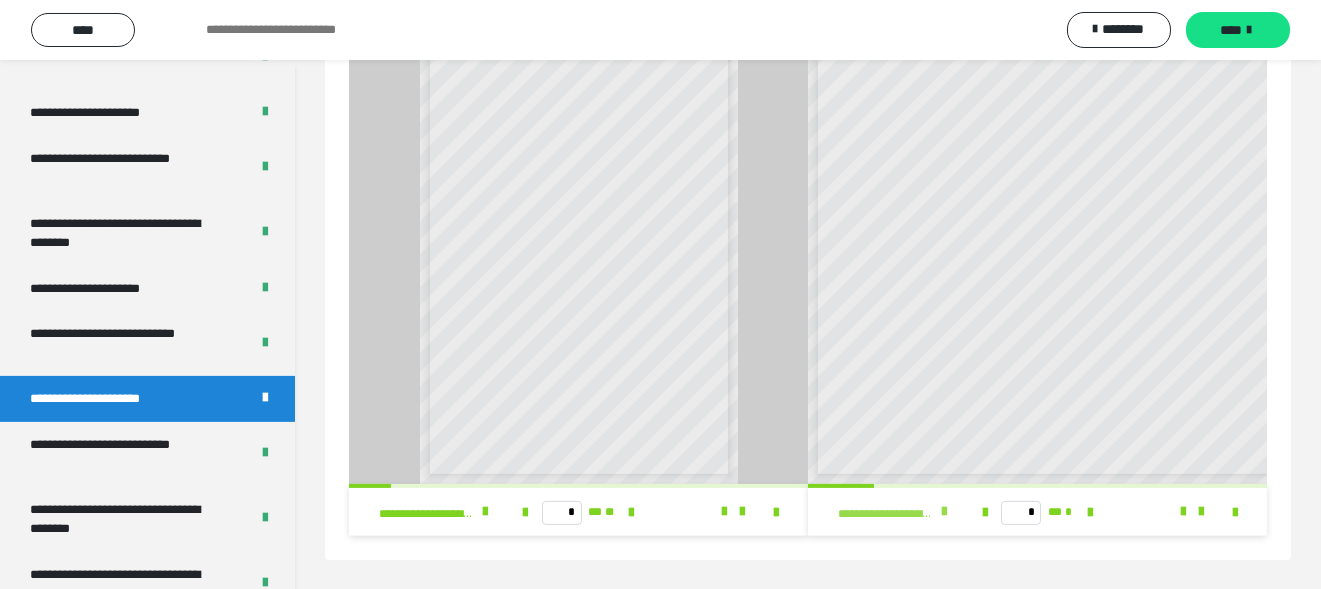 click at bounding box center (944, 512) 